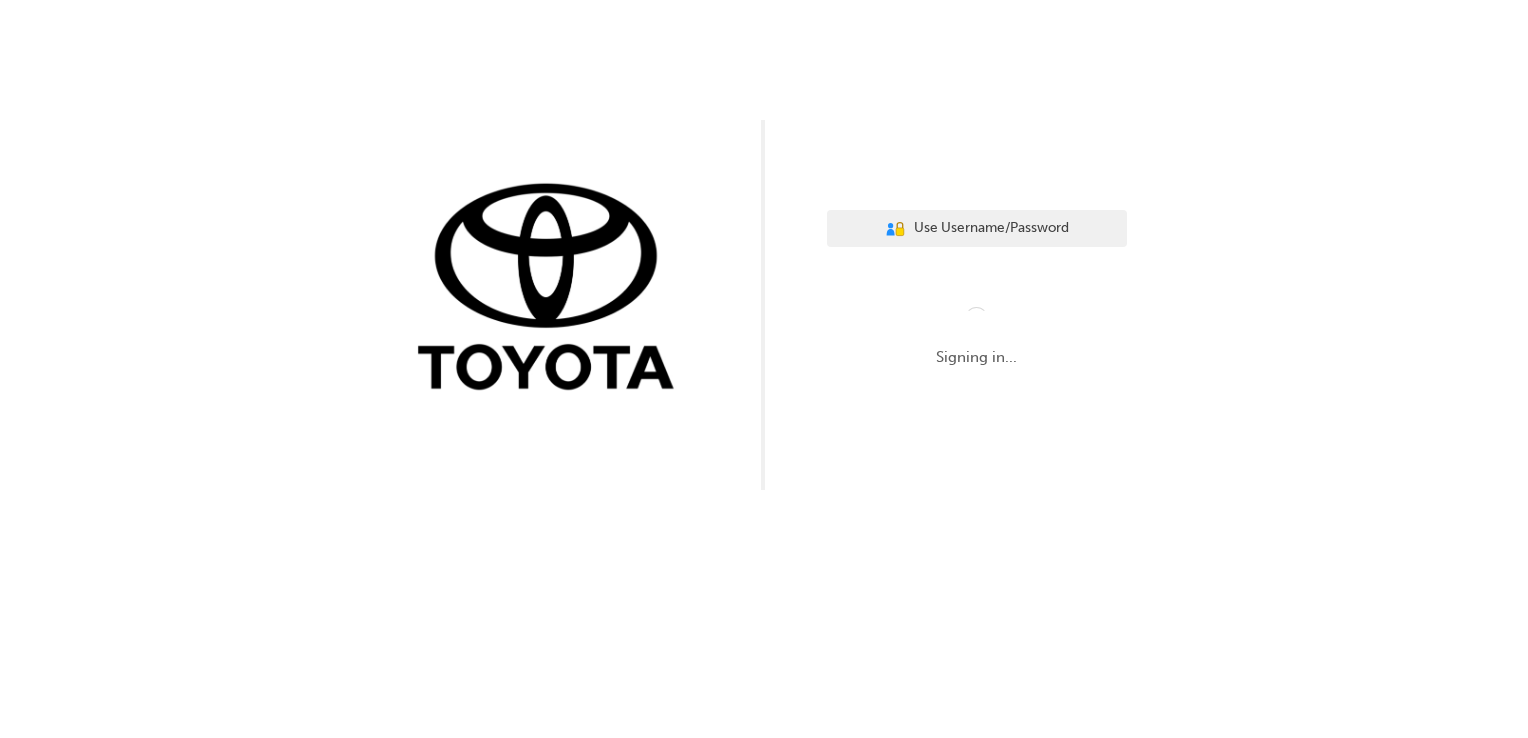 scroll, scrollTop: 0, scrollLeft: 0, axis: both 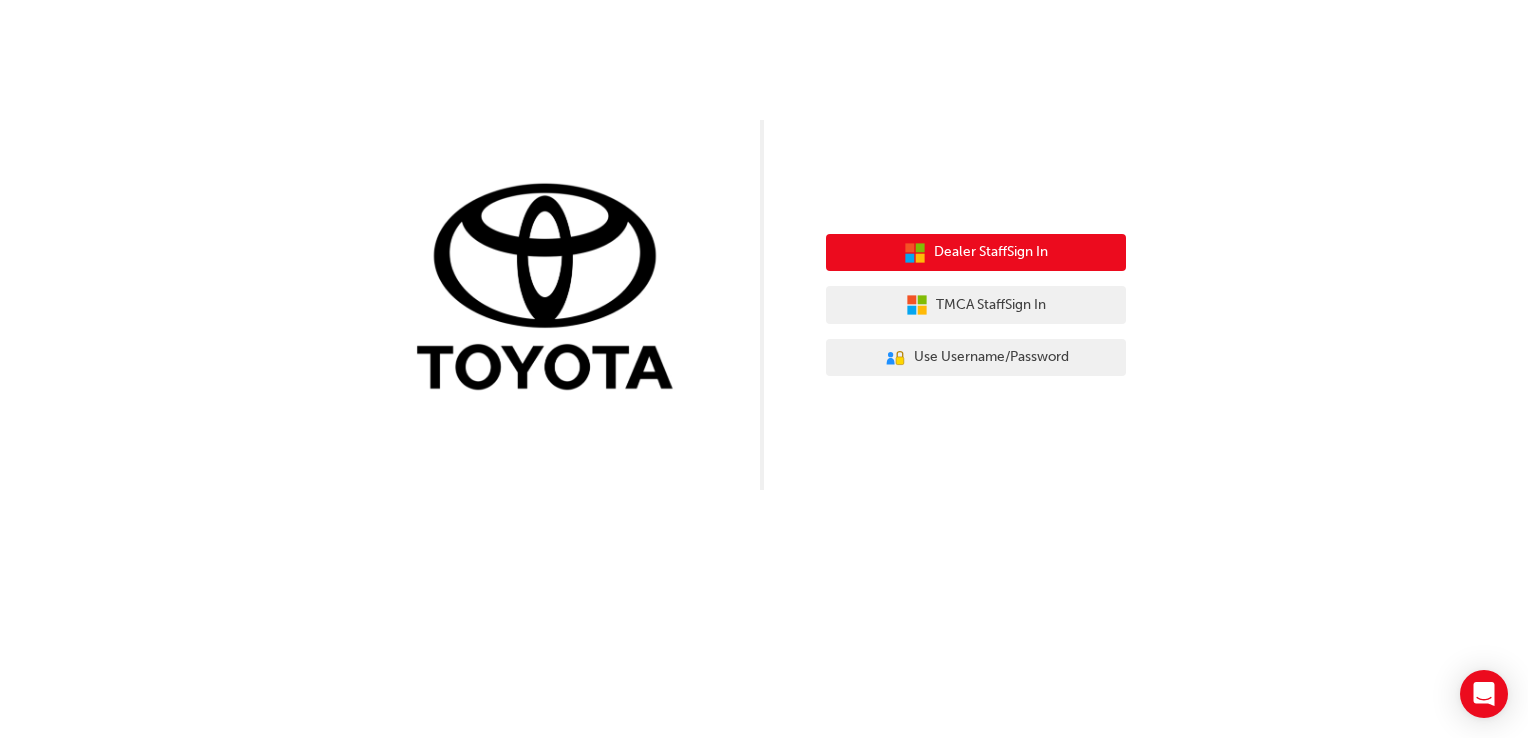 click on "Dealer Staff  Sign In" at bounding box center (991, 252) 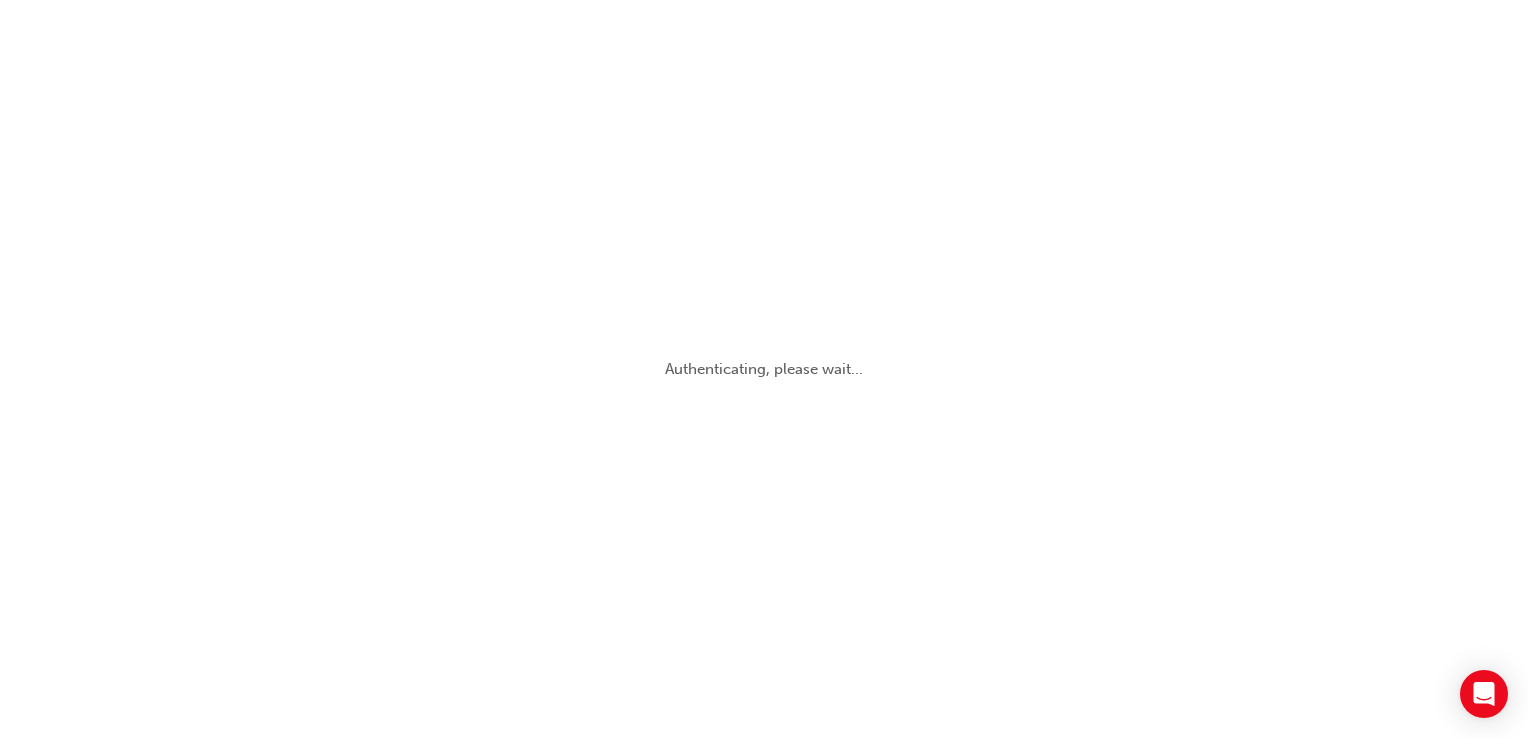 scroll, scrollTop: 0, scrollLeft: 0, axis: both 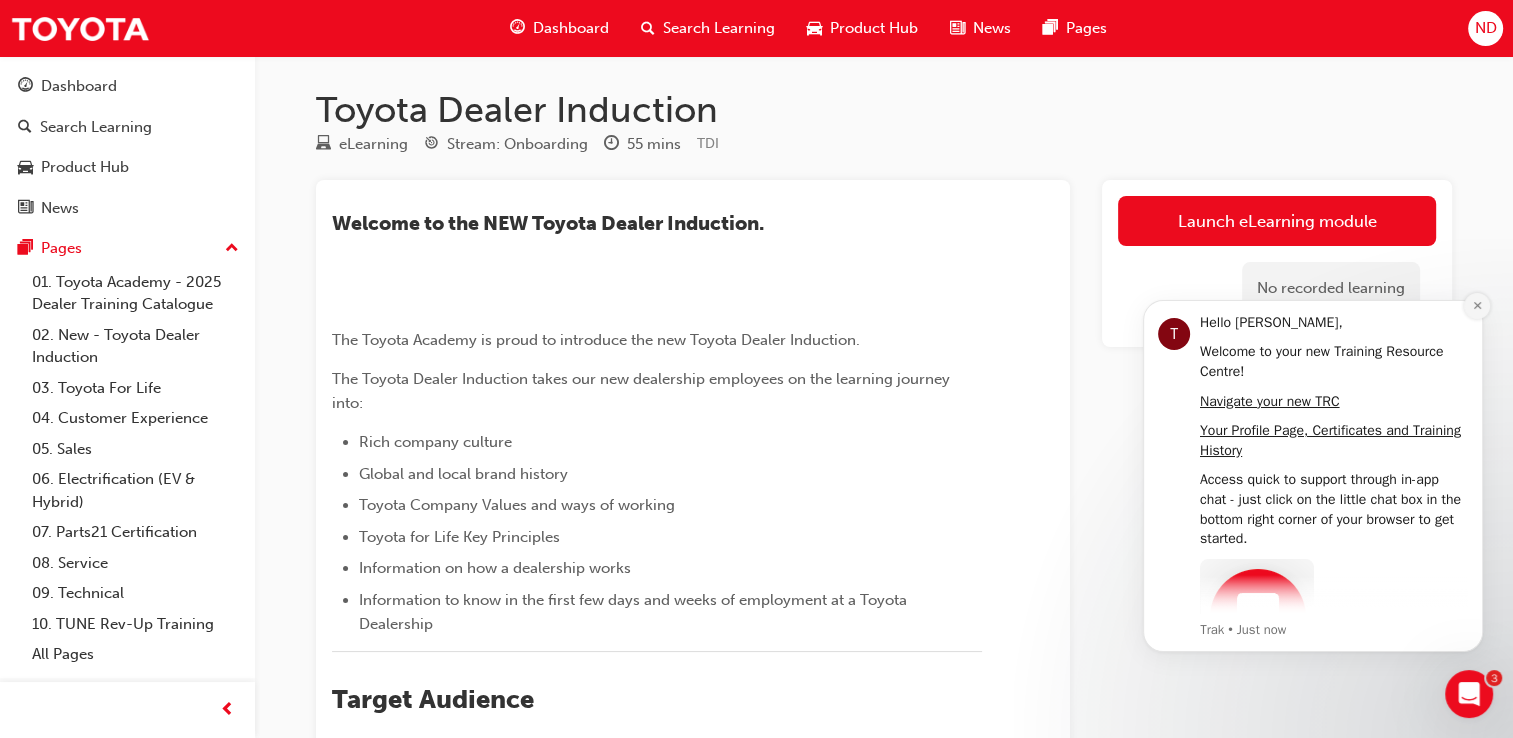 click 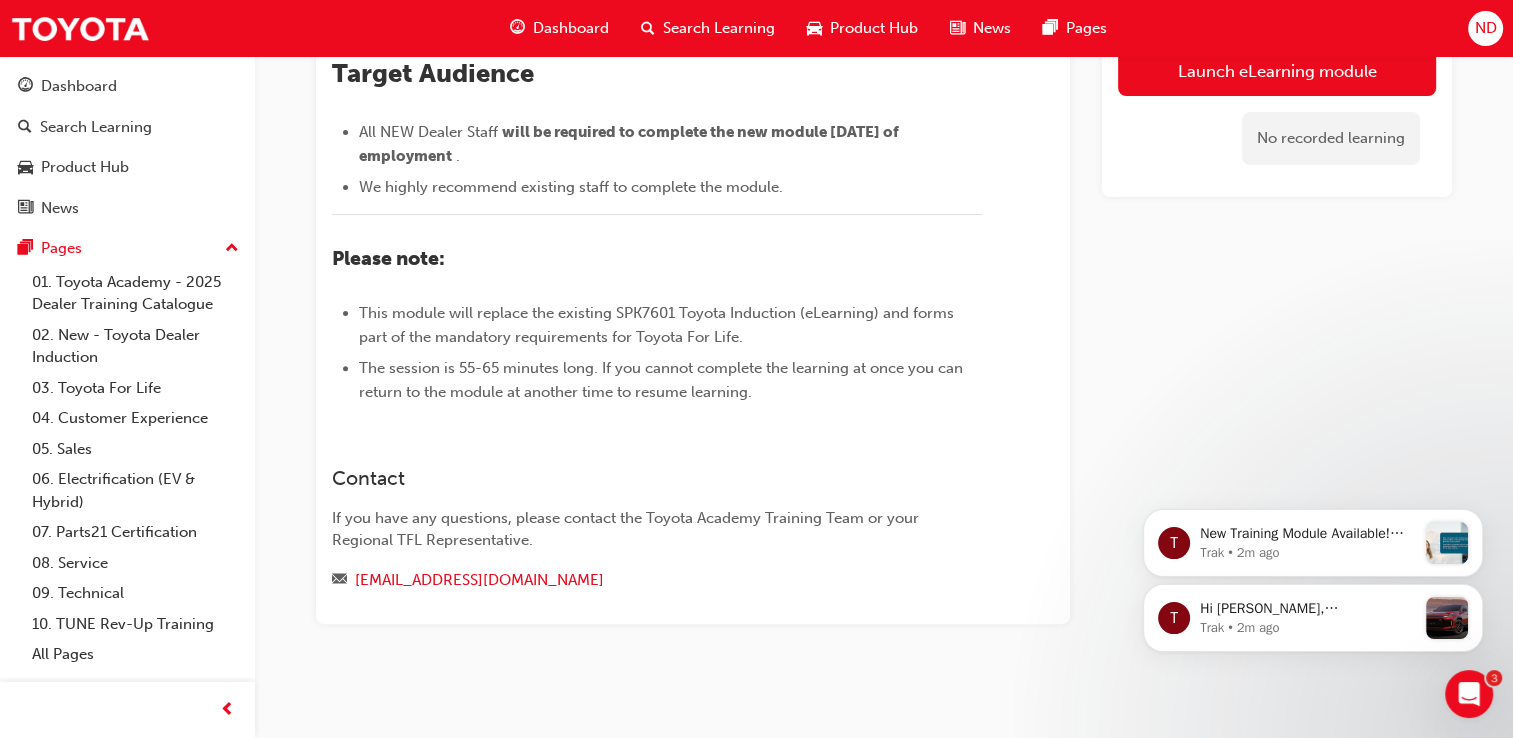 scroll, scrollTop: 658, scrollLeft: 0, axis: vertical 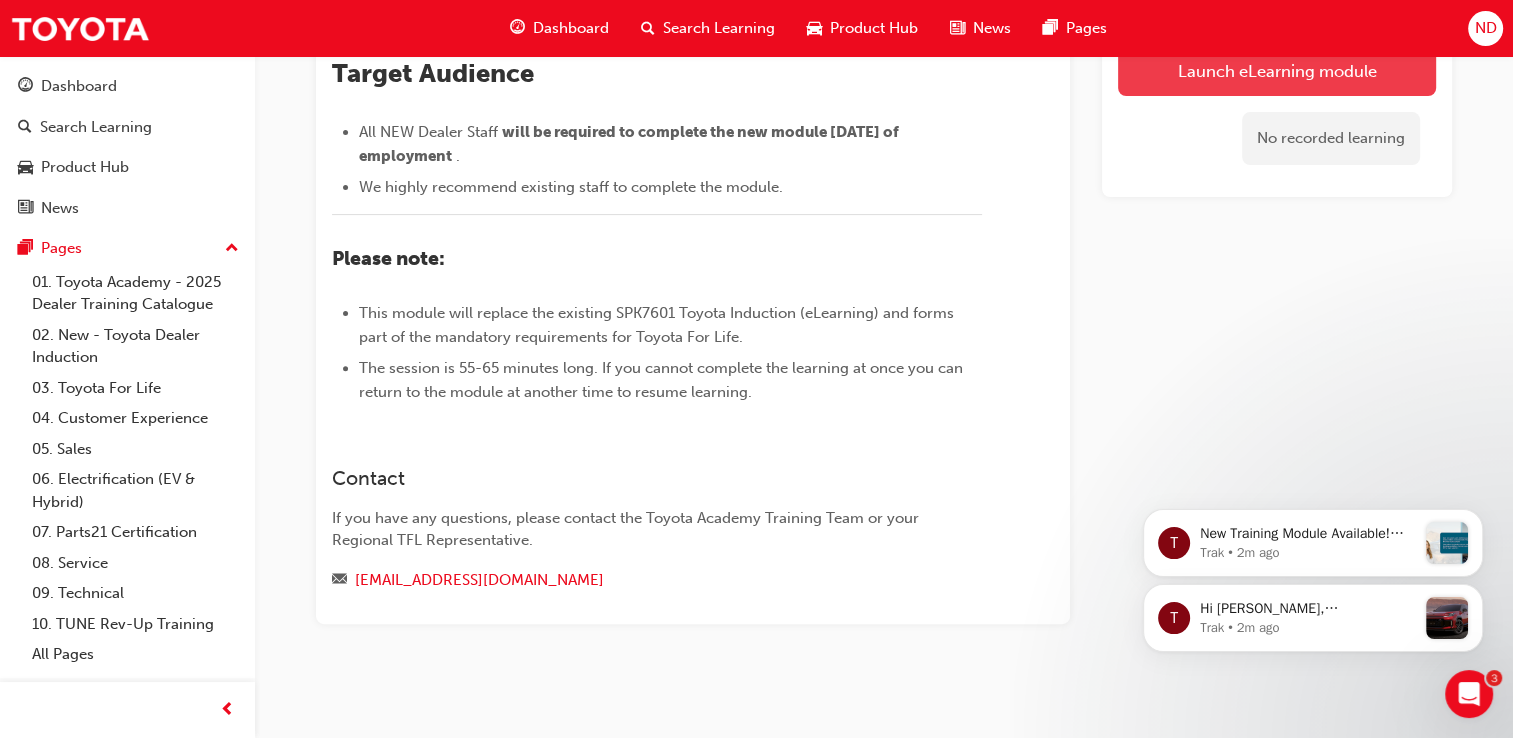 click on "Launch eLearning module" at bounding box center [1277, 71] 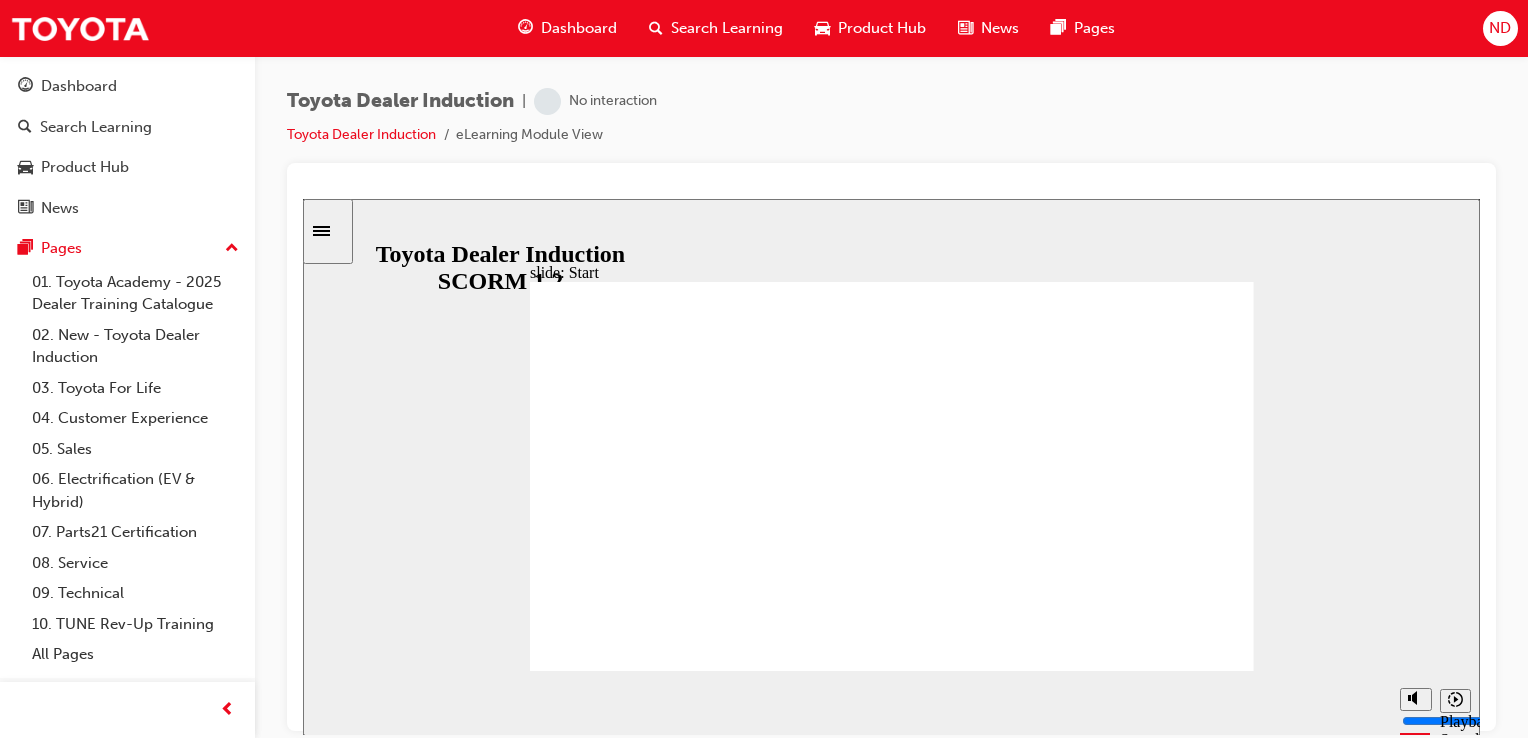 scroll, scrollTop: 0, scrollLeft: 0, axis: both 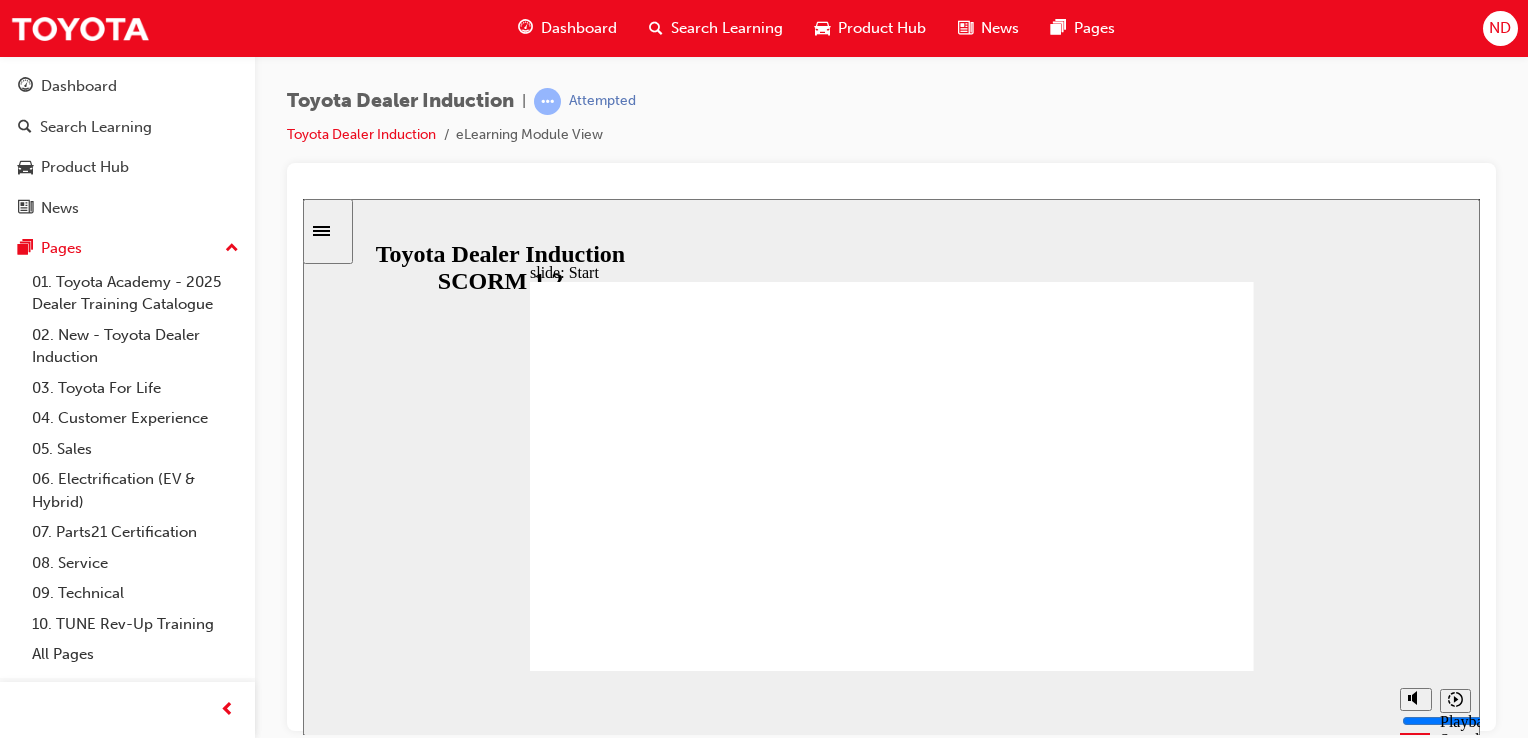 click on "slide: Start
TOYOTA DEALER  INDUCTION START START TOYOTA DEALER  INDUCTION START START Back to top
Playback Speed
2
1.75" at bounding box center (891, 466) 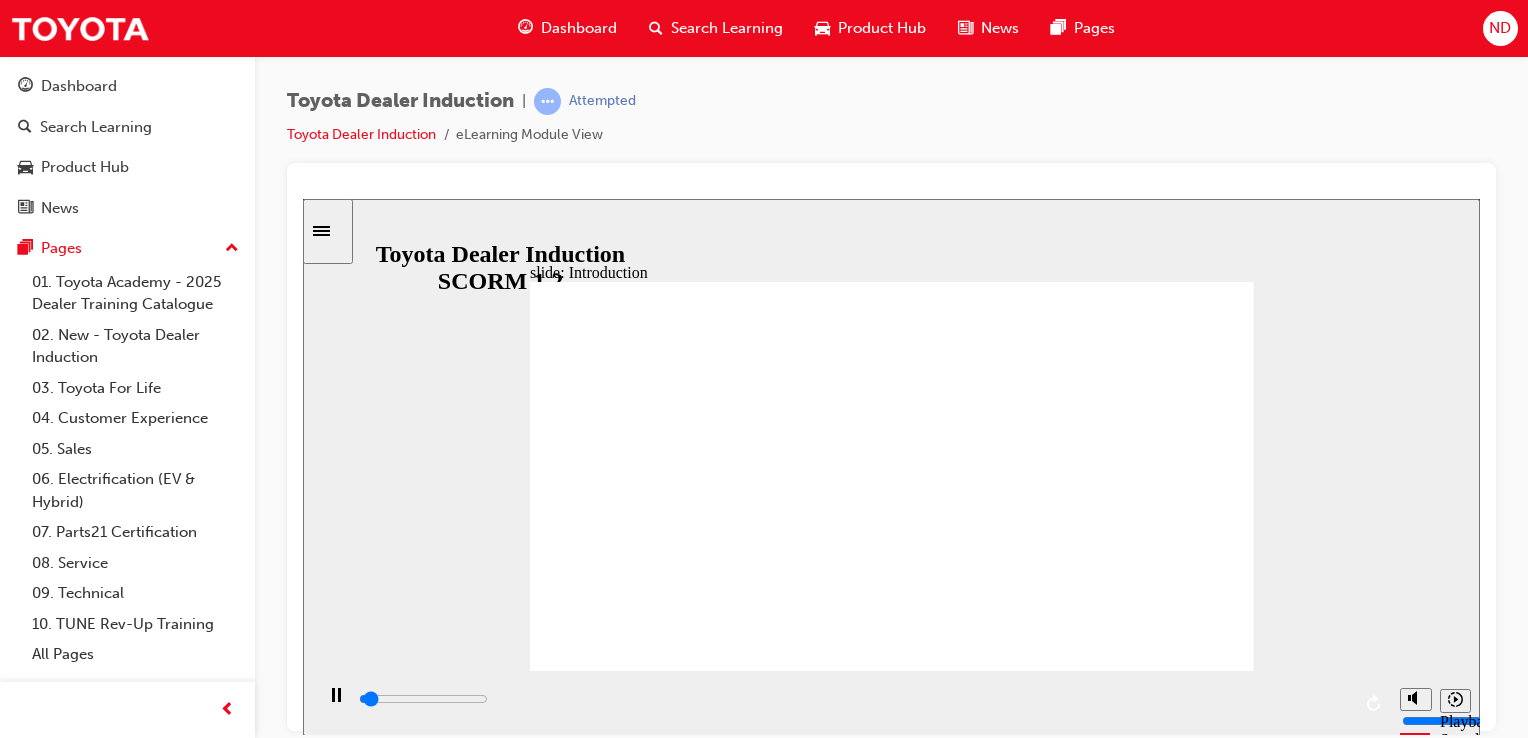 drag, startPoint x: 992, startPoint y: 566, endPoint x: 883, endPoint y: 543, distance: 111.40018 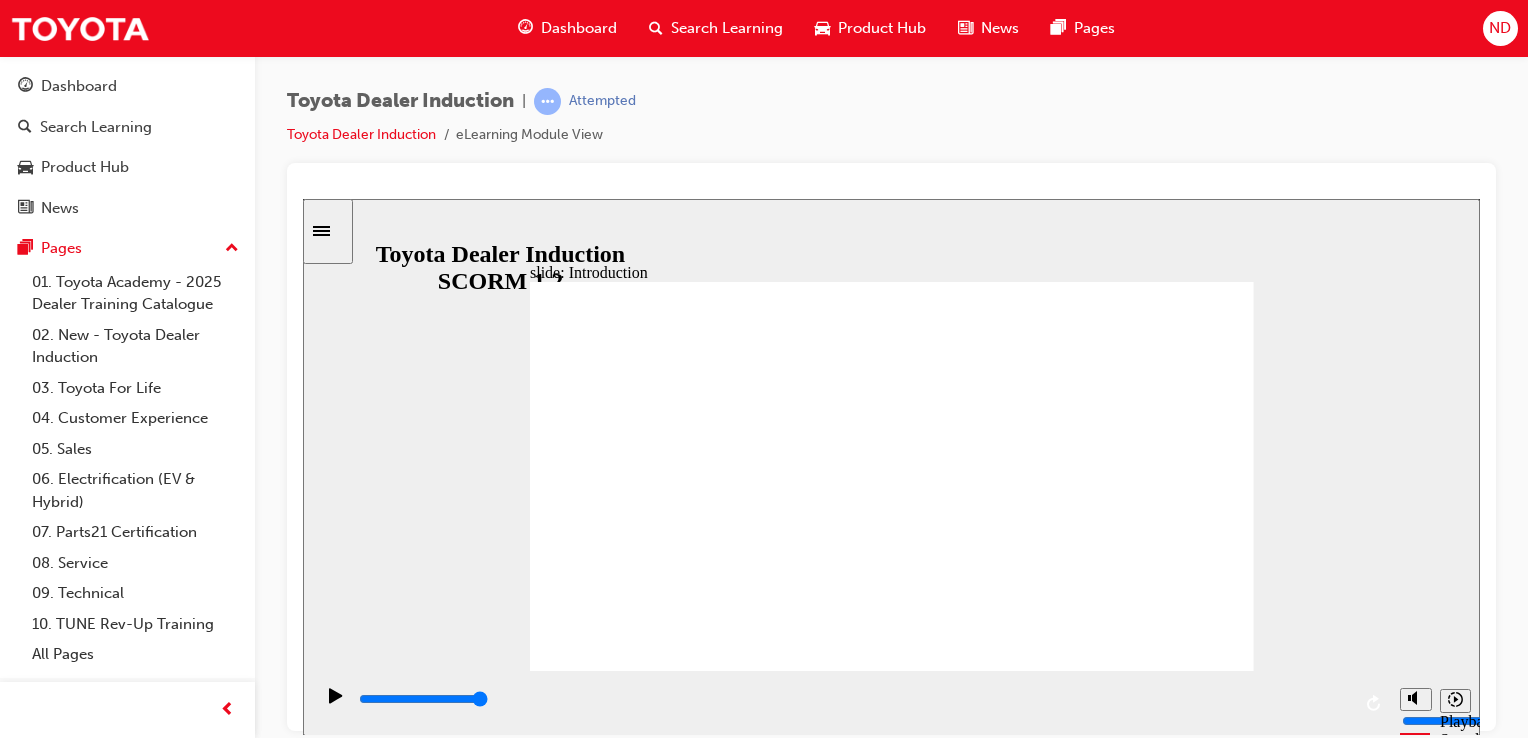 click 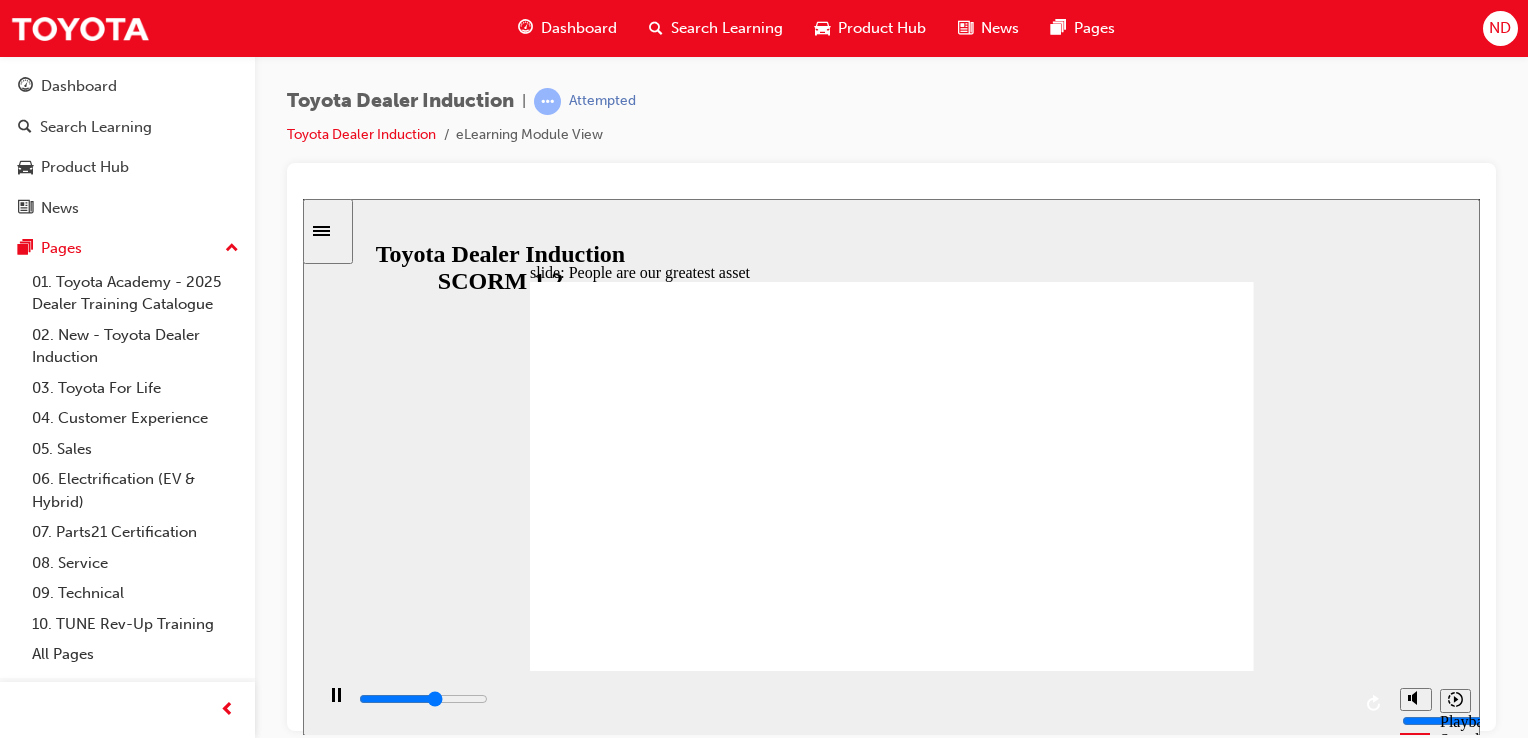 drag, startPoint x: 787, startPoint y: 406, endPoint x: 846, endPoint y: 372, distance: 68.09552 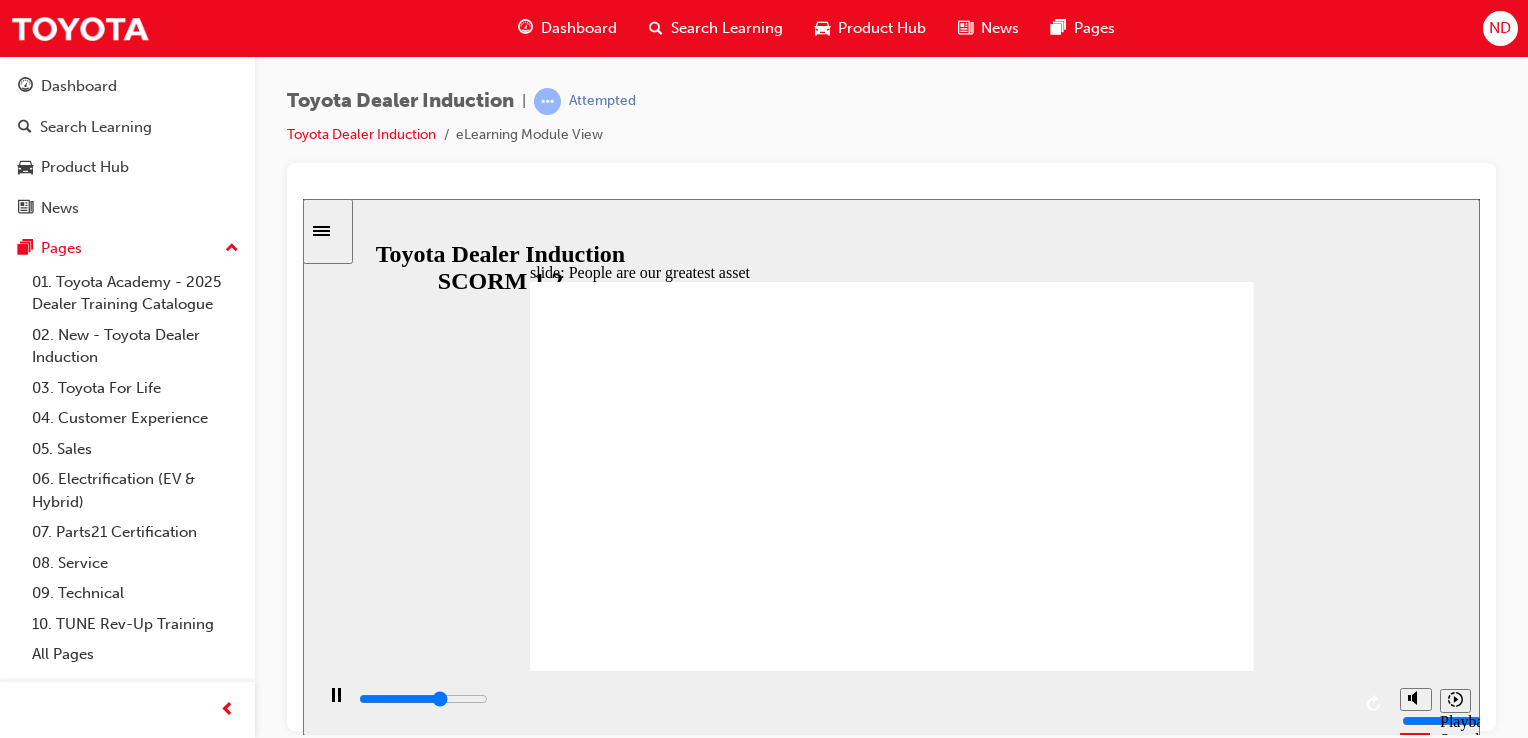 drag, startPoint x: 884, startPoint y: 381, endPoint x: 946, endPoint y: 422, distance: 74.330345 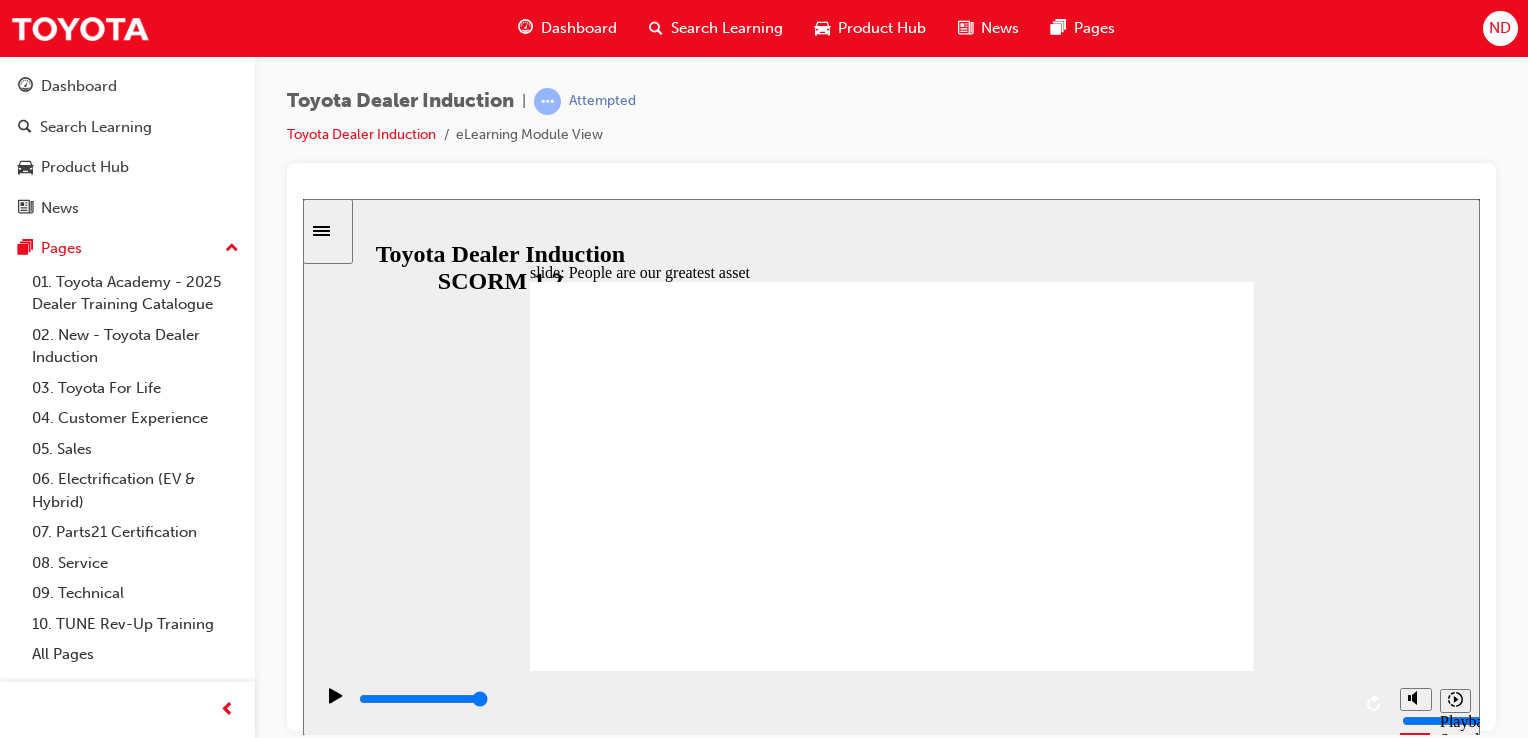 click 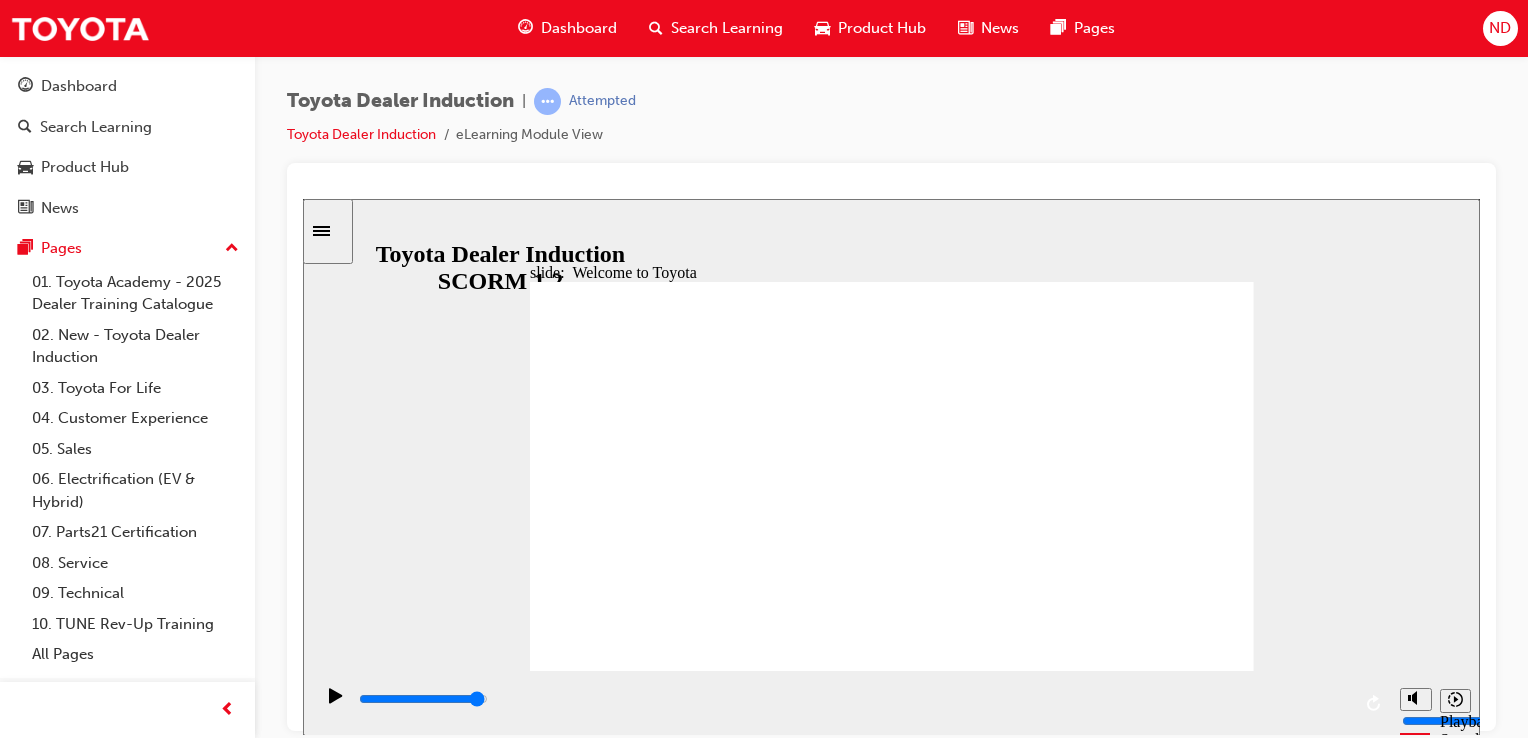 click 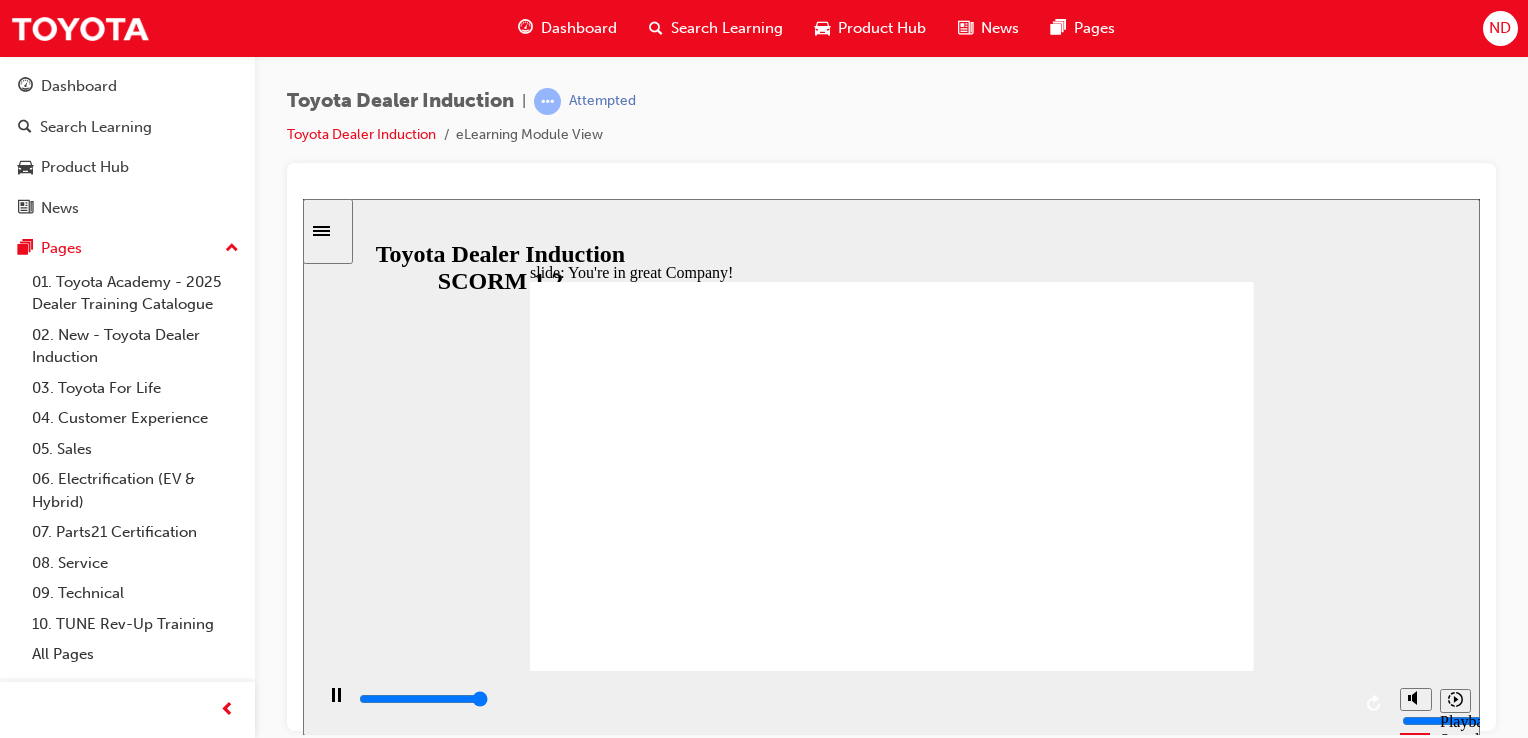 type on "7500" 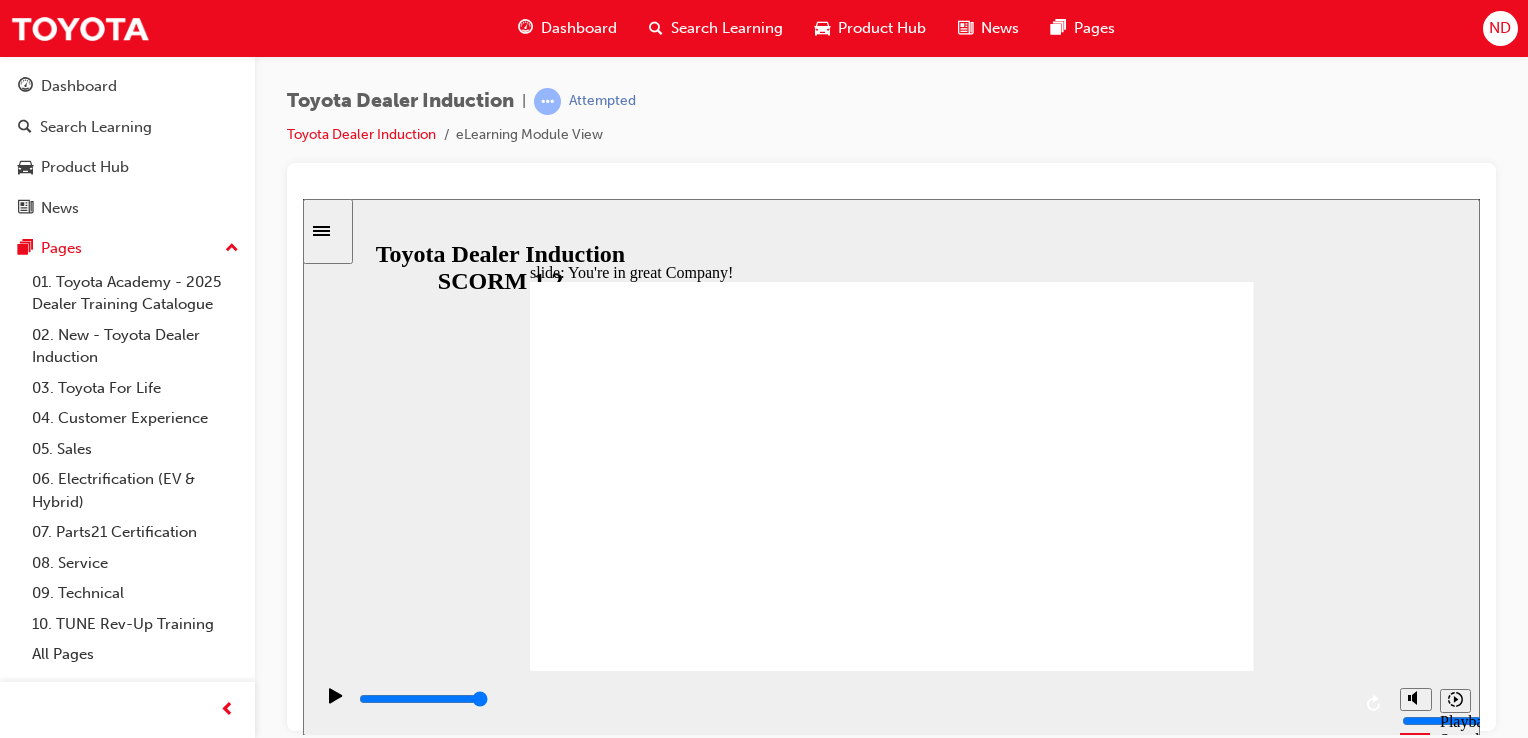 click 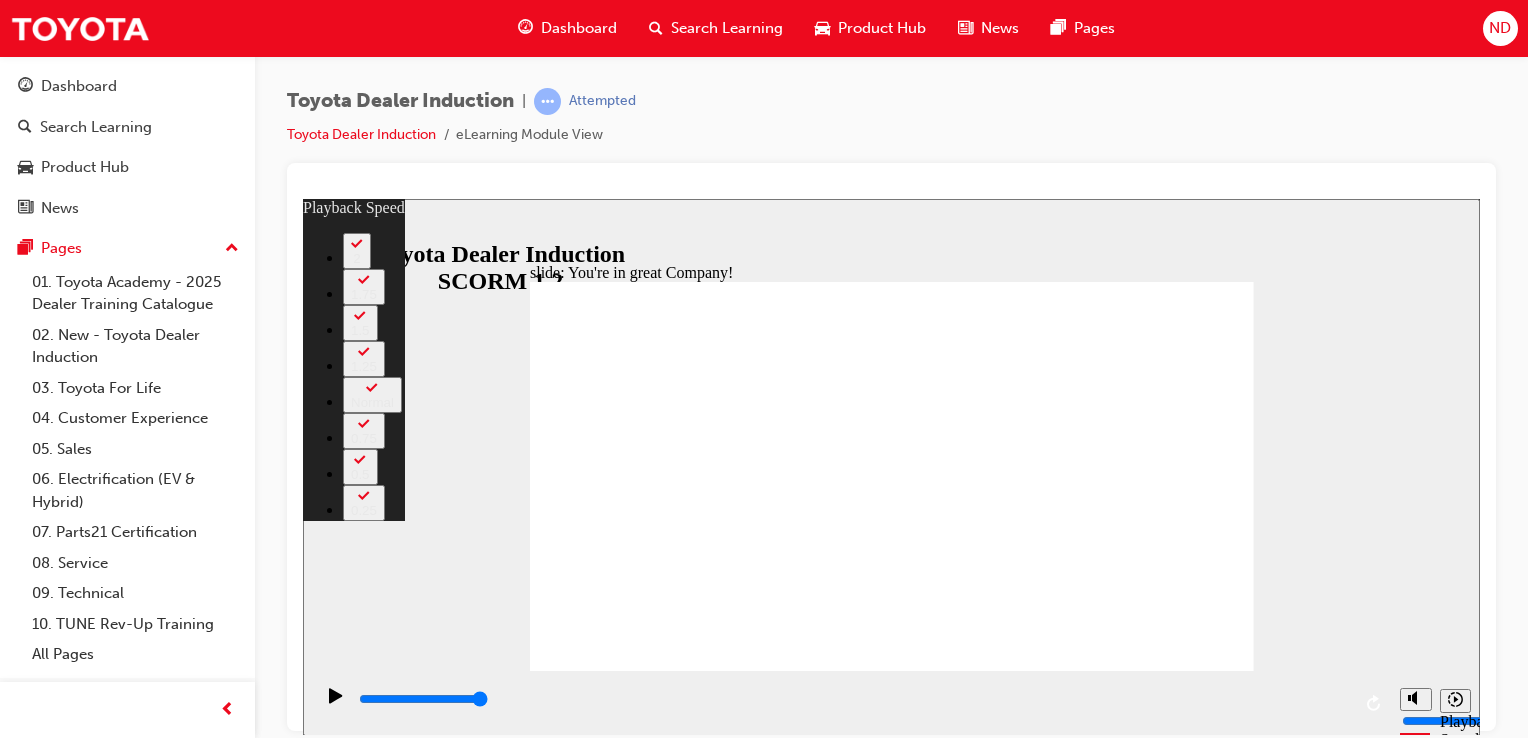 click at bounding box center (893, 3183) 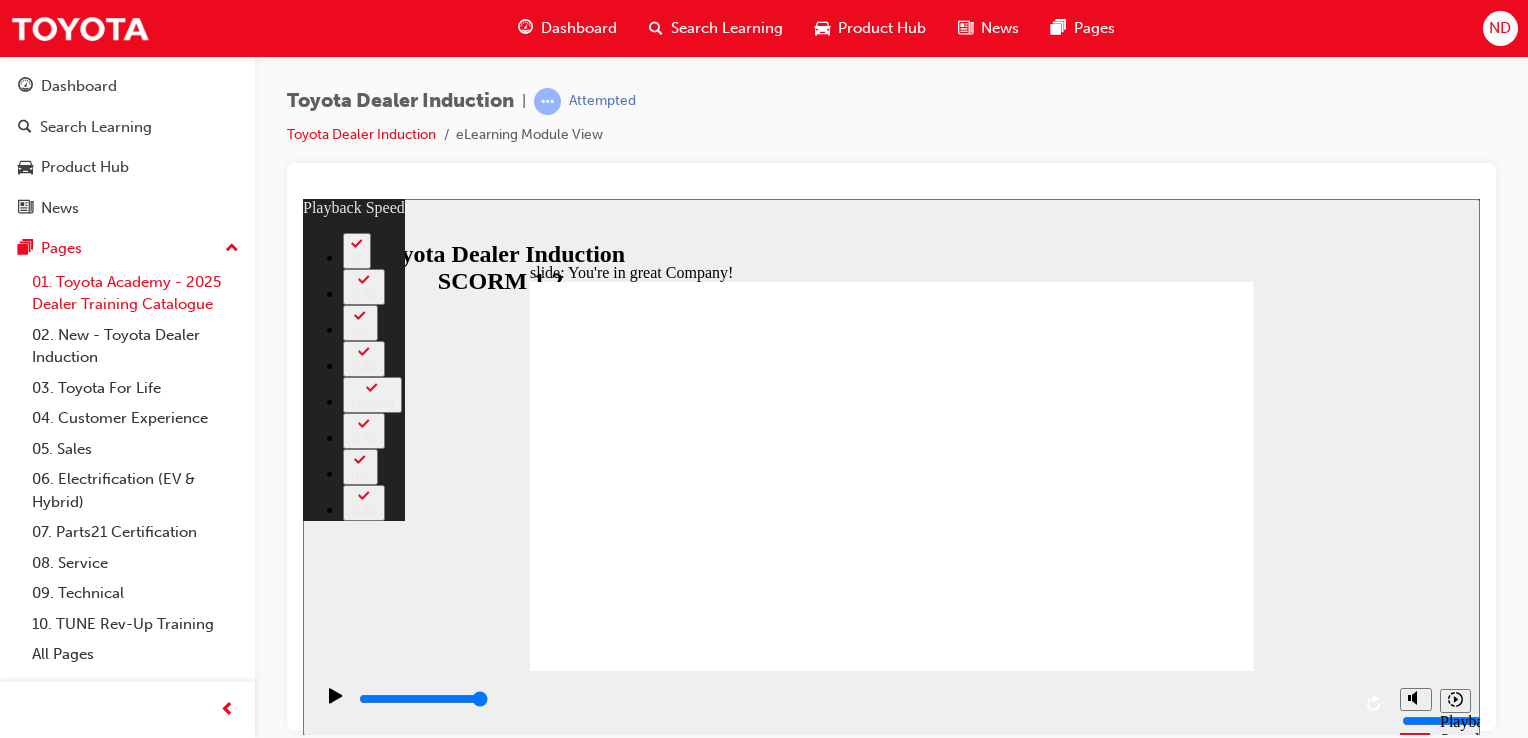 click on "01. Toyota Academy - 2025 Dealer Training Catalogue" at bounding box center (135, 293) 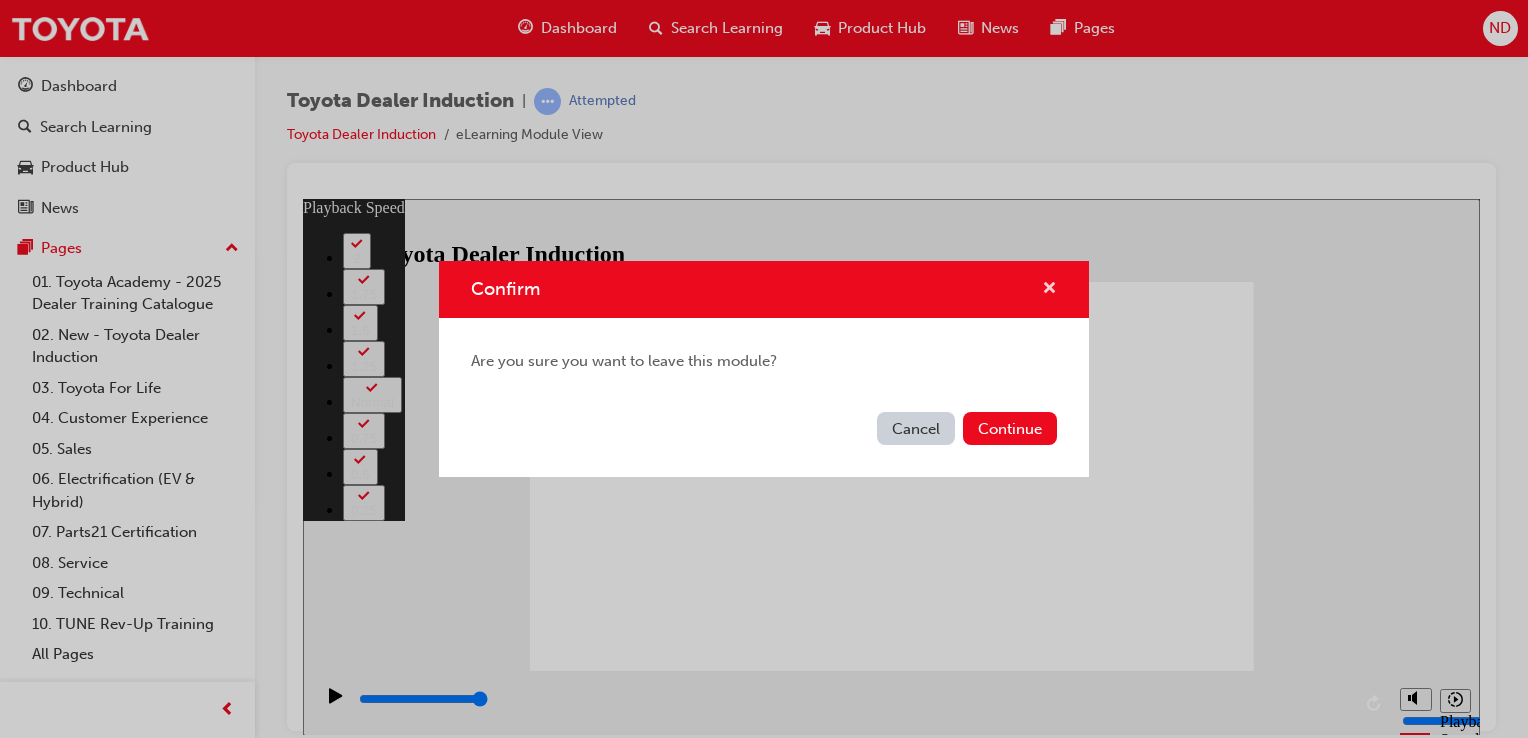 click at bounding box center [1049, 290] 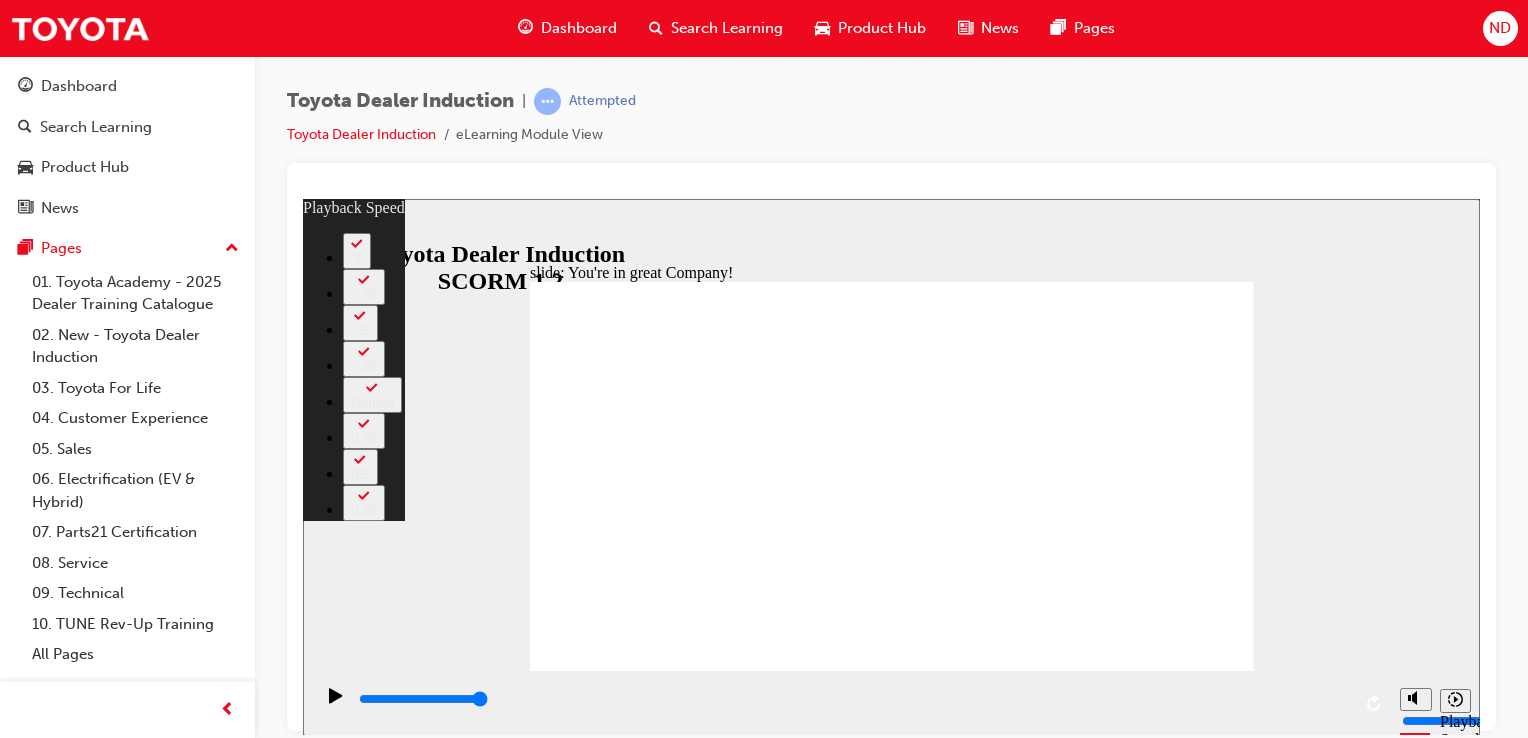 click 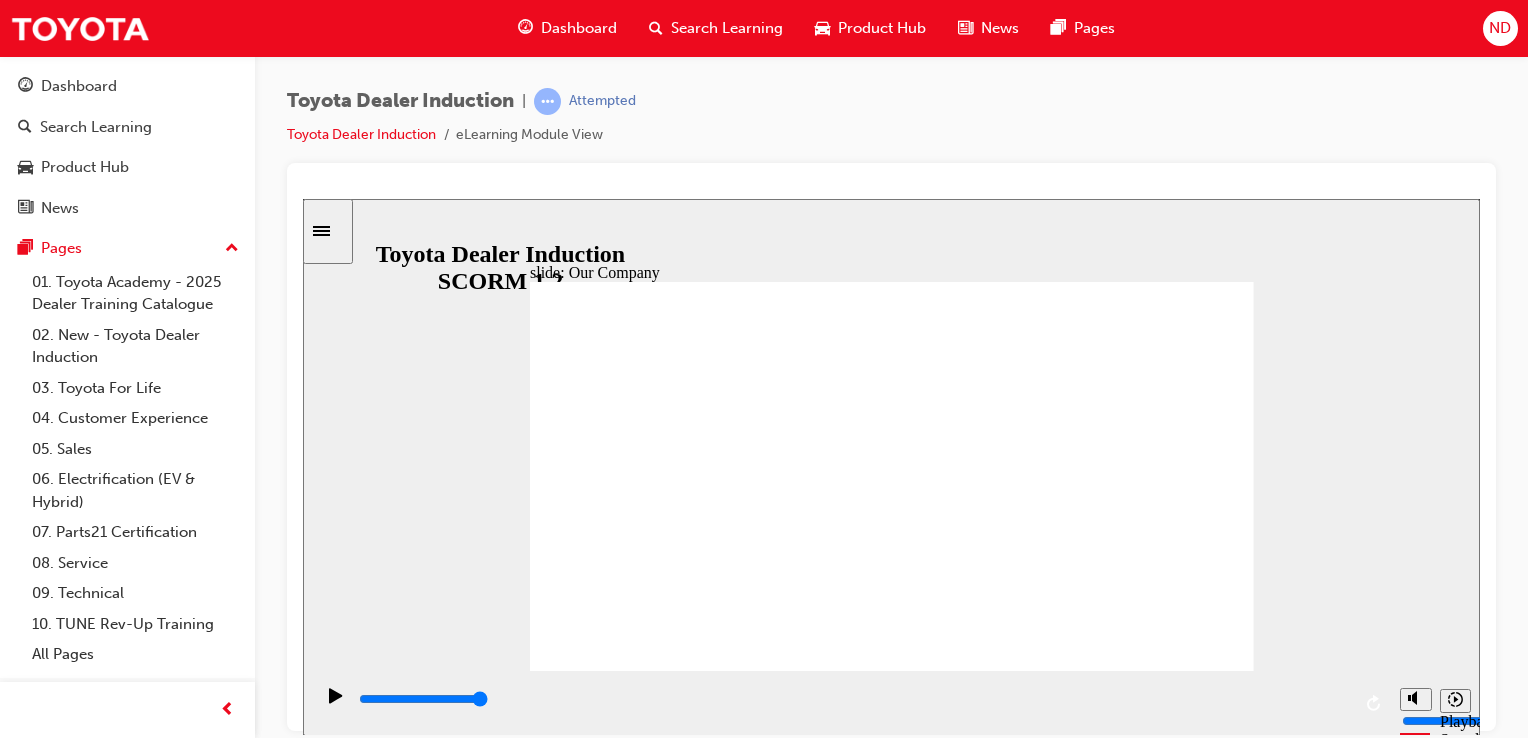 click 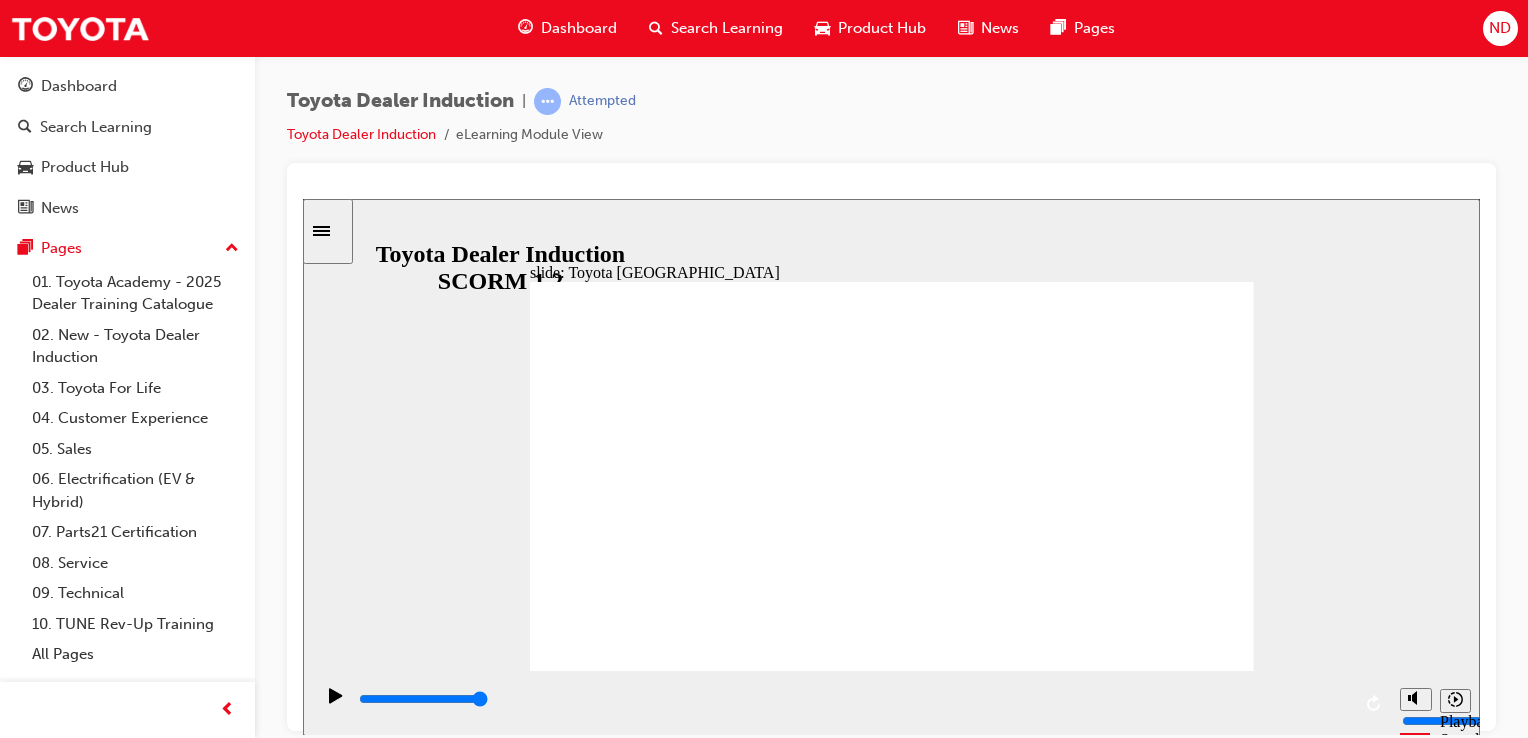 click 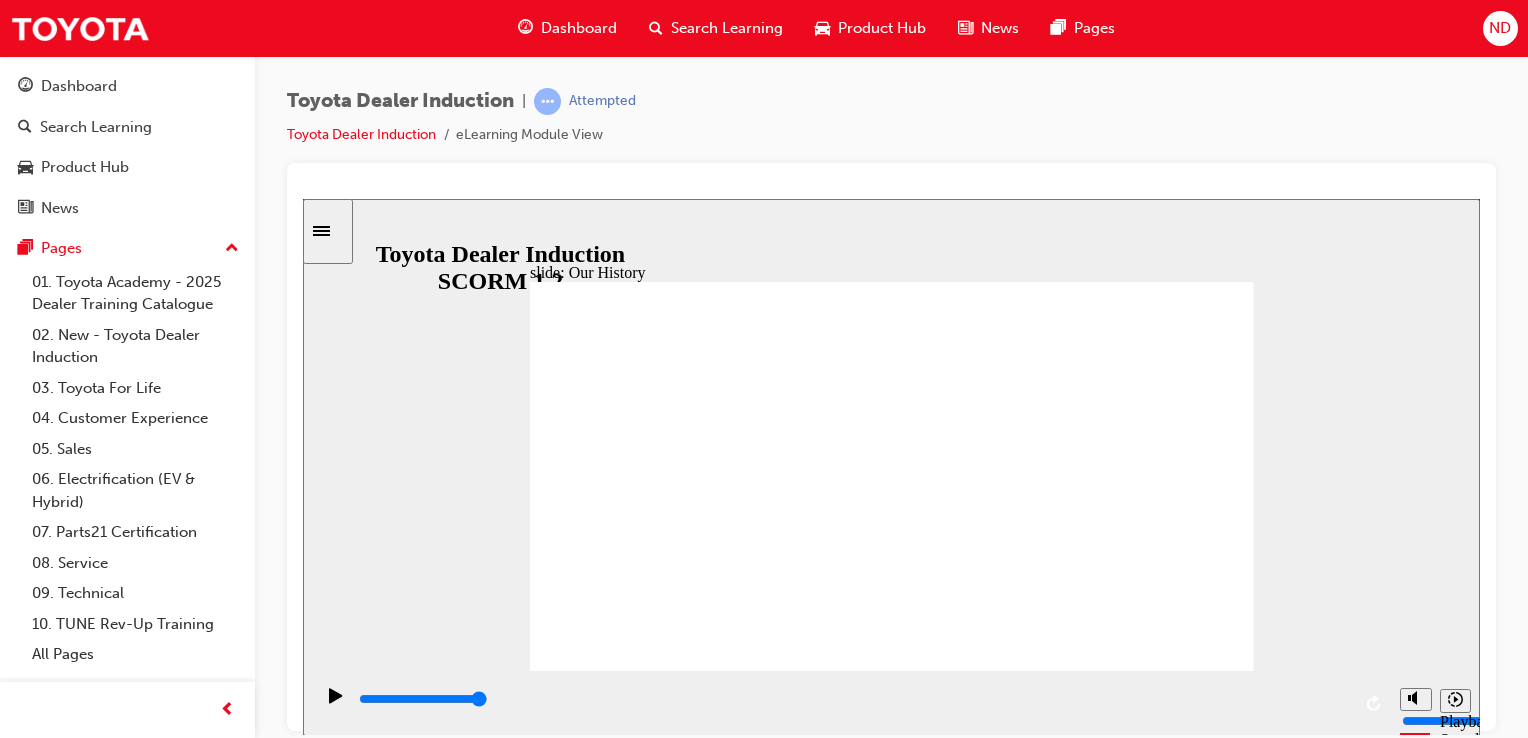 click 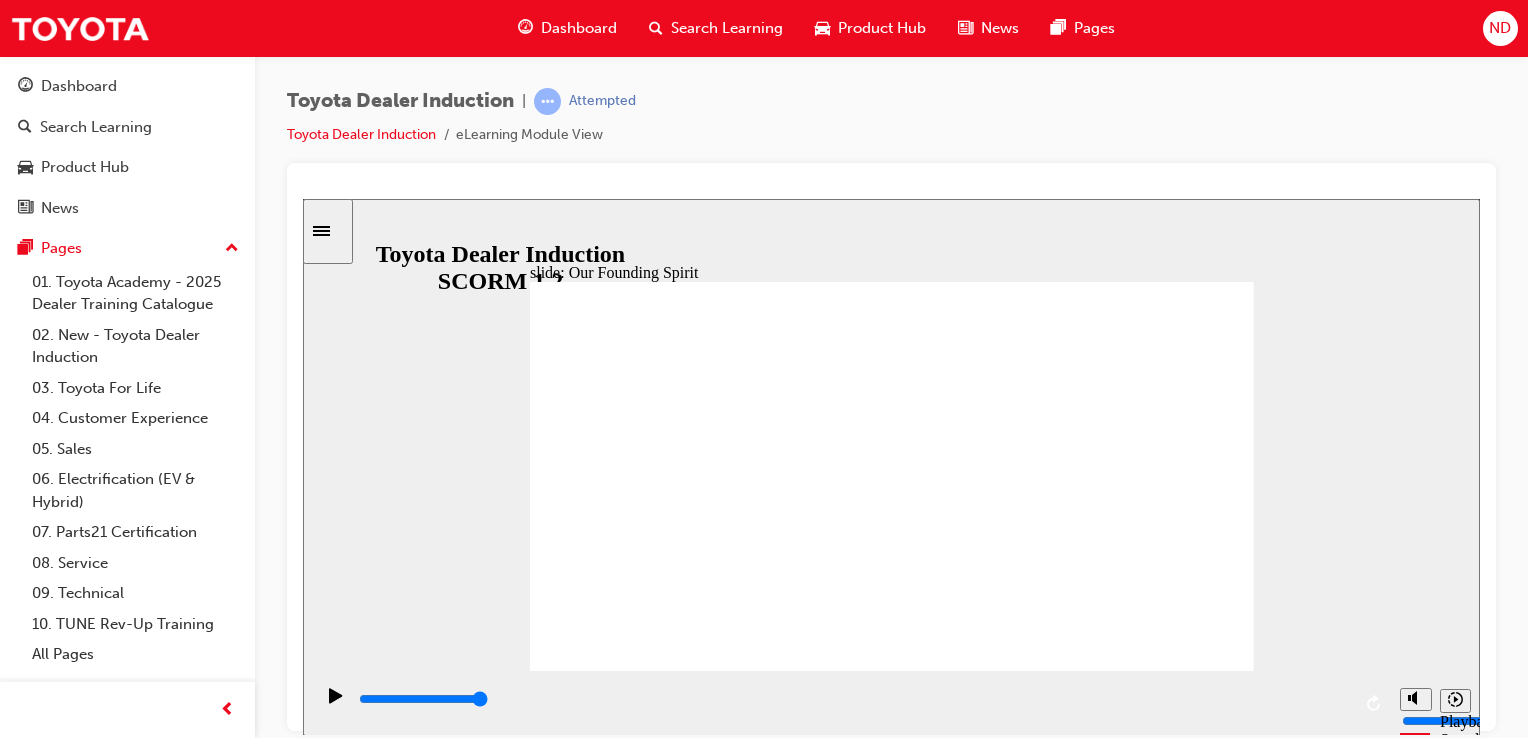 click 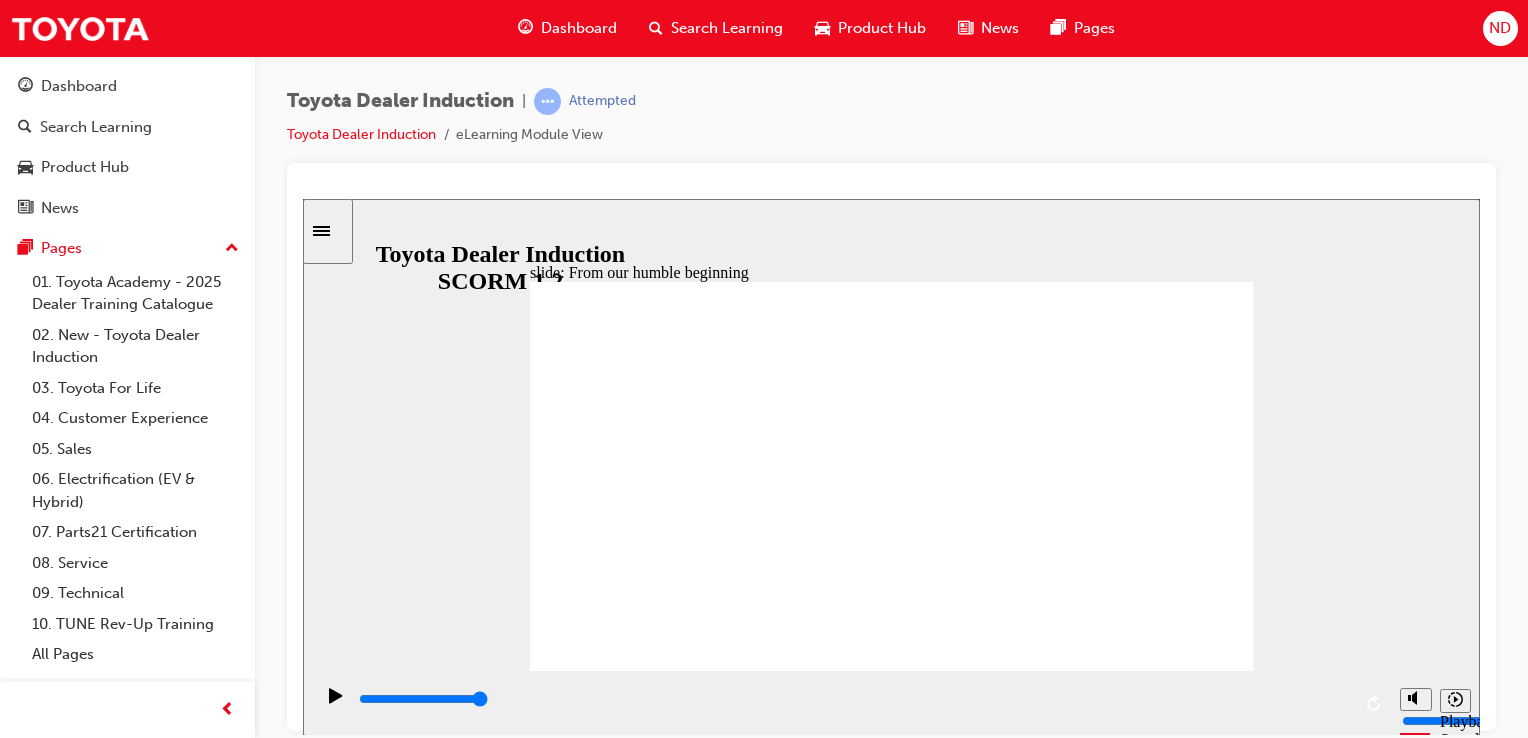 click 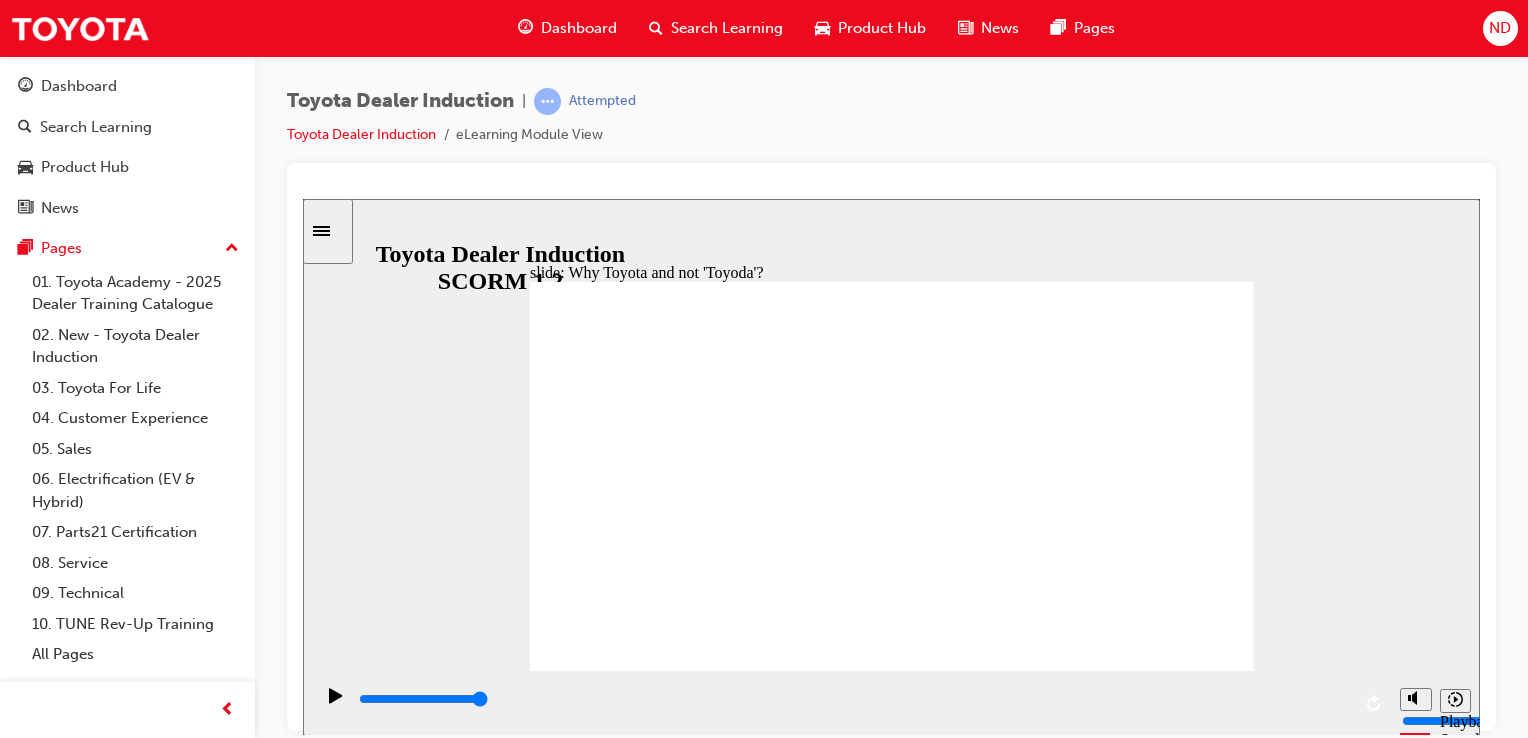 click 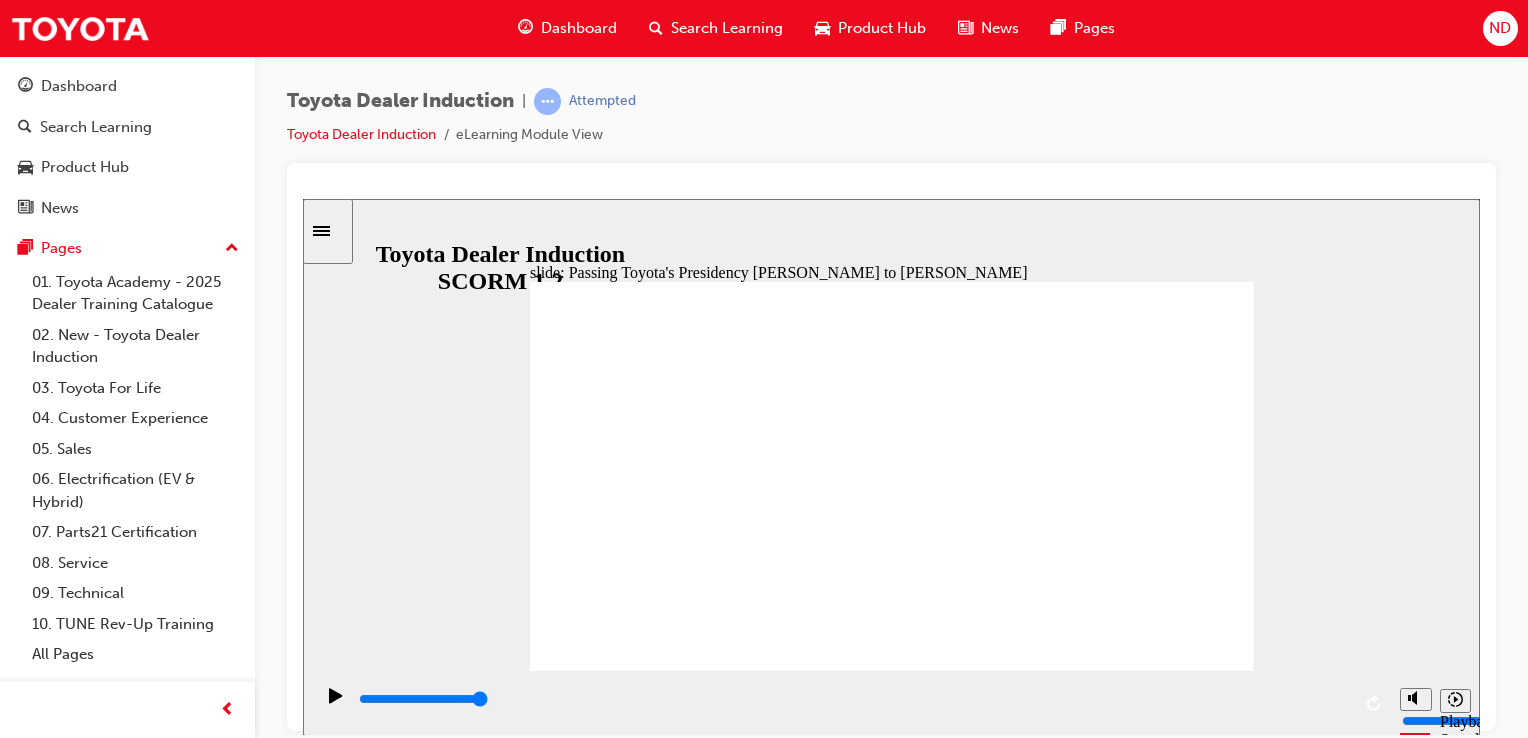 drag, startPoint x: 860, startPoint y: 503, endPoint x: 885, endPoint y: 504, distance: 25.019993 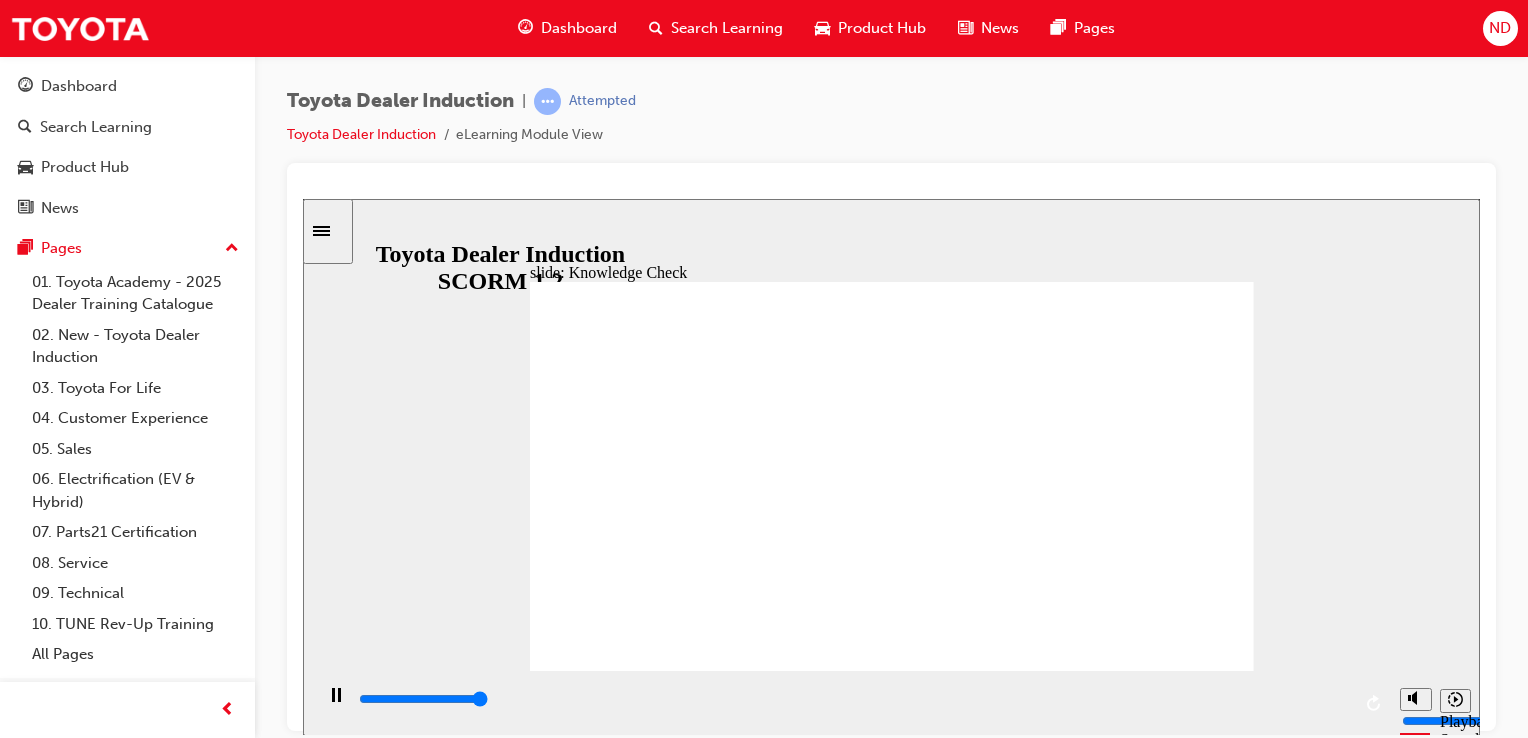 type on "5000" 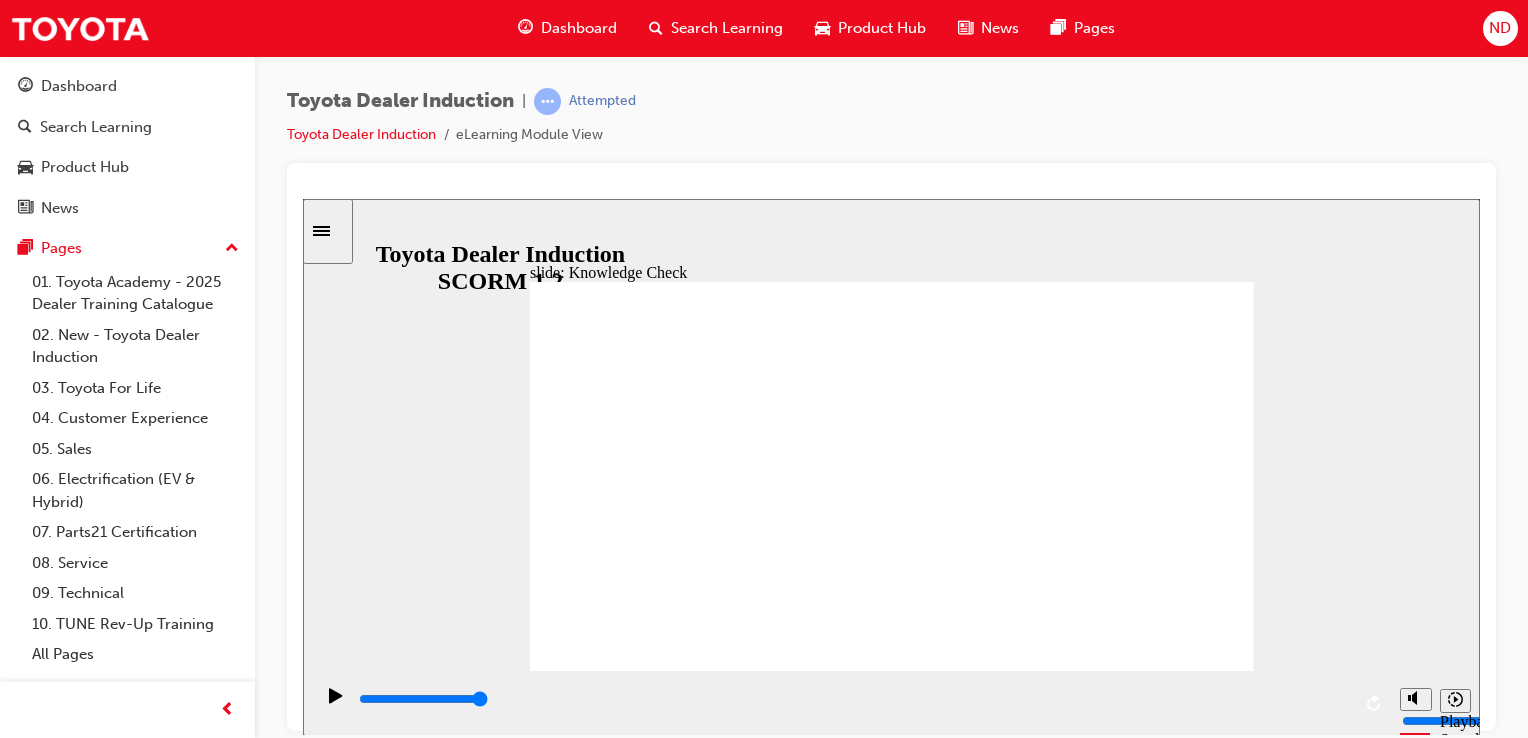 radio on "true" 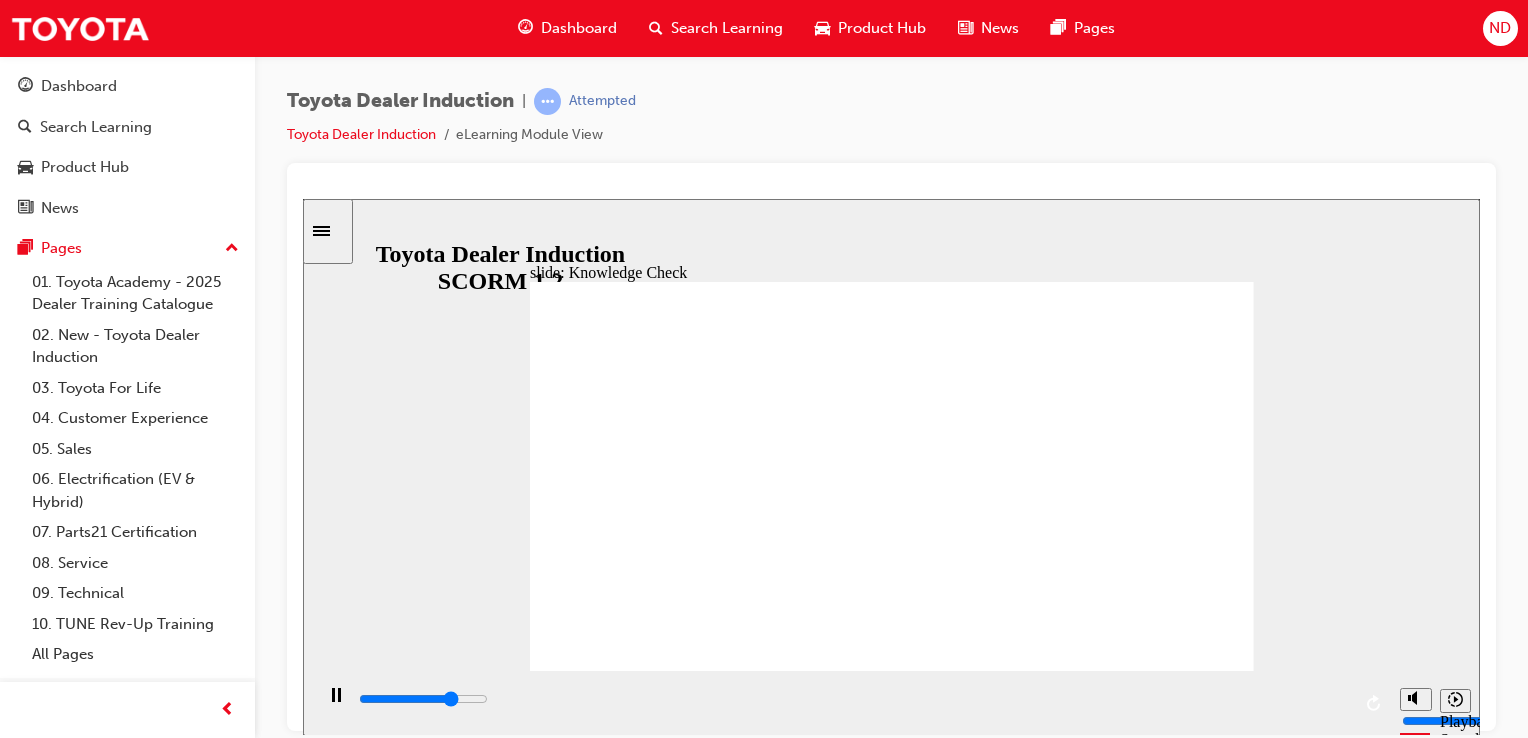type on "3700" 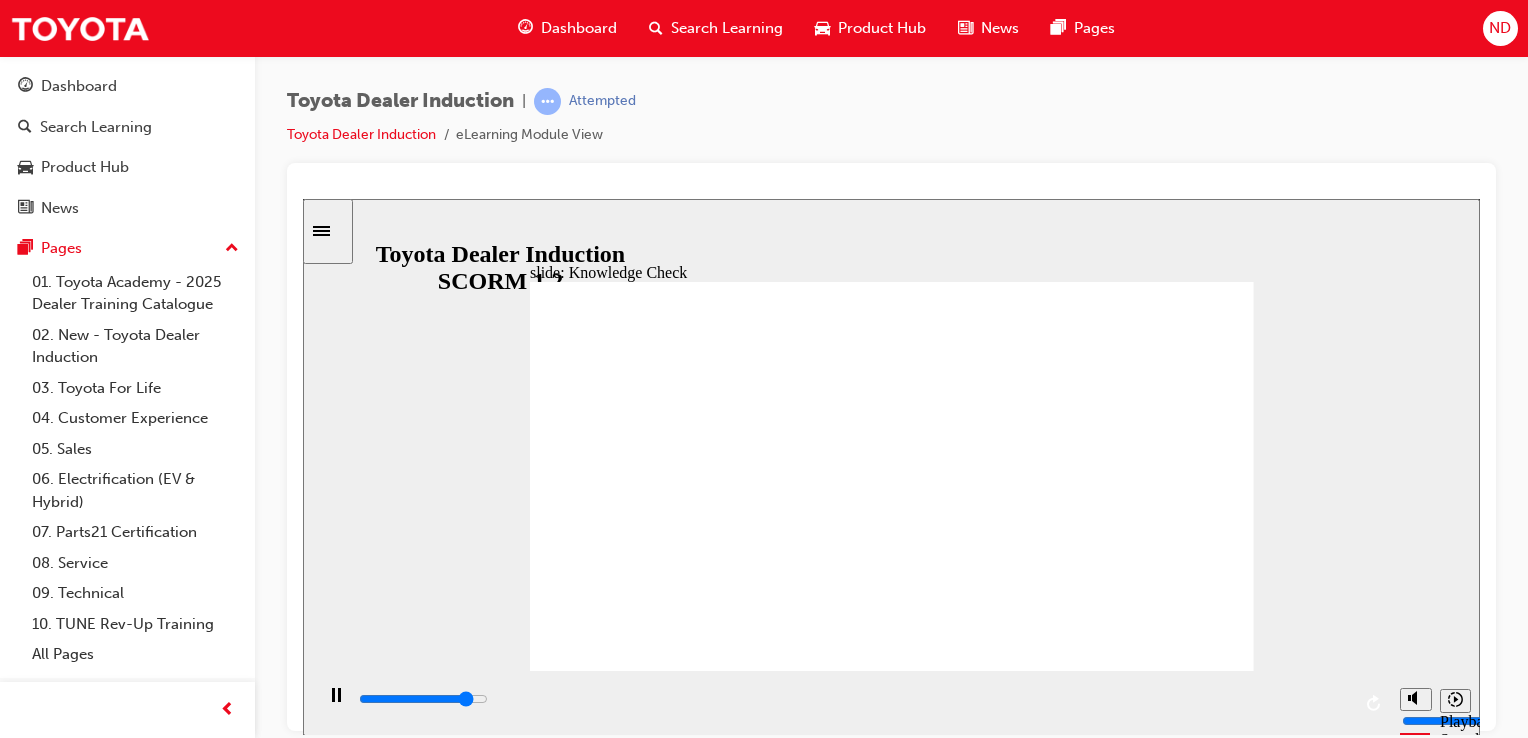 click 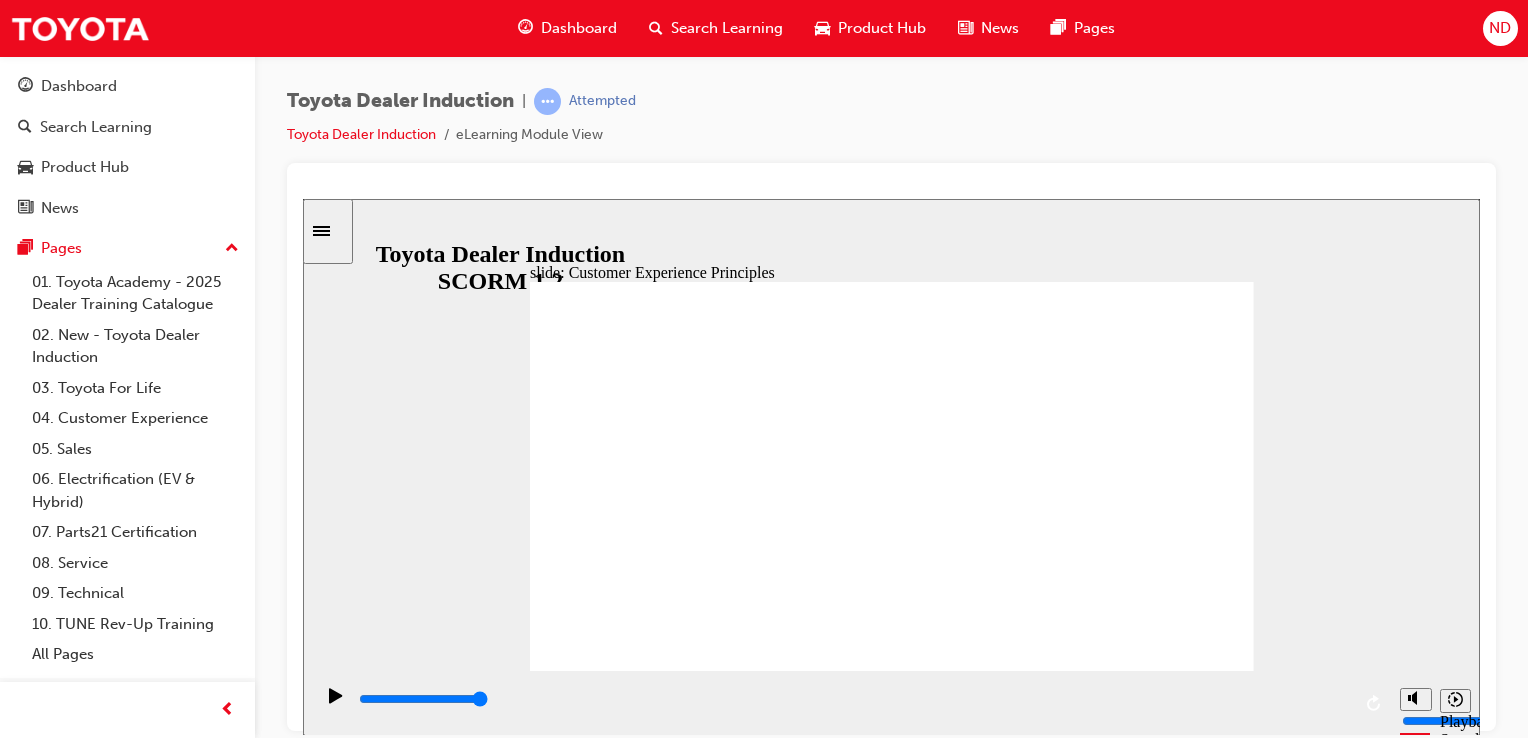 drag, startPoint x: 1187, startPoint y: 620, endPoint x: 1192, endPoint y: 629, distance: 10.29563 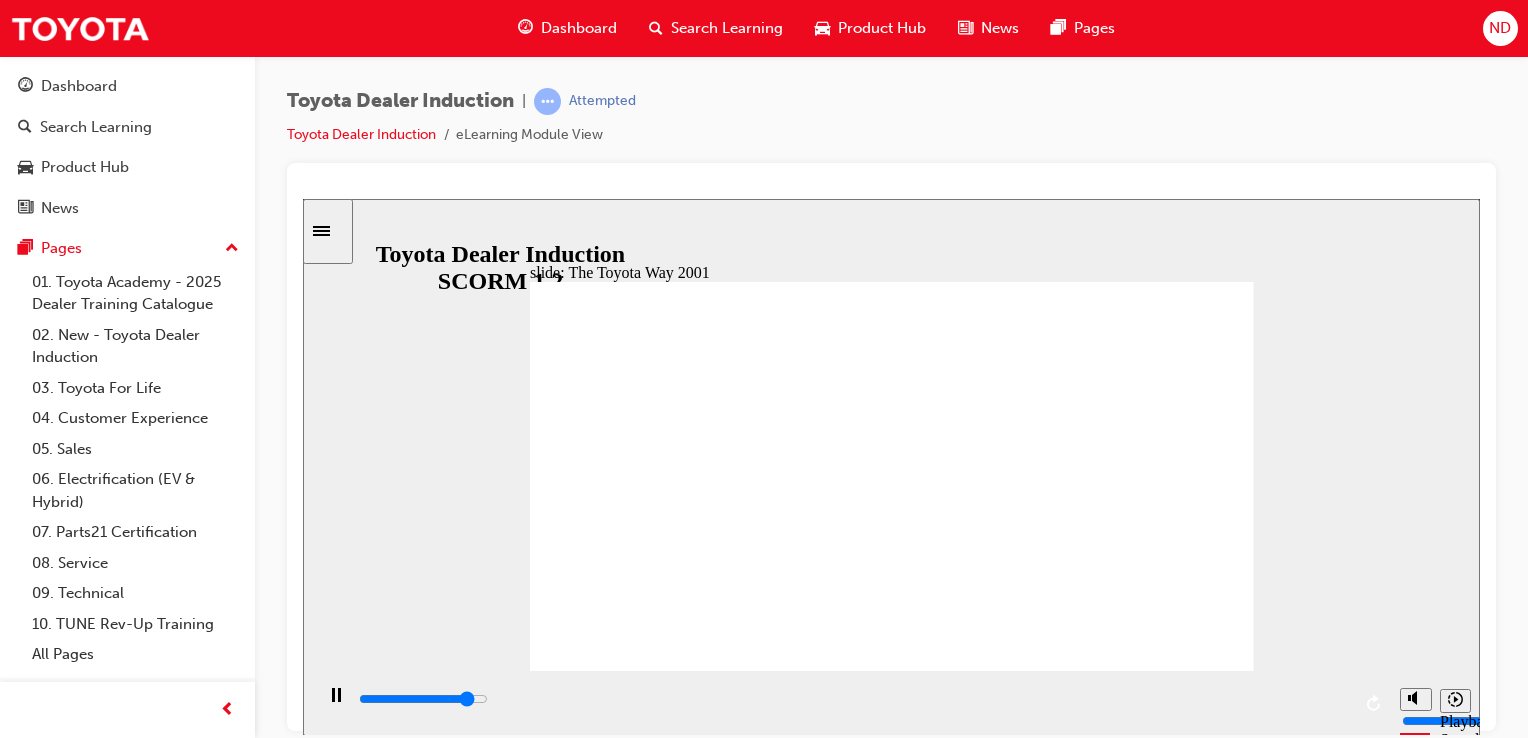 click 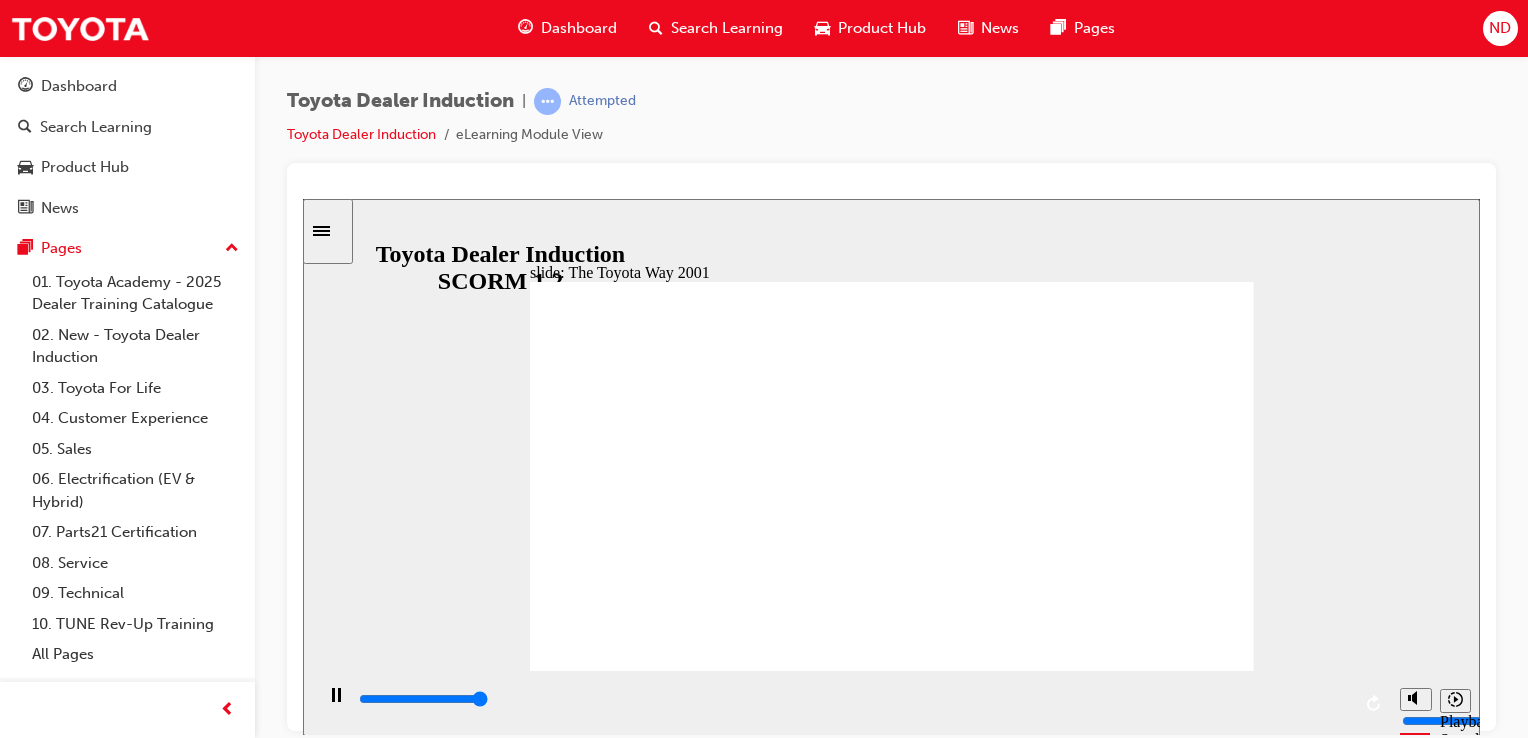 click 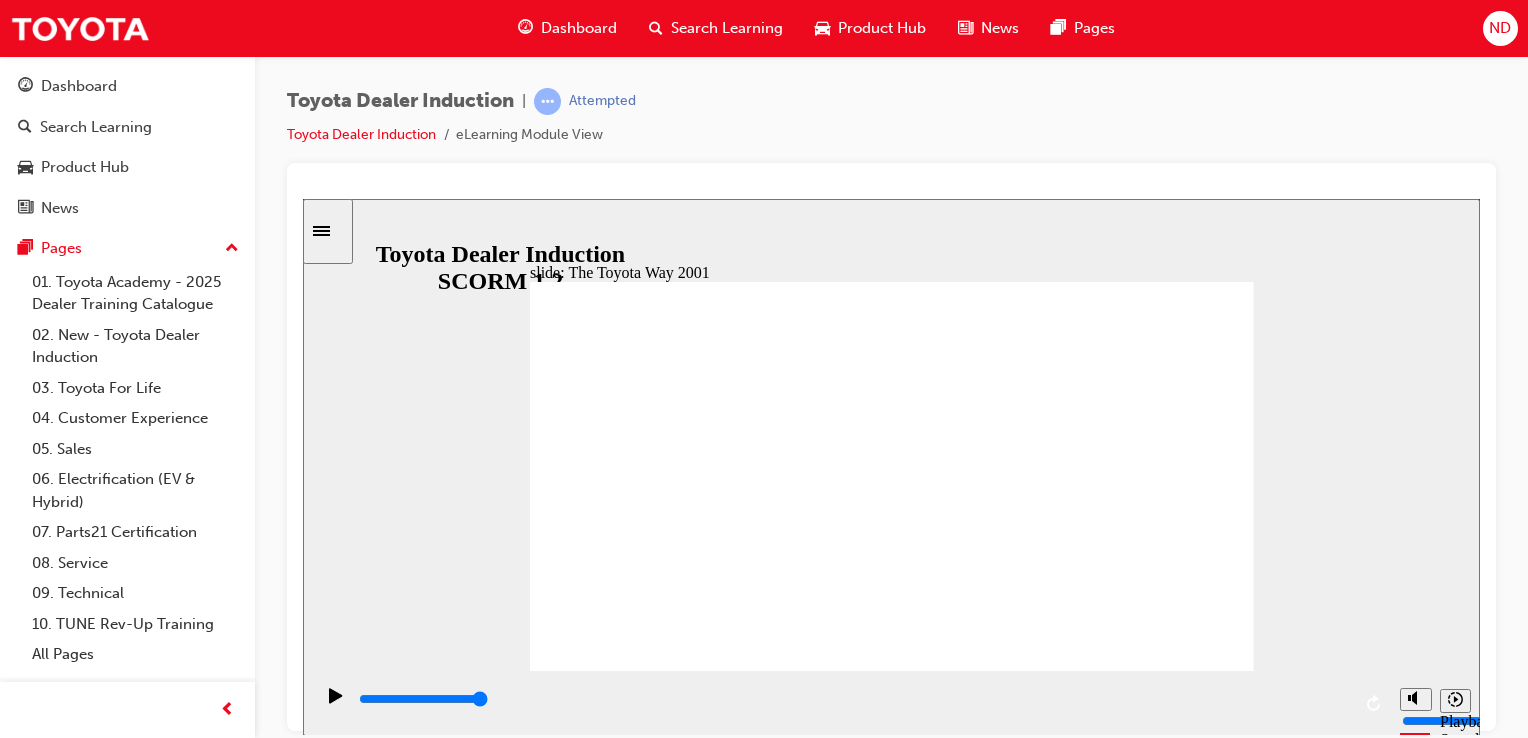 click 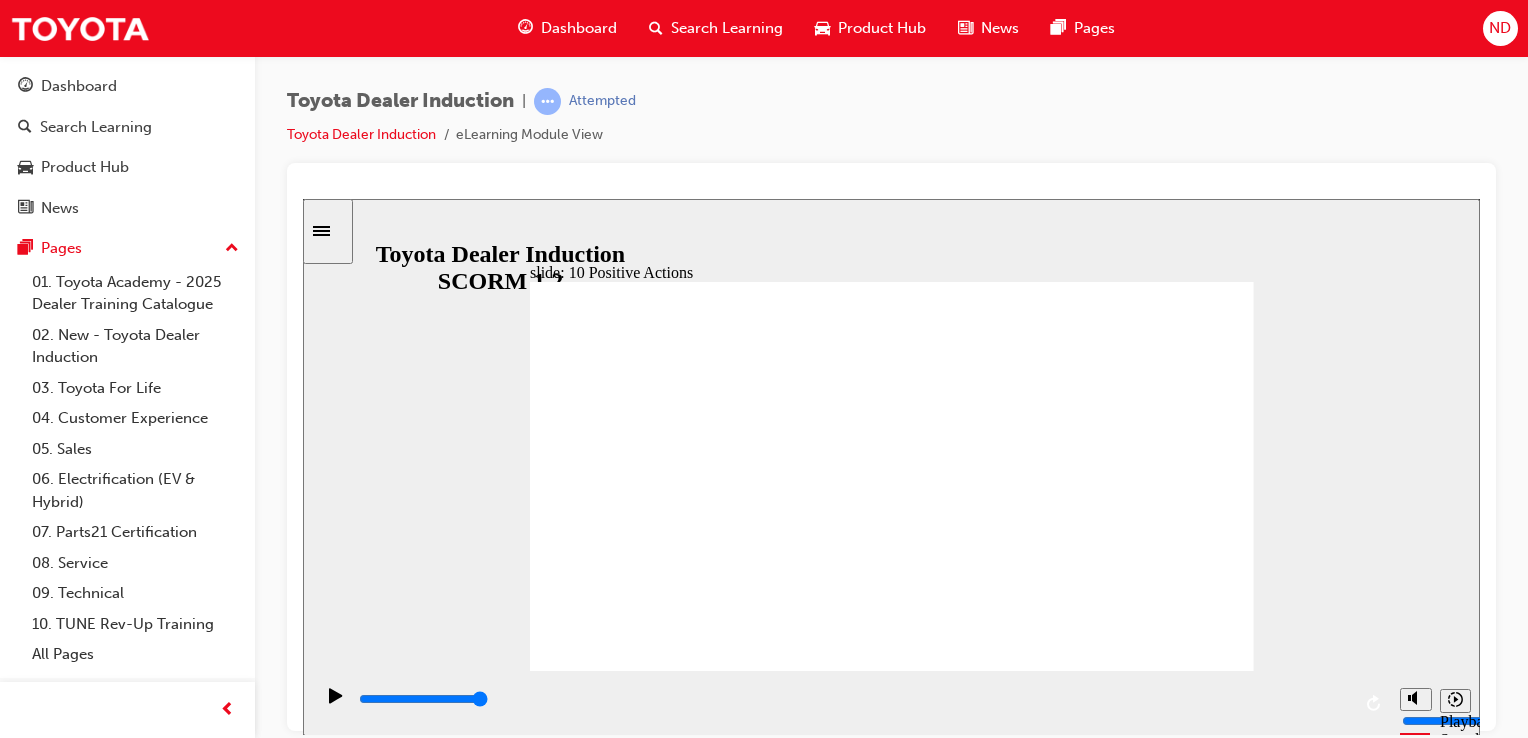 click 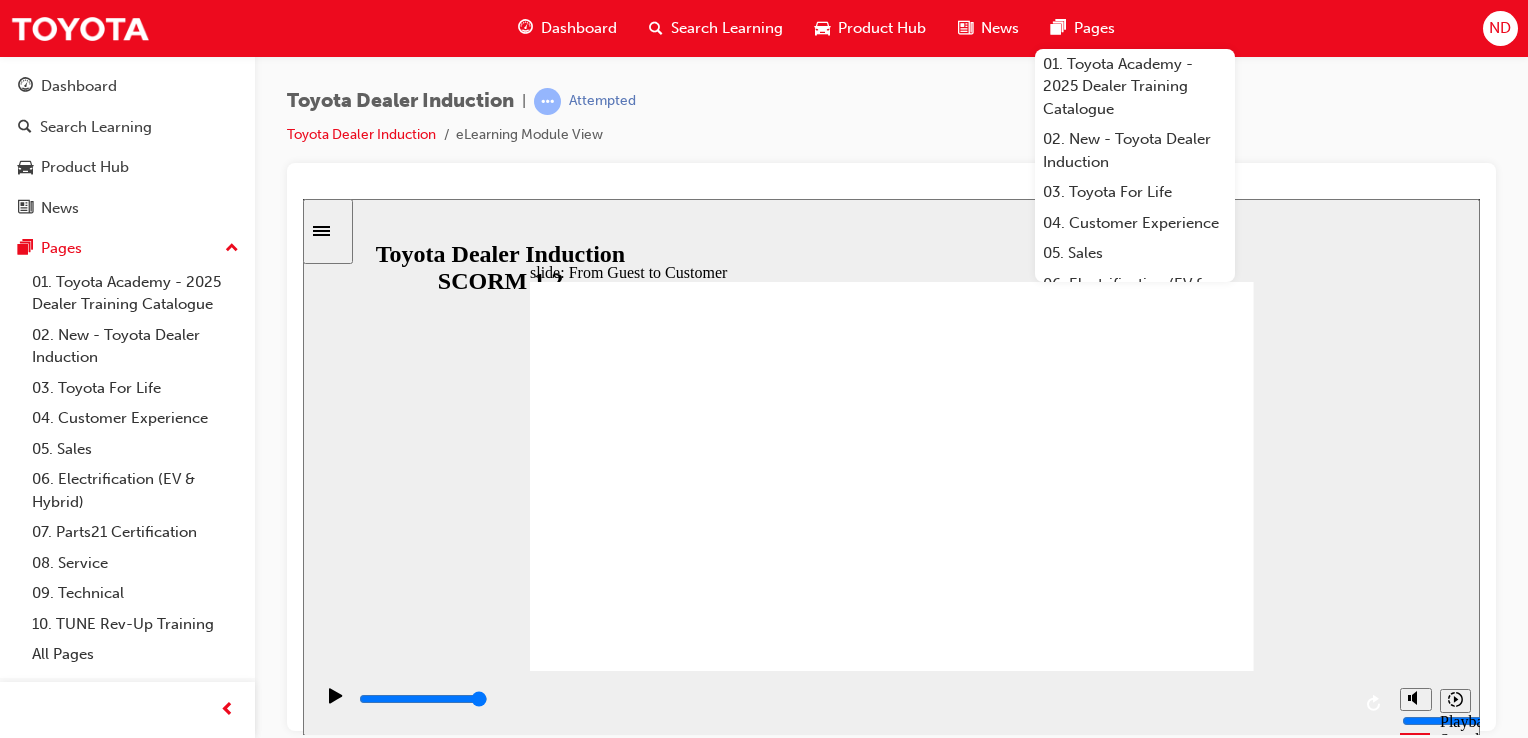 click 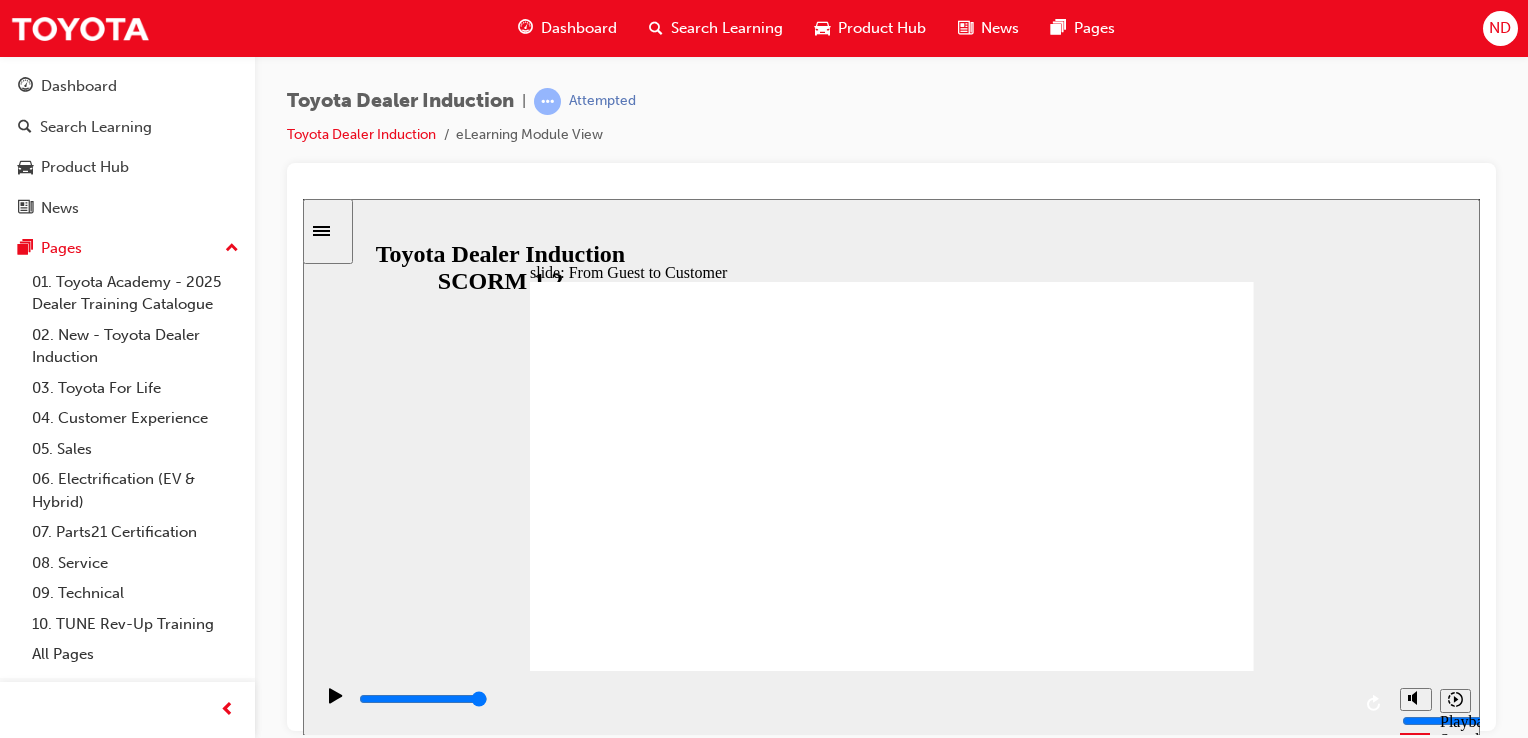 drag, startPoint x: 580, startPoint y: 641, endPoint x: 580, endPoint y: 630, distance: 11 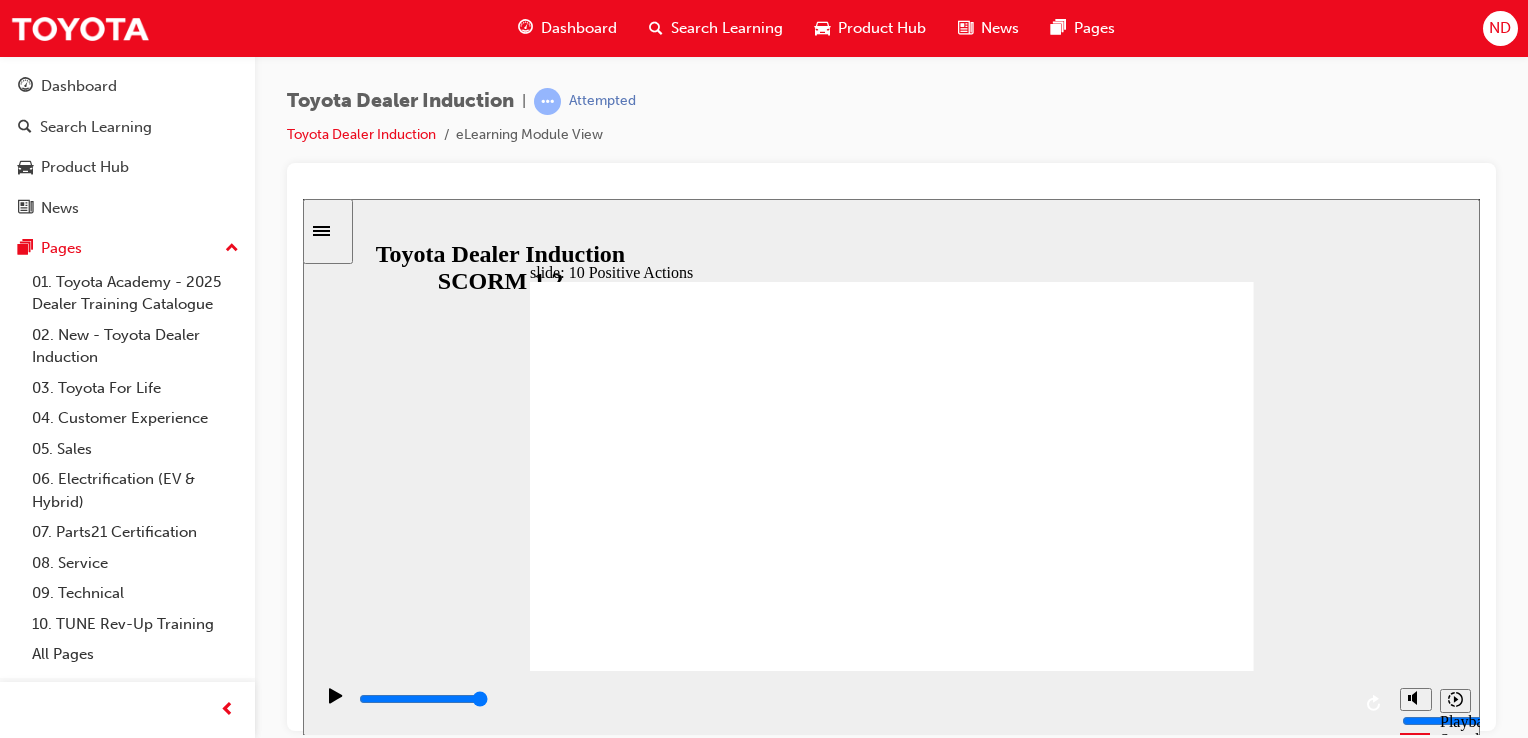 click 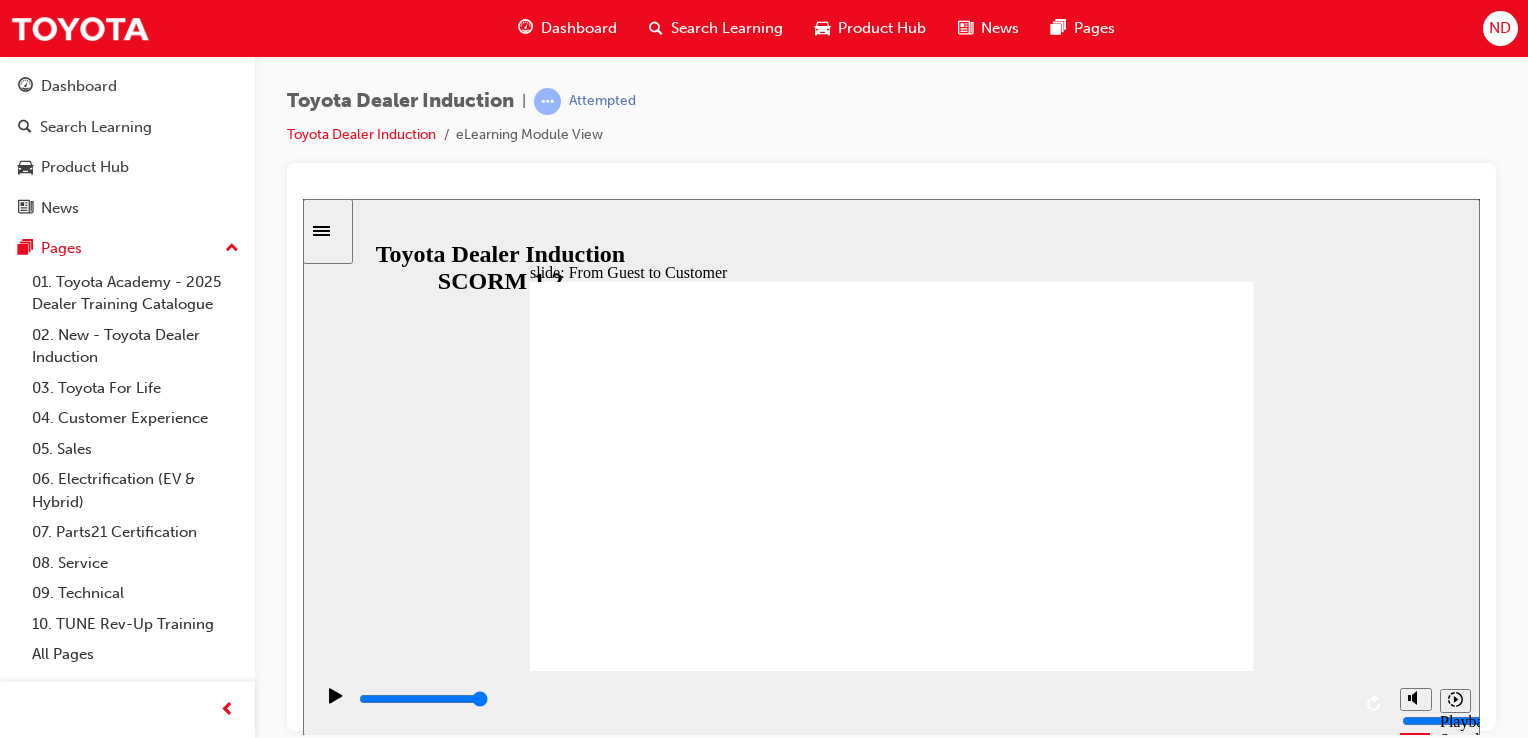 click at bounding box center (892, 3674) 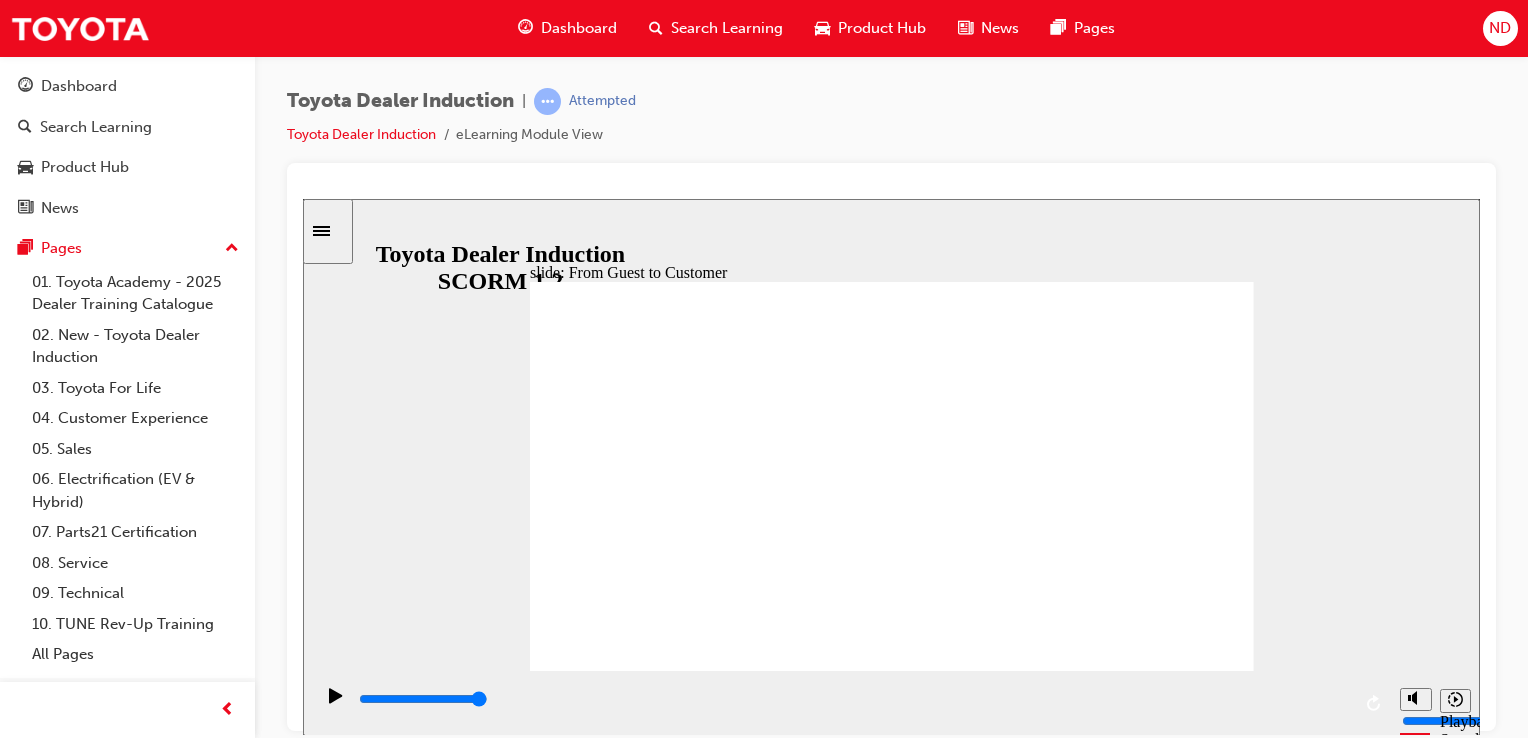 click 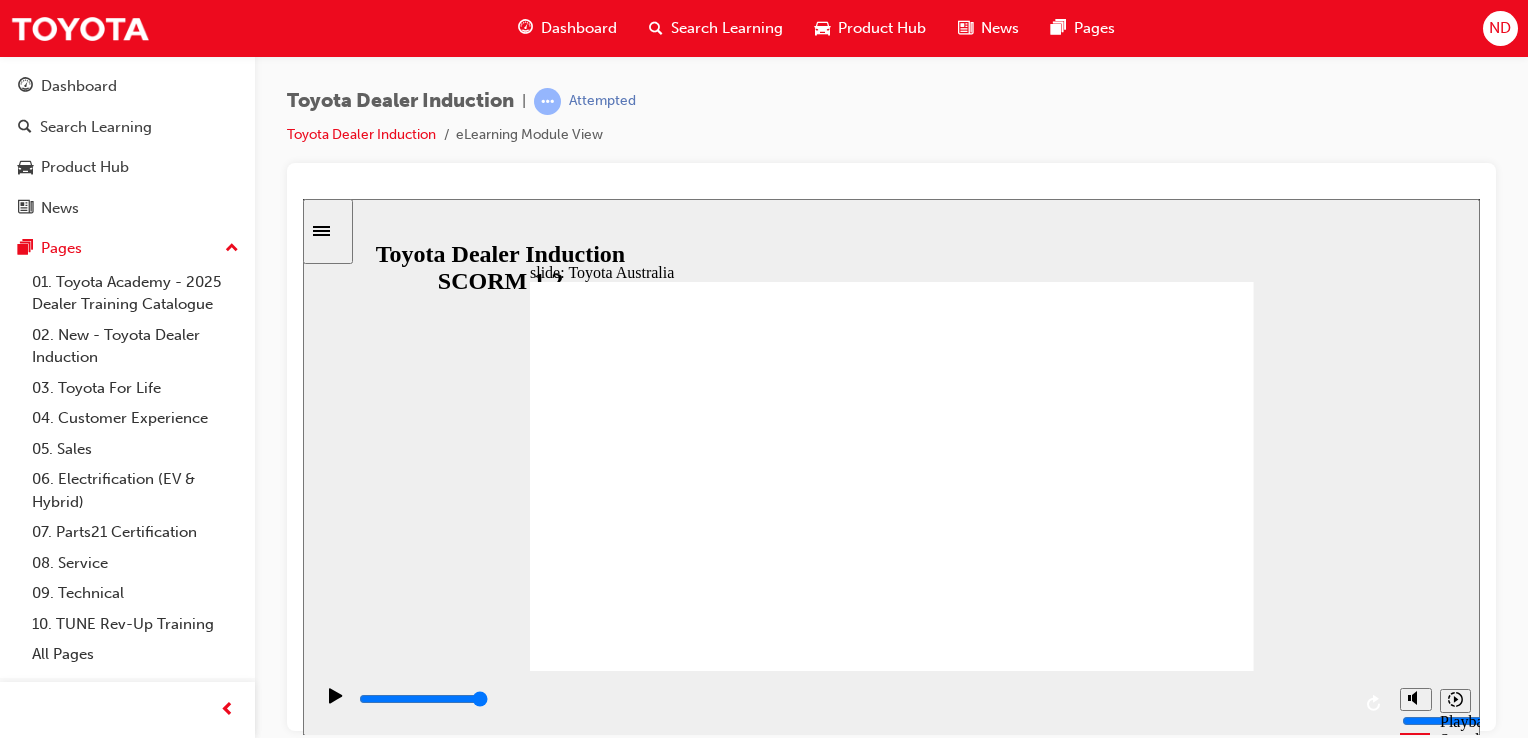 click 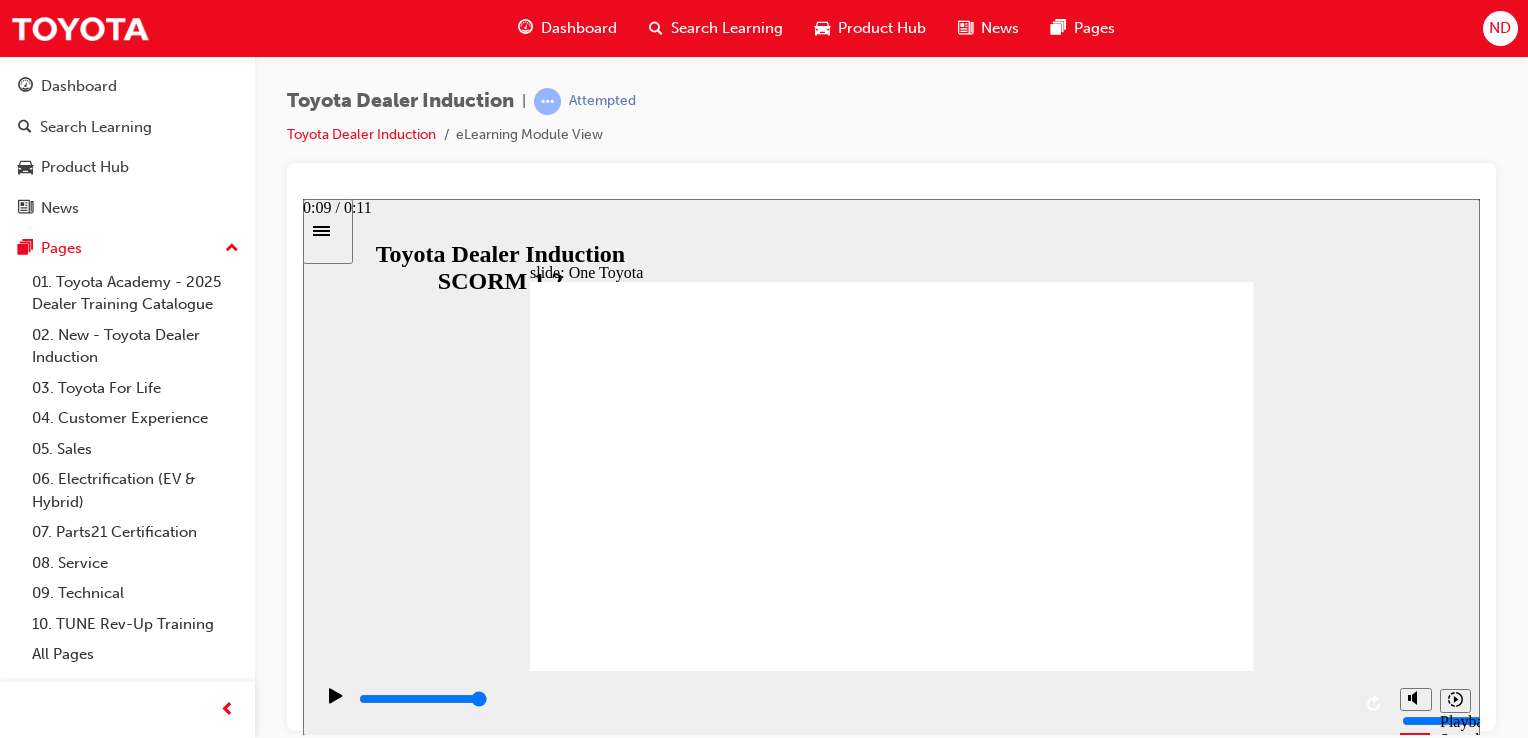 click 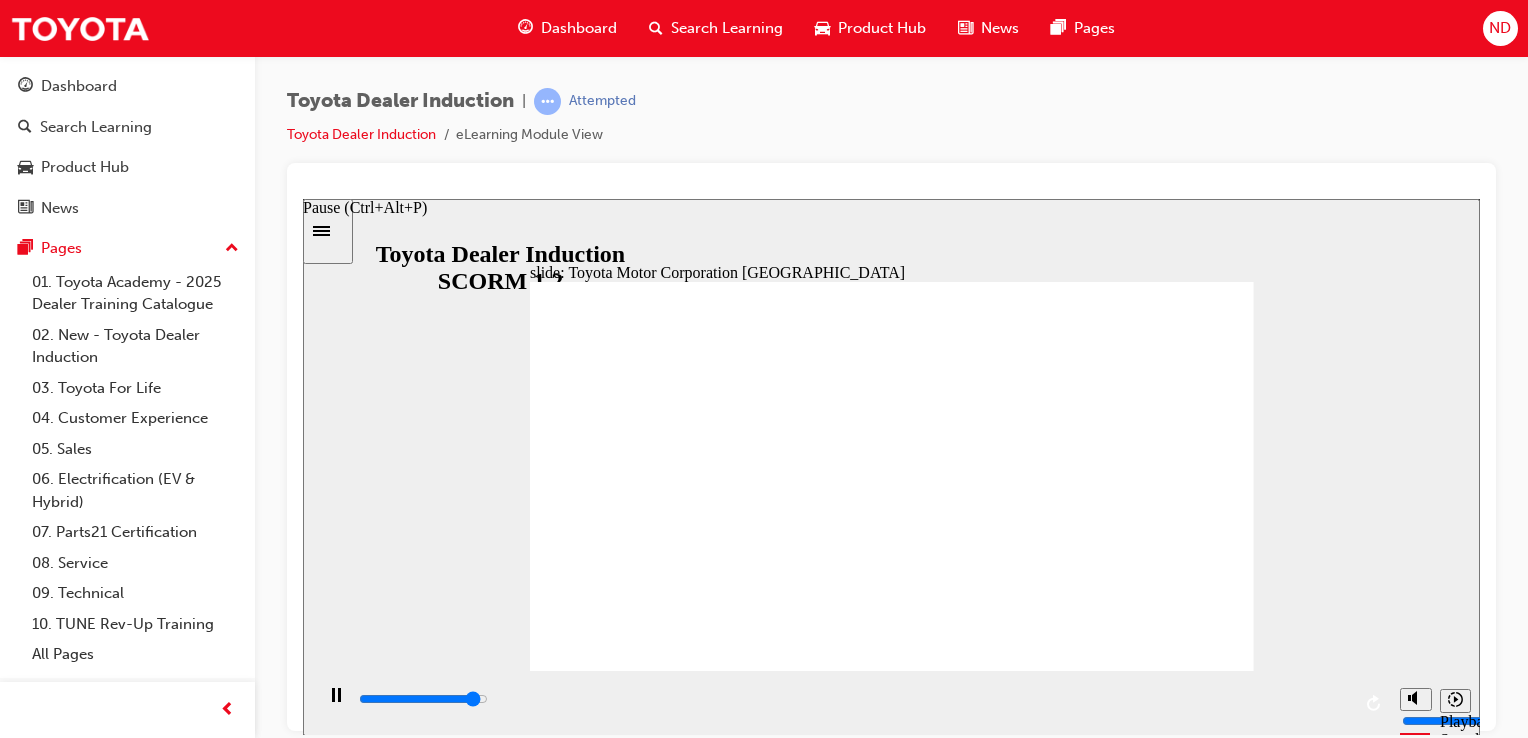 click 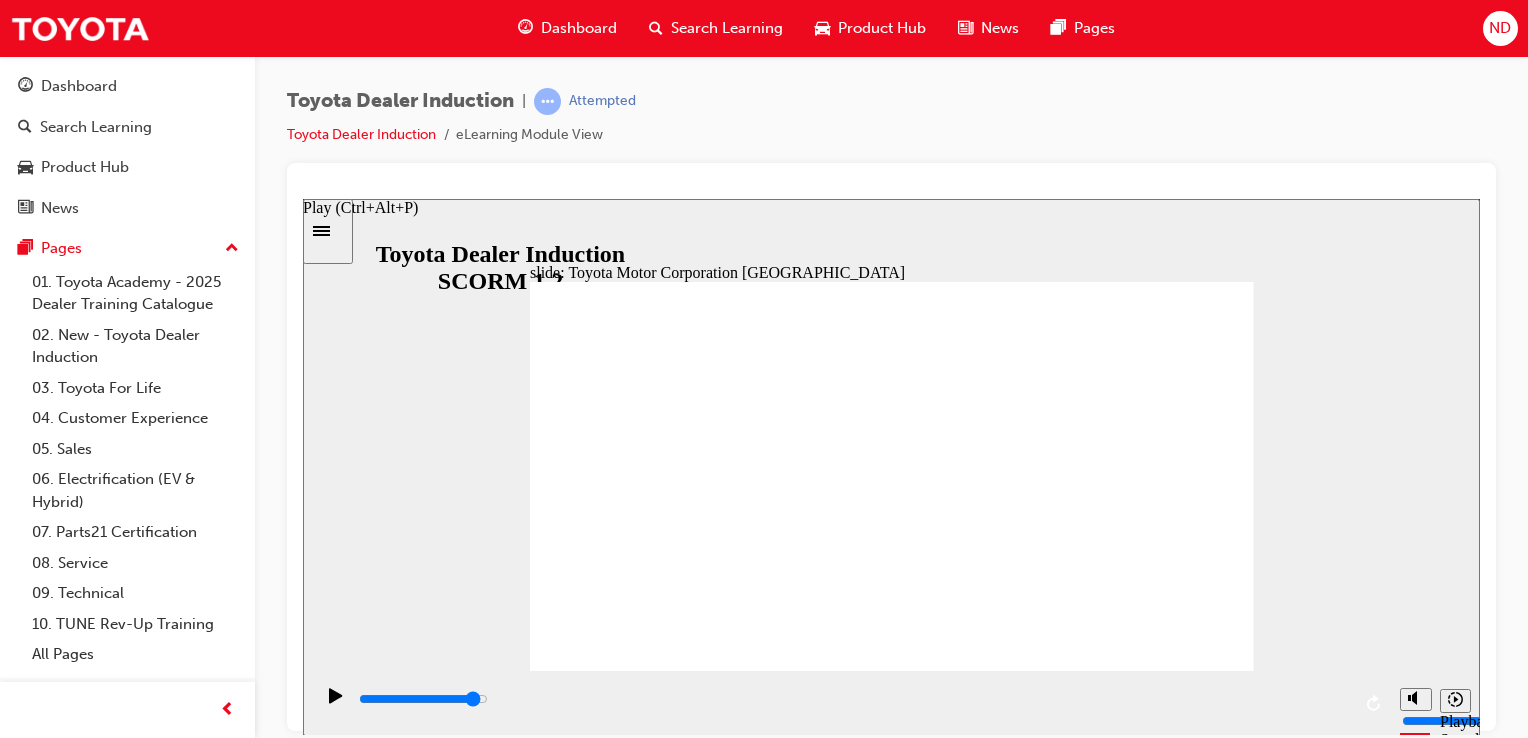 click 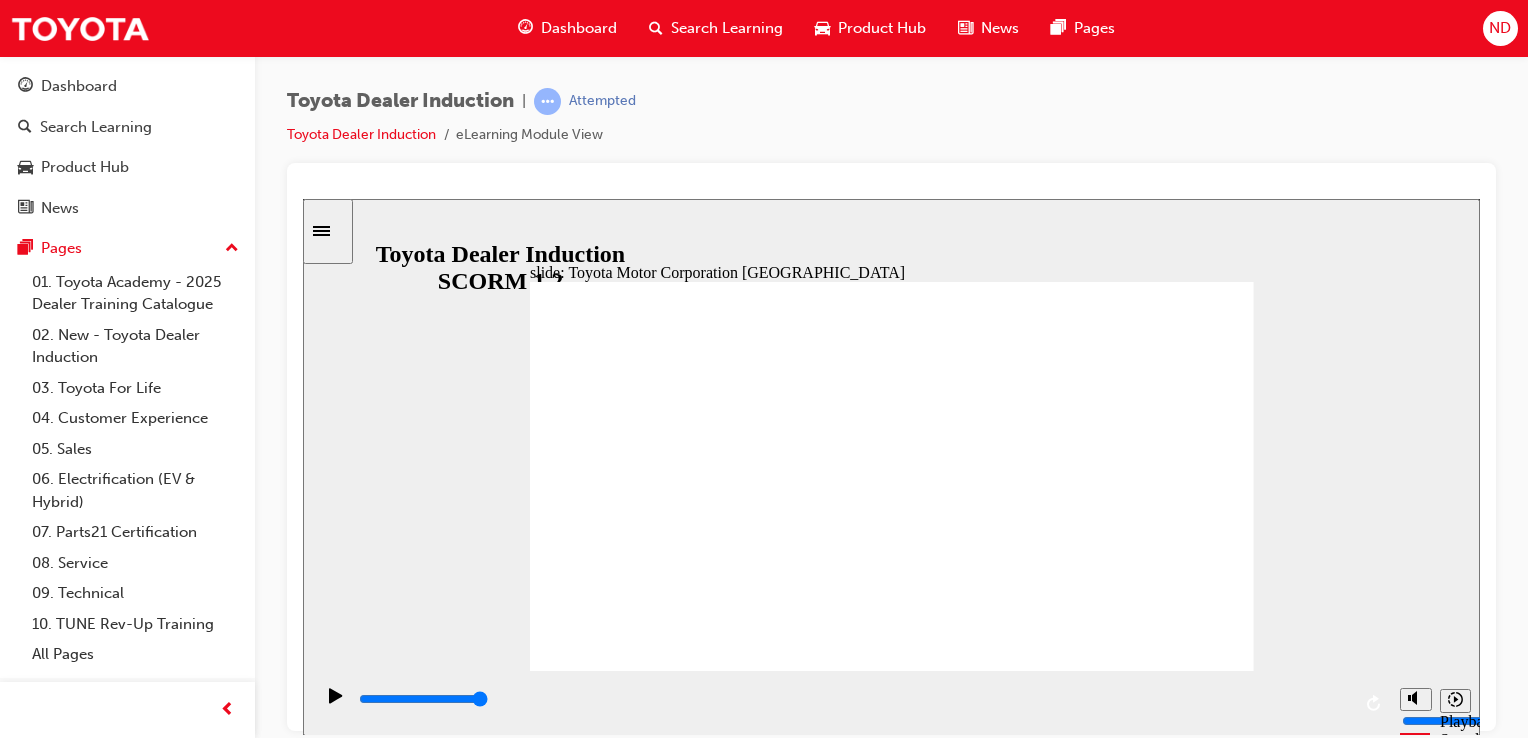 click 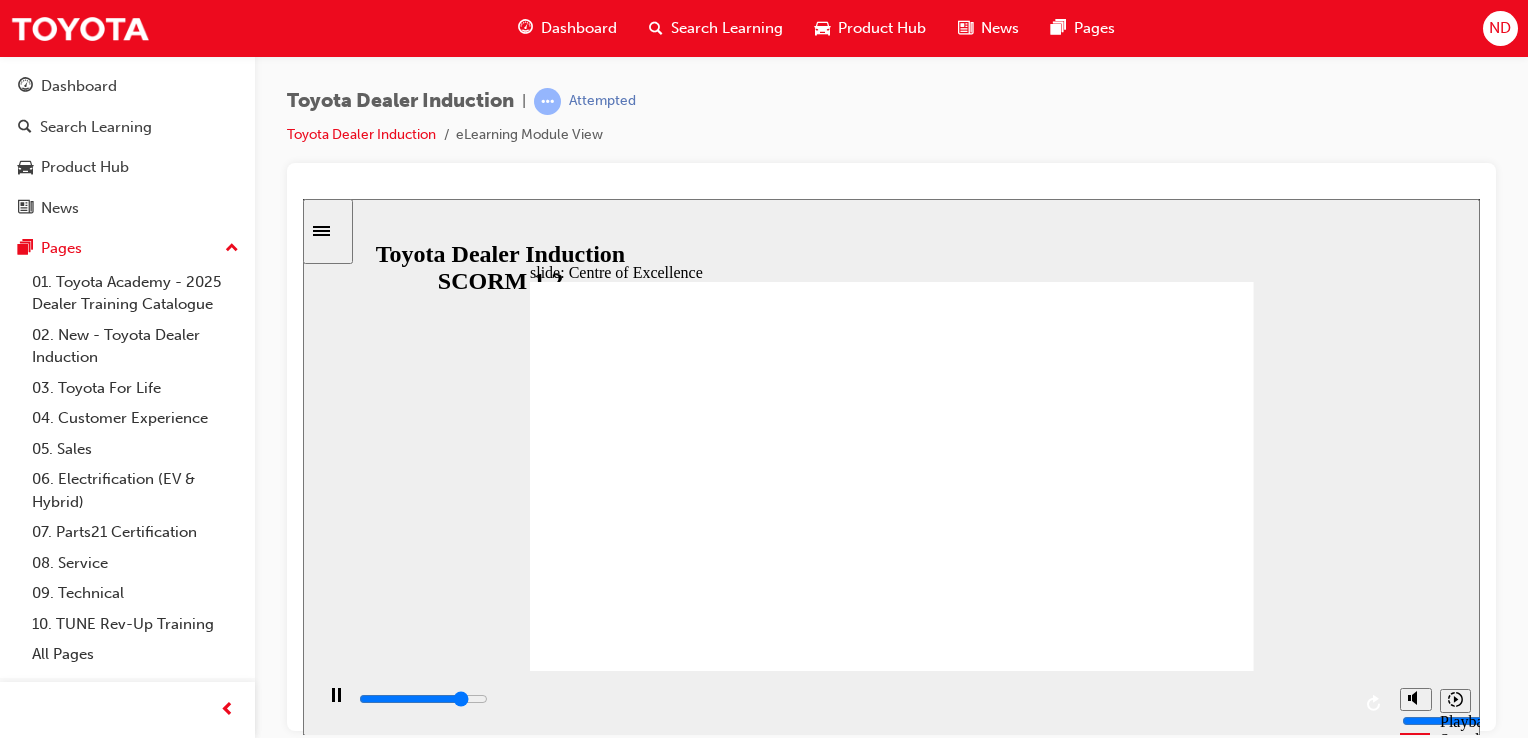 click 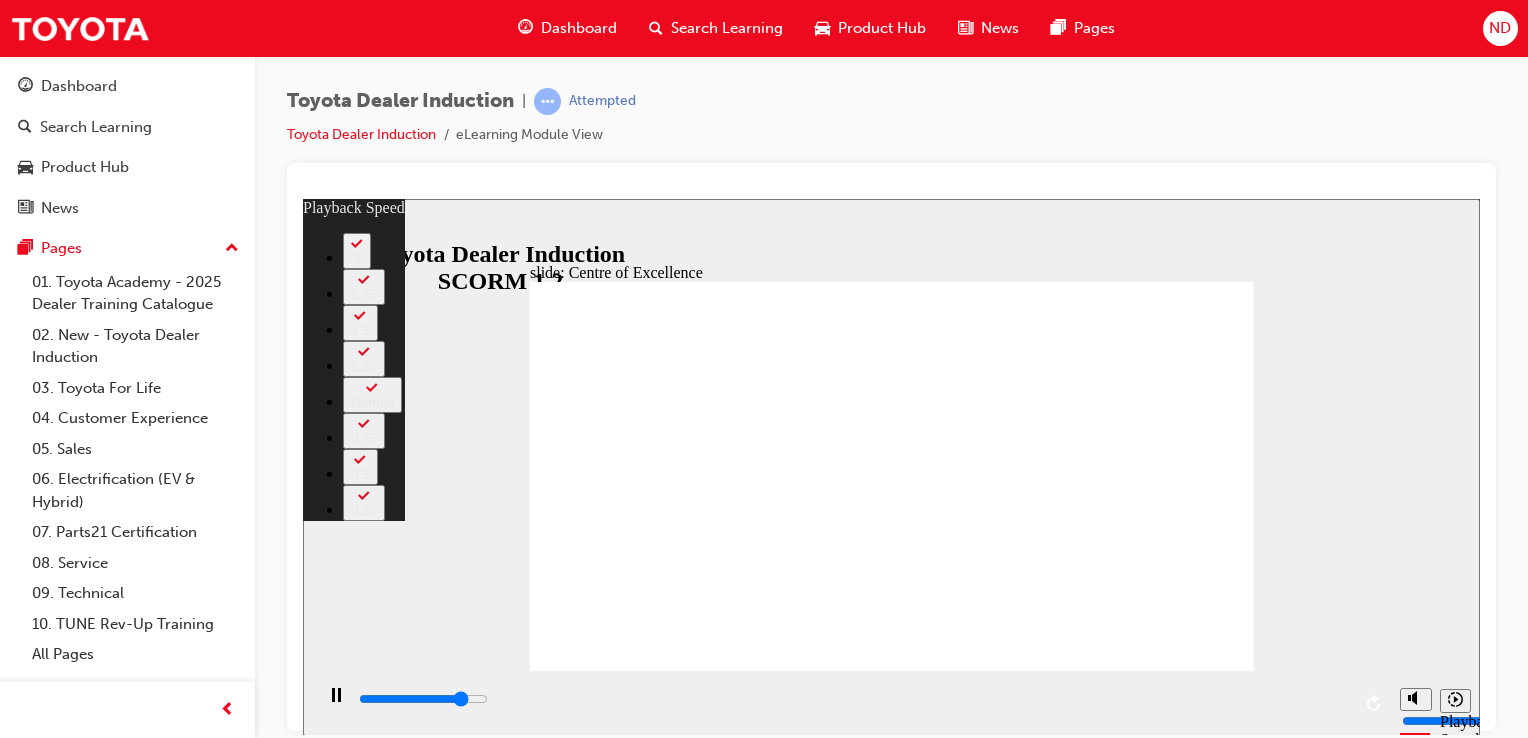 type on "12700" 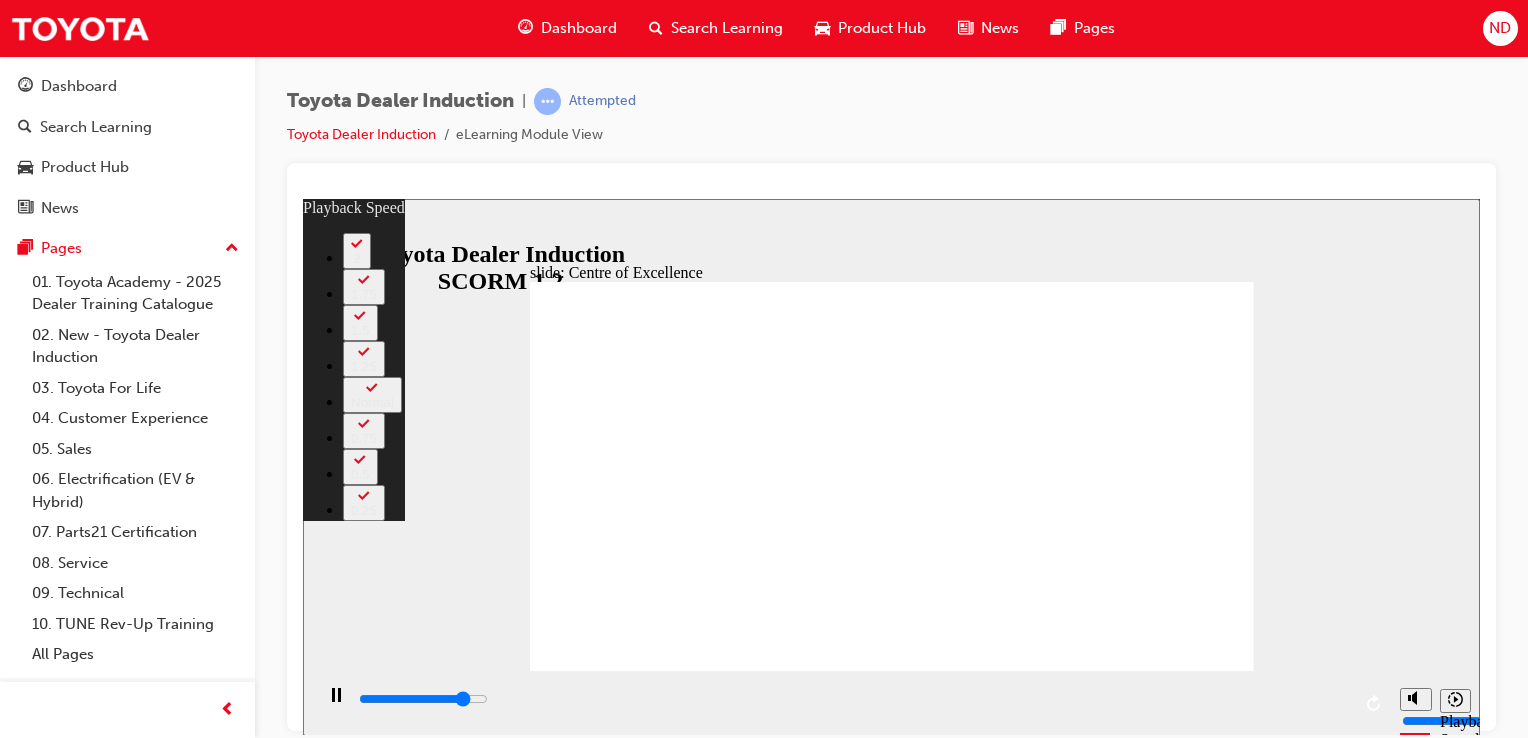 type on "13000" 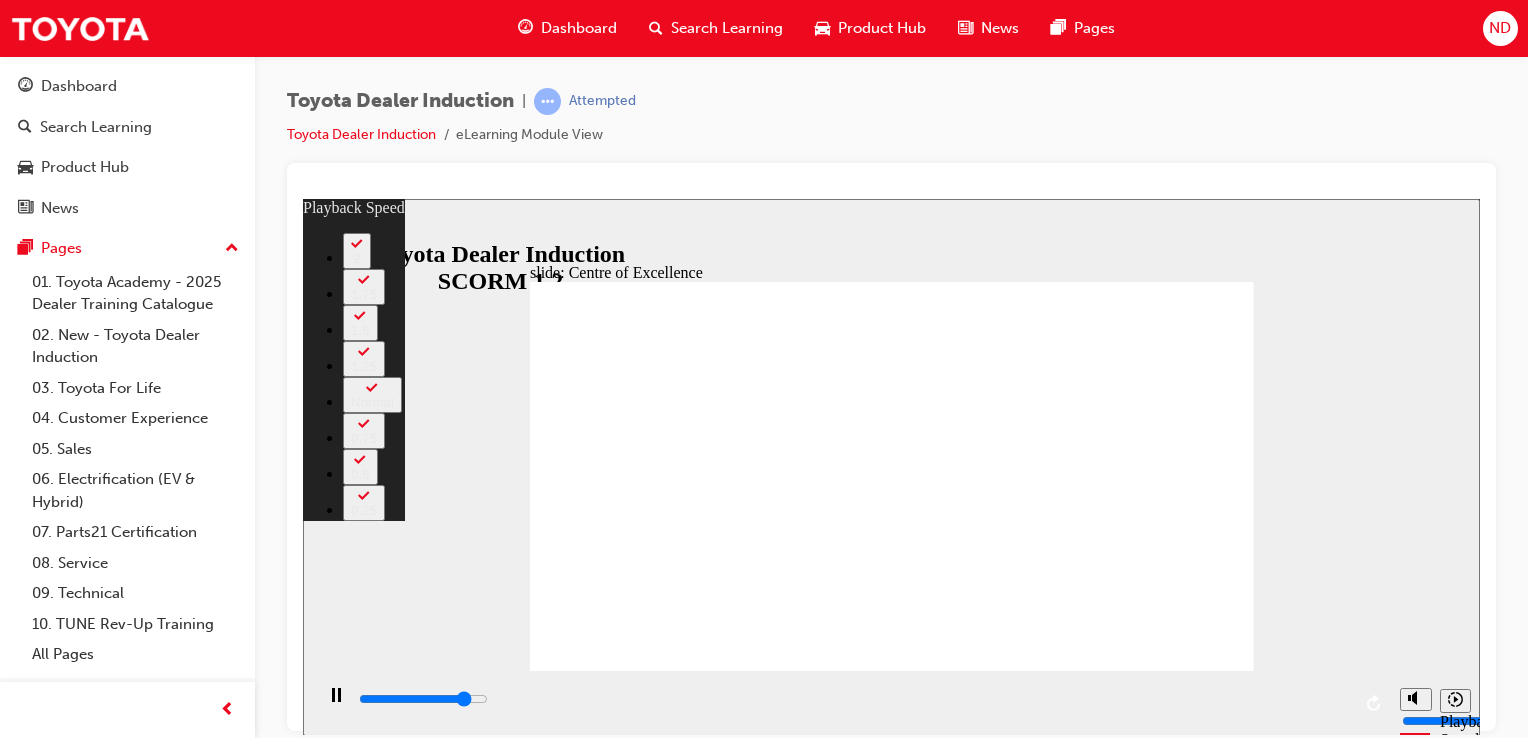 type on "13200" 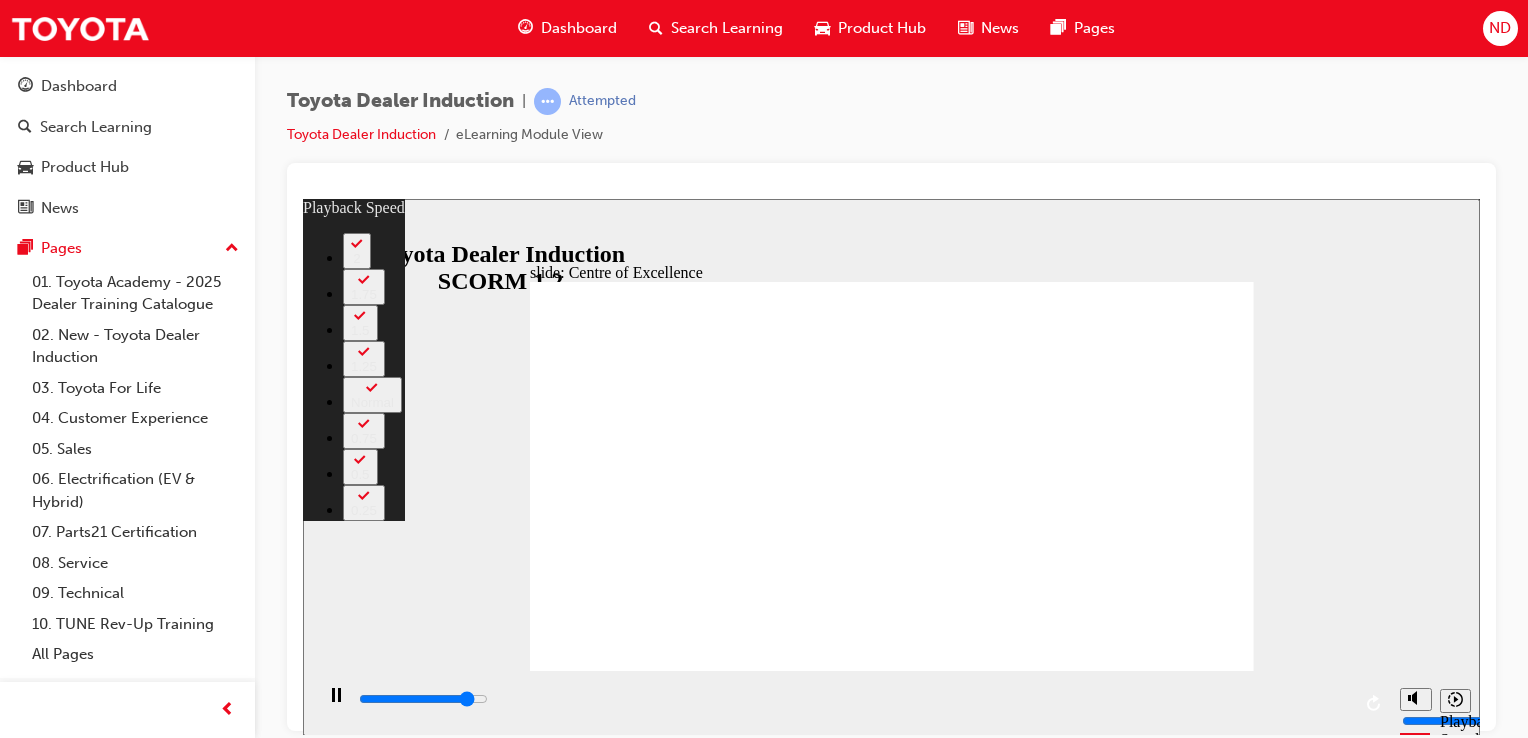 type on "13500" 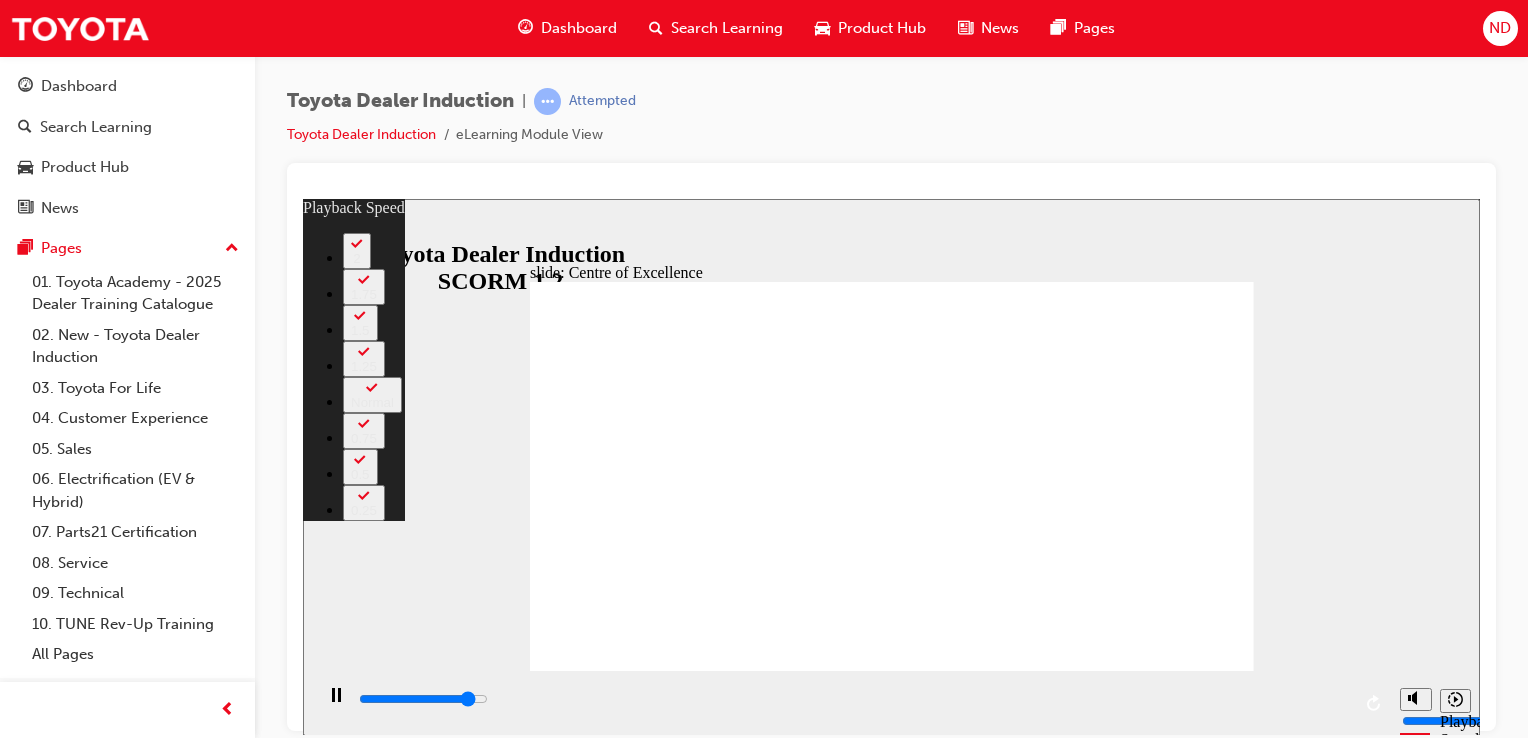 type on "13800" 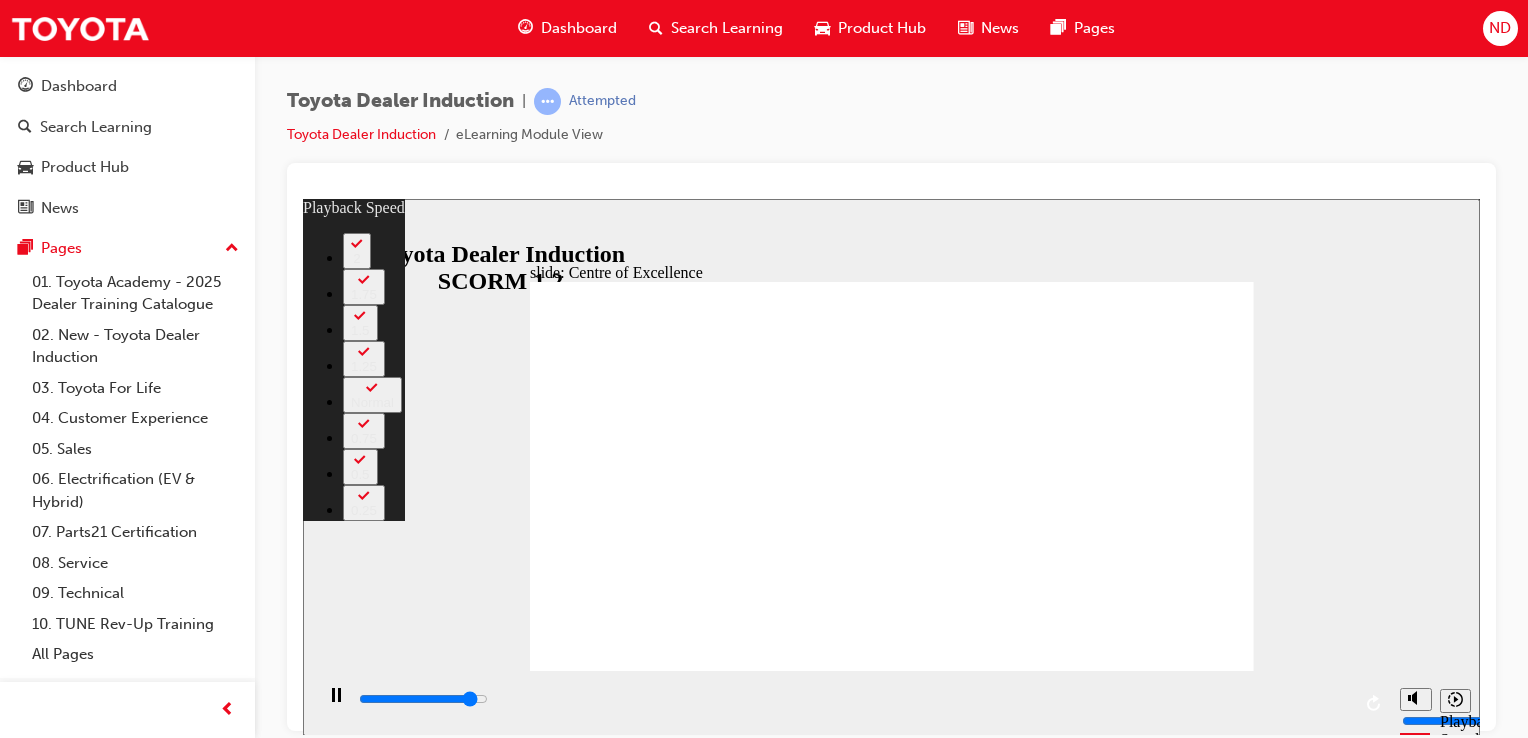 type on "14000" 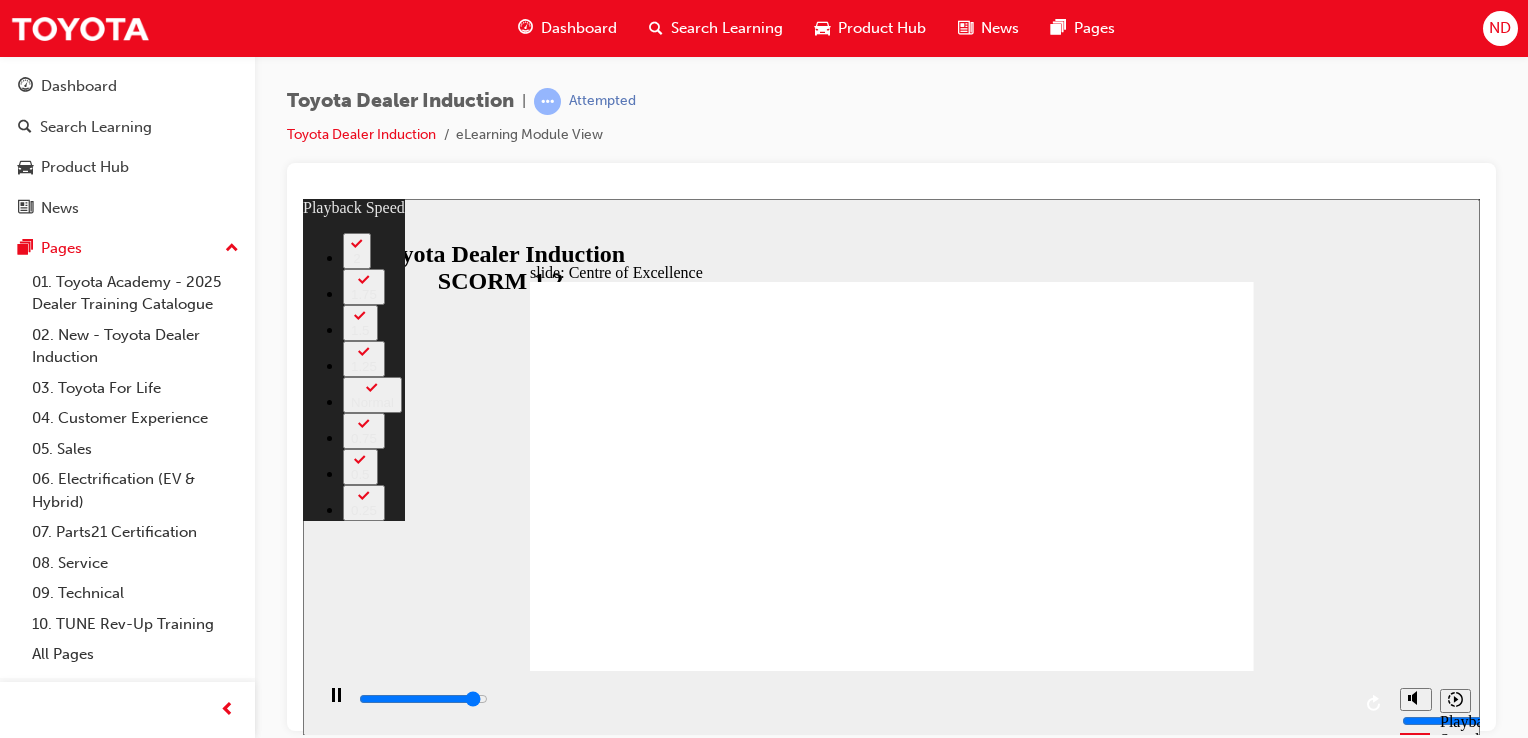 type on "14300" 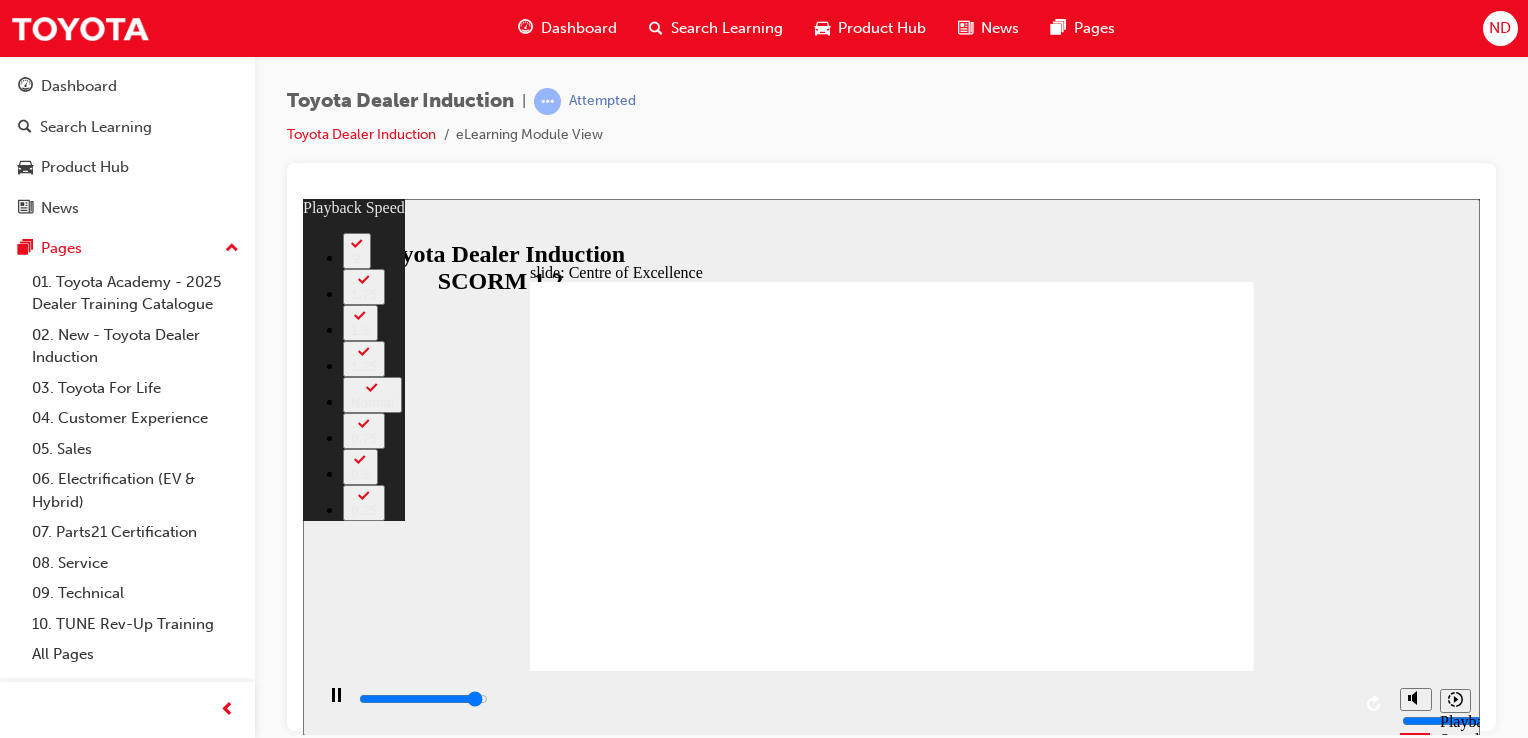 type on "14600" 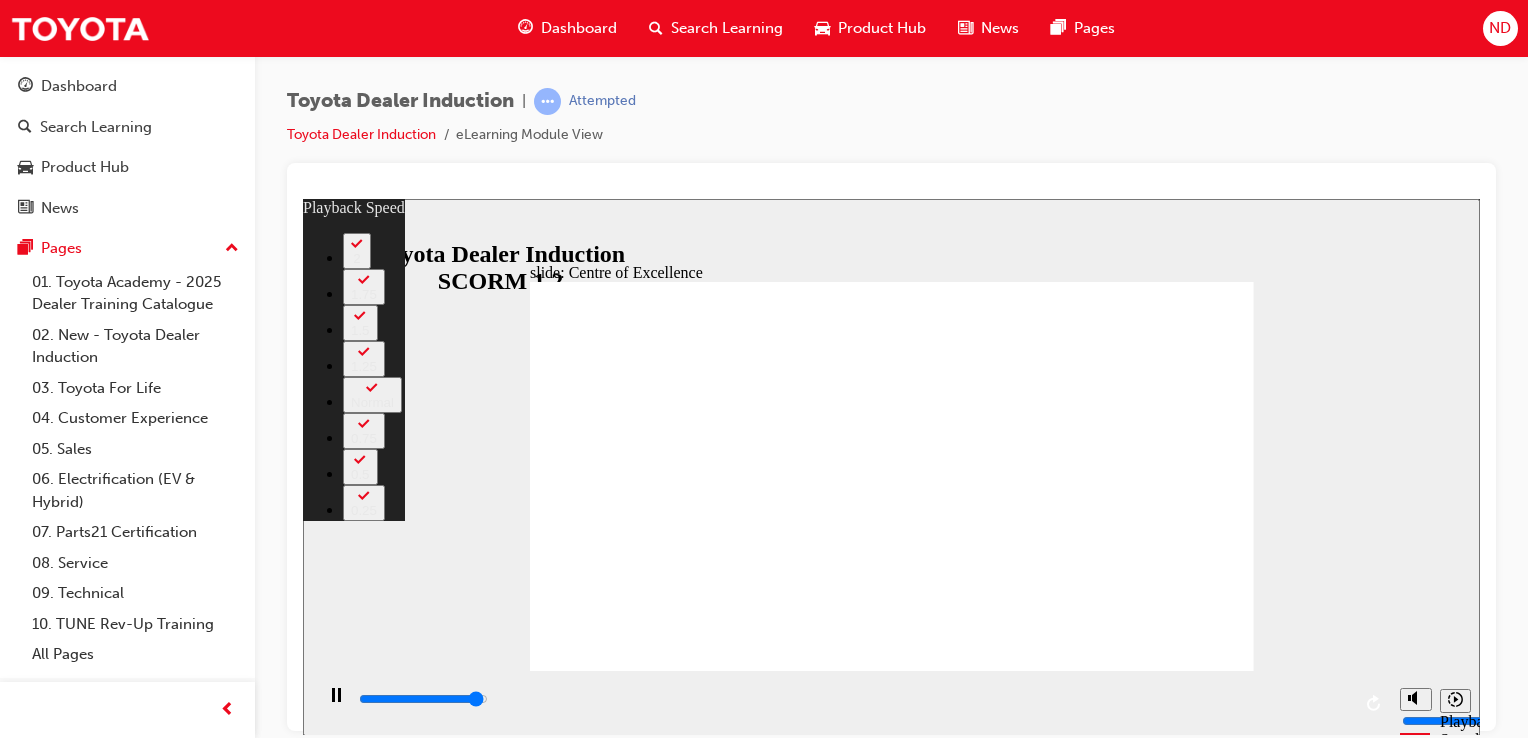 type on "14800" 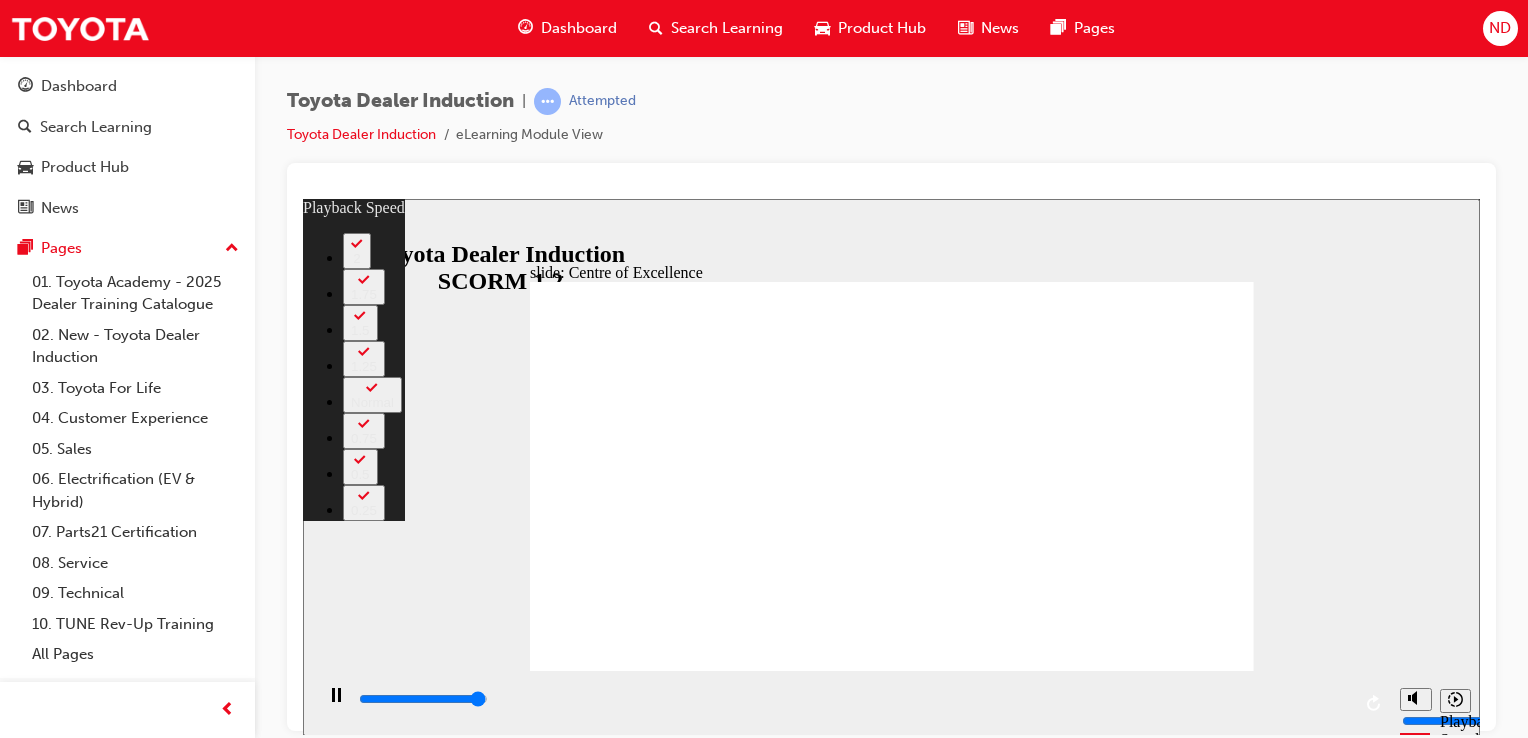 type on "15100" 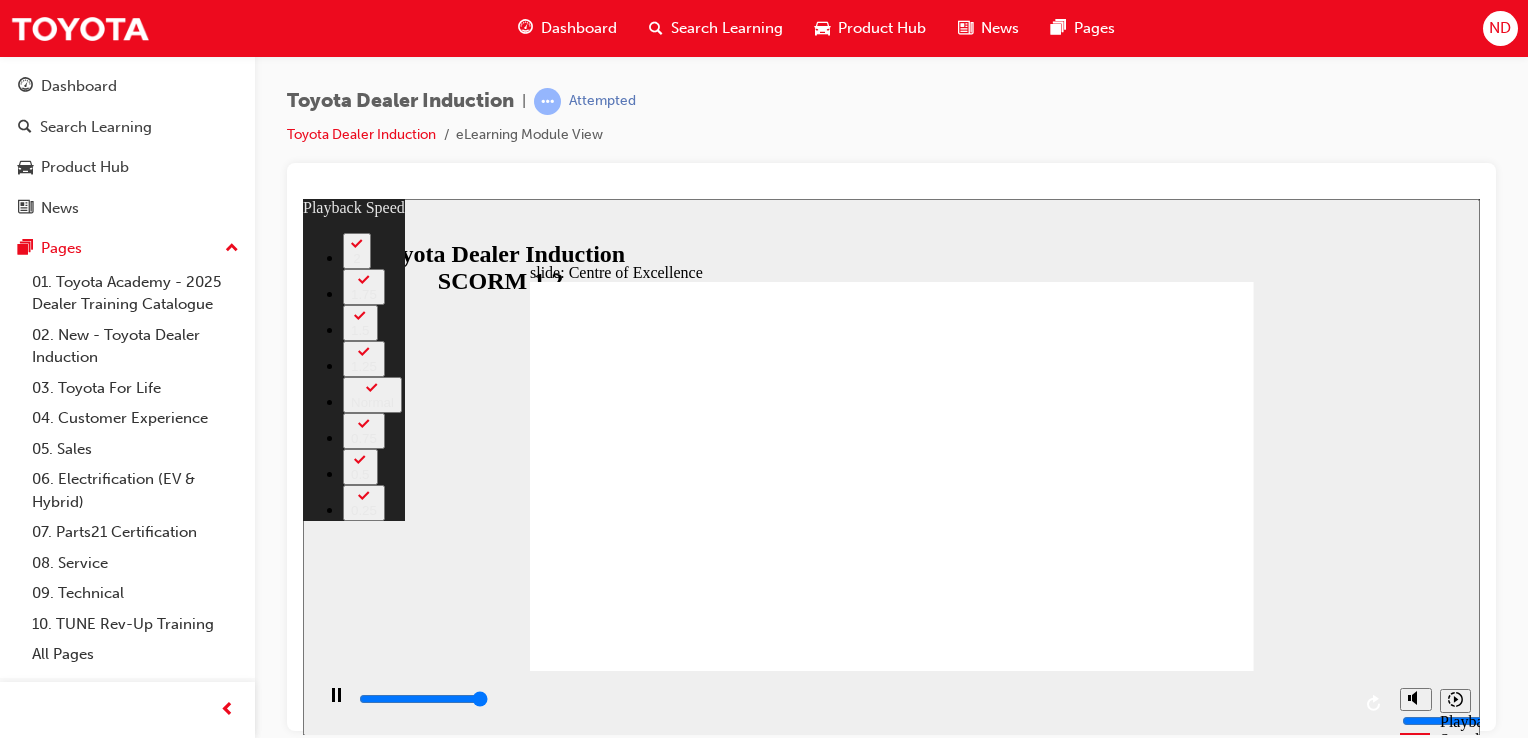 type on "15300" 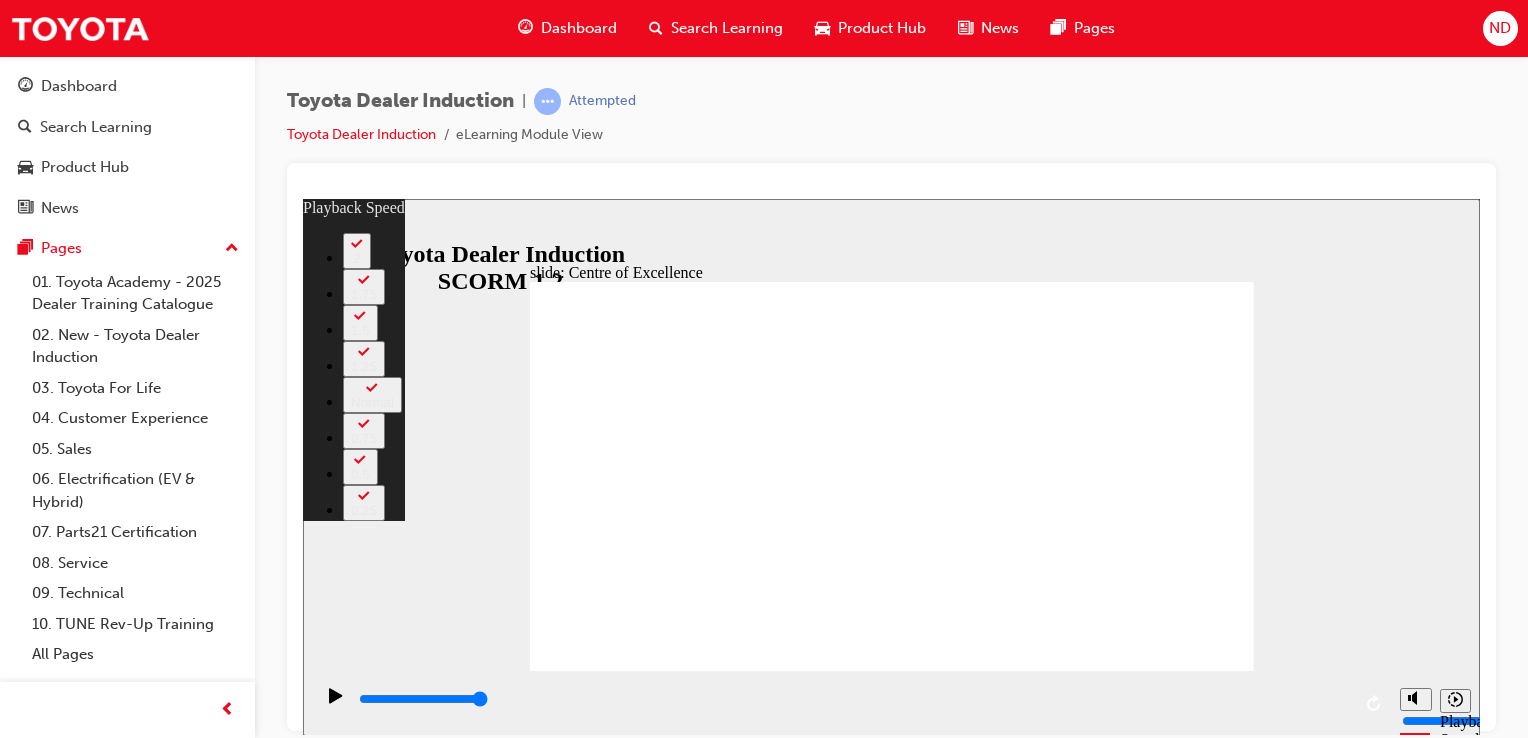 click at bounding box center (549, 4104) 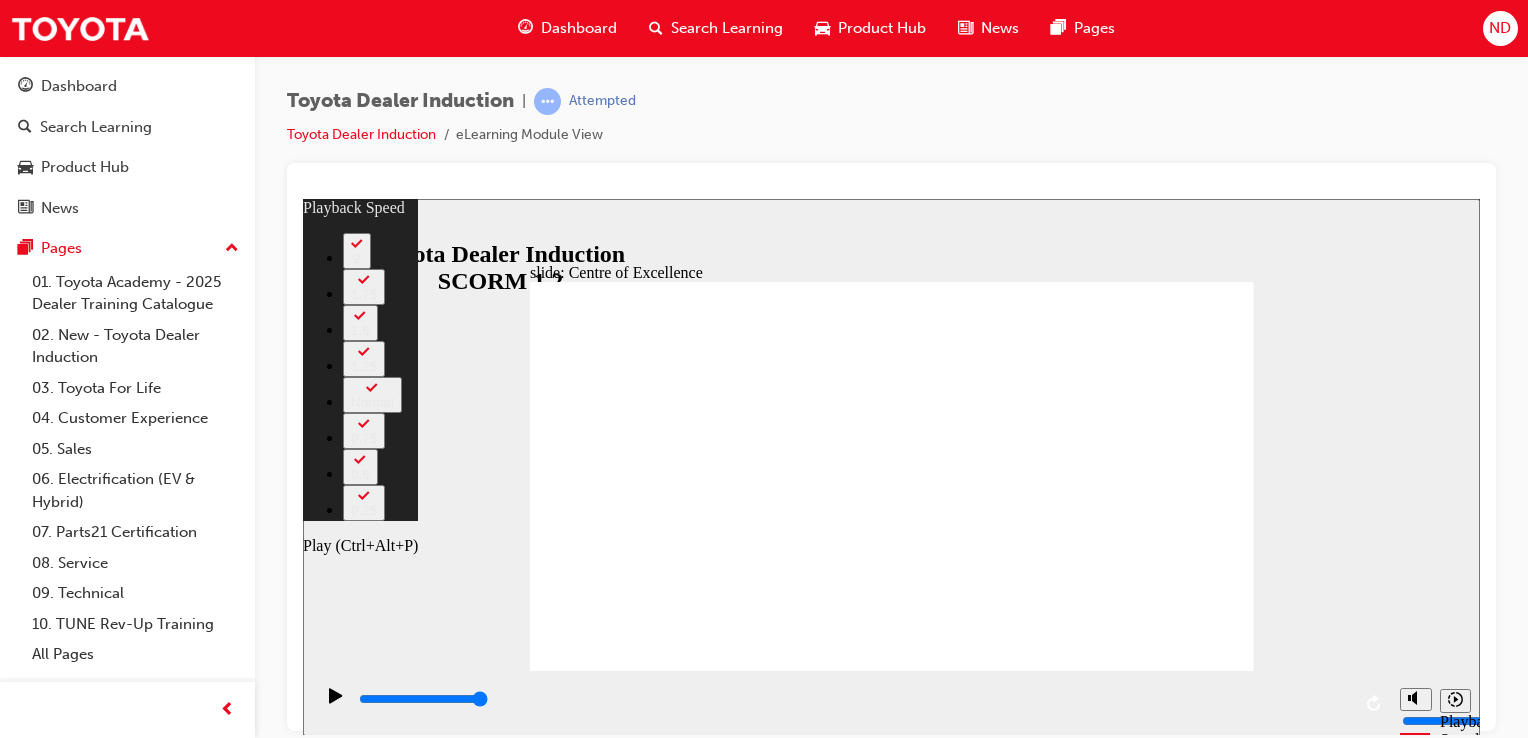 type on "175" 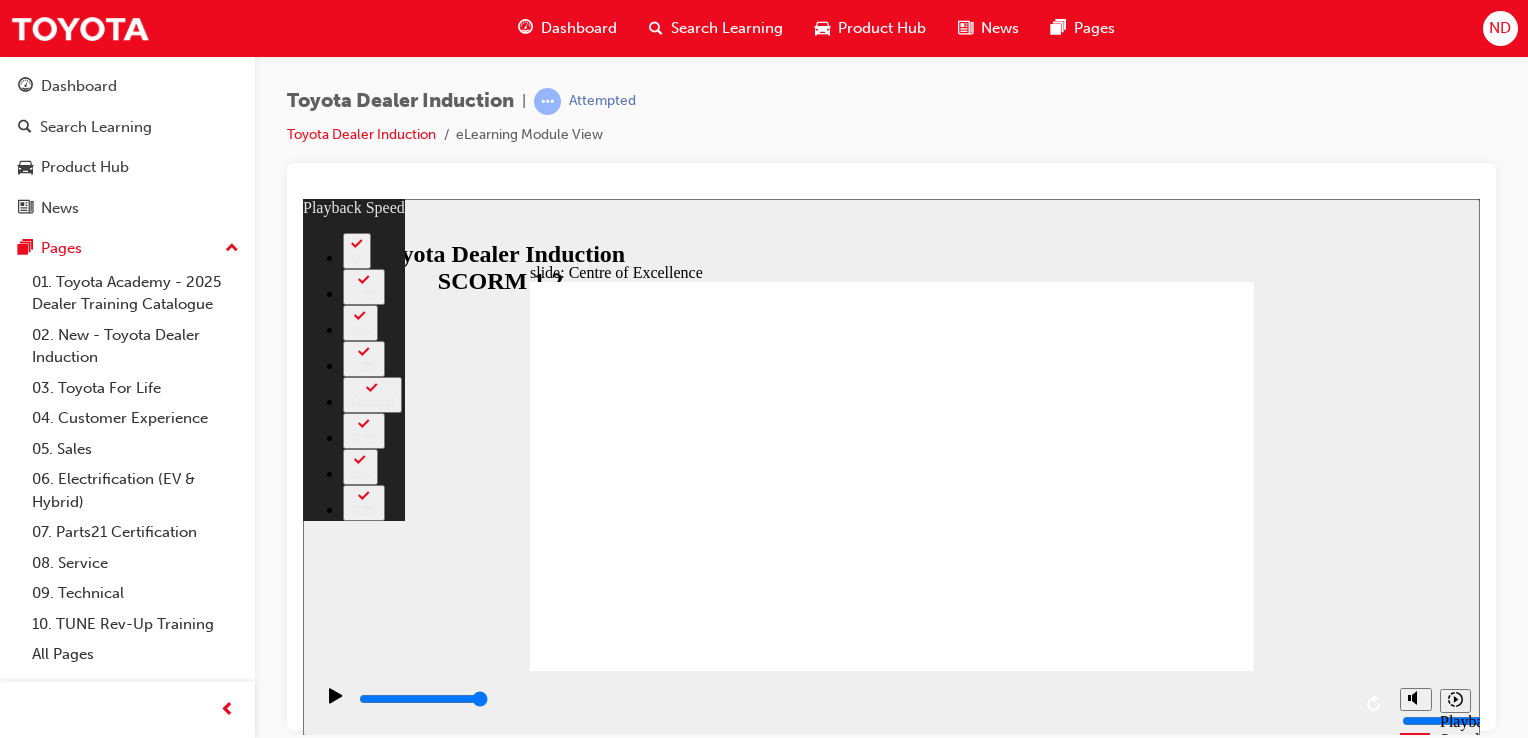 click 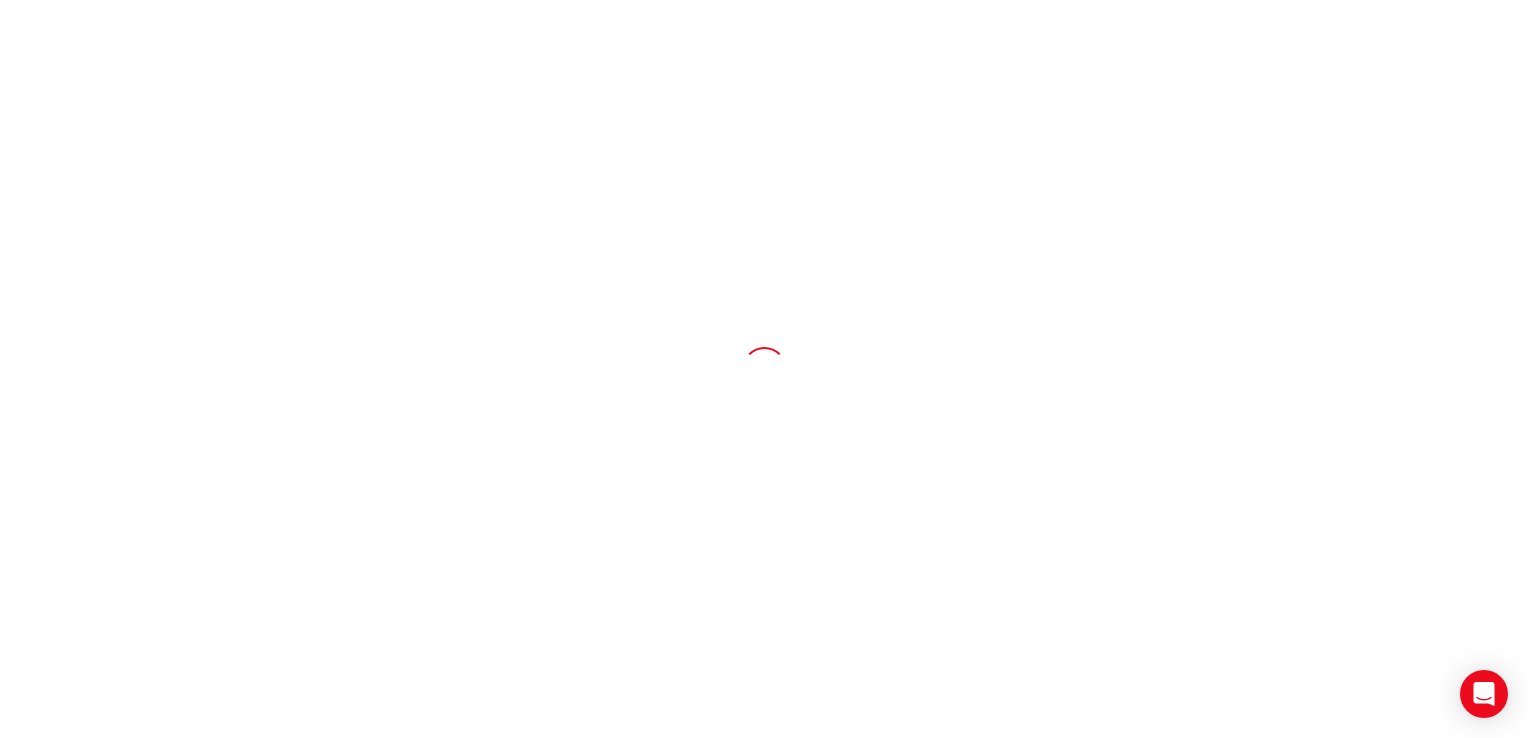 scroll, scrollTop: 0, scrollLeft: 0, axis: both 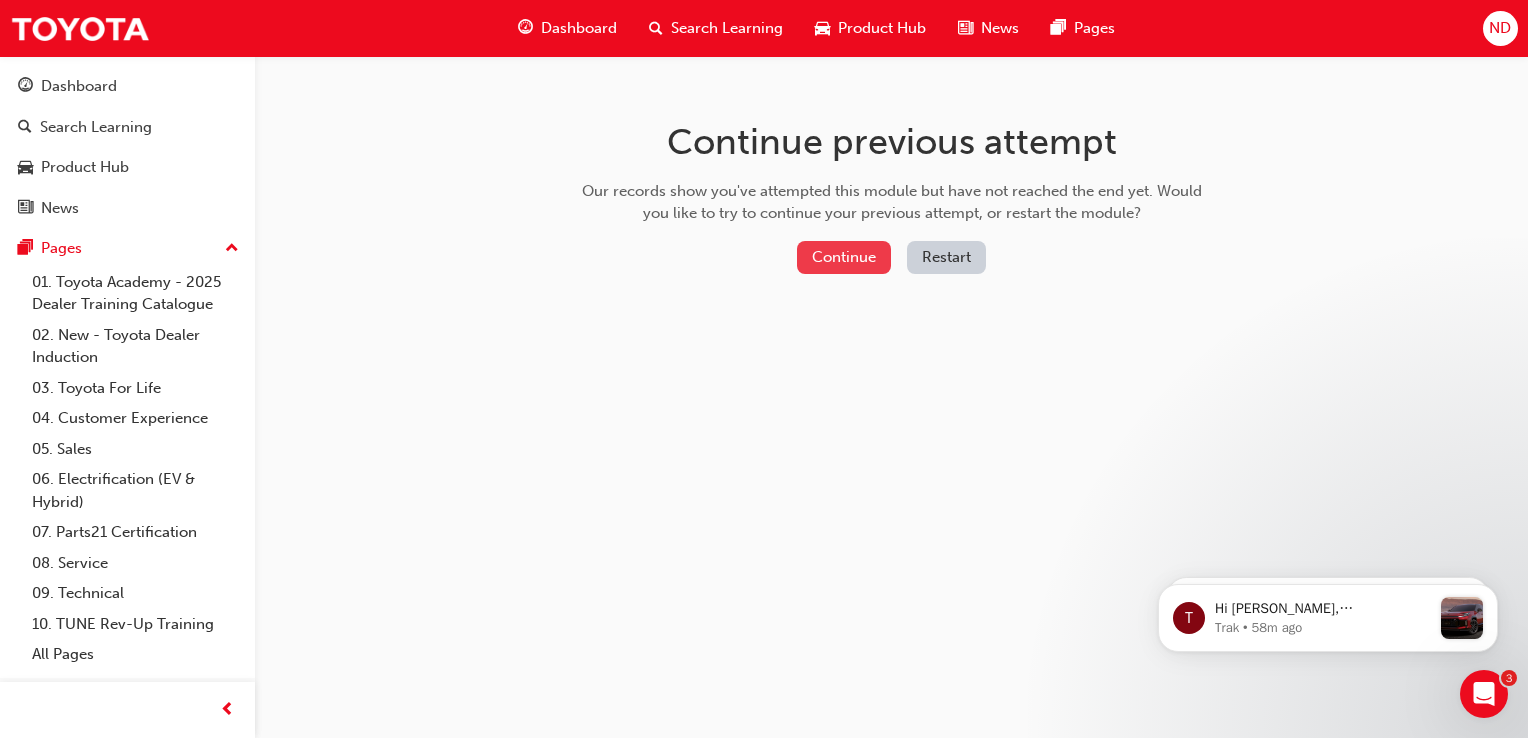 click on "Continue" at bounding box center [844, 257] 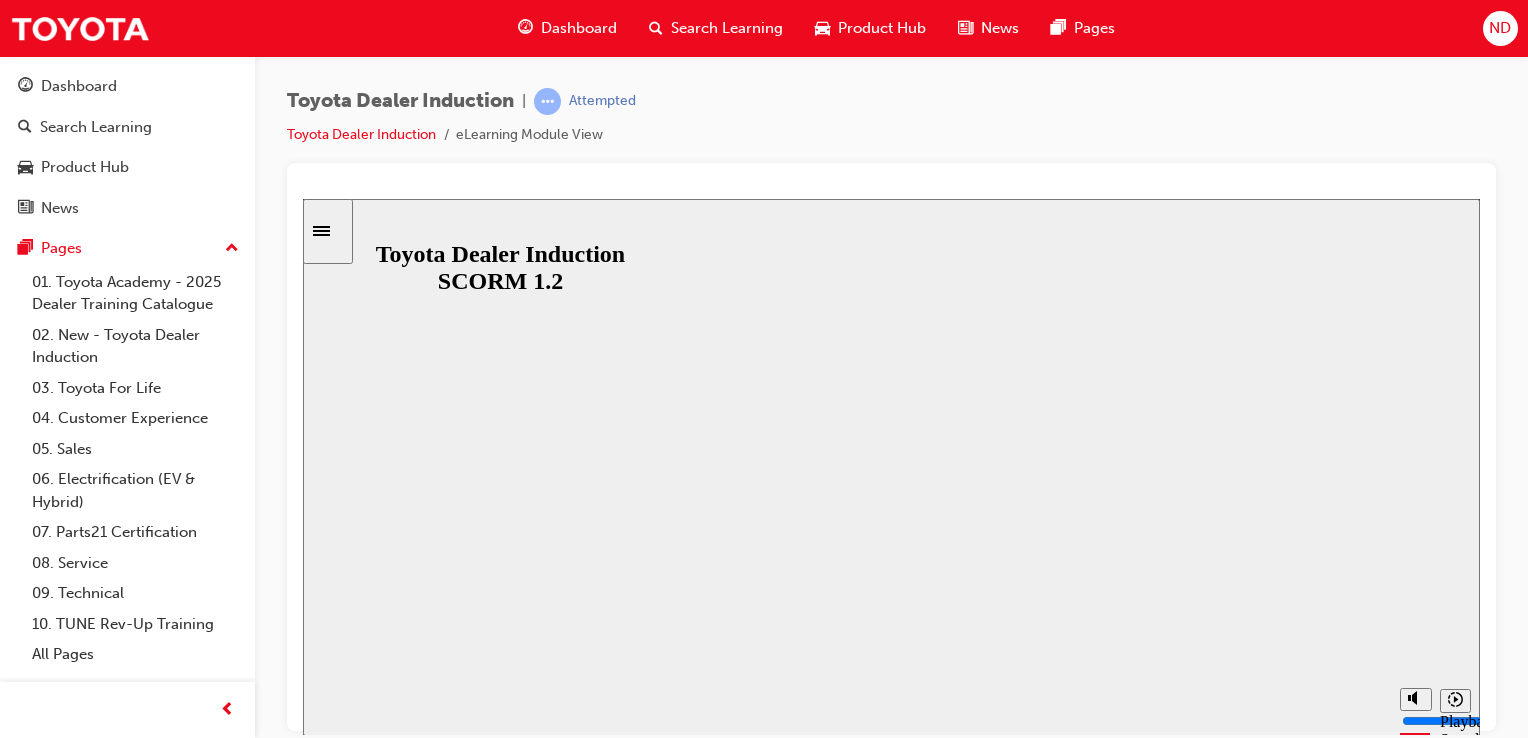 scroll, scrollTop: 0, scrollLeft: 0, axis: both 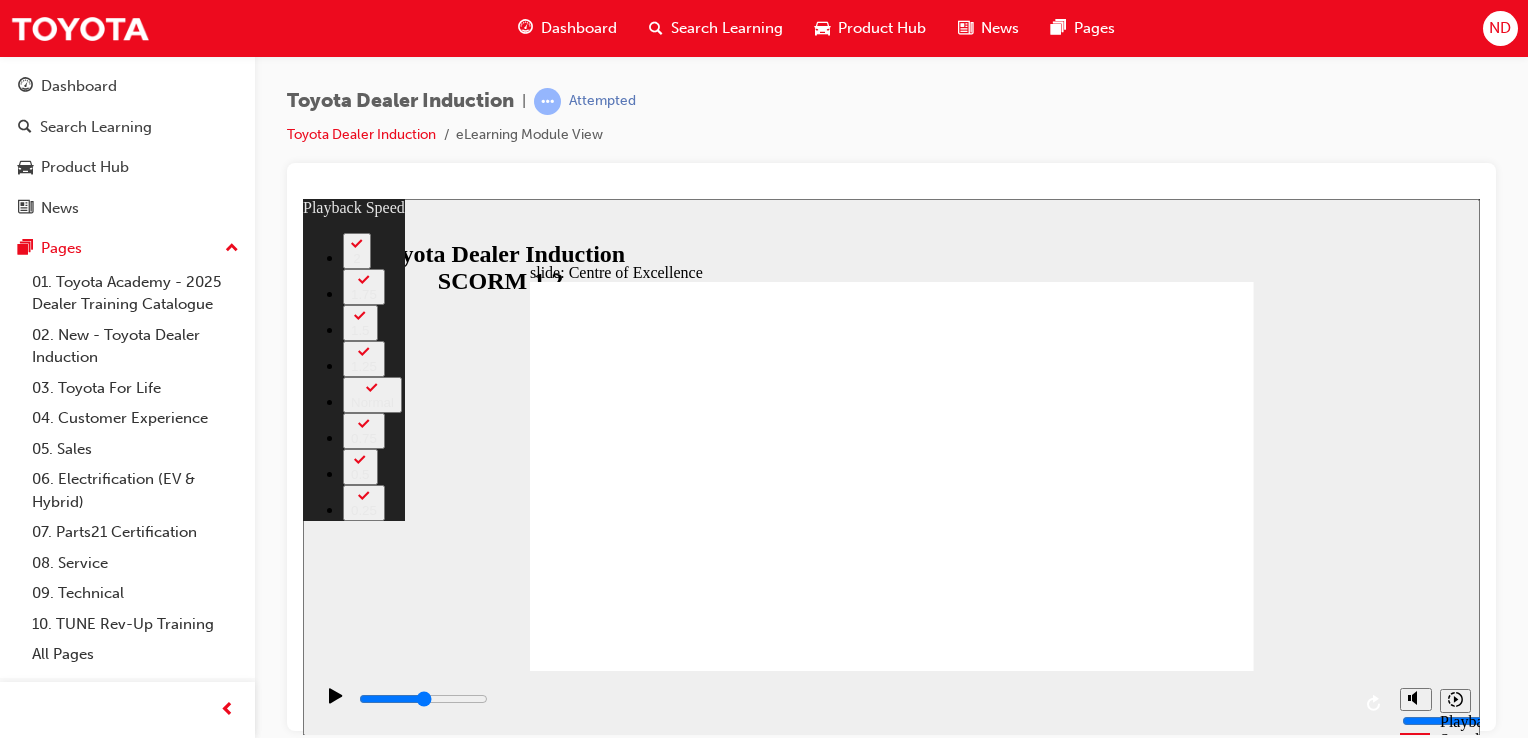 type on "15300" 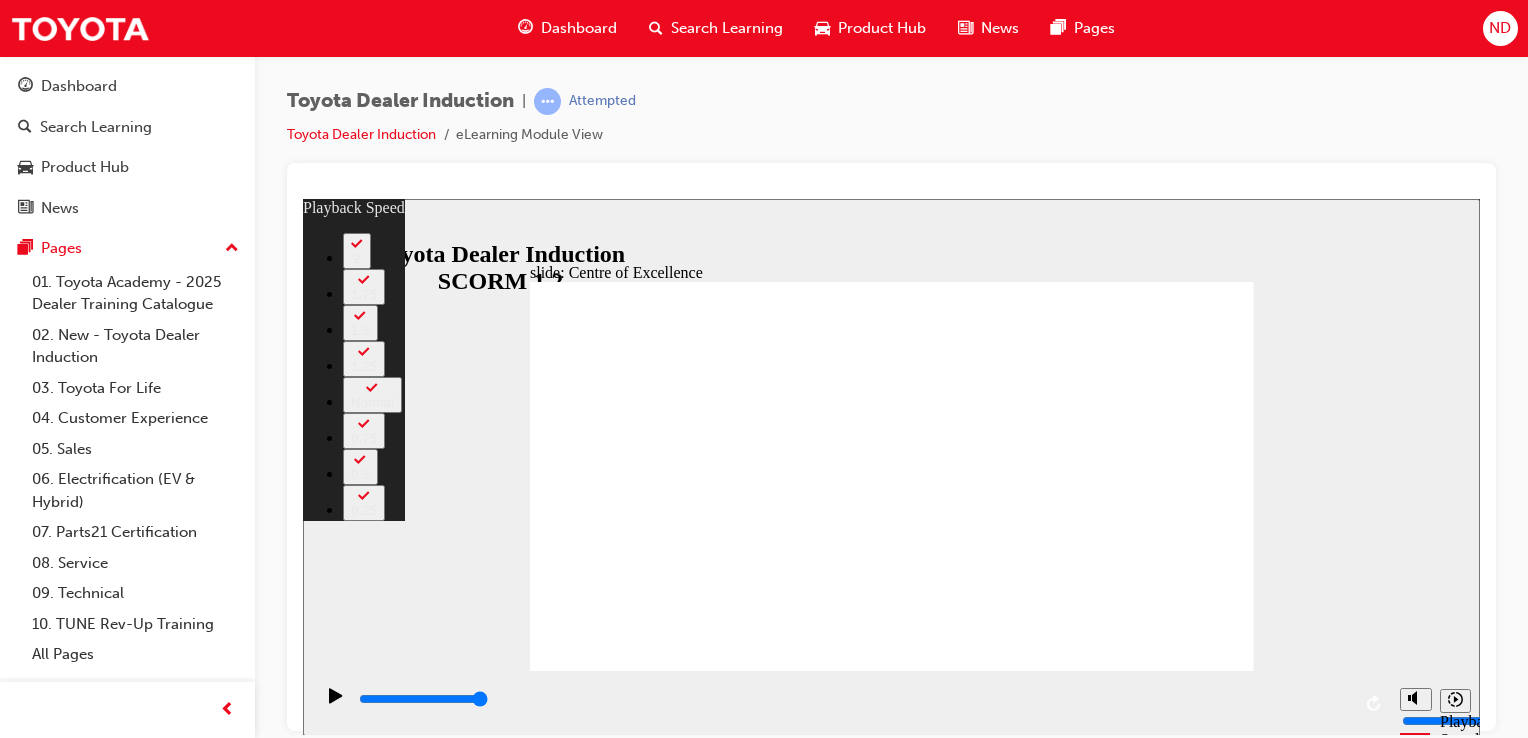click at bounding box center (892, 3200) 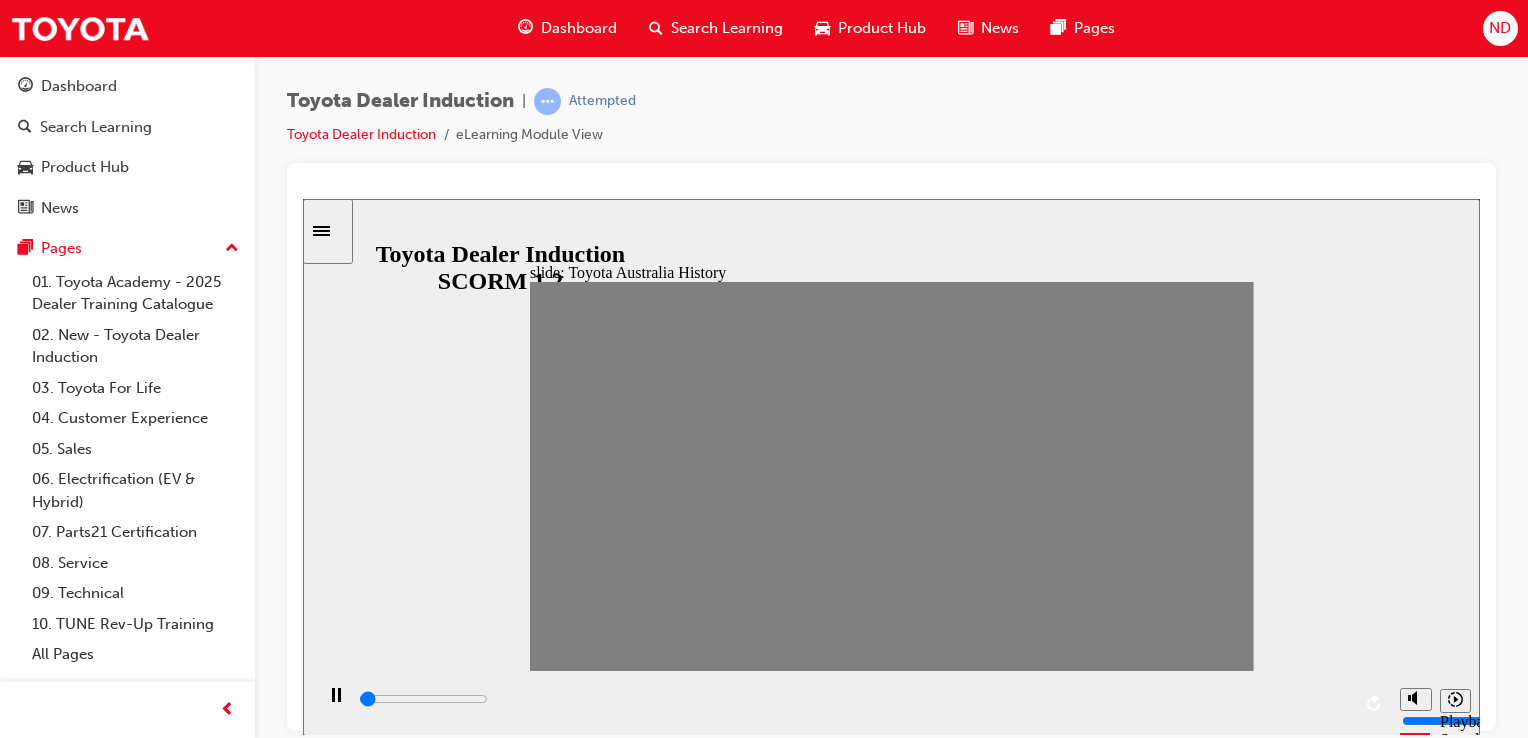 drag, startPoint x: 561, startPoint y: 476, endPoint x: 595, endPoint y: 483, distance: 34.713108 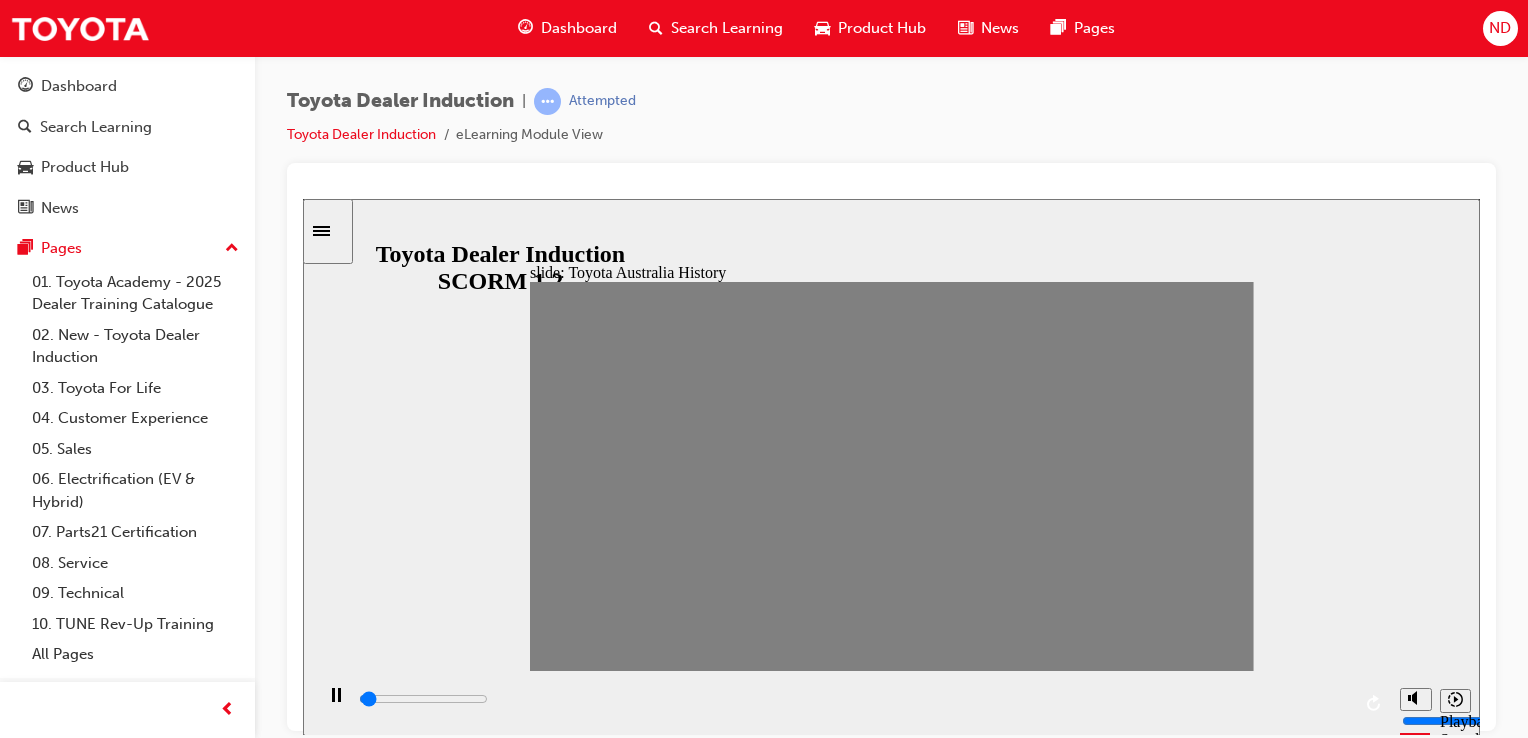 drag, startPoint x: 656, startPoint y: 470, endPoint x: 690, endPoint y: 485, distance: 37.161808 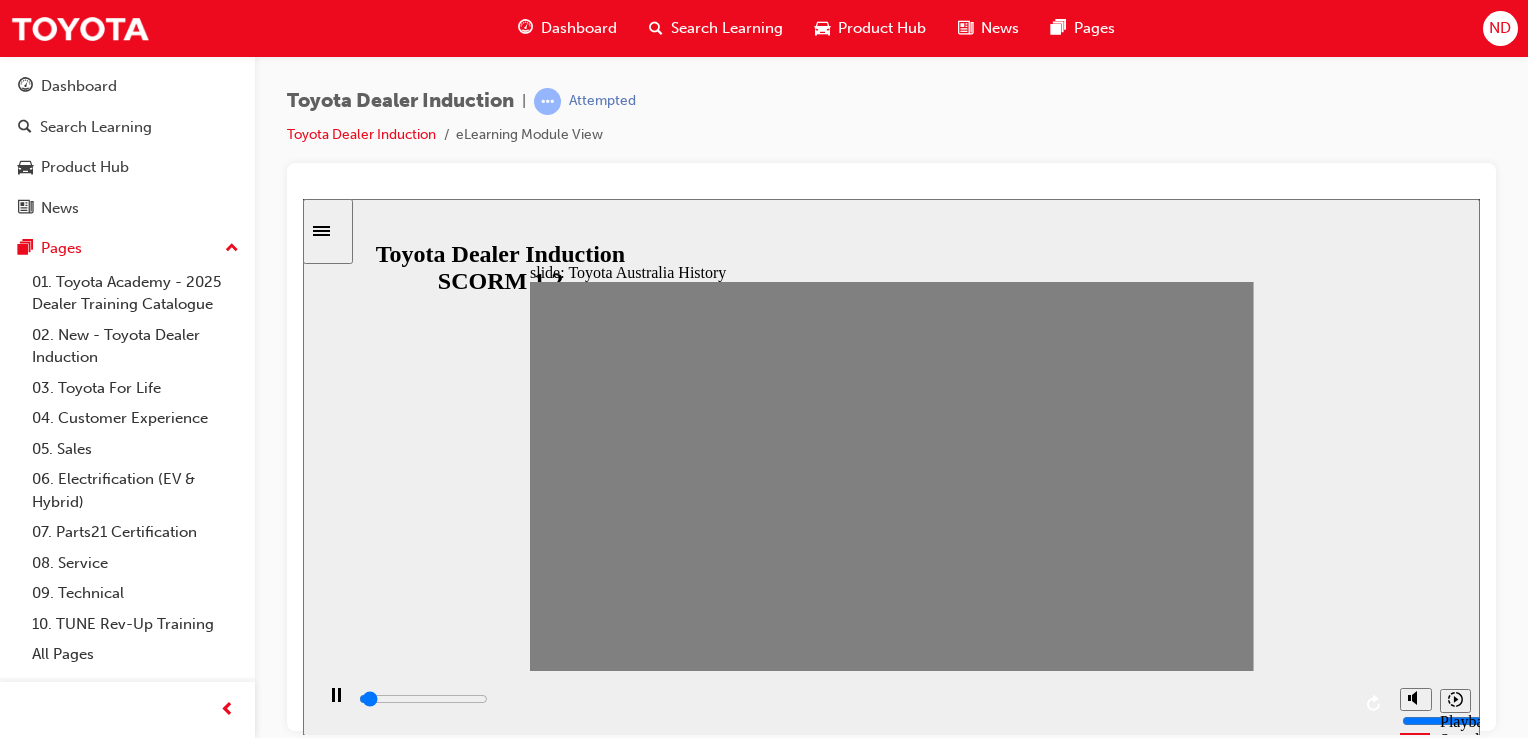 drag, startPoint x: 684, startPoint y: 480, endPoint x: 716, endPoint y: 477, distance: 32.140316 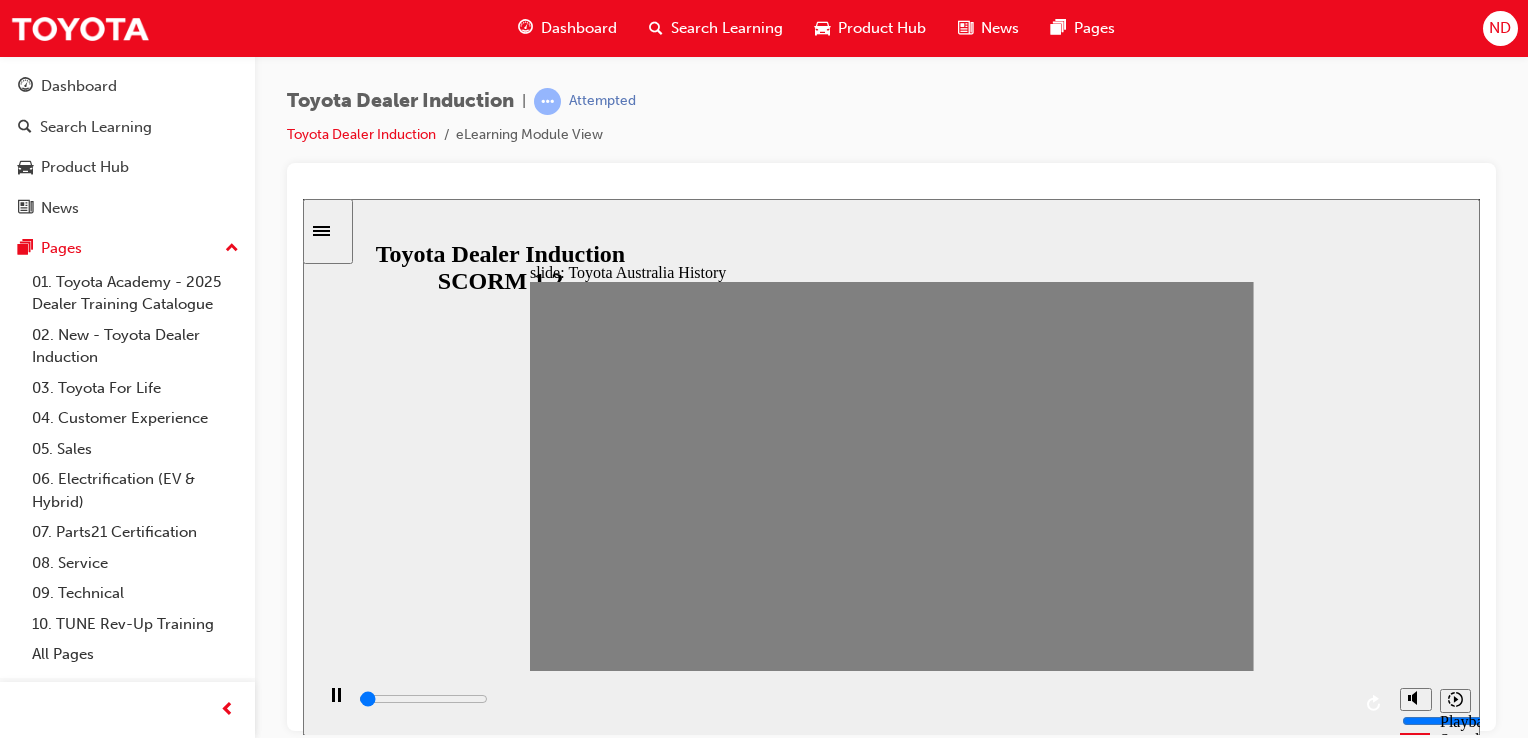 drag, startPoint x: 725, startPoint y: 481, endPoint x: 744, endPoint y: 484, distance: 19.235384 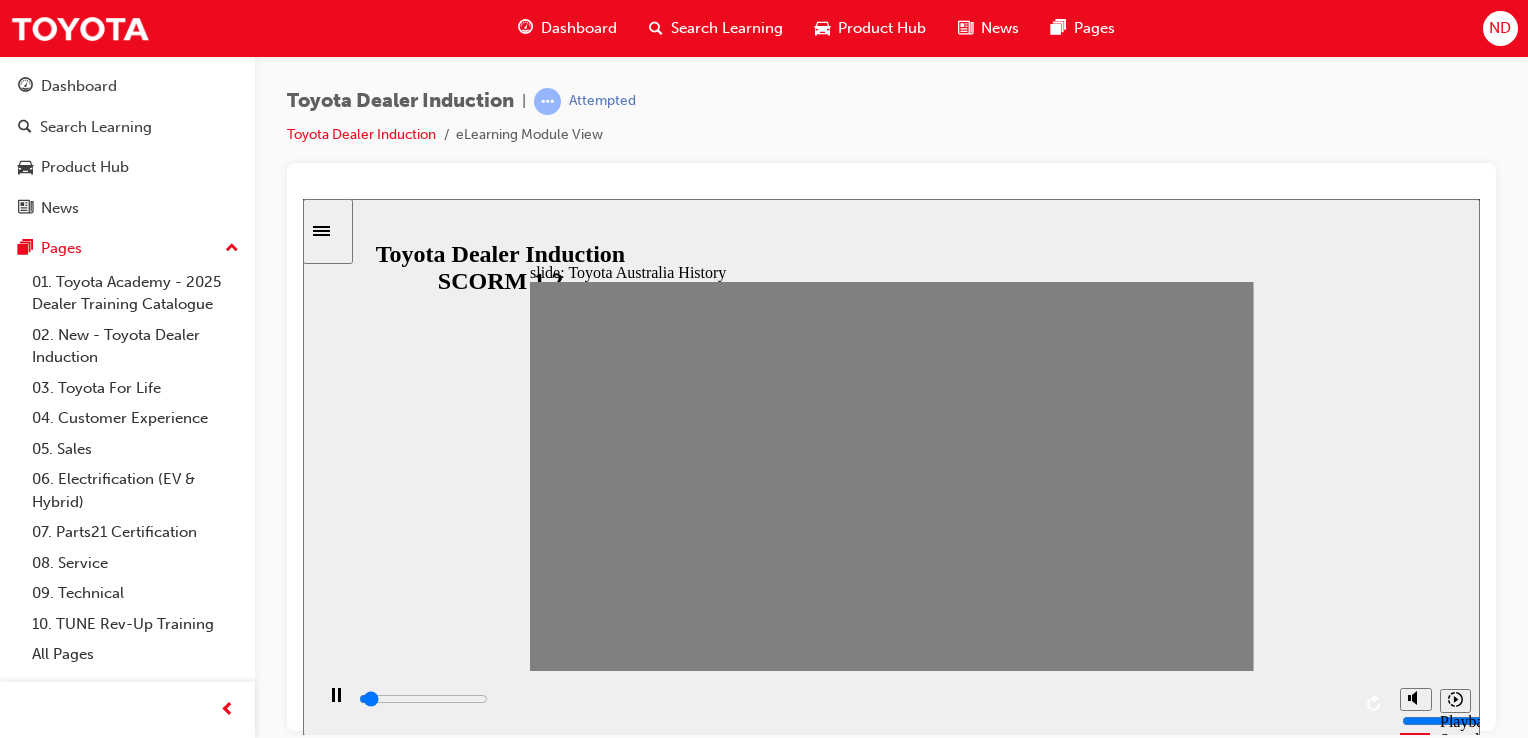 type on "0" 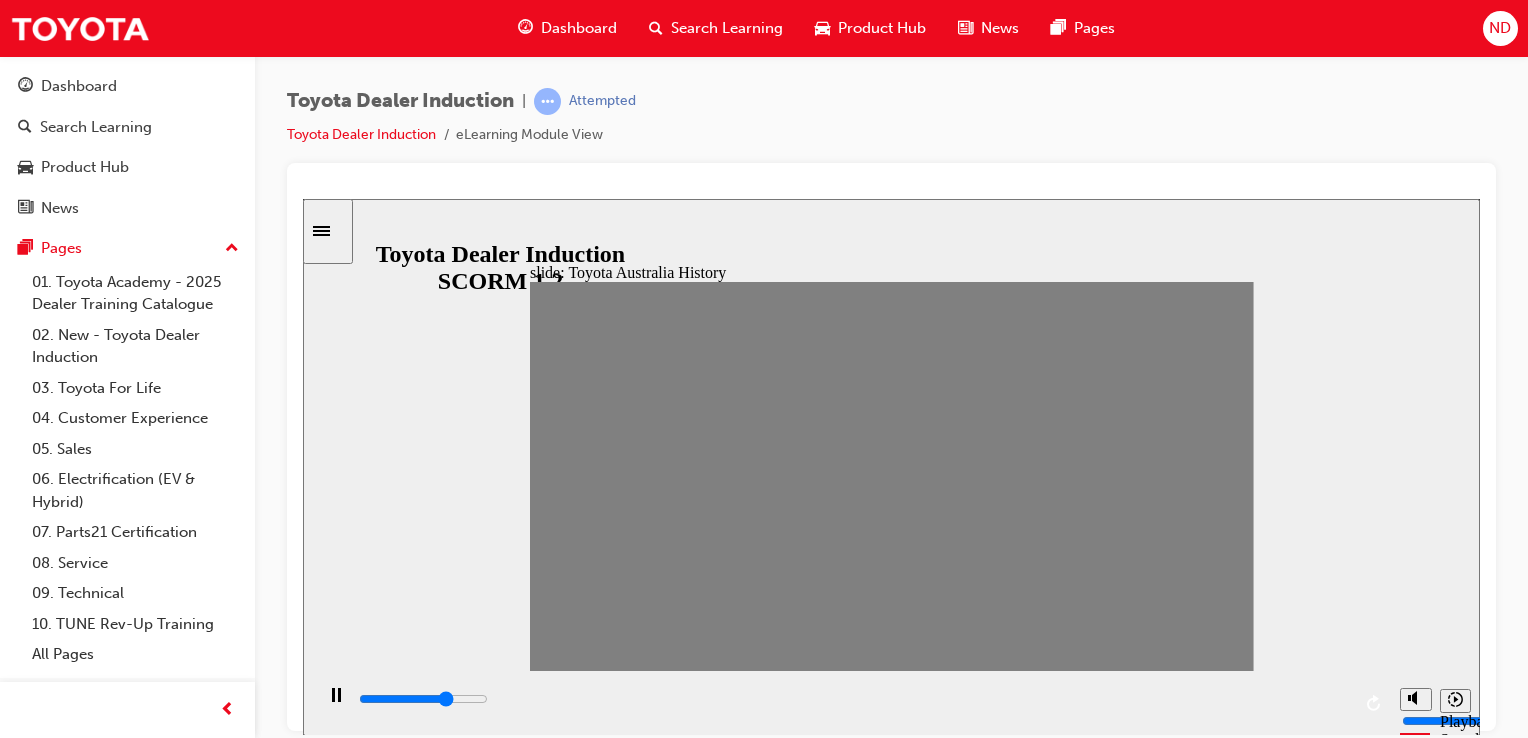 type on "0" 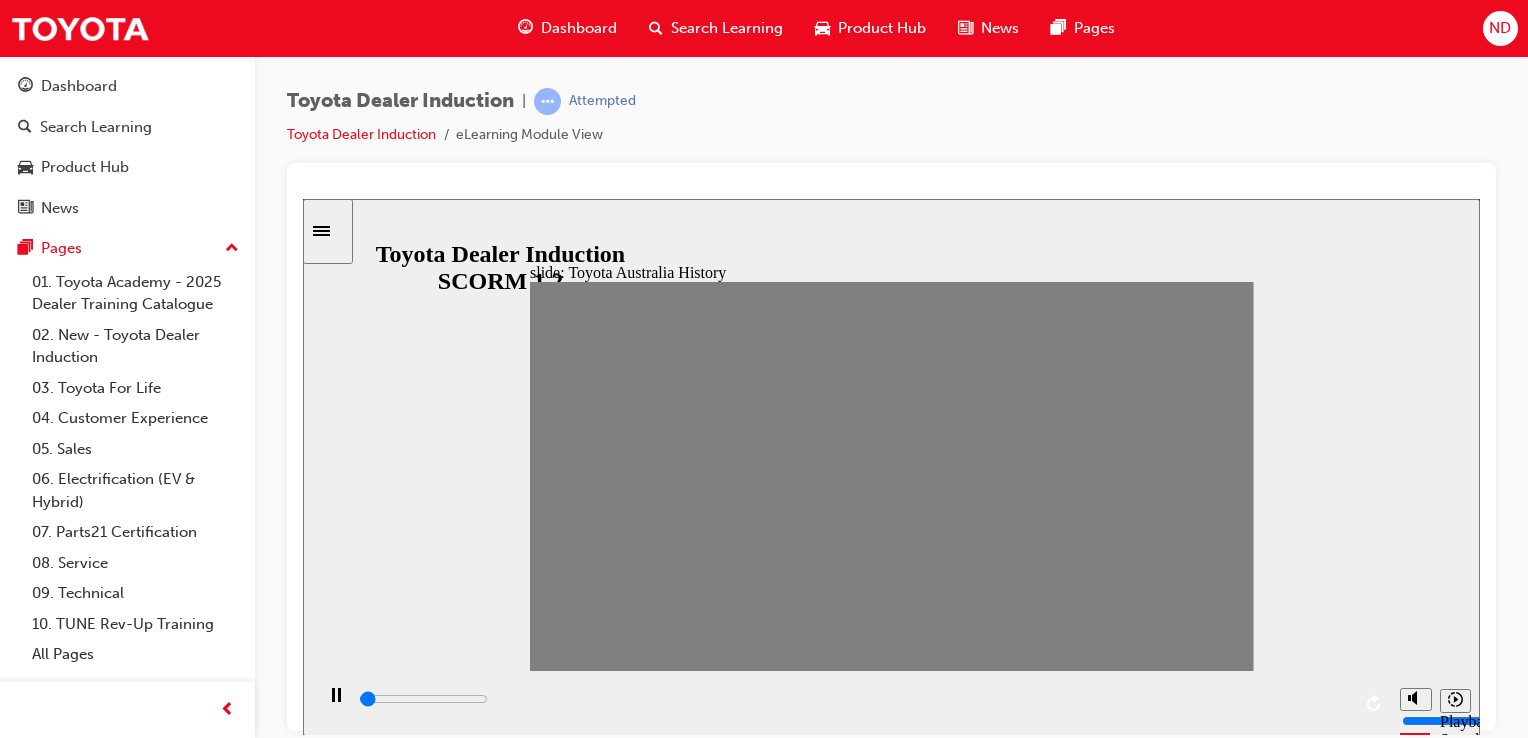 click at bounding box center (886, 2024) 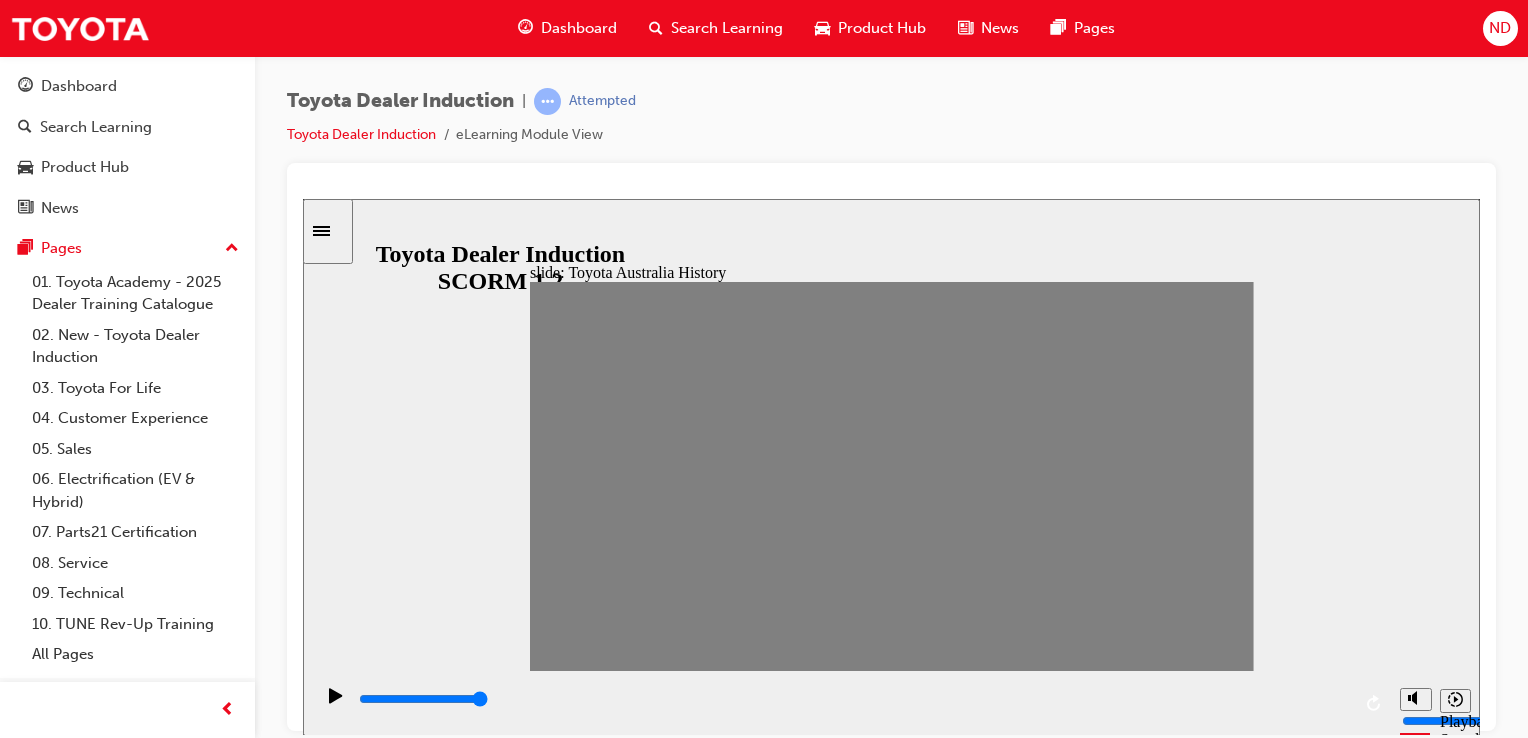 click on "1958 1959 1961 1963 1964 1967 1971 1974 1978 1980 1982 1983 1991 1992 1995 1997 2008 2009 2015 2017" at bounding box center (904, 1969) 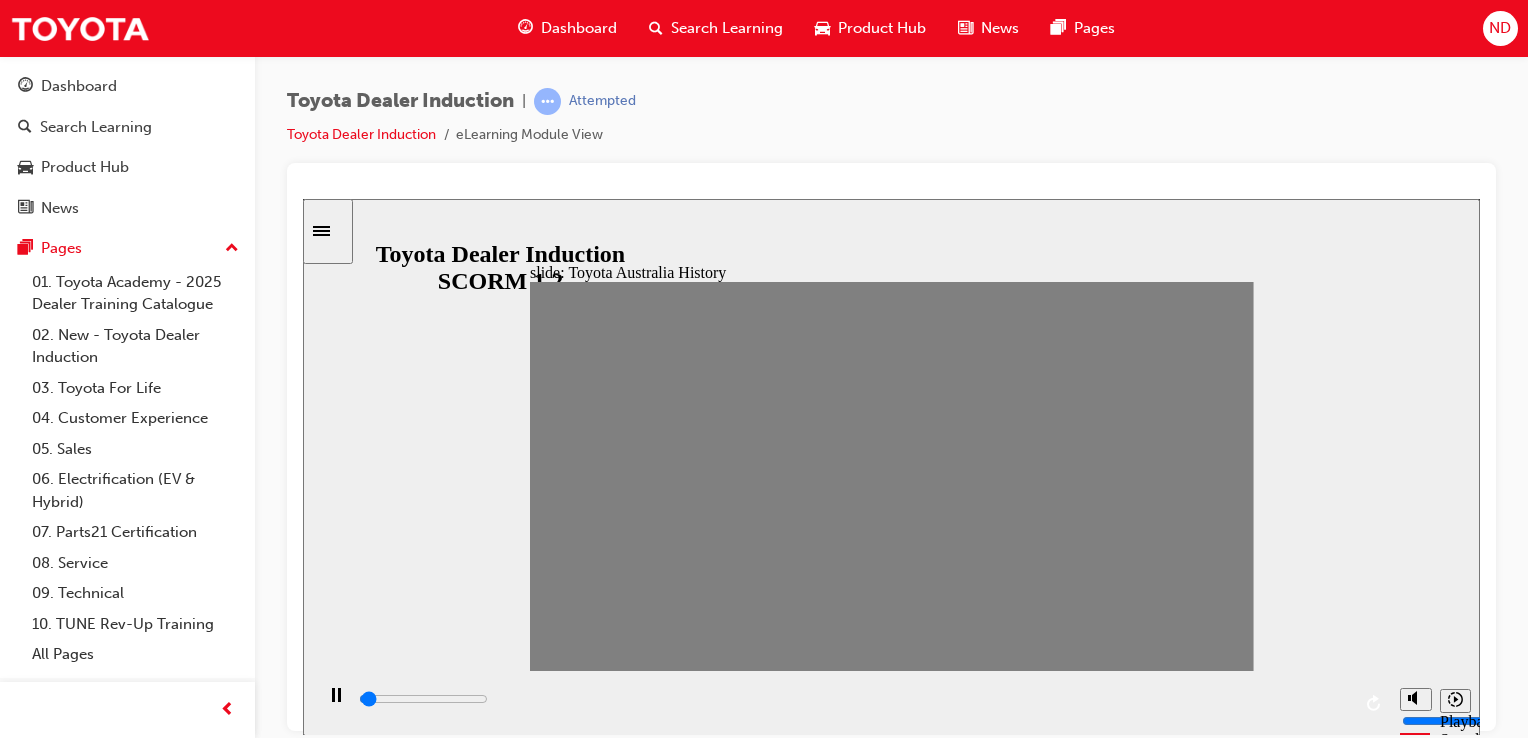 drag, startPoint x: 898, startPoint y: 480, endPoint x: 864, endPoint y: 485, distance: 34.36568 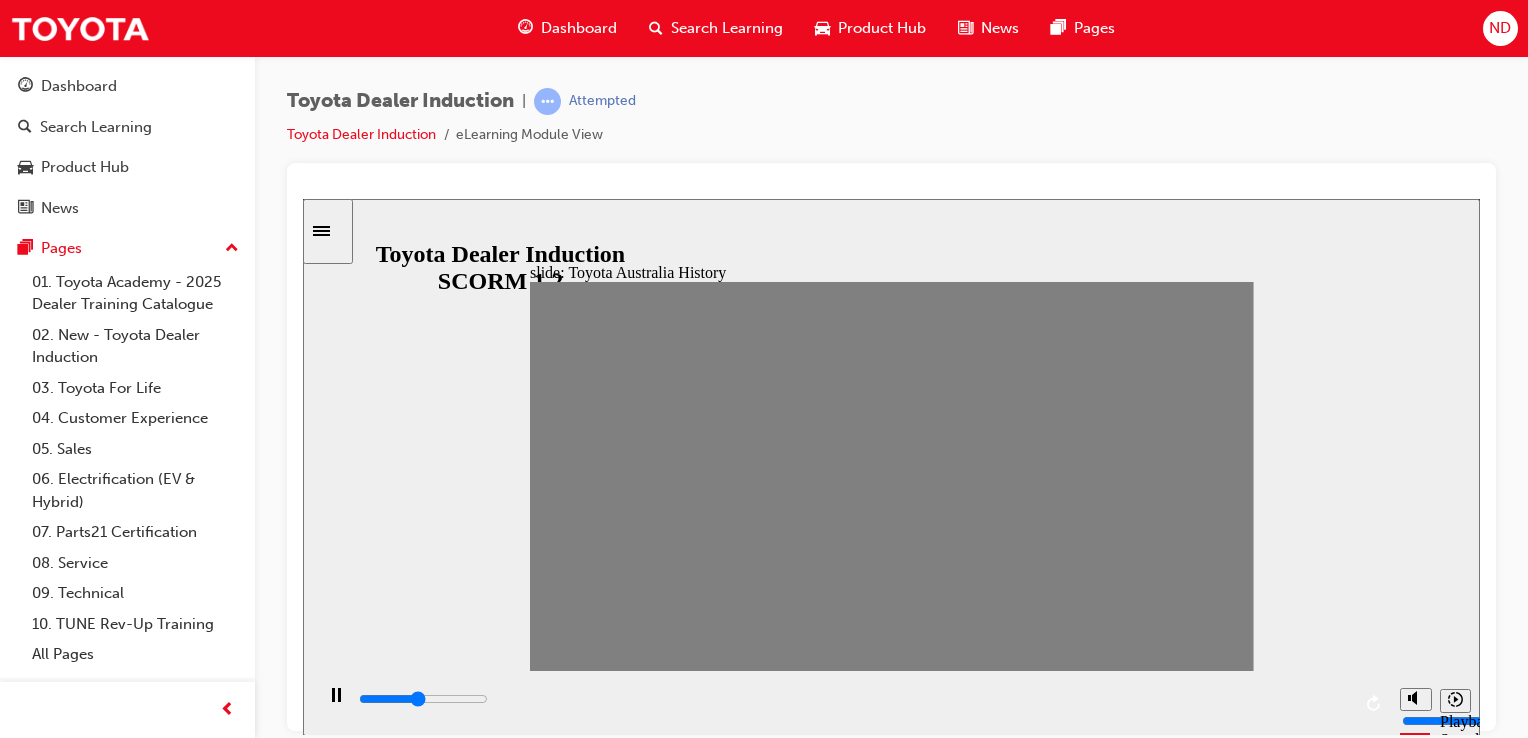 type on "7000" 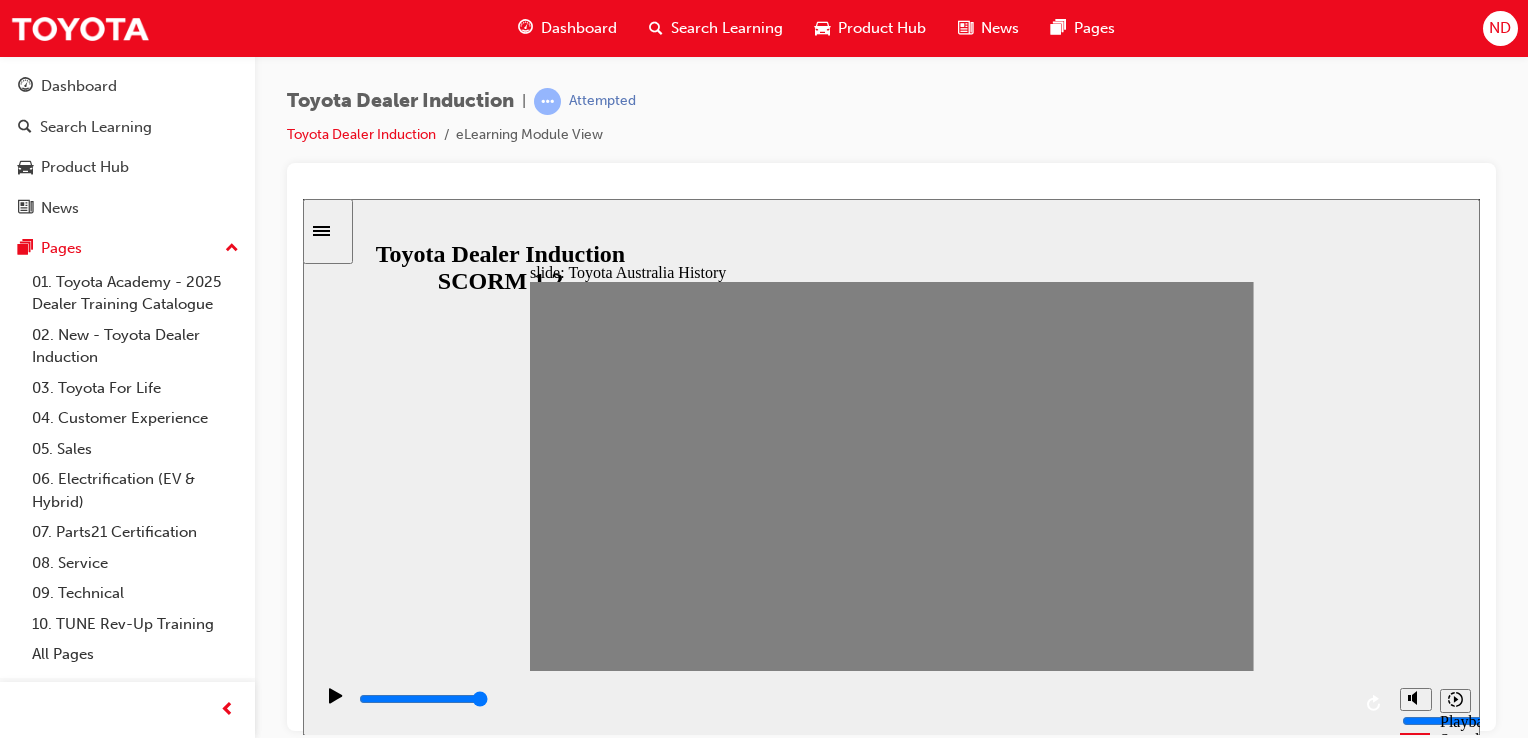 drag, startPoint x: 853, startPoint y: 479, endPoint x: 888, endPoint y: 495, distance: 38.483765 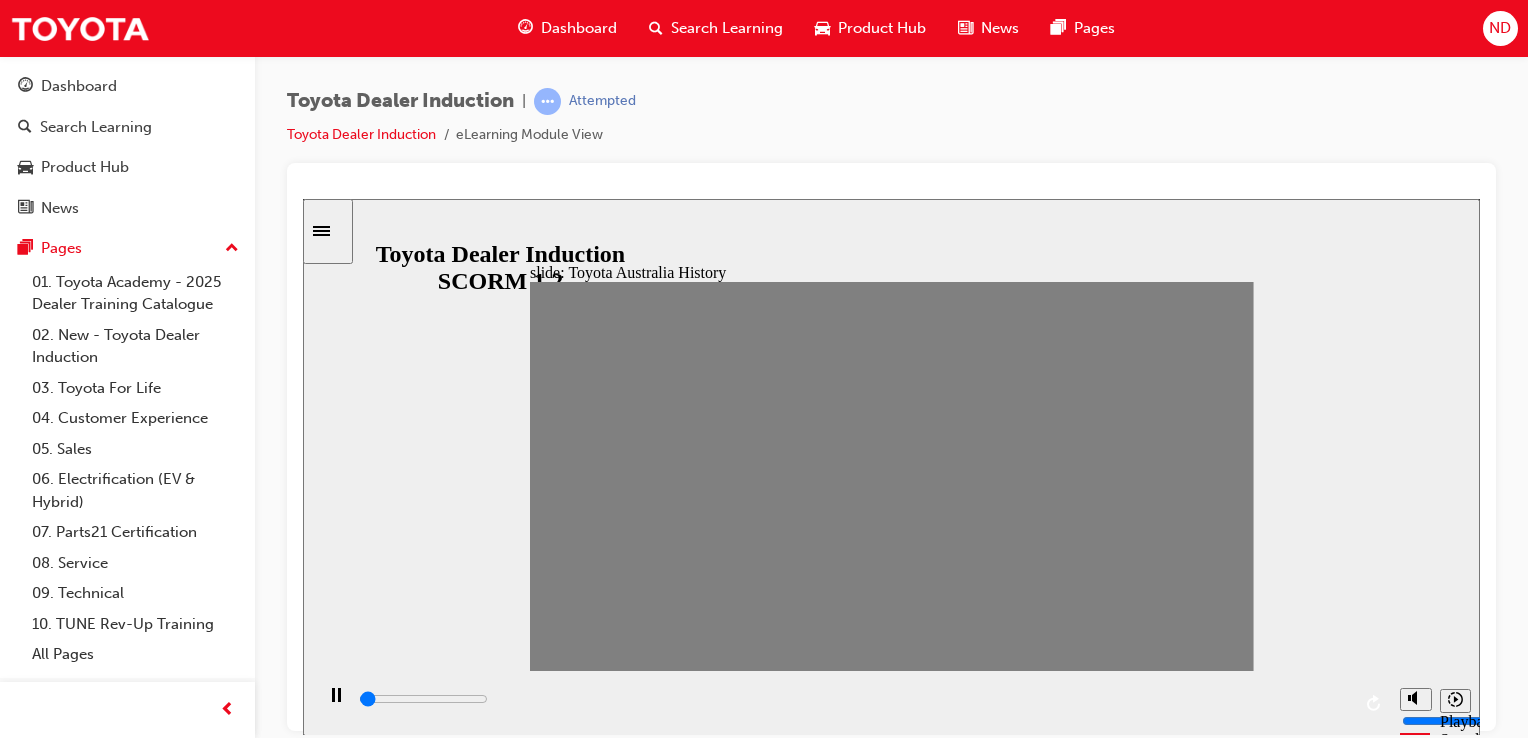 drag, startPoint x: 886, startPoint y: 481, endPoint x: 913, endPoint y: 476, distance: 27.45906 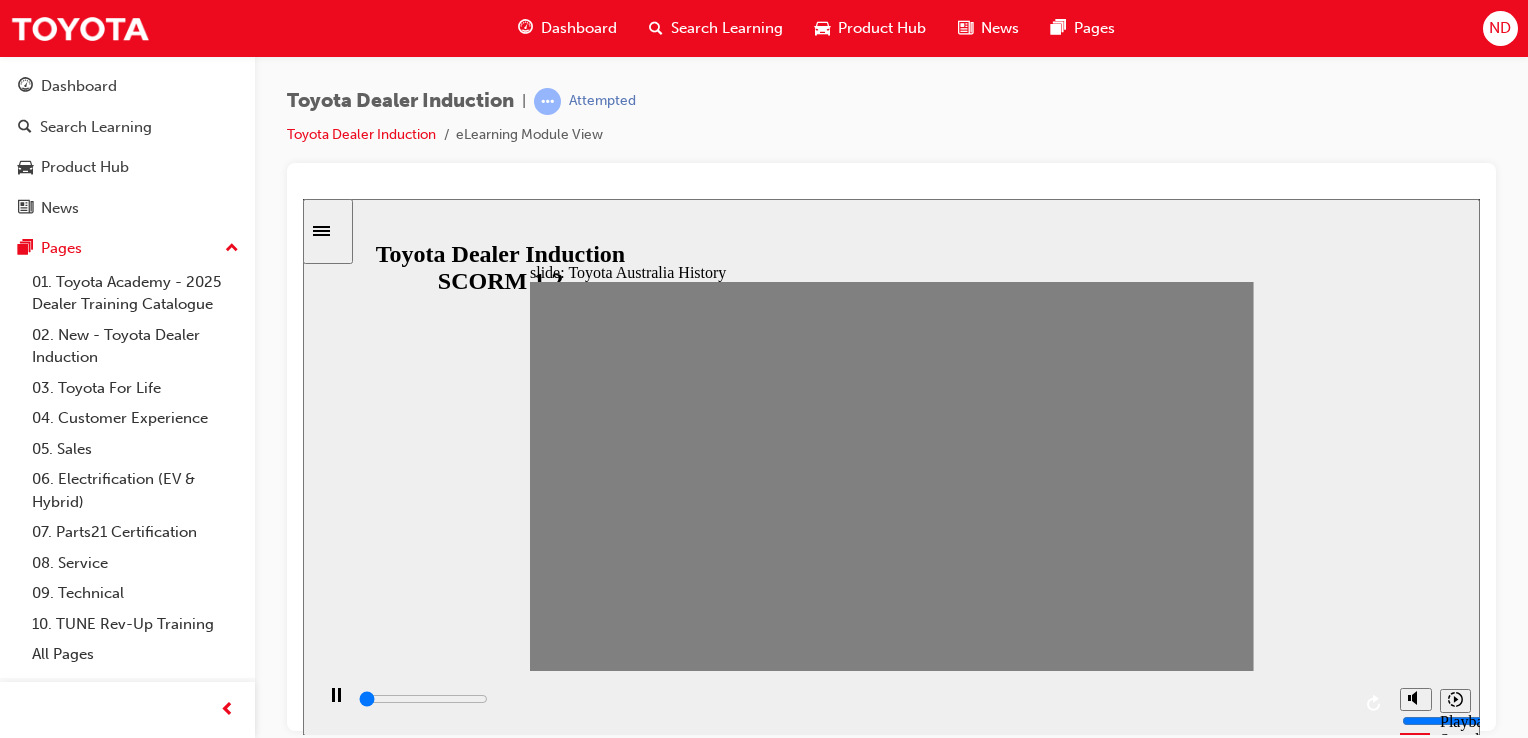 drag, startPoint x: 921, startPoint y: 483, endPoint x: 961, endPoint y: 481, distance: 40.04997 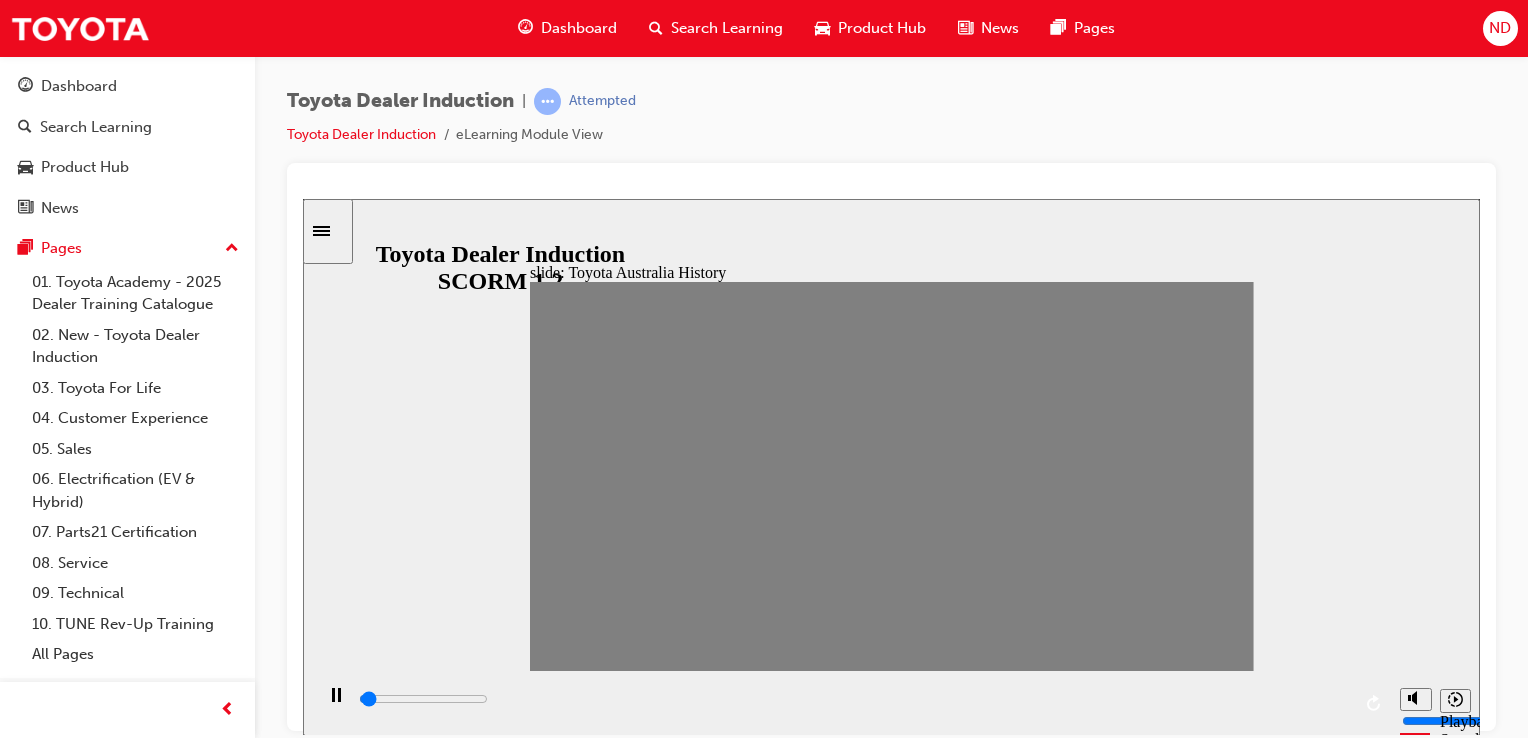 drag, startPoint x: 956, startPoint y: 480, endPoint x: 990, endPoint y: 481, distance: 34.0147 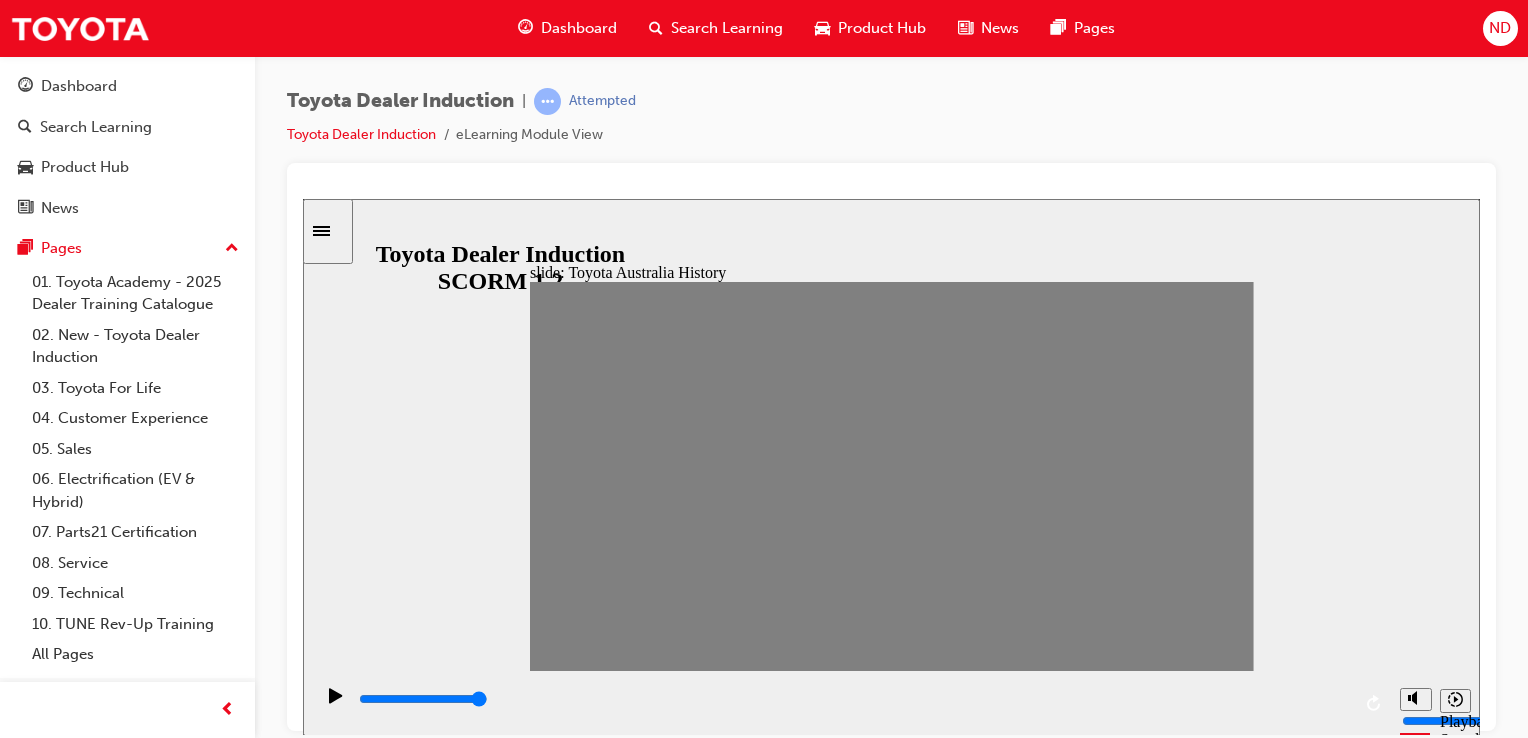drag, startPoint x: 1023, startPoint y: 484, endPoint x: 1042, endPoint y: 486, distance: 19.104973 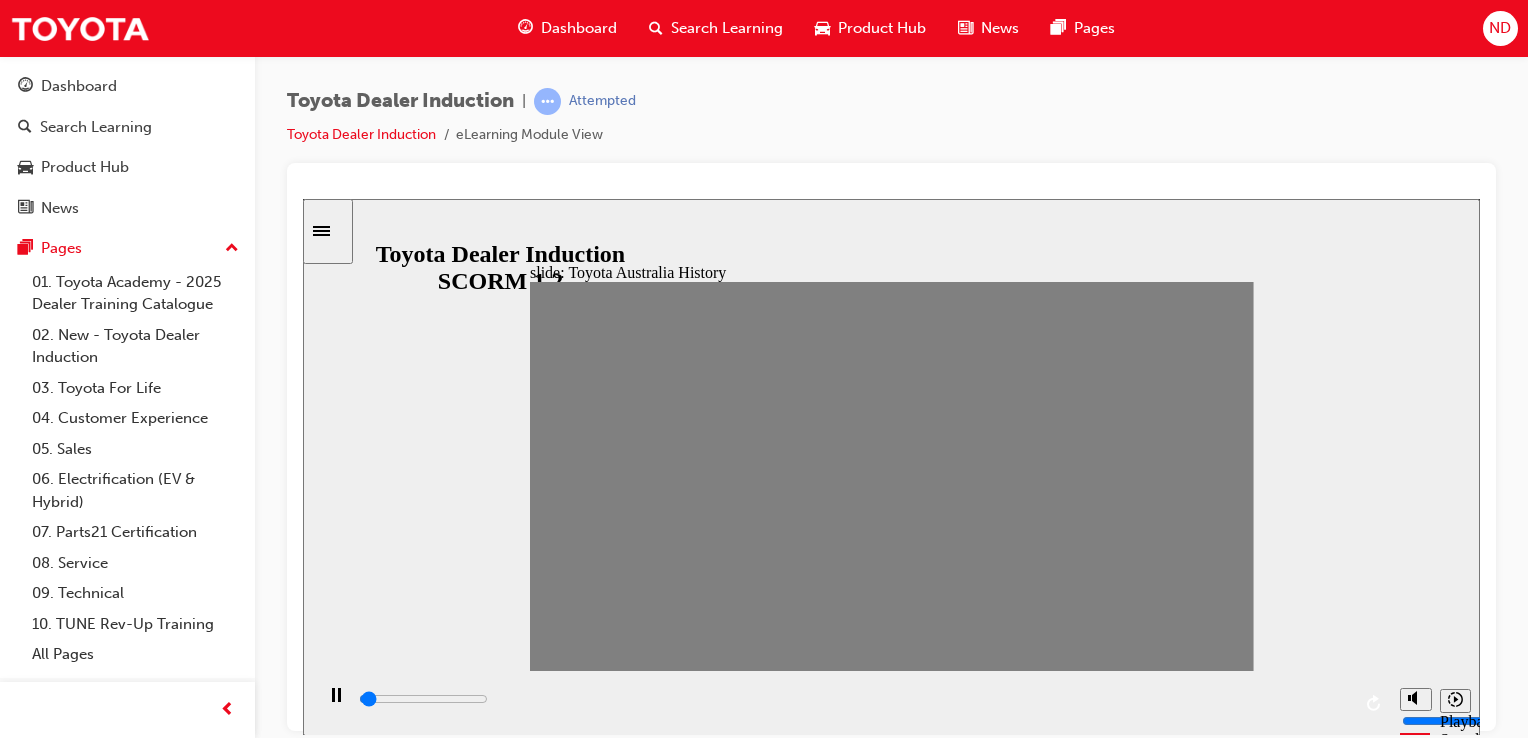 drag, startPoint x: 1059, startPoint y: 480, endPoint x: 1090, endPoint y: 482, distance: 31.06445 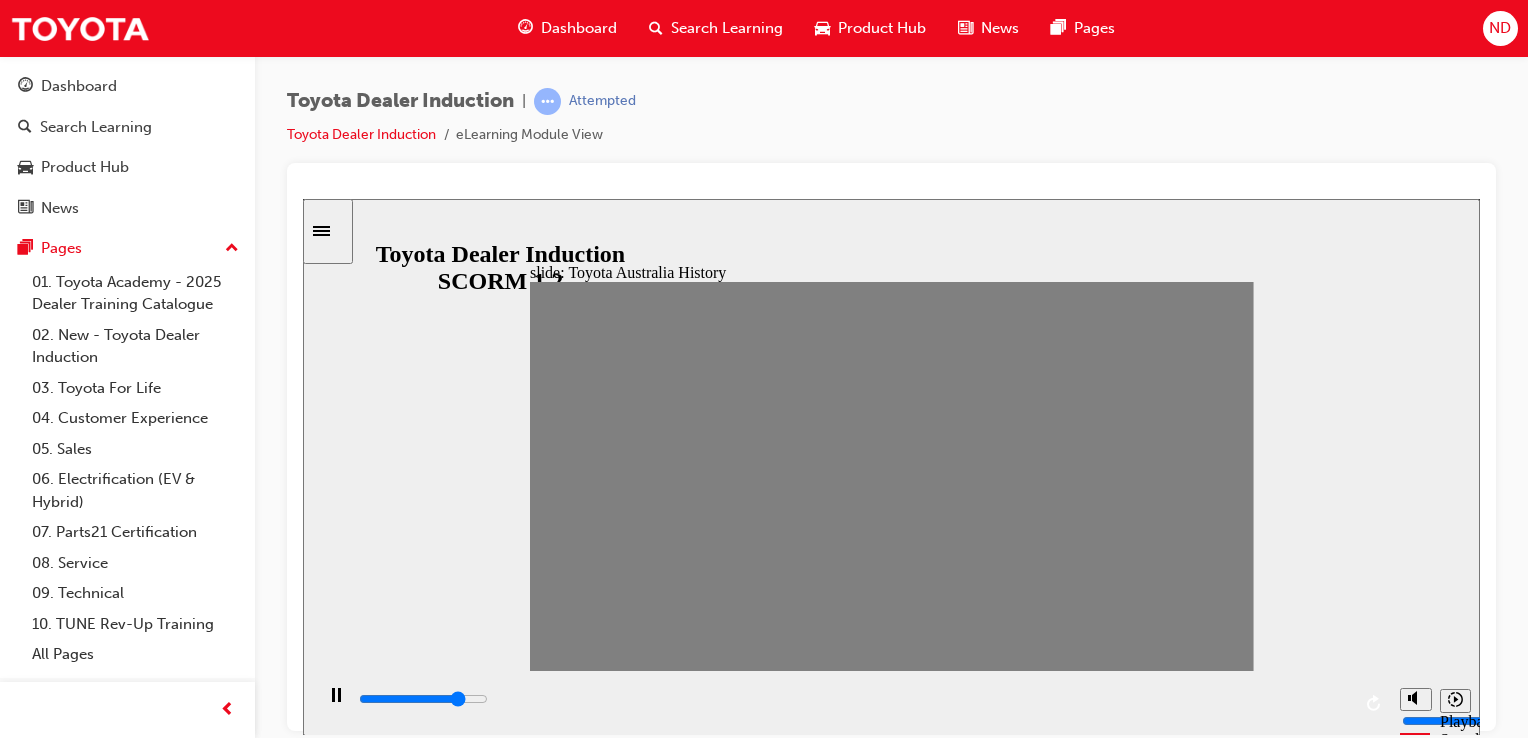 click 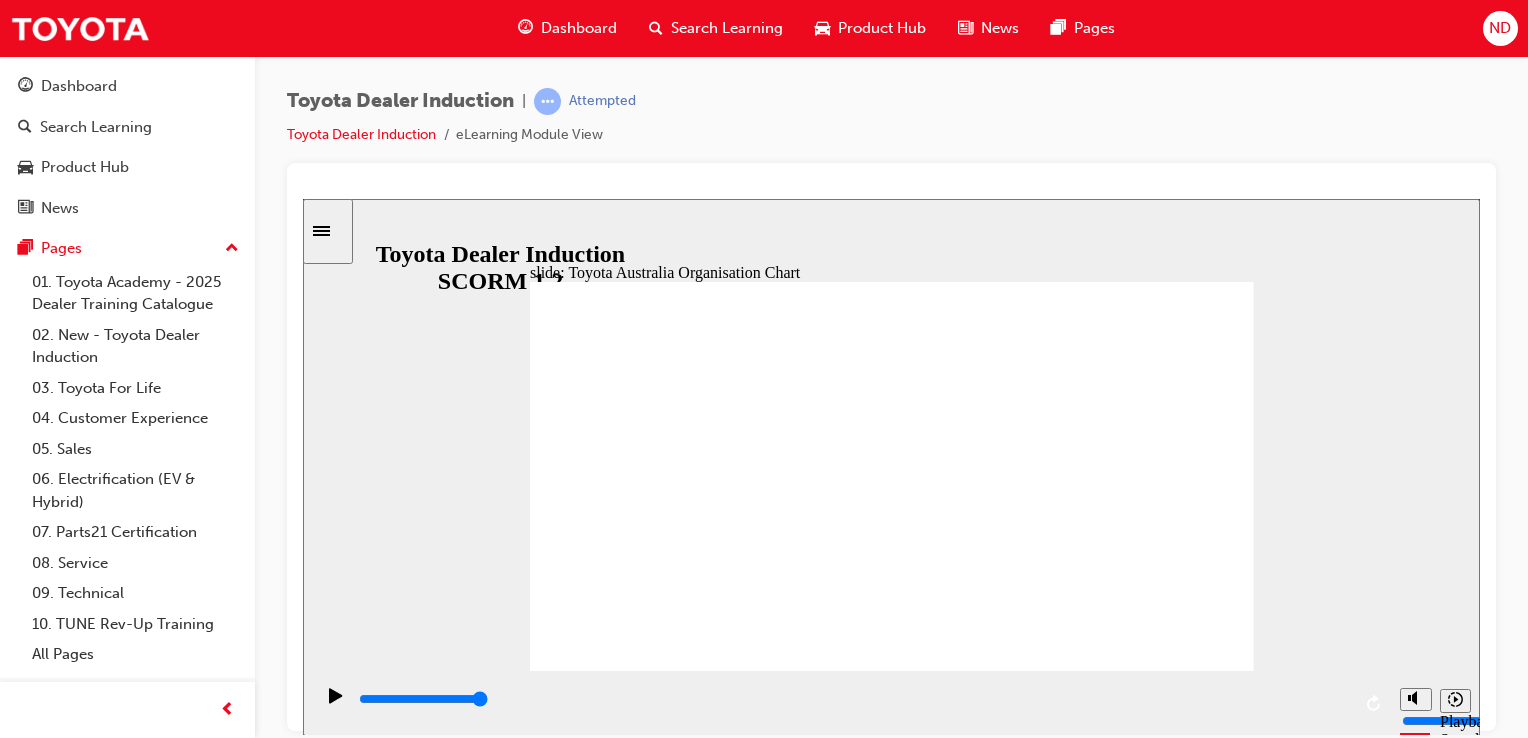 click 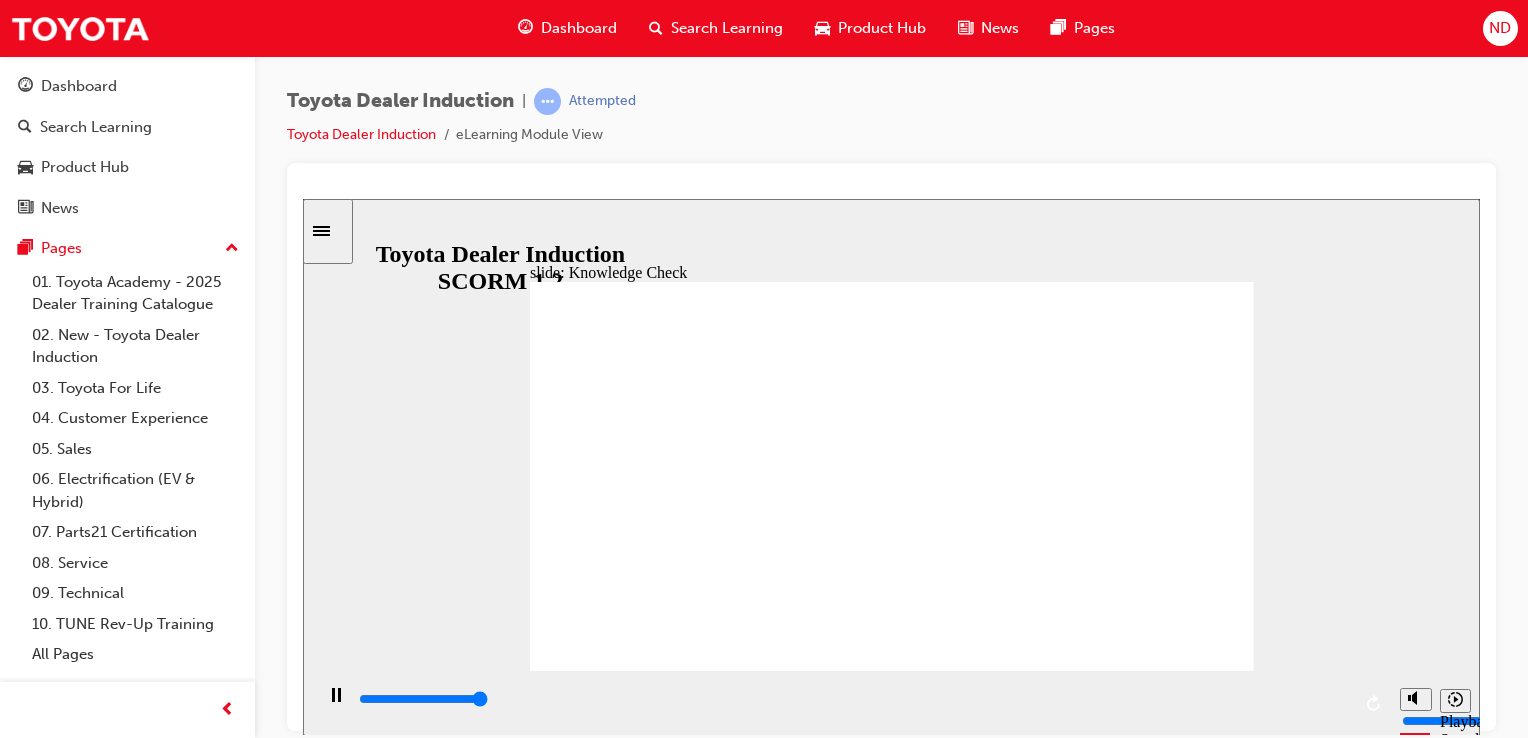 type on "5000" 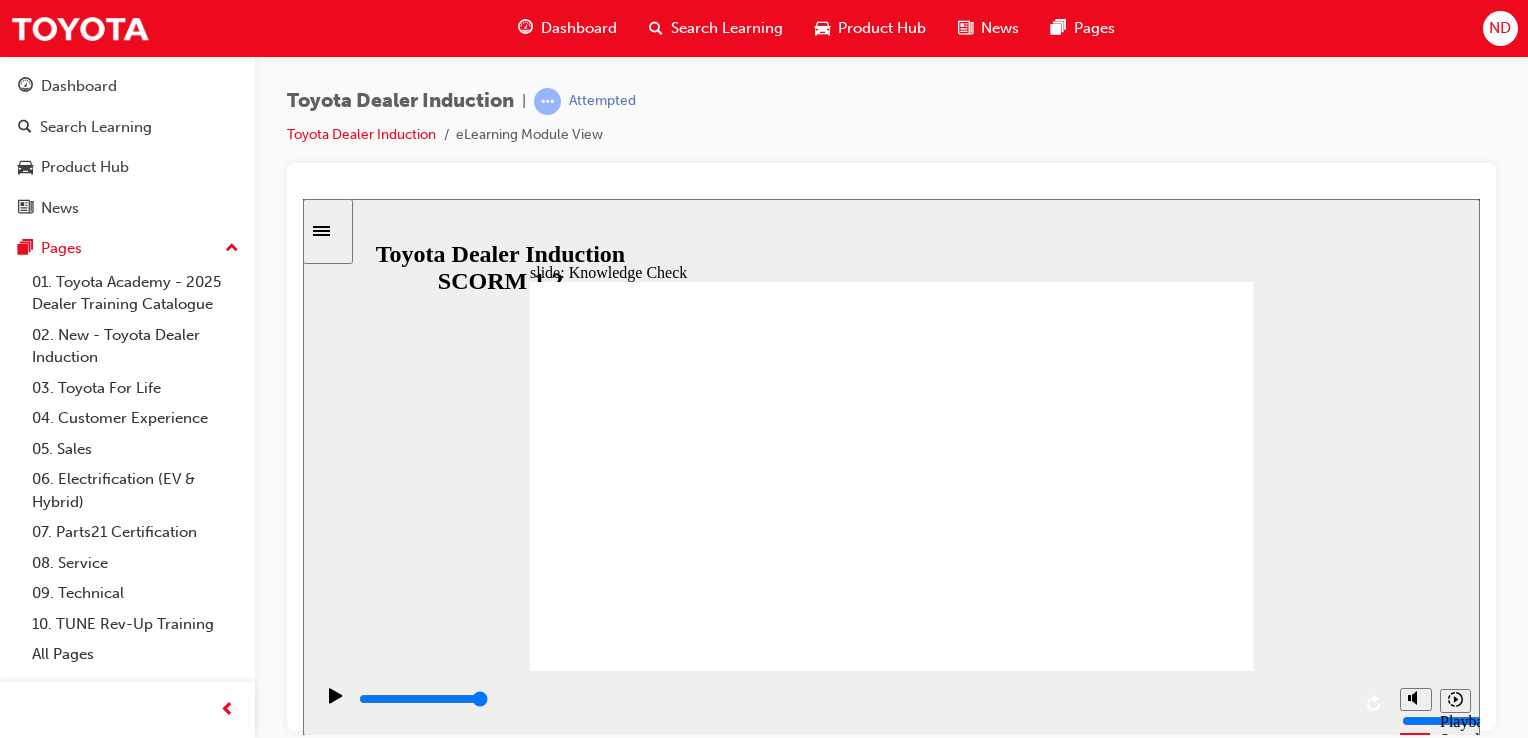 radio on "true" 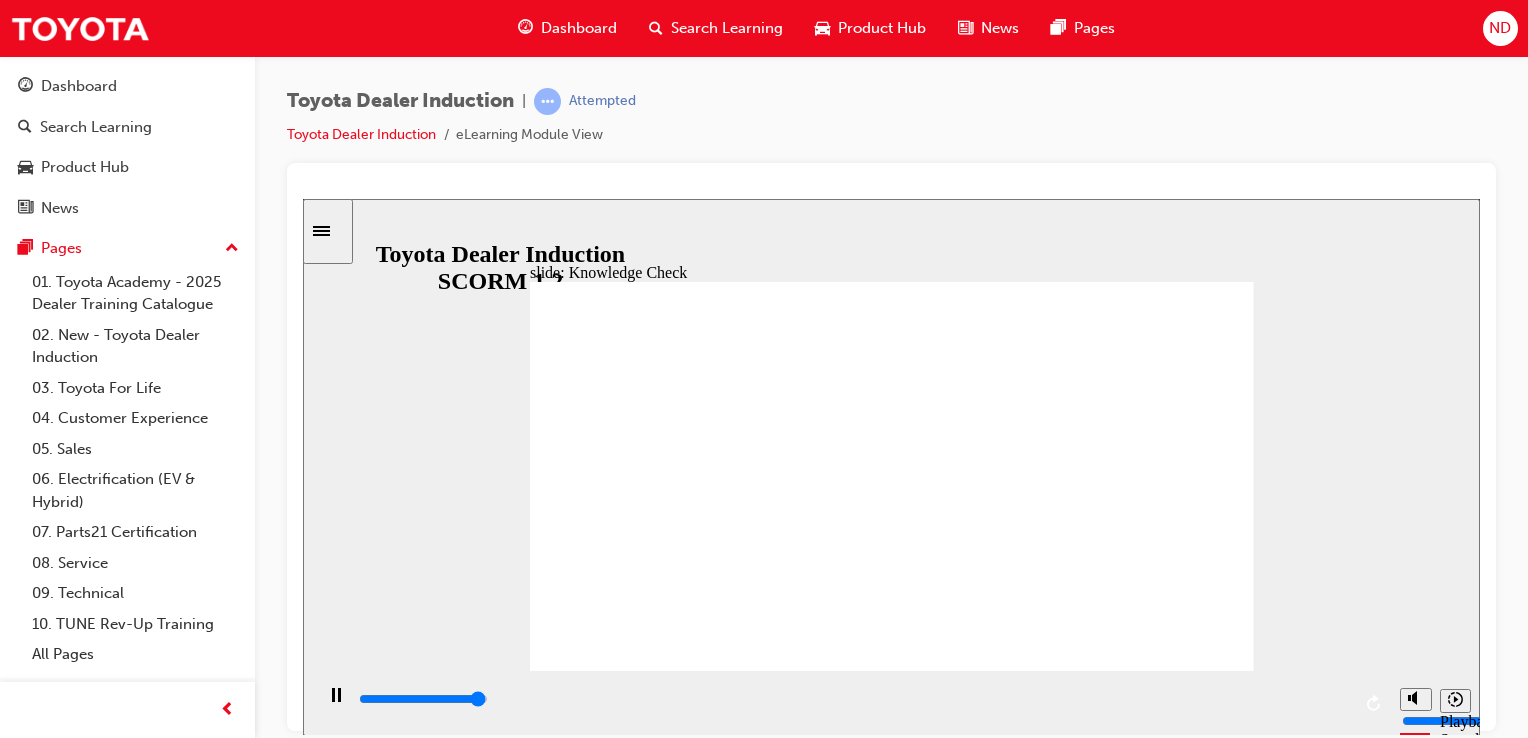 type on "5000" 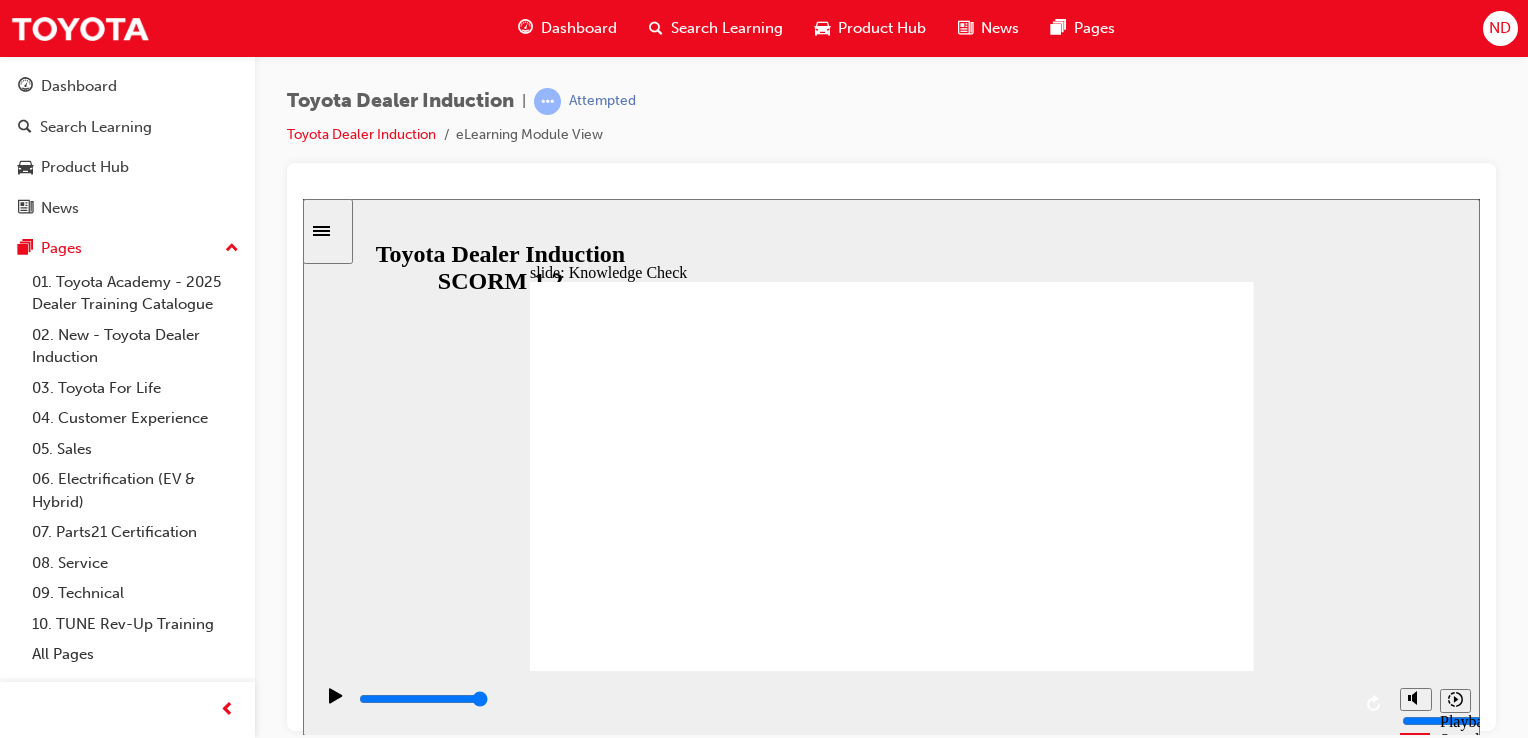 click 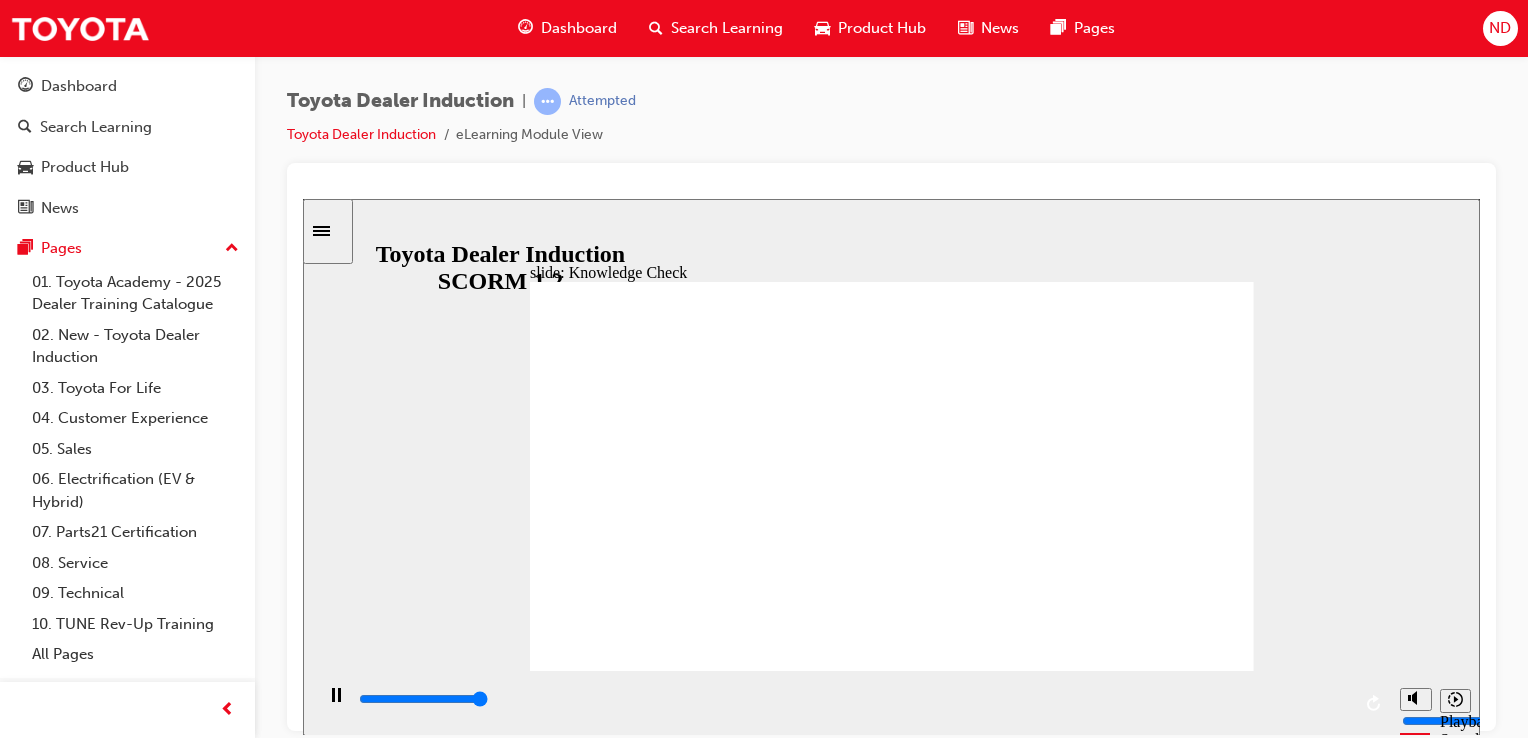 type on "5000" 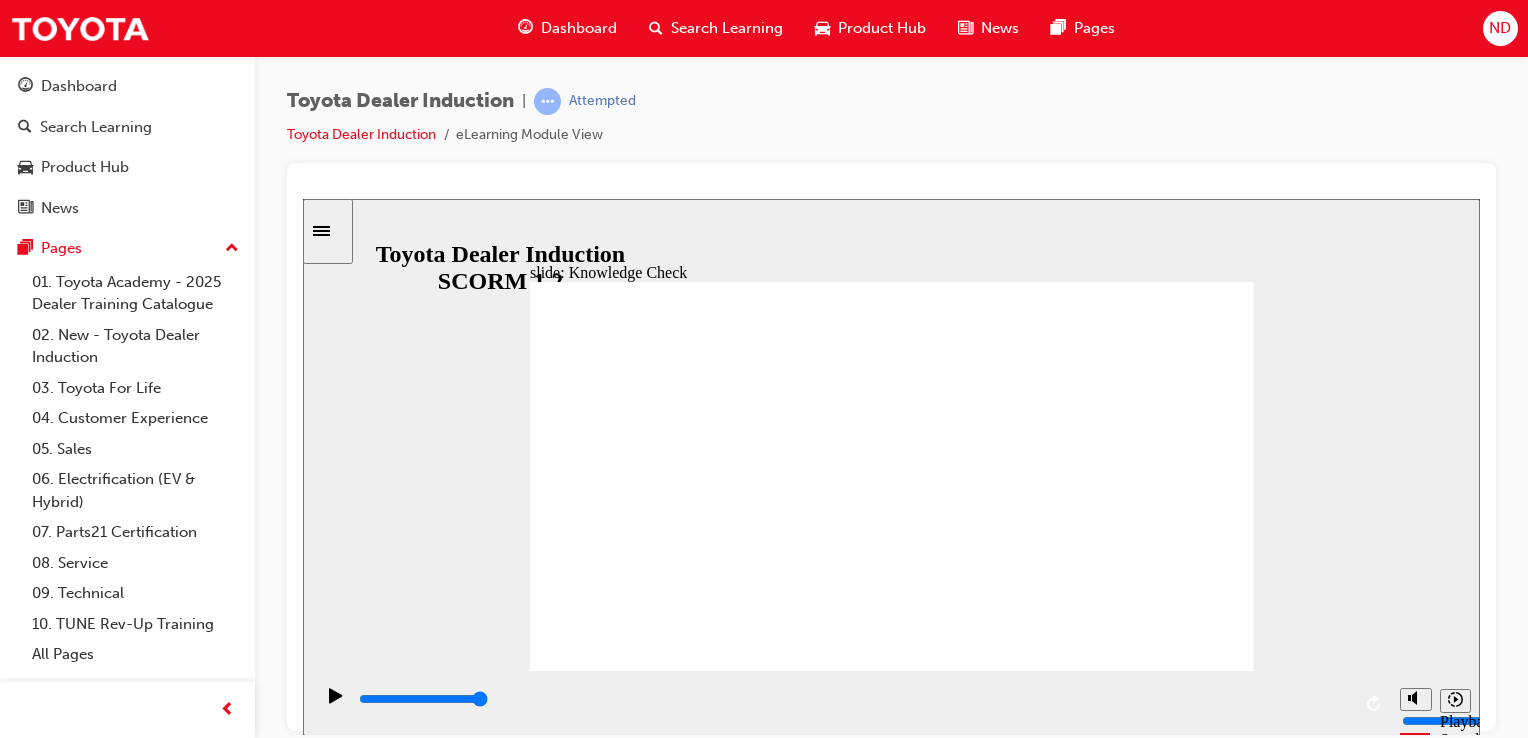 click 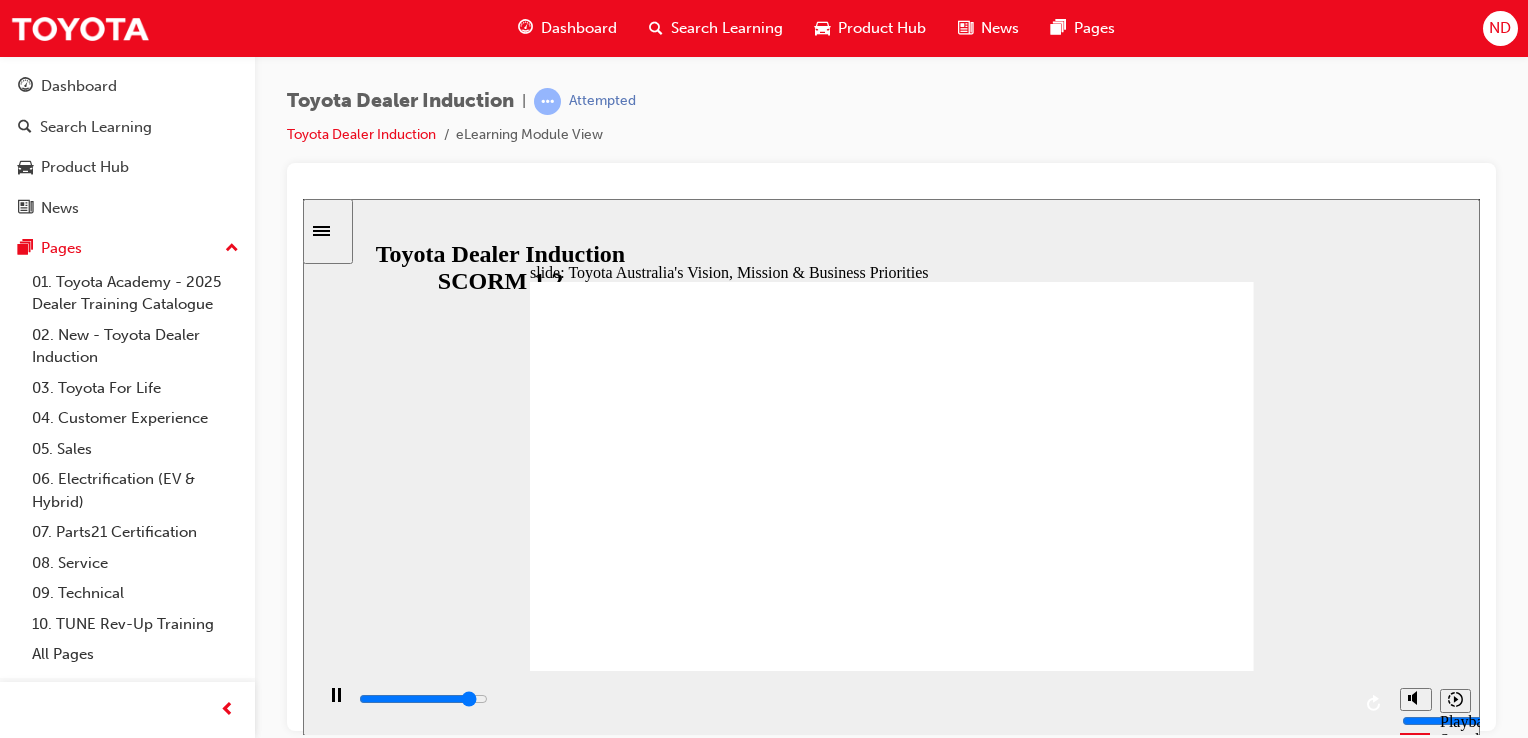 click 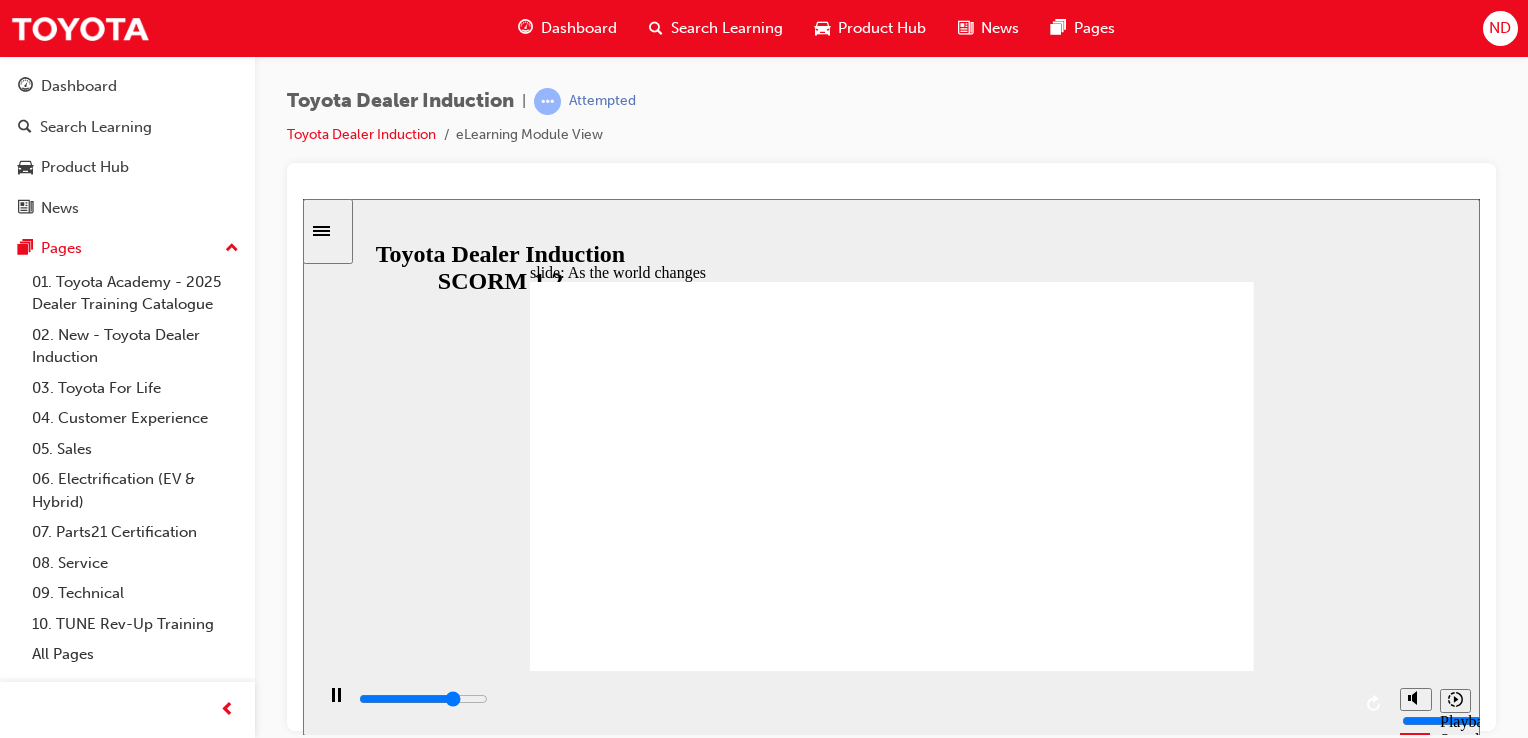 click 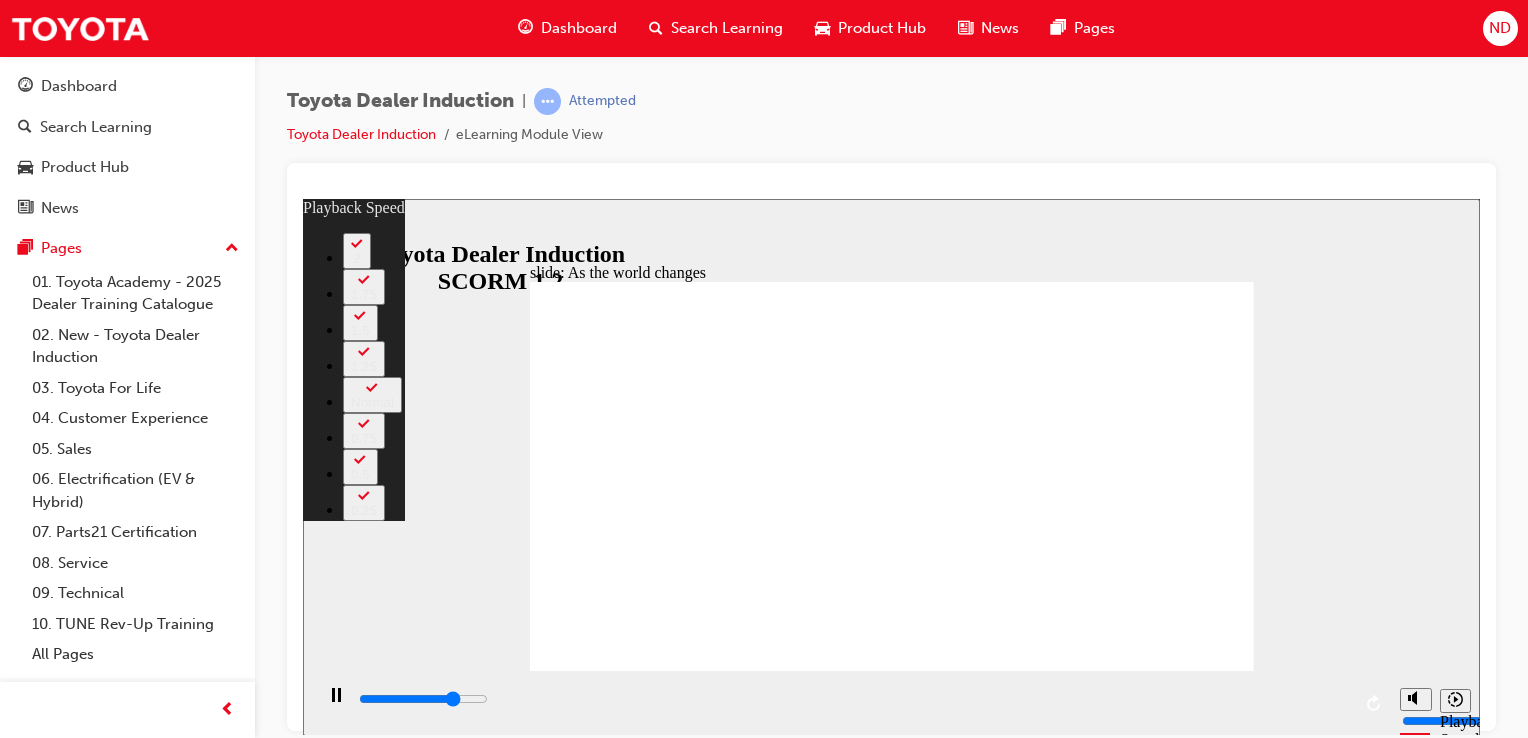 type on "7100" 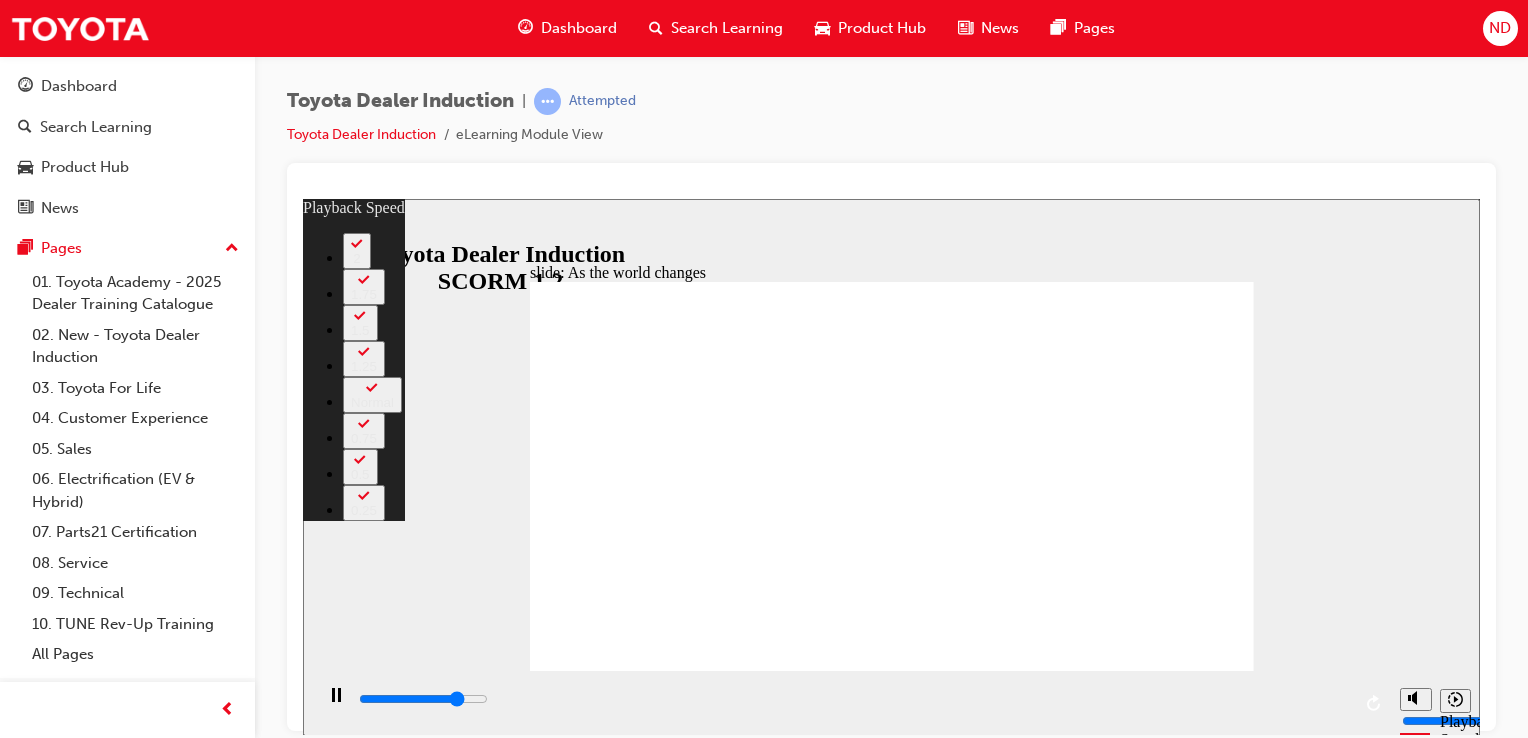 type on "7400" 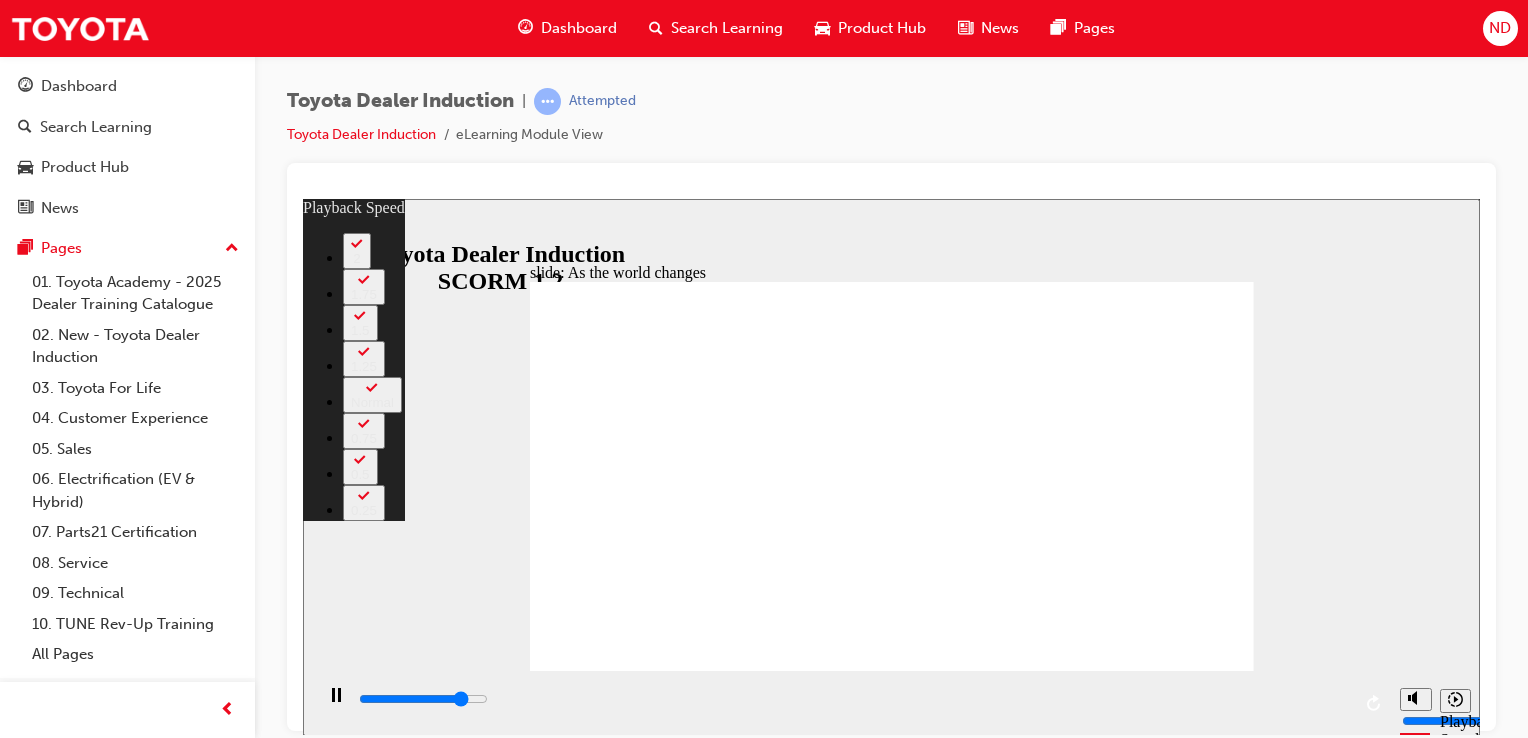 type on "7700" 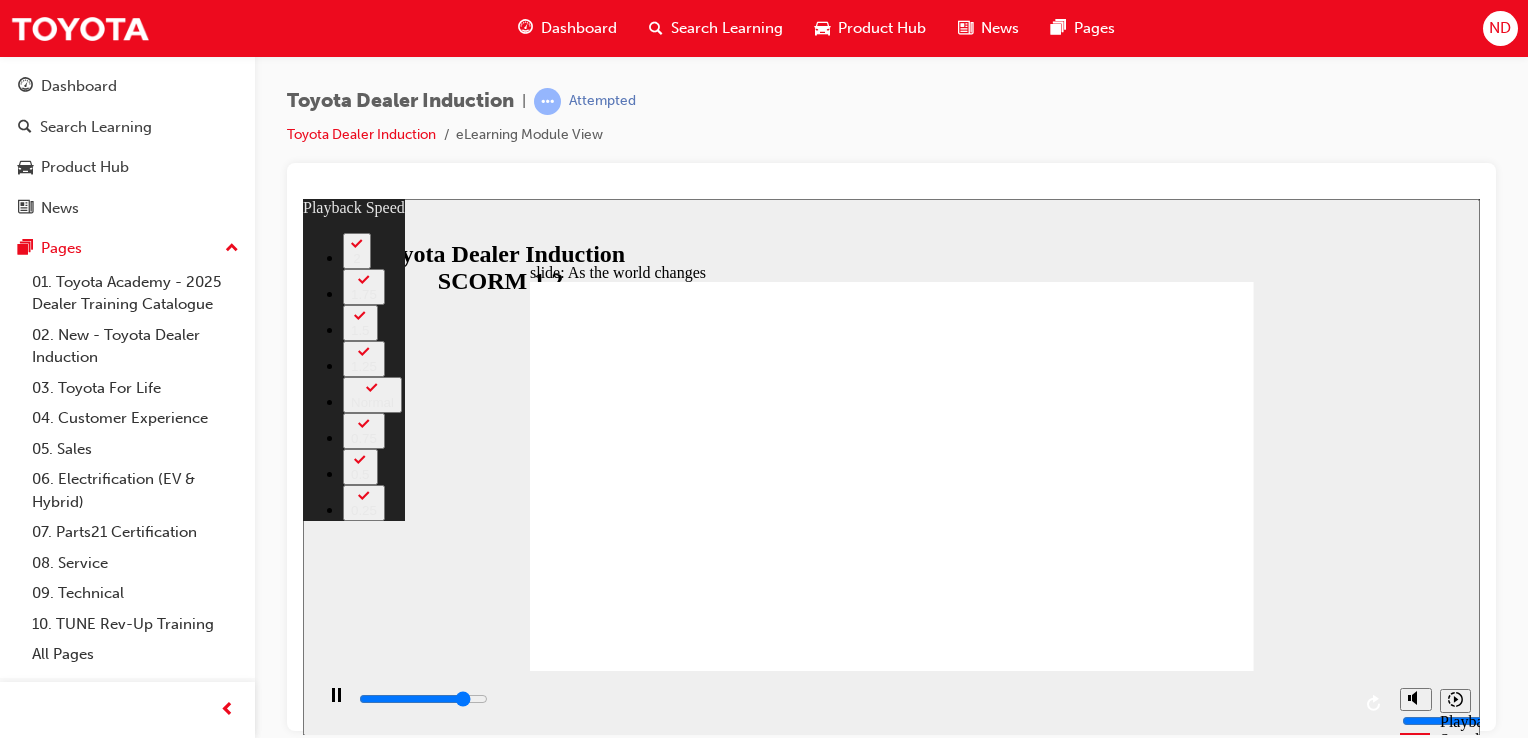 type on "7900" 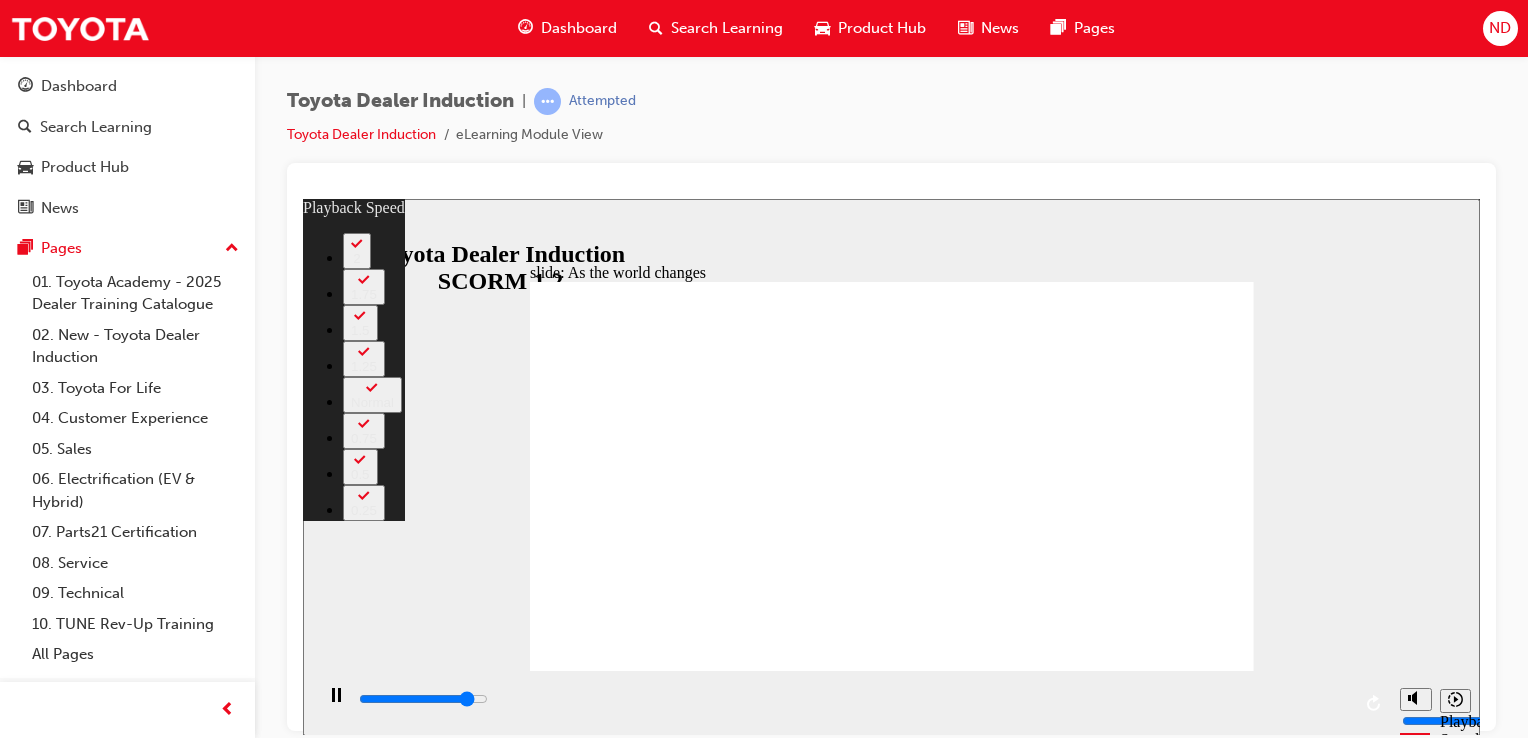 type on "8200" 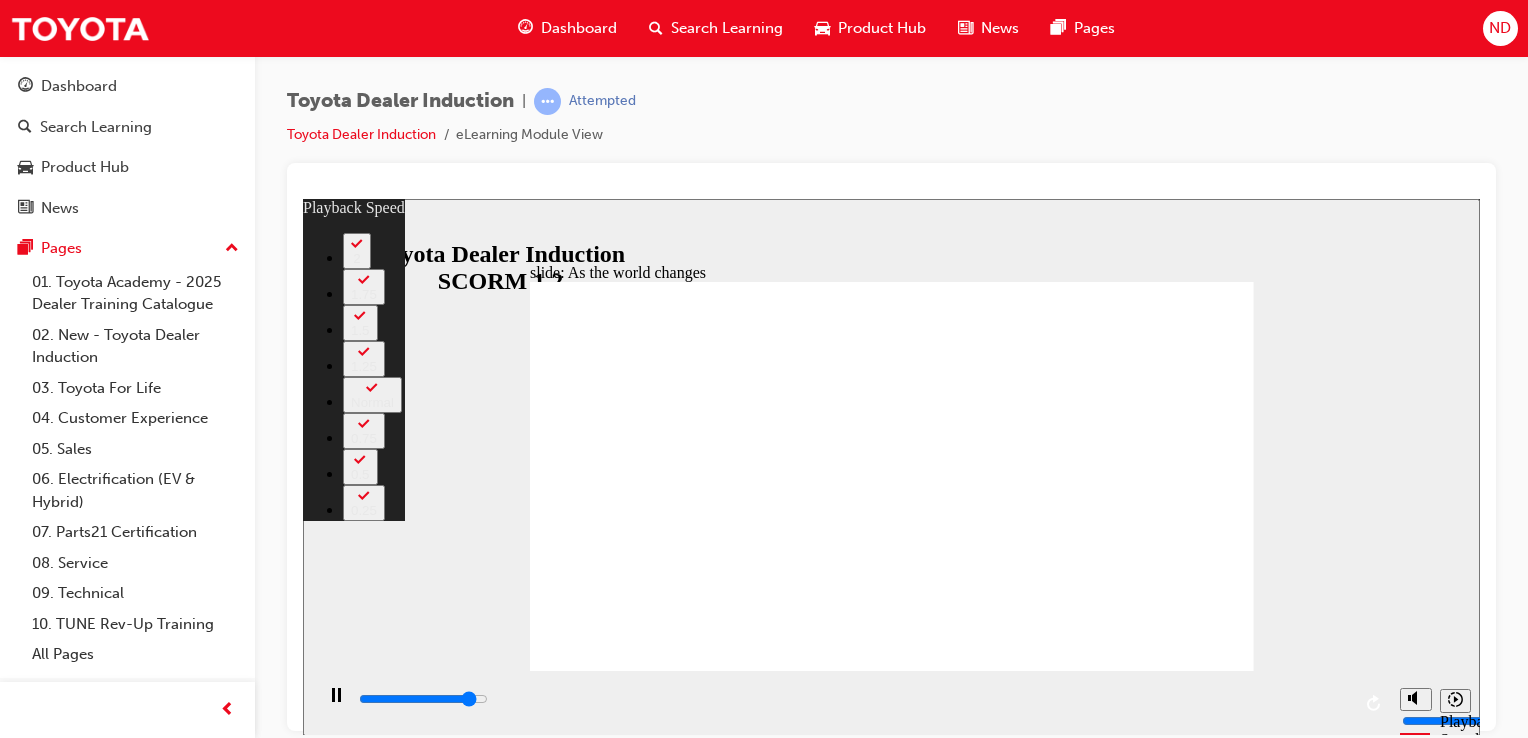 type on "8500" 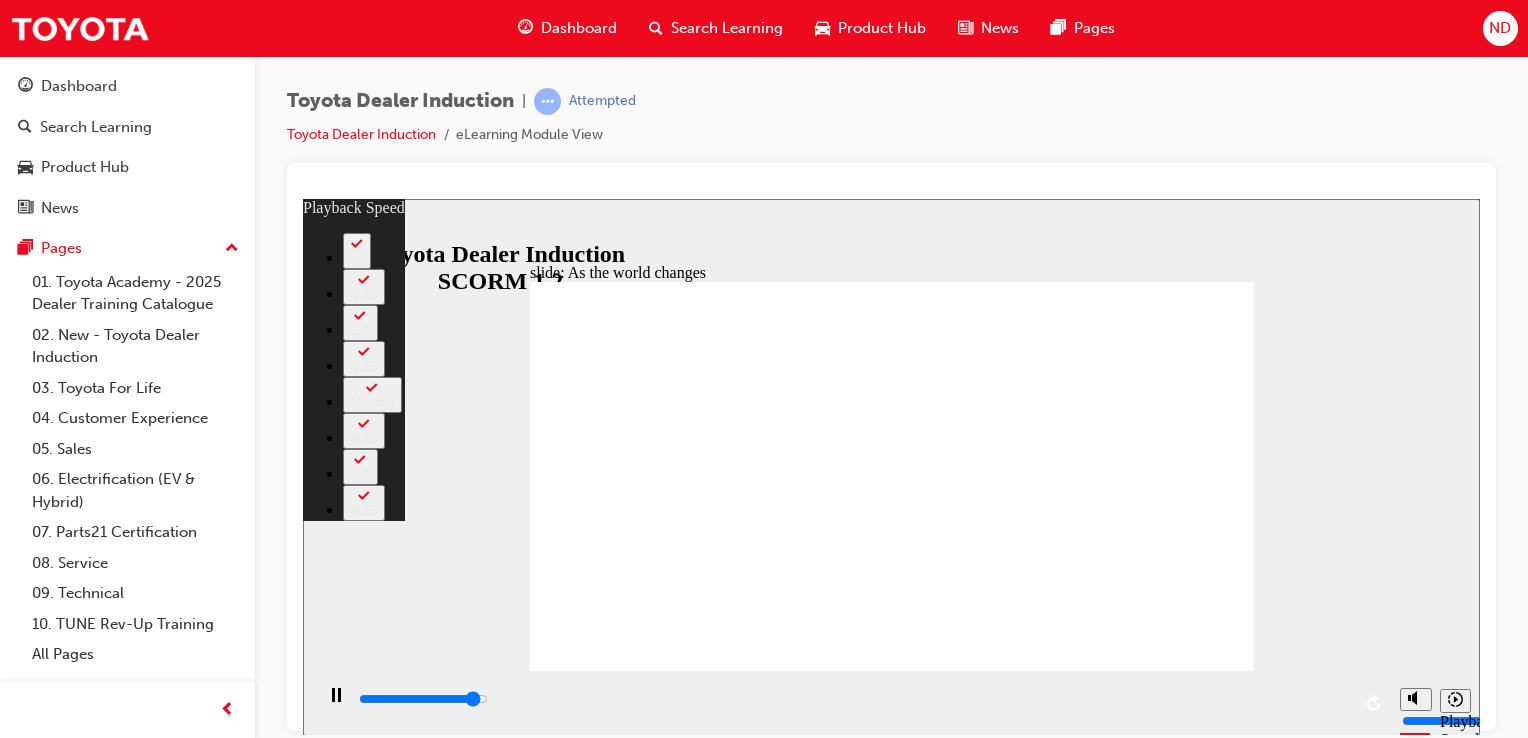 type on "8700" 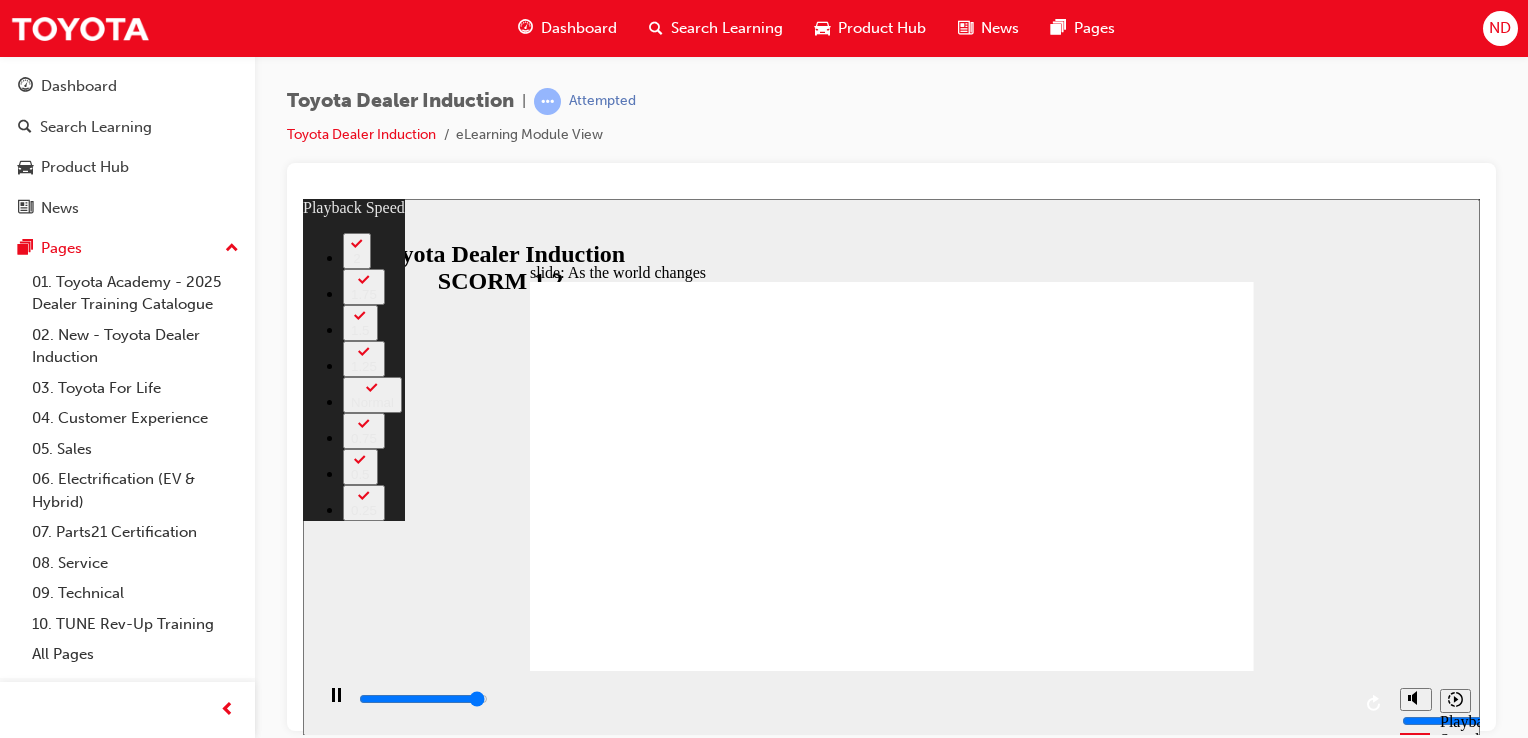 type on "9000" 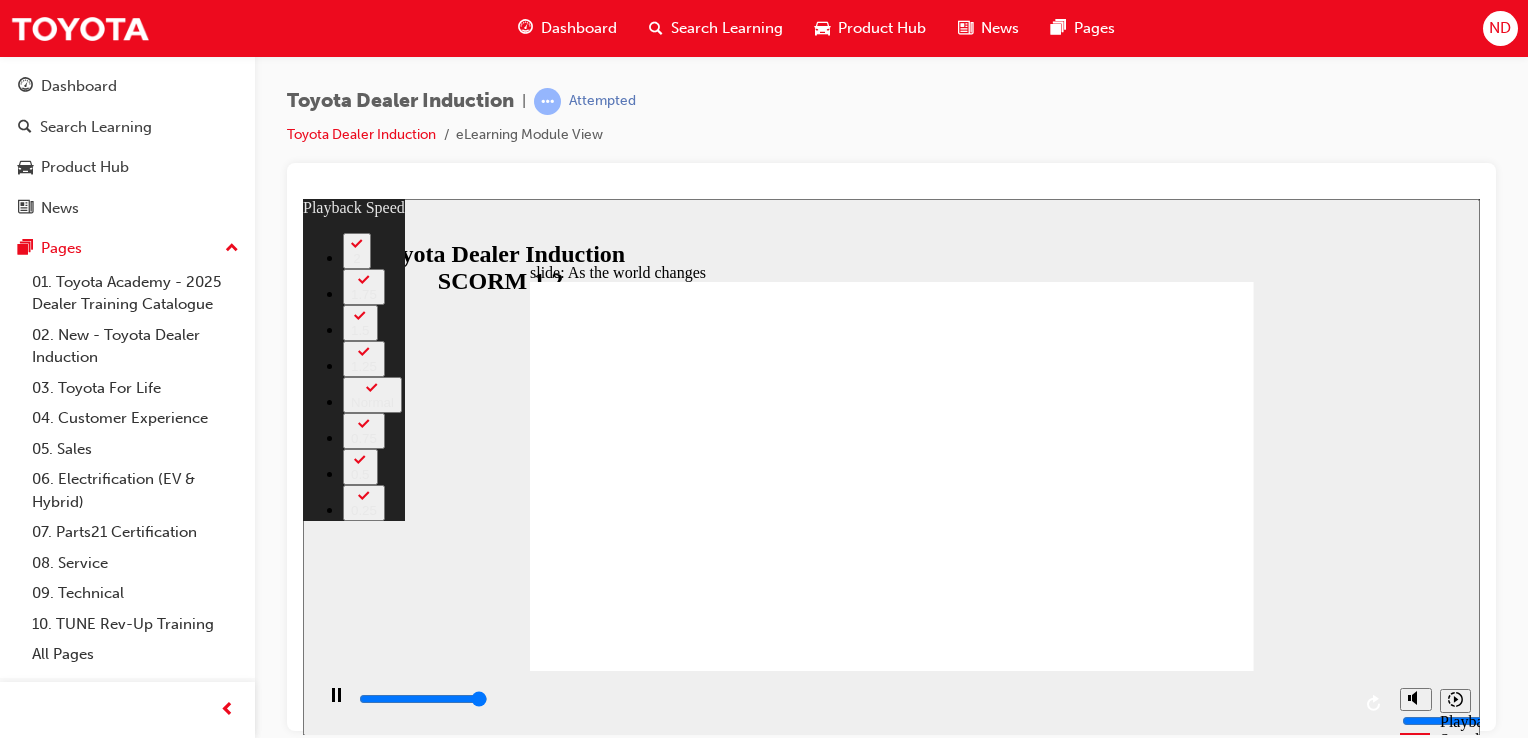 type on "9200" 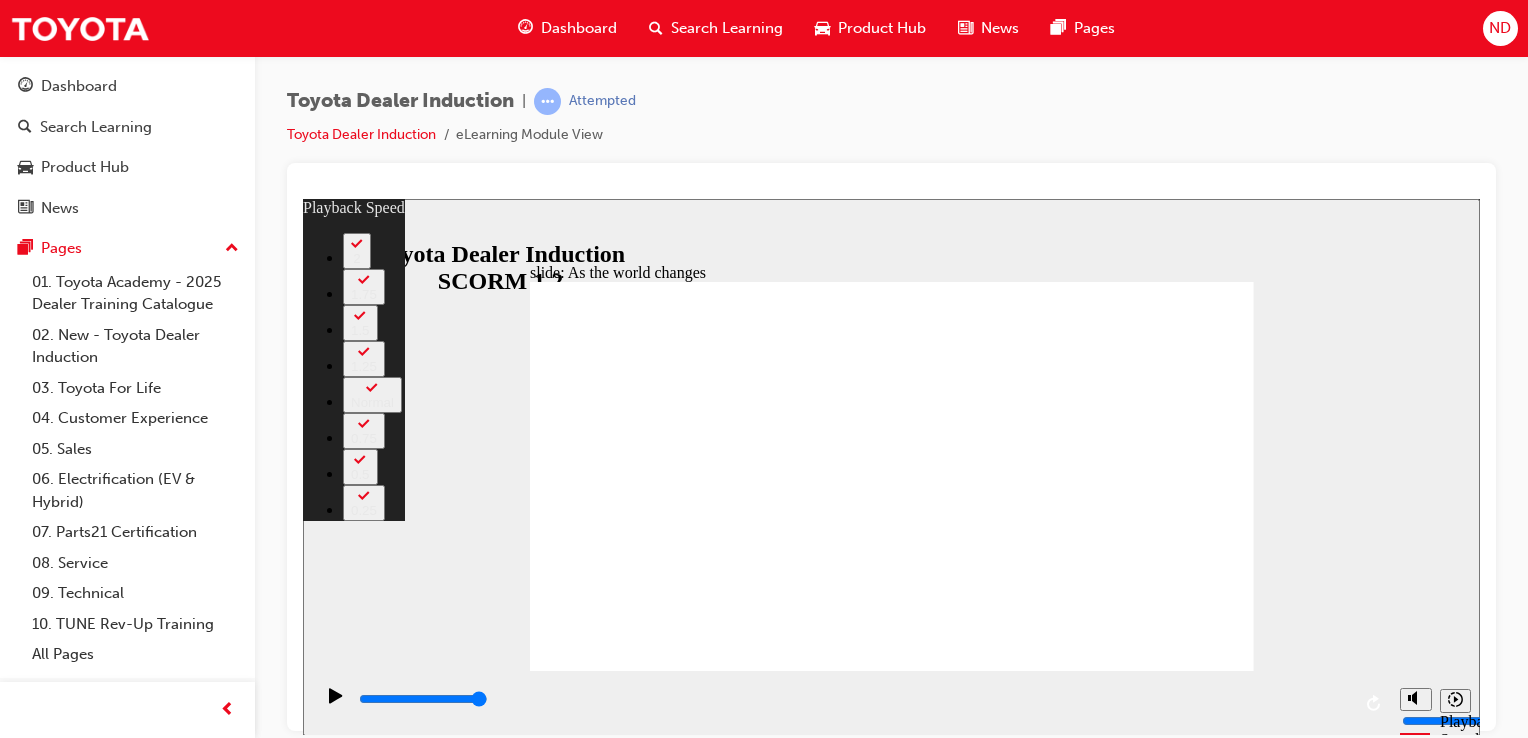 click at bounding box center (549, 4087) 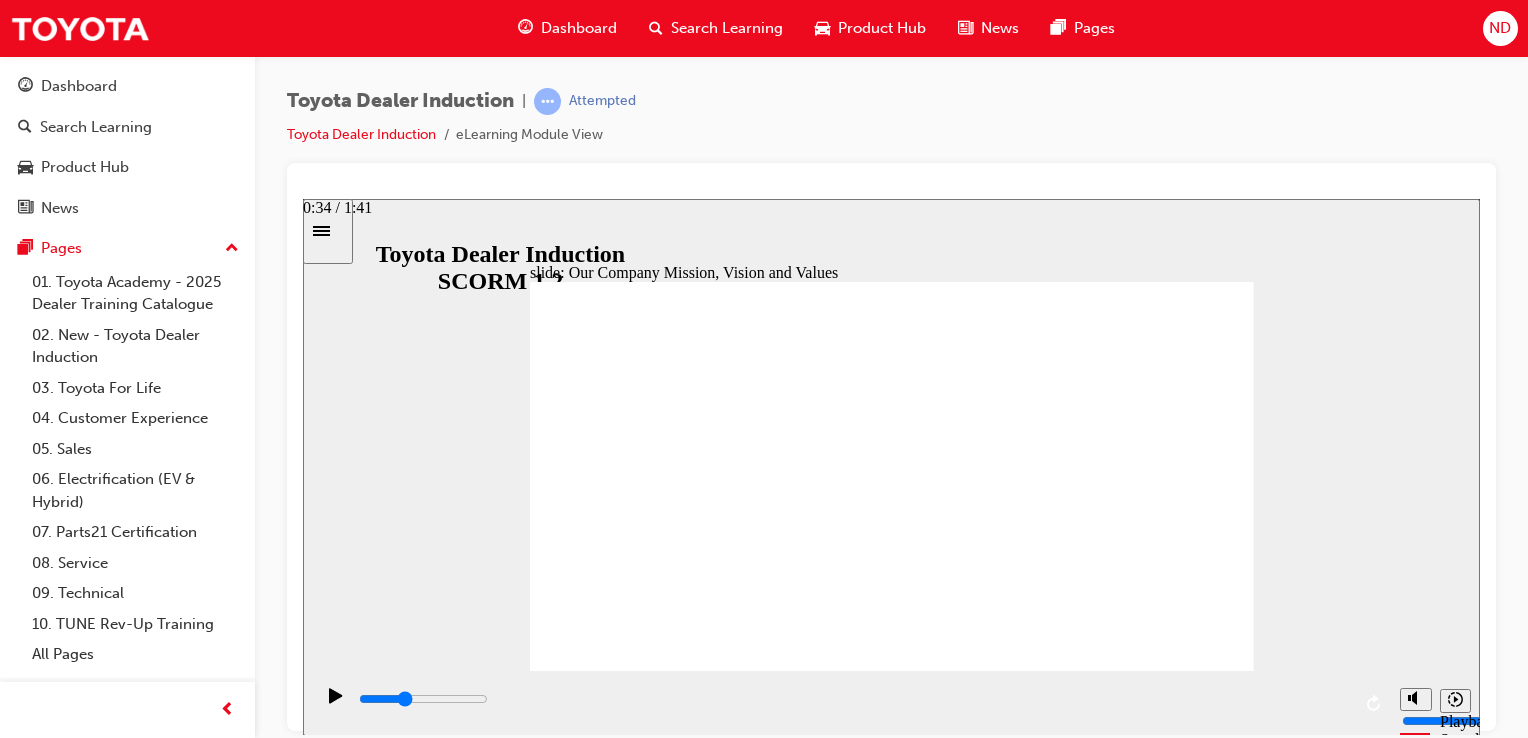 click at bounding box center [423, 698] 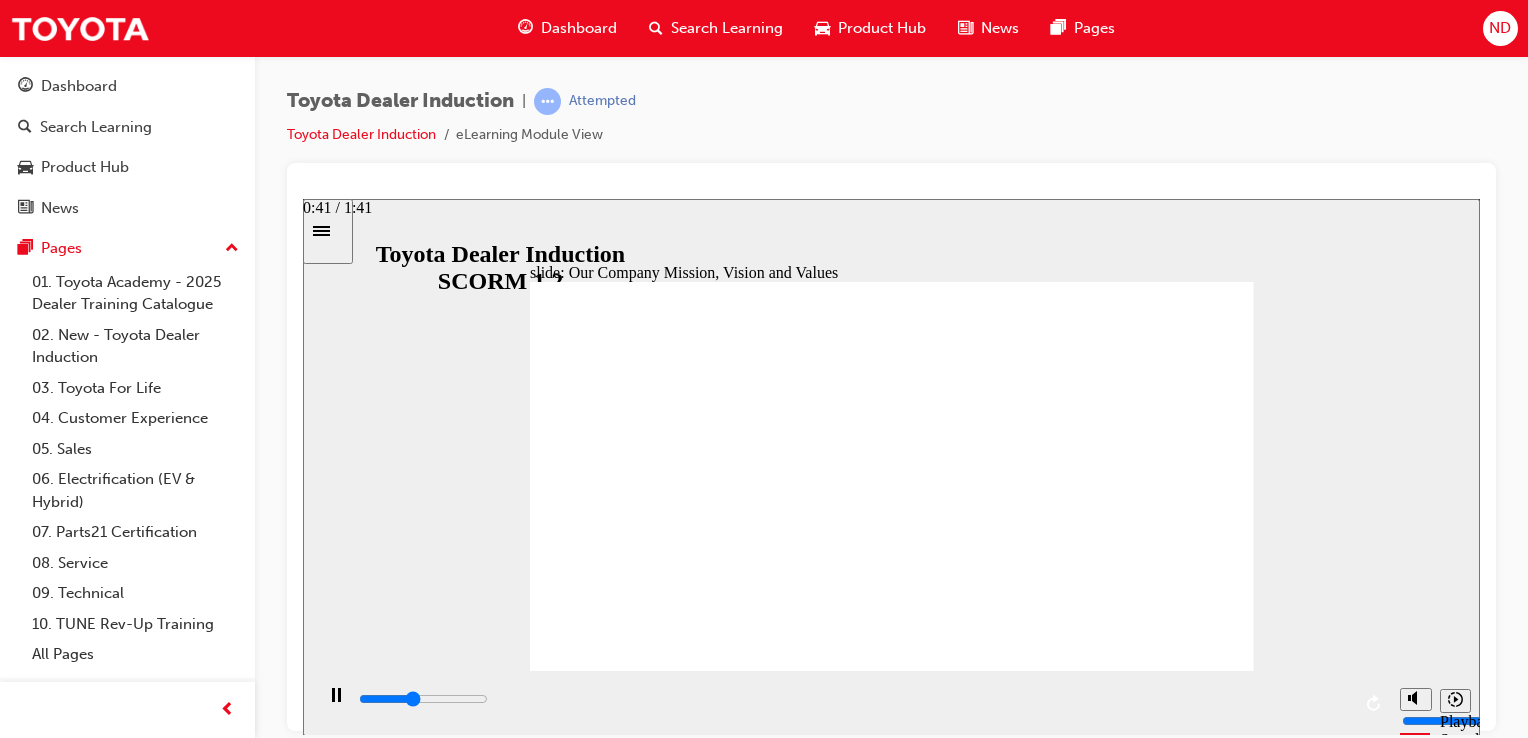 click at bounding box center [853, 699] 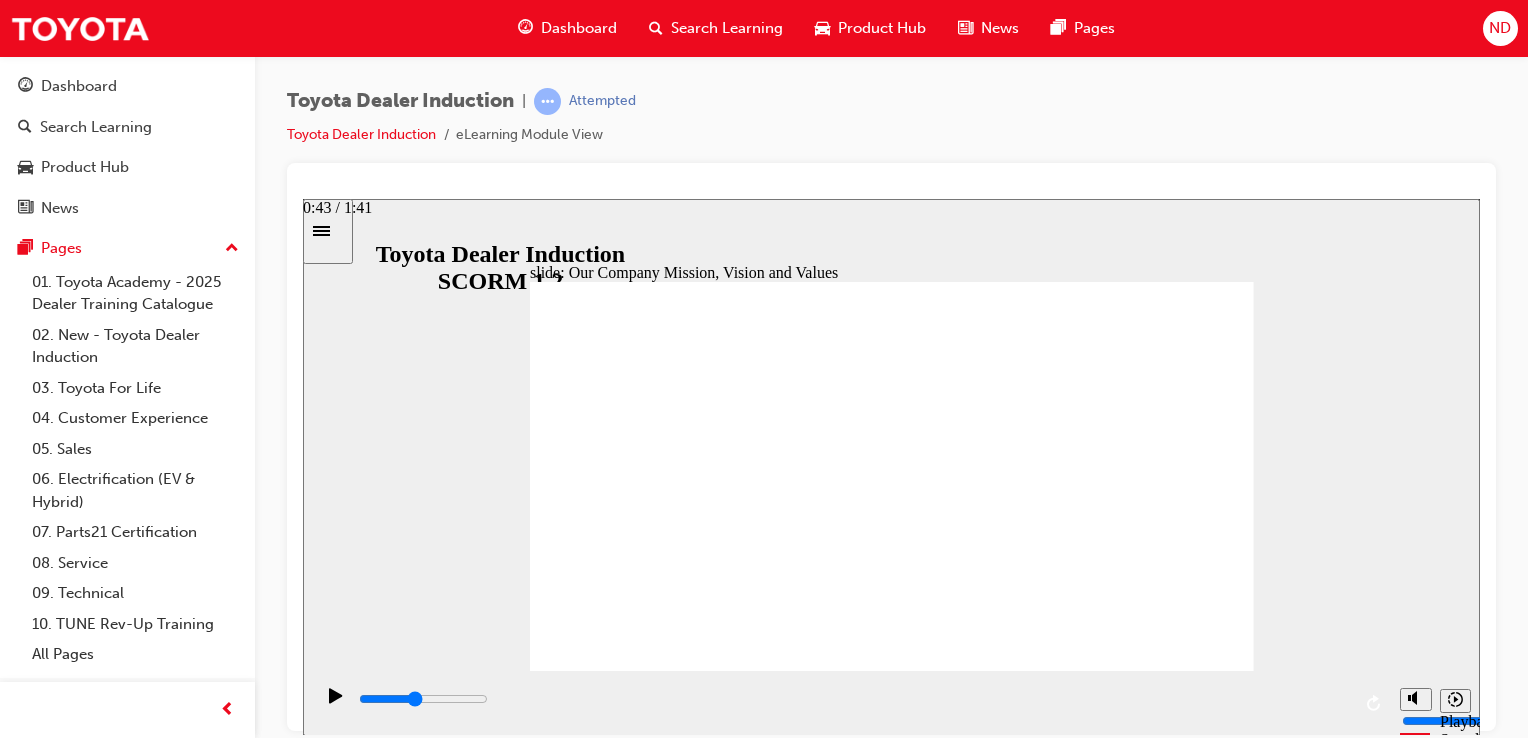 drag, startPoint x: 782, startPoint y: 697, endPoint x: 804, endPoint y: 697, distance: 22 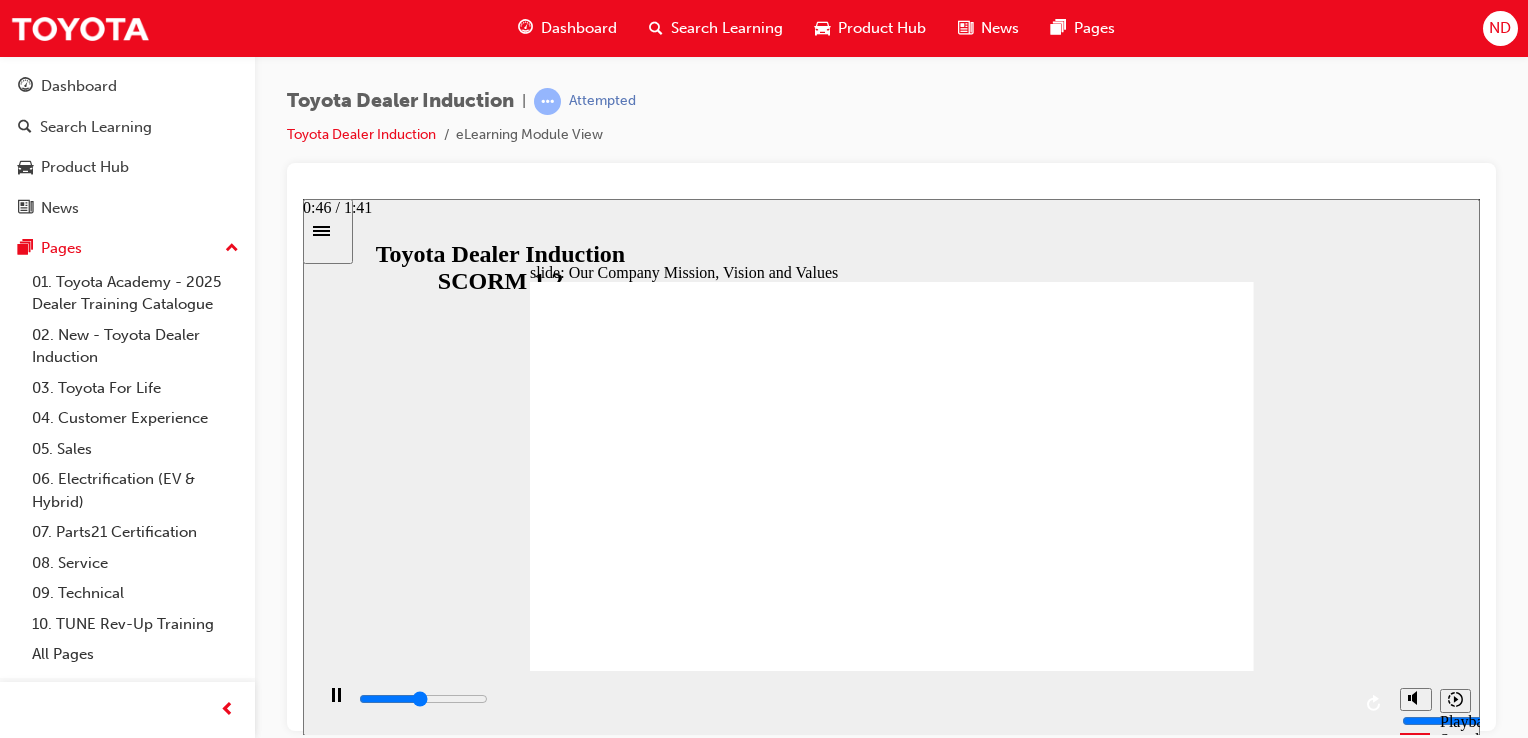 click at bounding box center [853, 699] 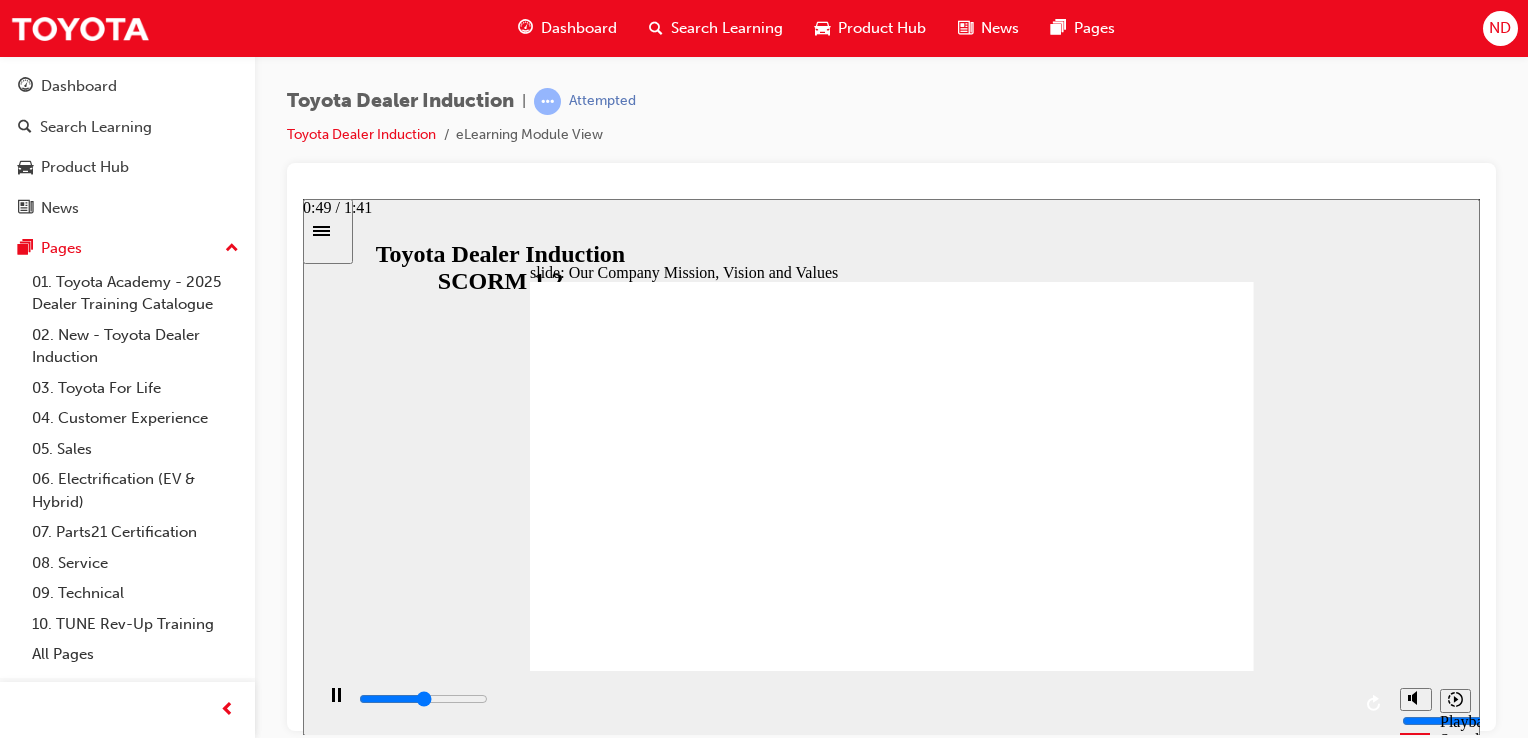 click at bounding box center (853, 699) 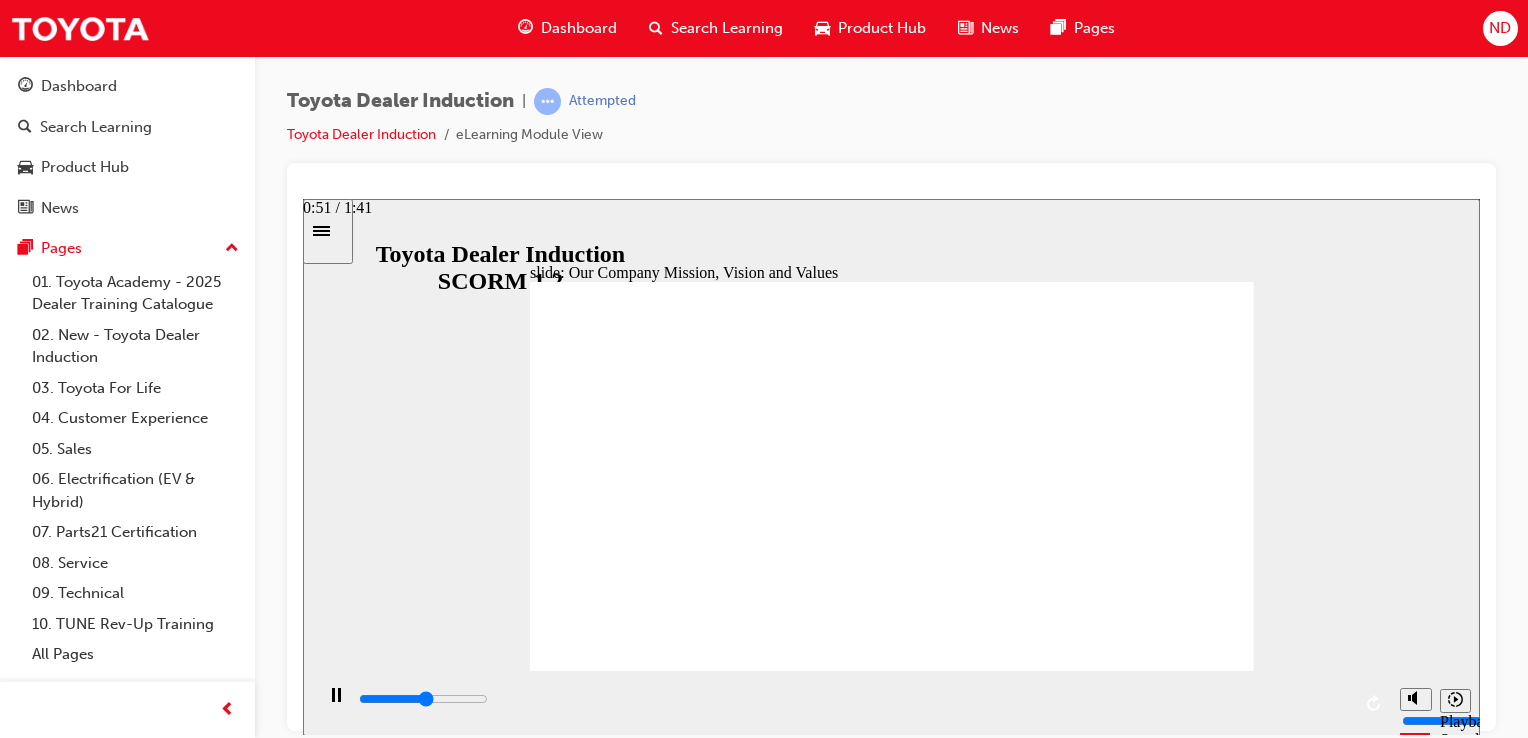 click at bounding box center (853, 699) 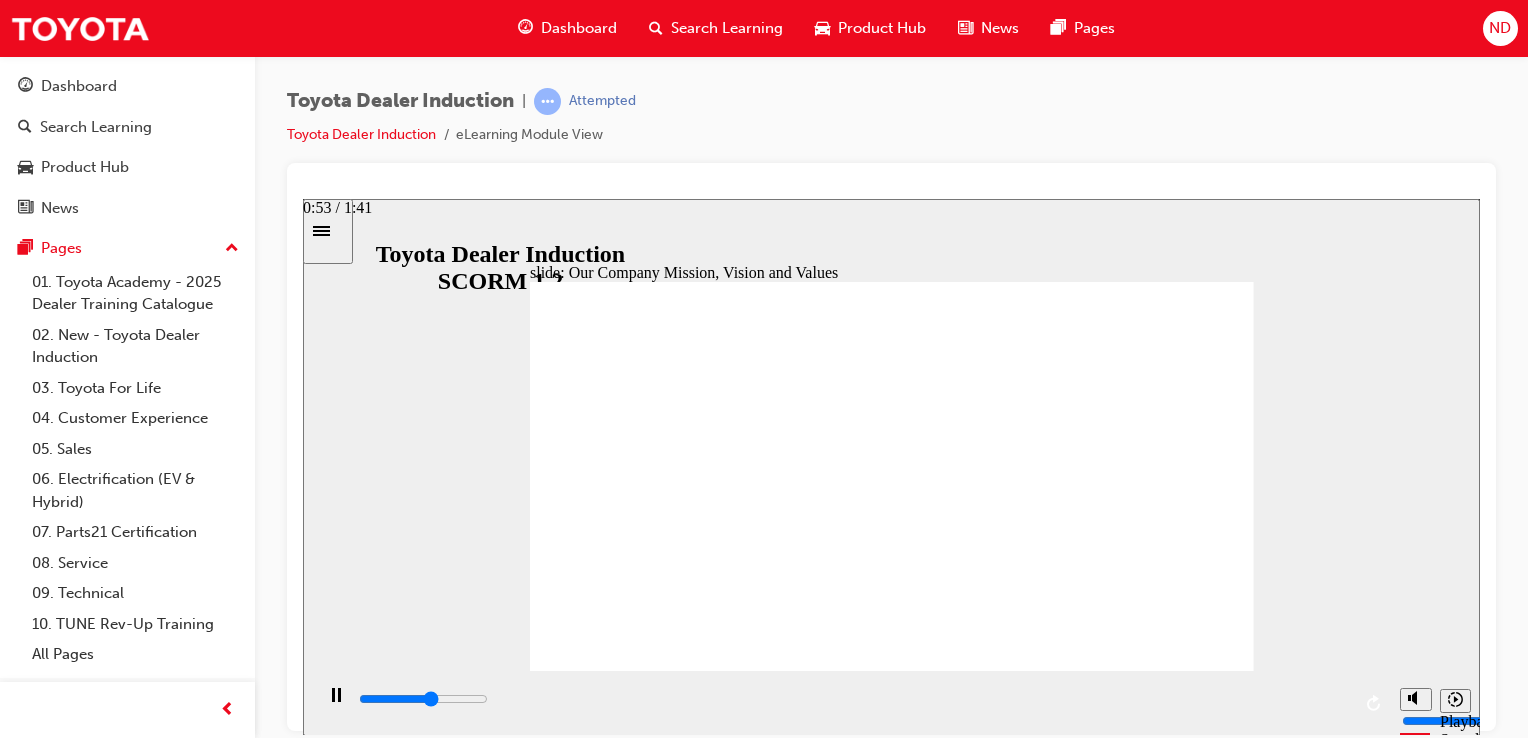 click at bounding box center (853, 699) 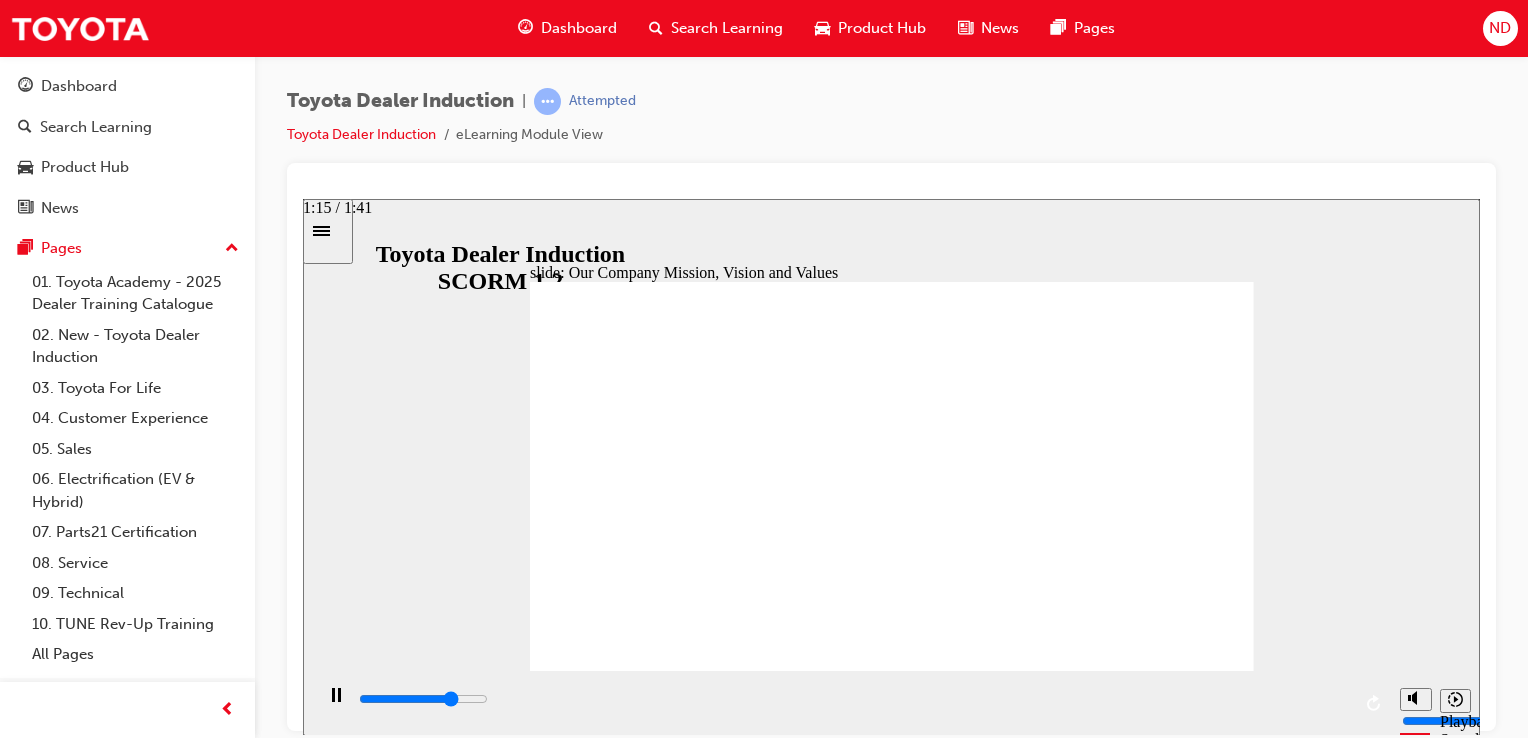 click at bounding box center [853, 699] 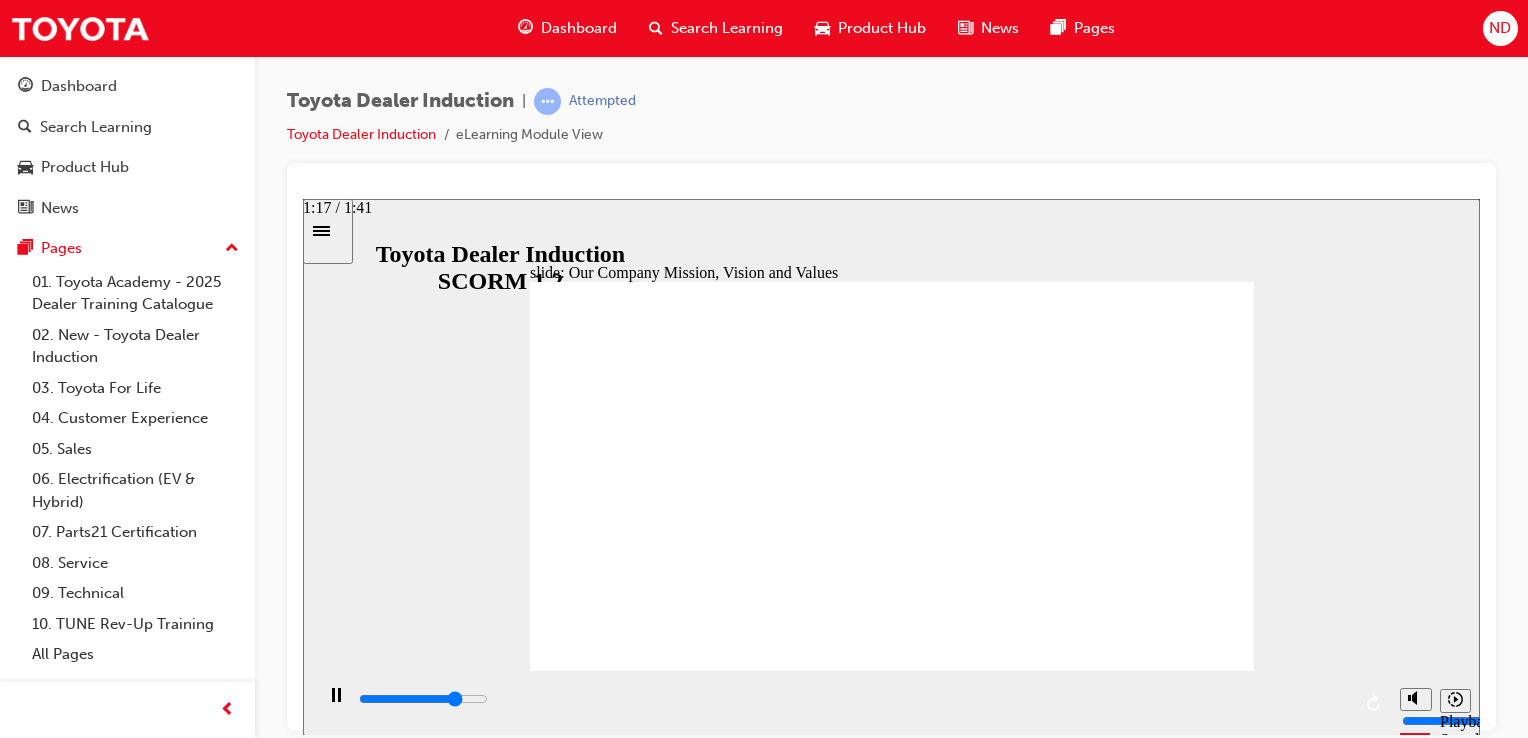 click at bounding box center (853, 699) 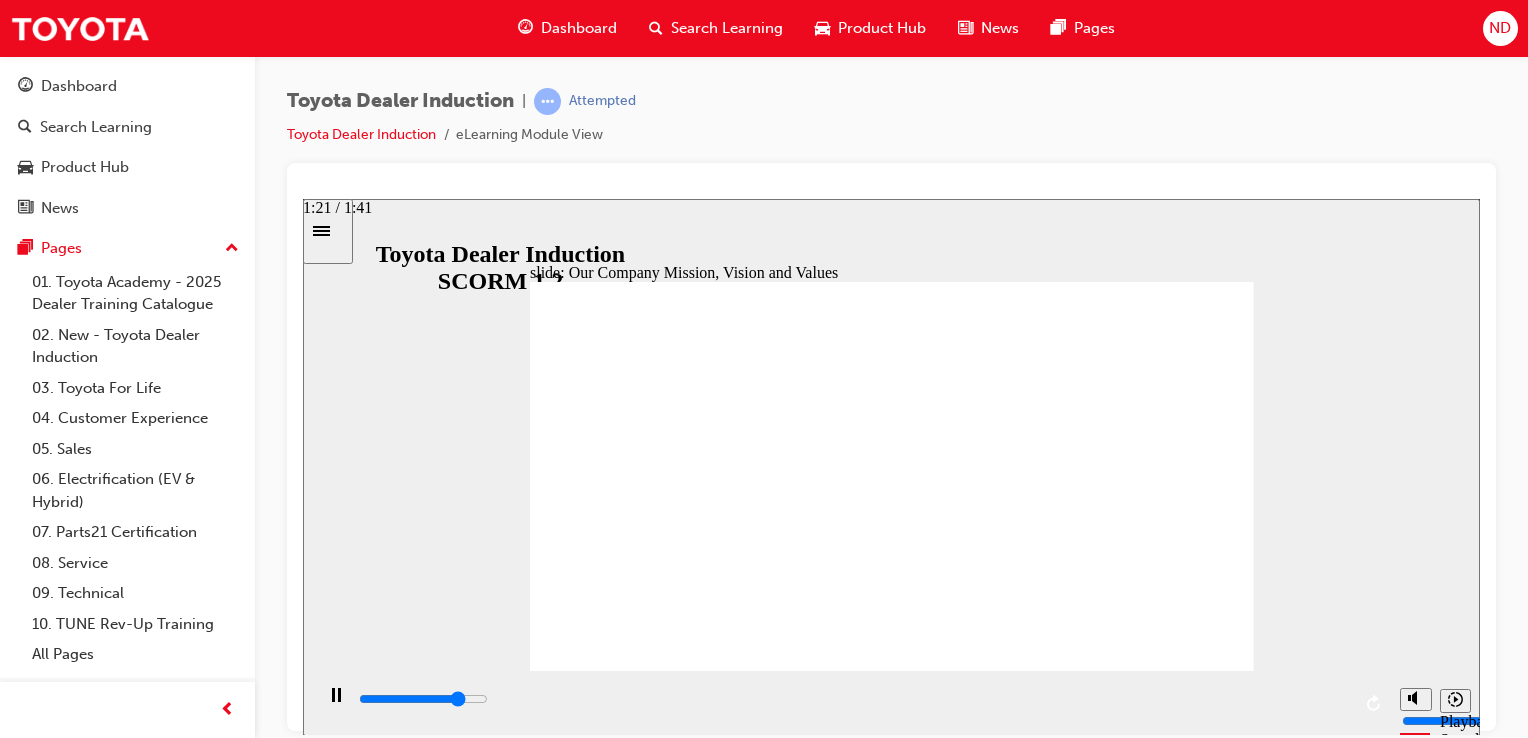 click at bounding box center (853, 699) 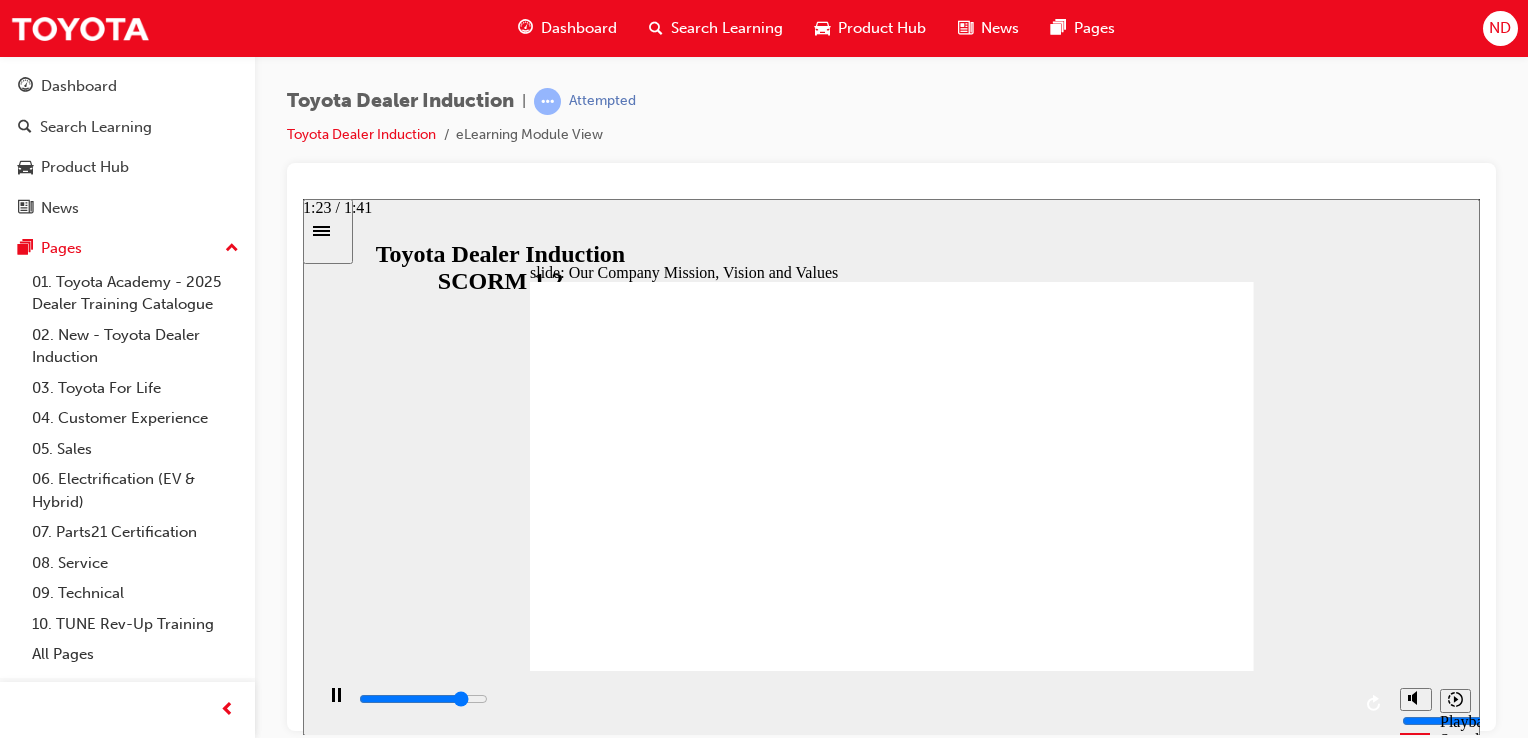 click at bounding box center (853, 699) 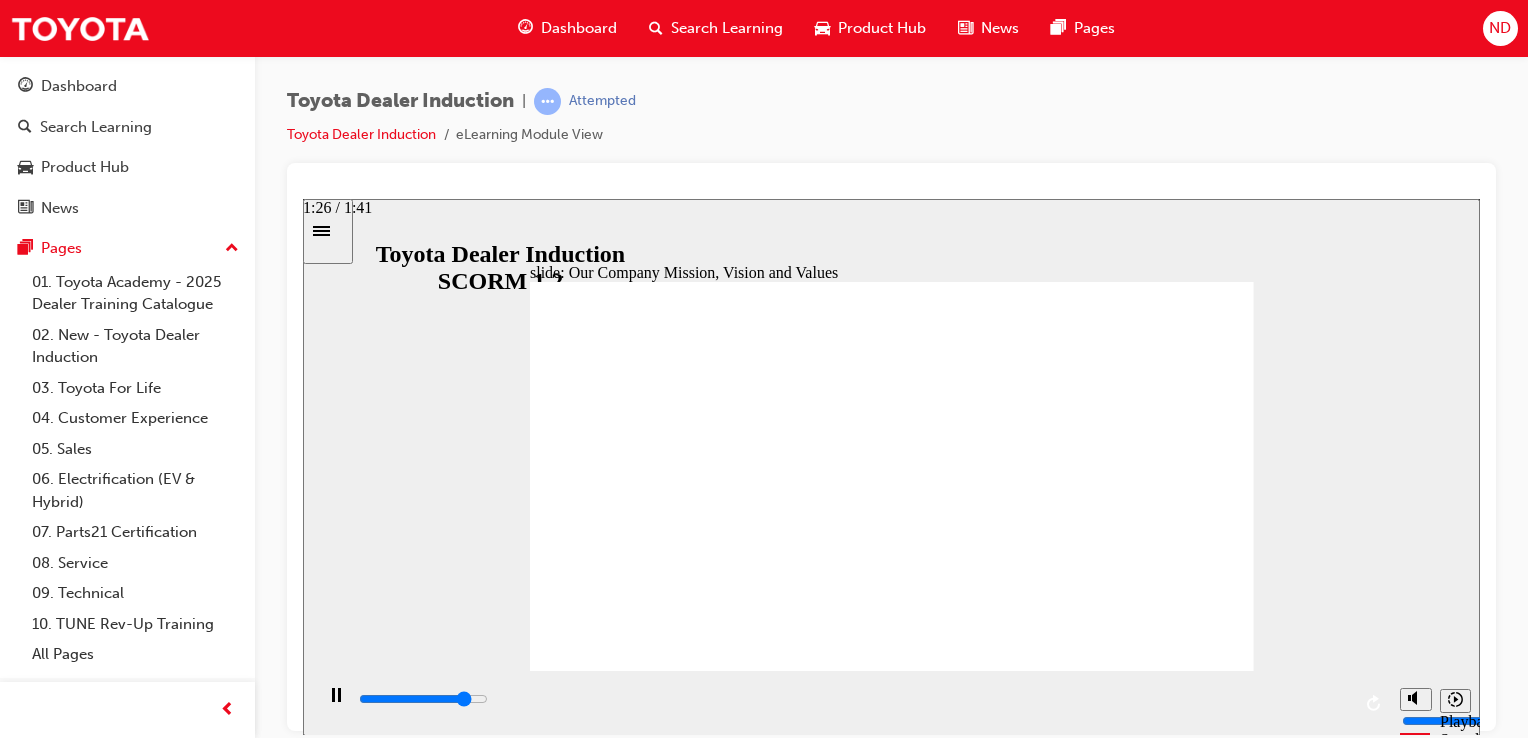 click at bounding box center (853, 699) 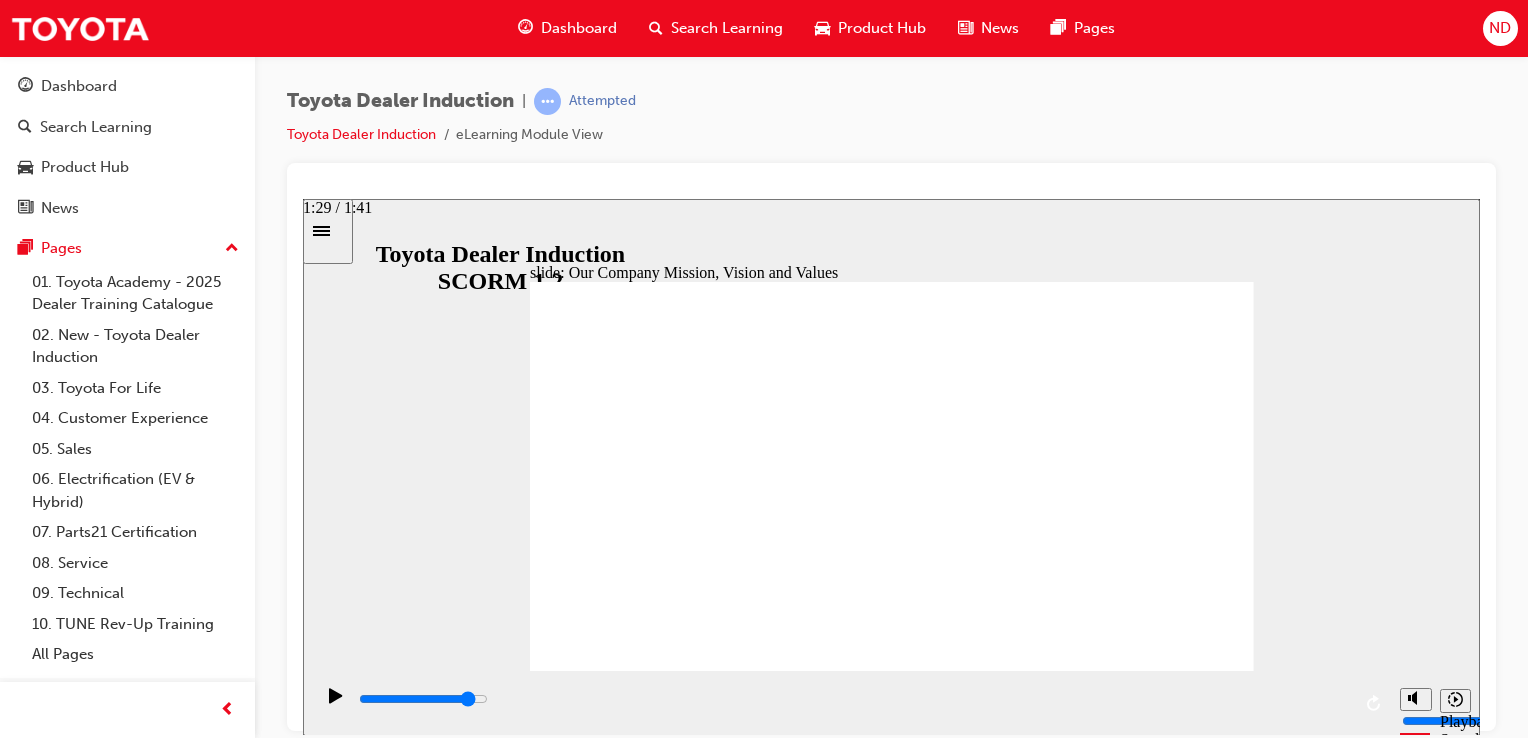 click at bounding box center [423, 698] 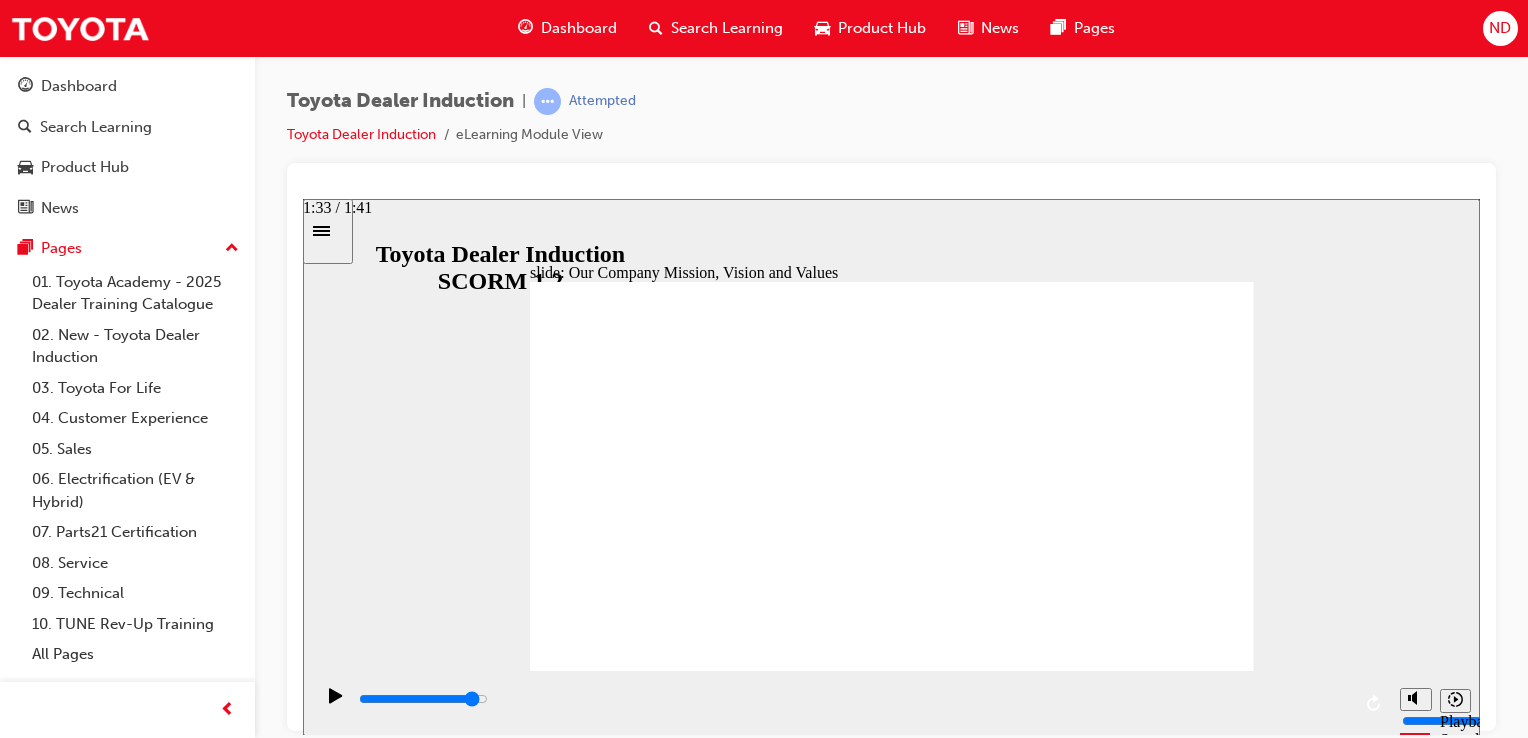 click at bounding box center (423, 698) 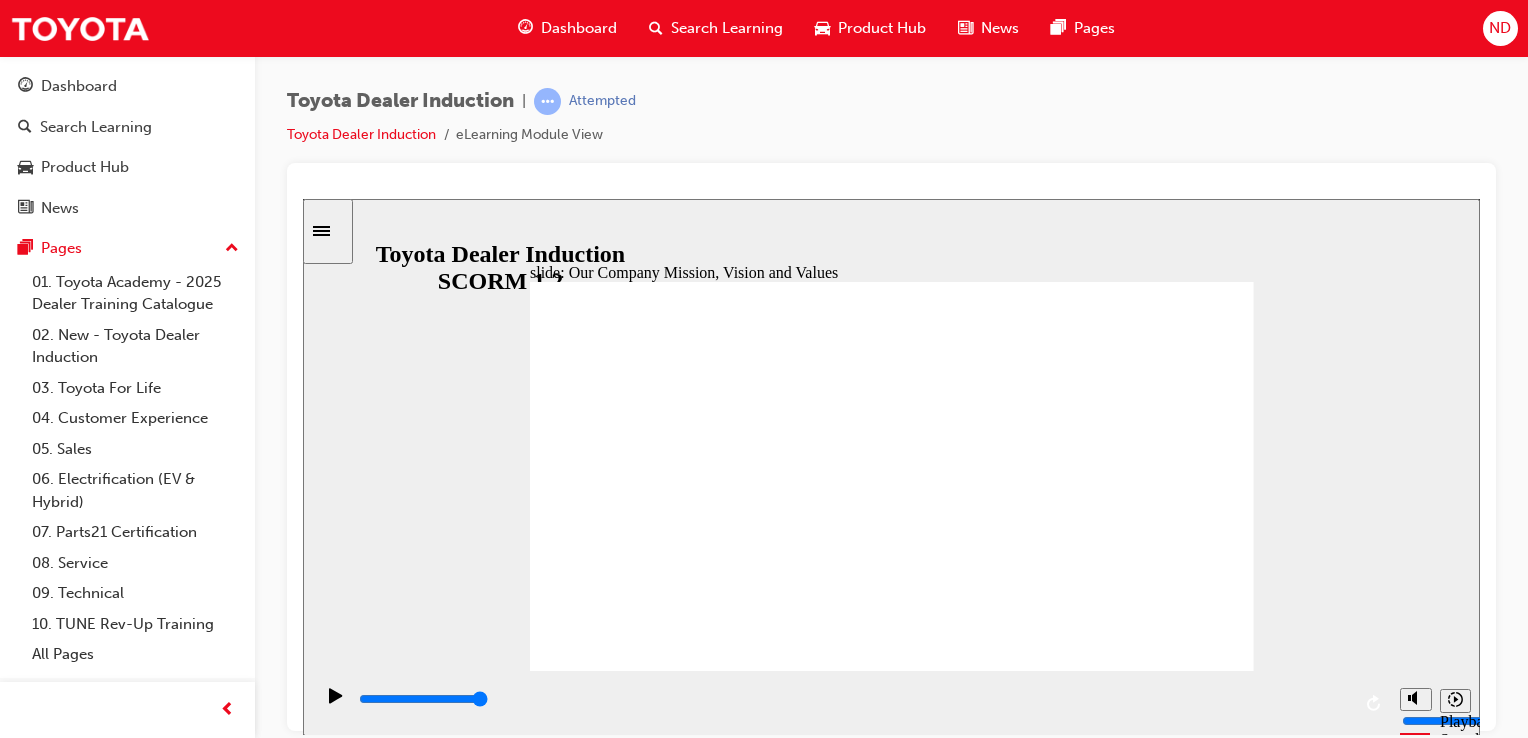 click 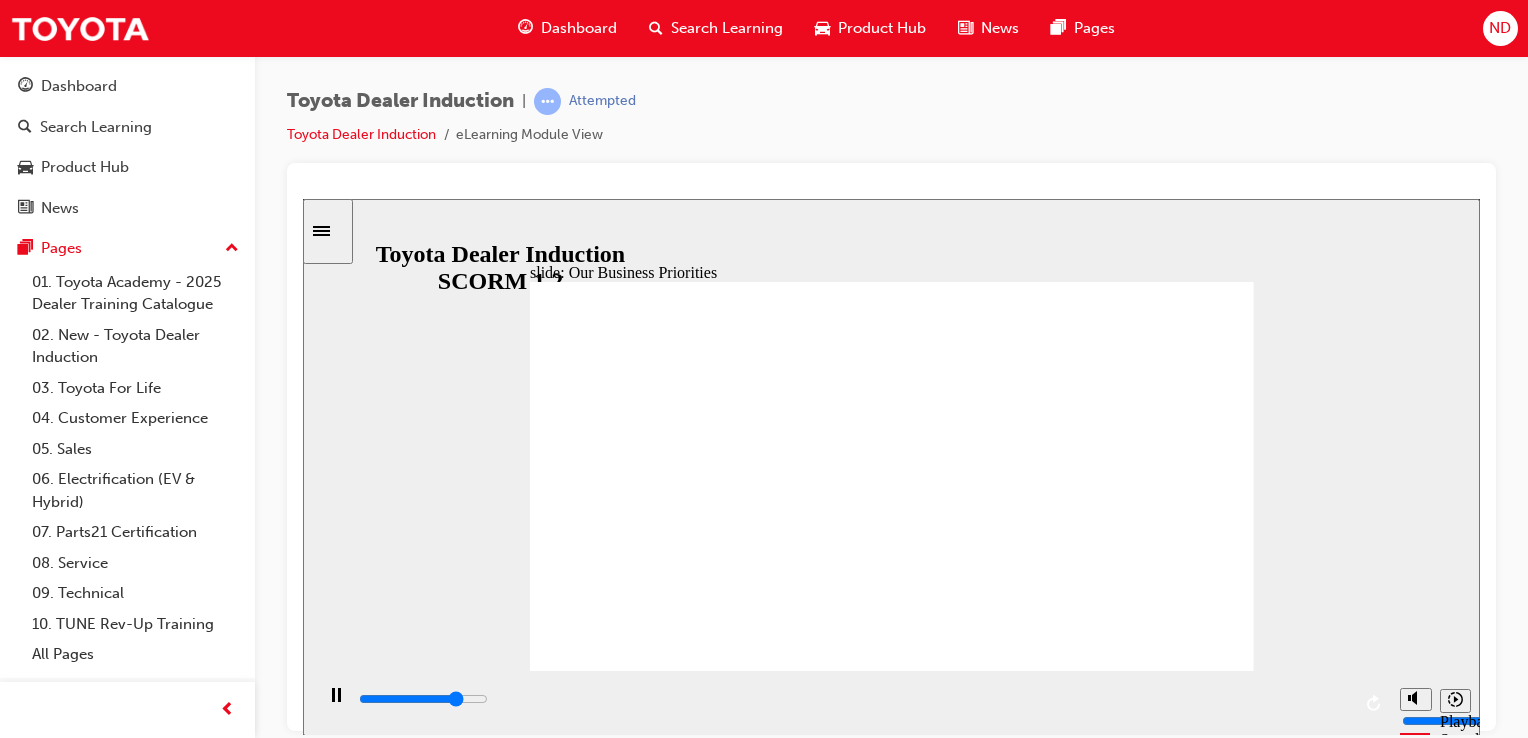 click 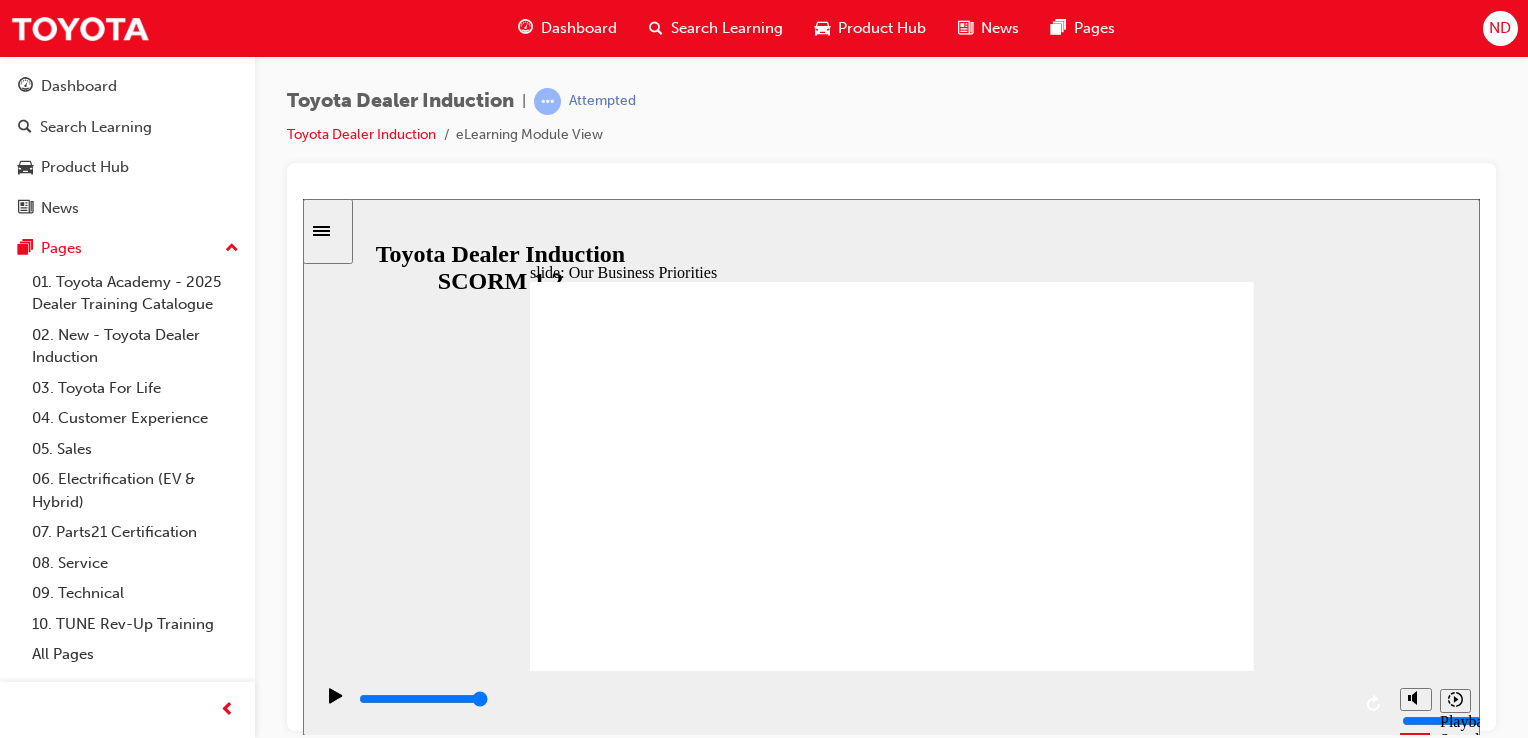 click 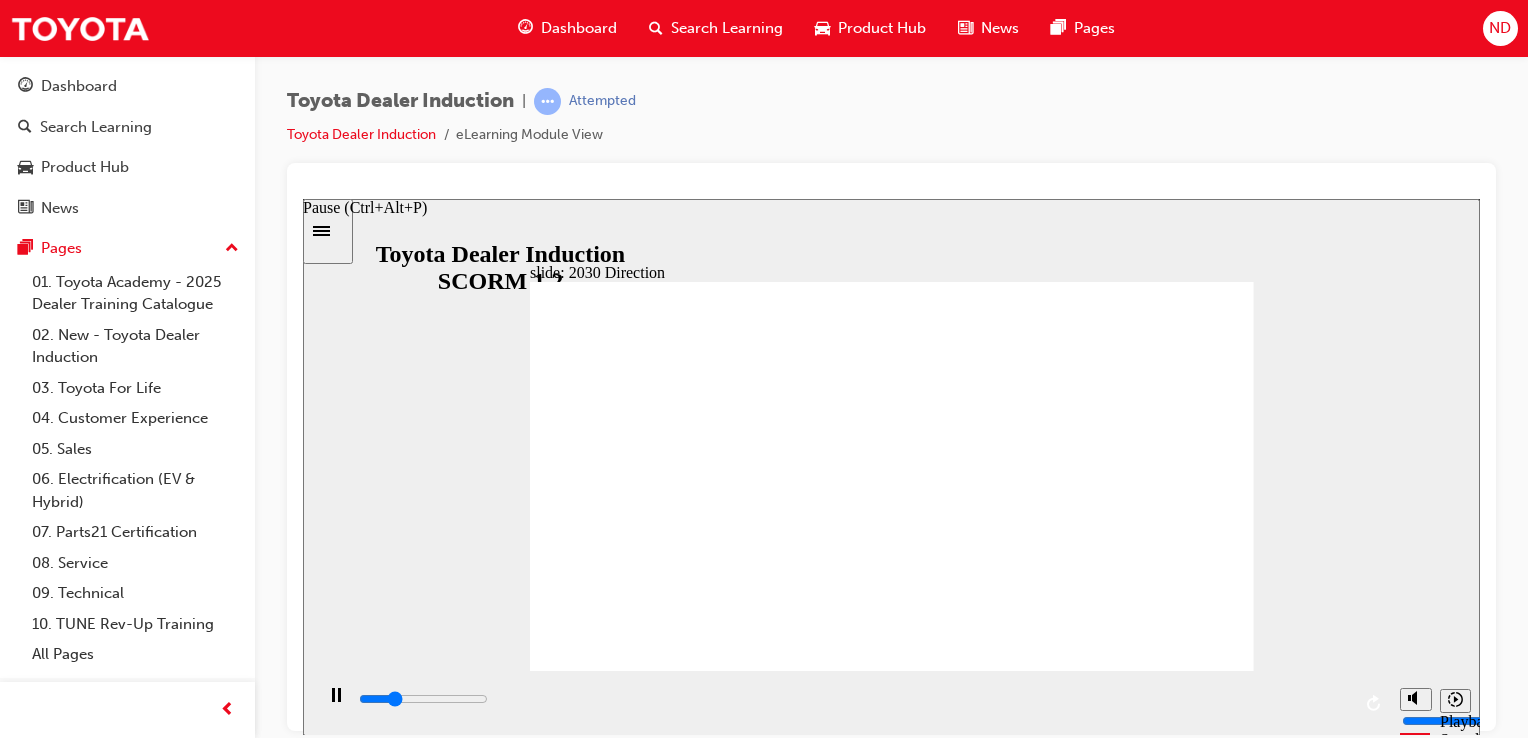 click 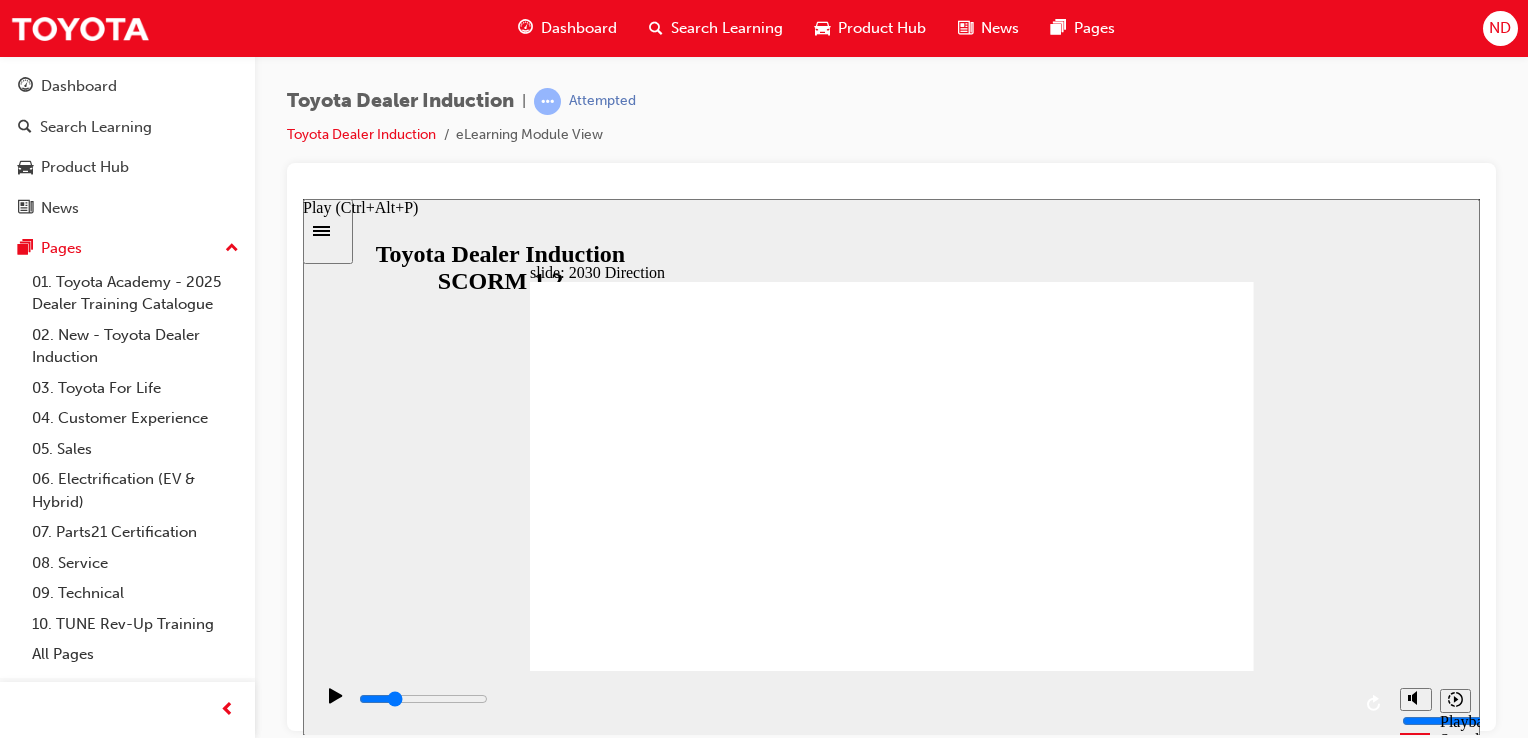 click 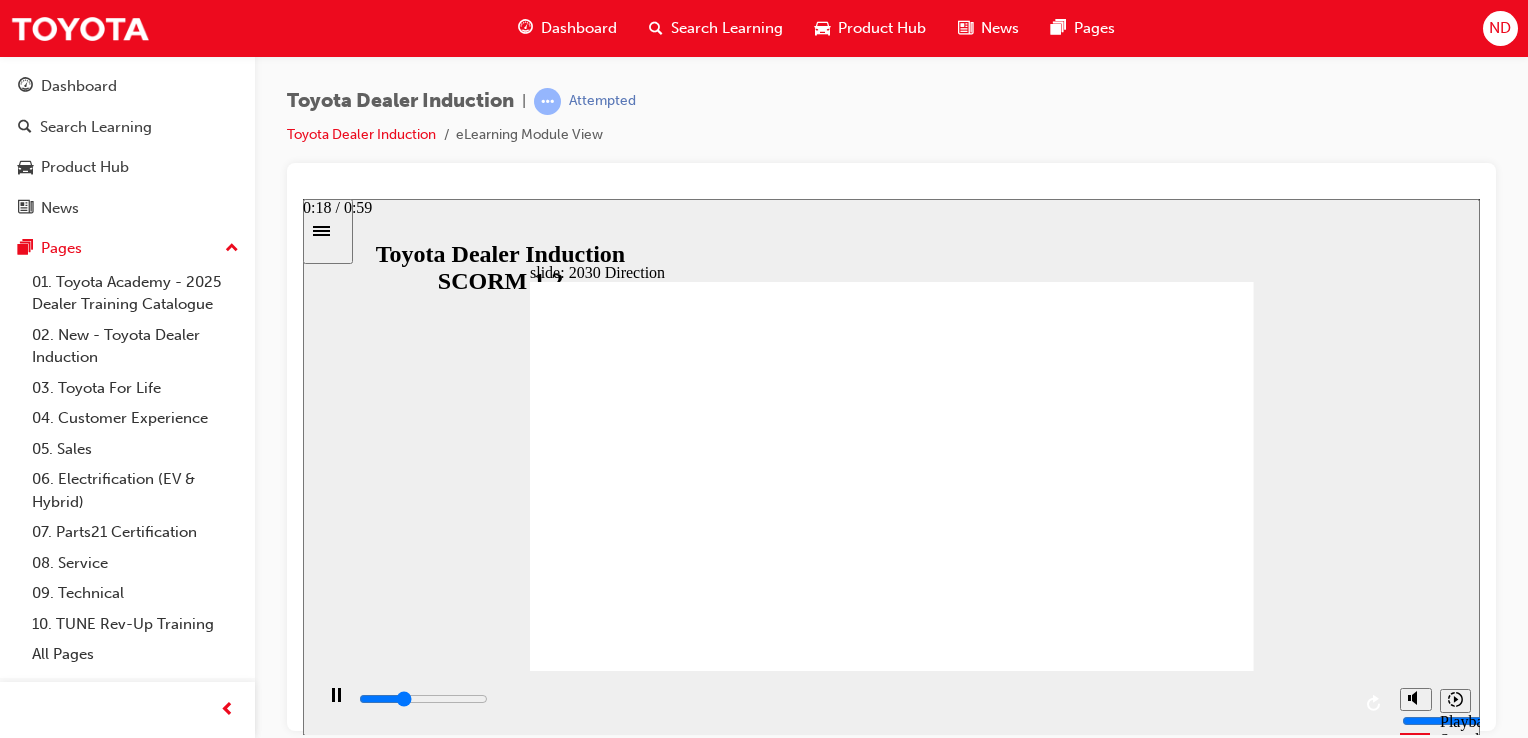 click at bounding box center [423, 698] 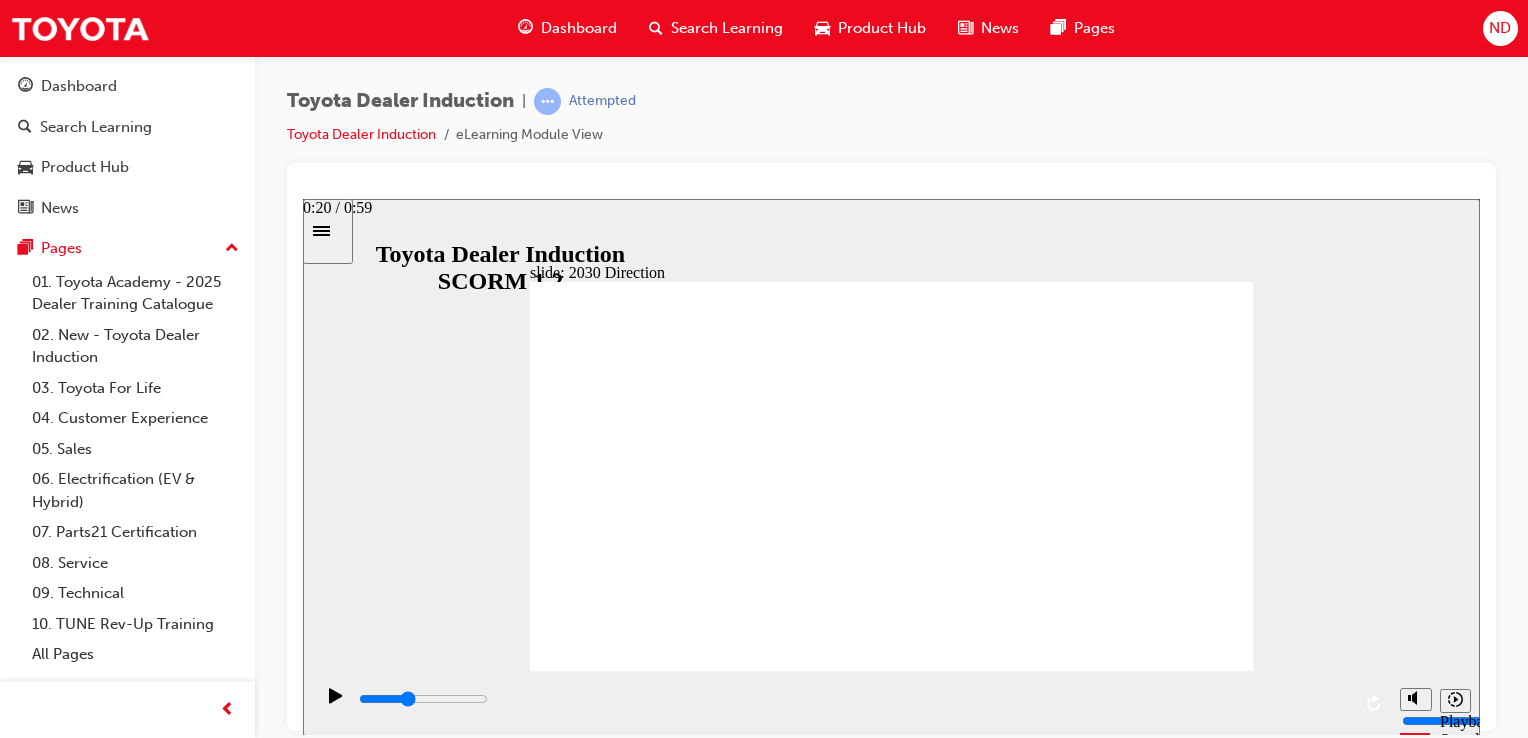 drag, startPoint x: 707, startPoint y: 696, endPoint x: 819, endPoint y: 695, distance: 112.00446 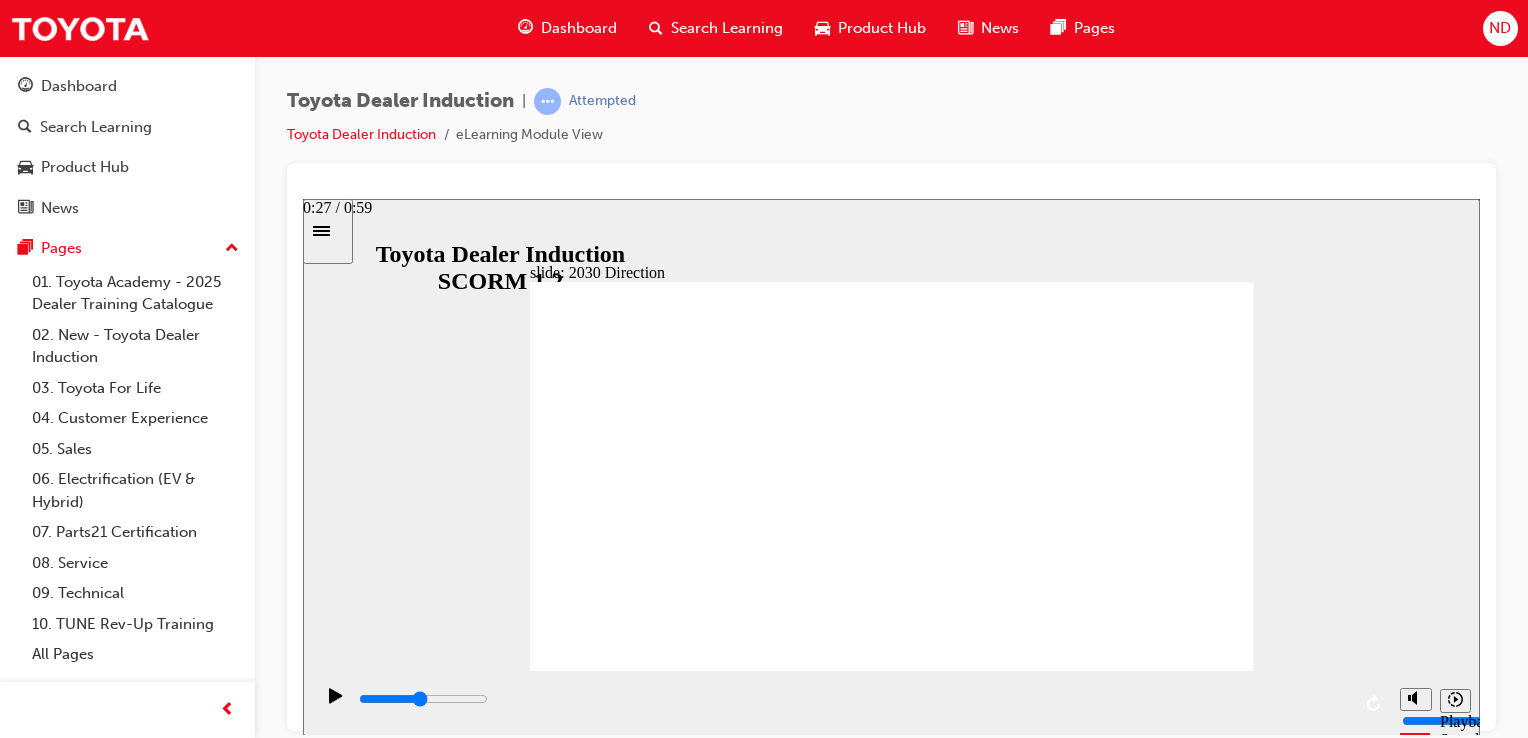 click at bounding box center (853, 699) 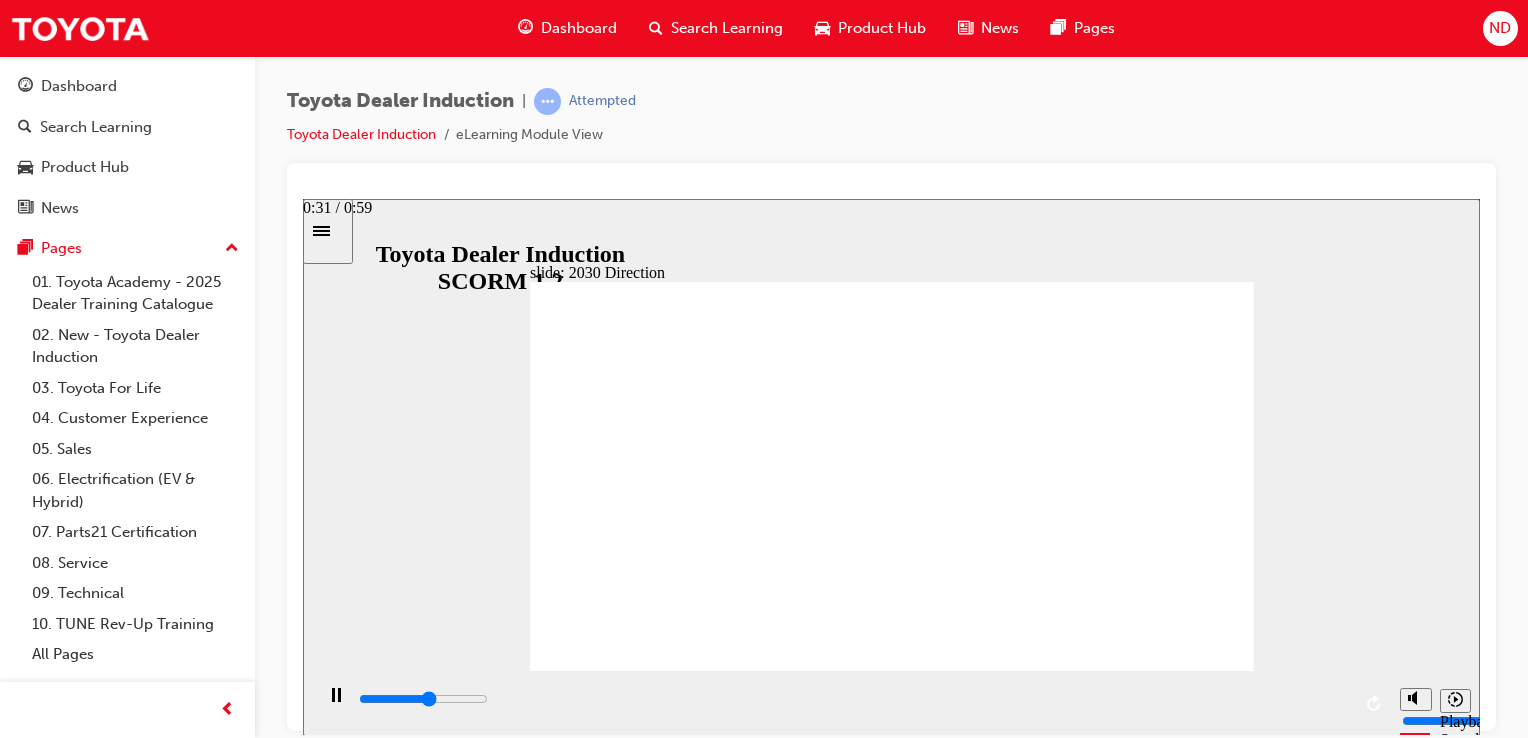 click at bounding box center (853, 699) 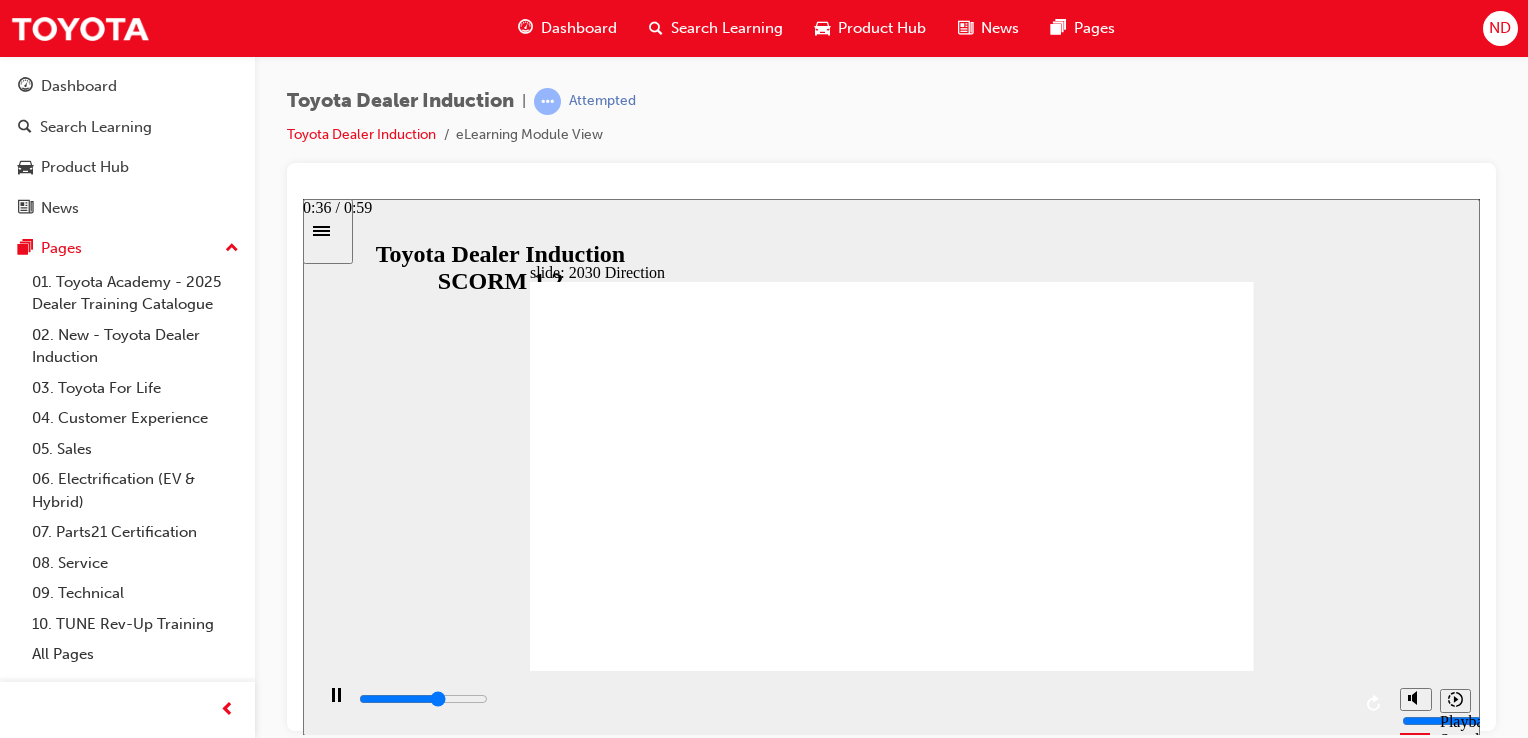 click at bounding box center [853, 703] 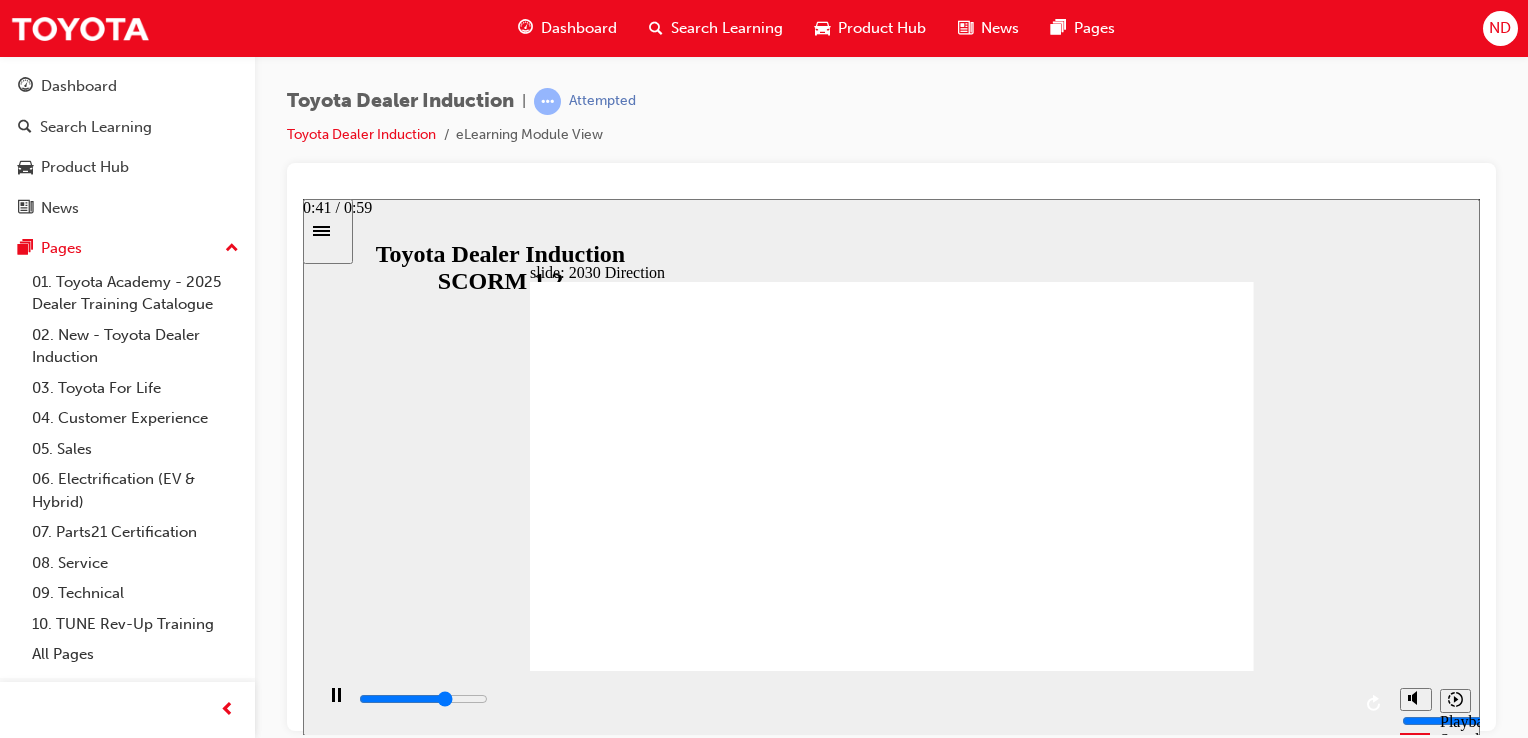 click at bounding box center [853, 699] 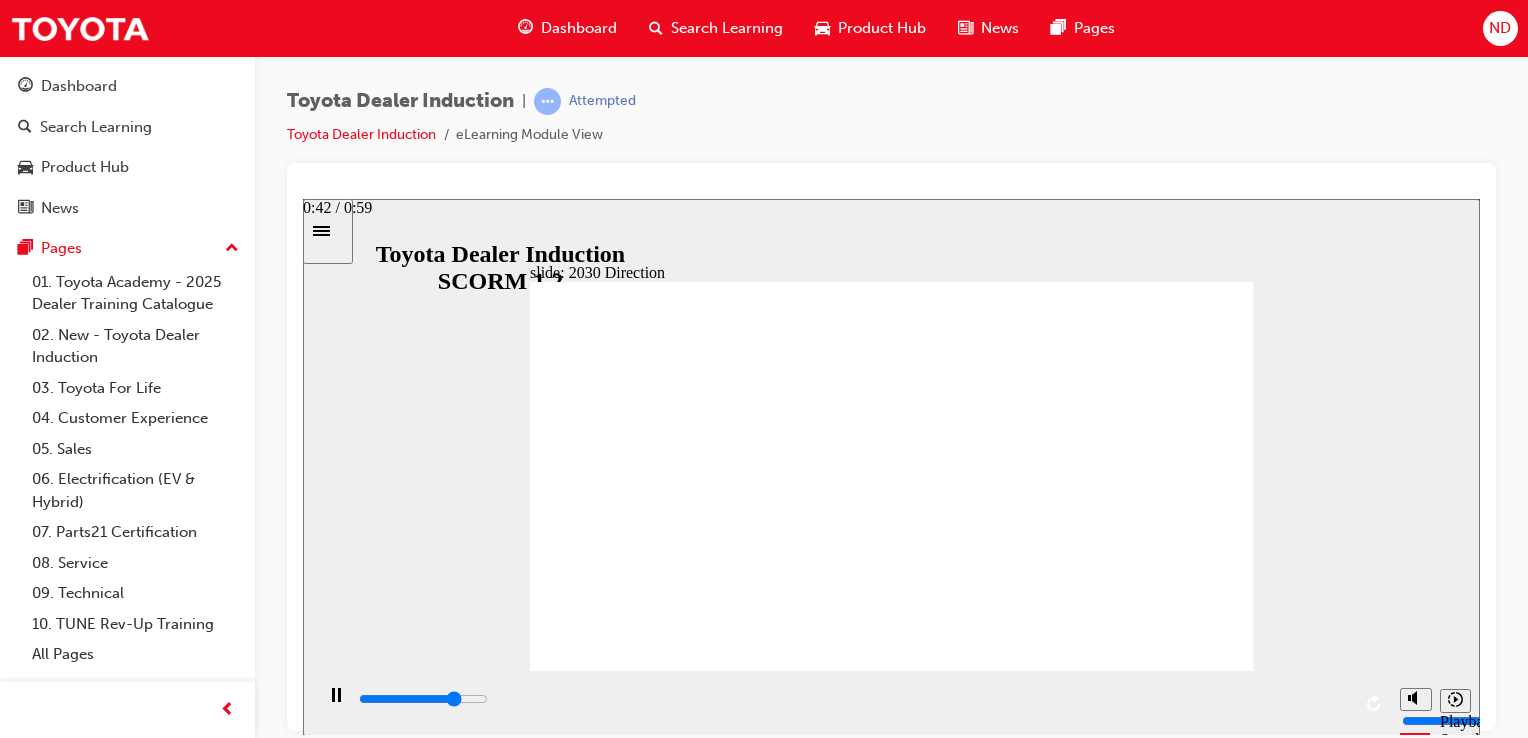 click at bounding box center [853, 699] 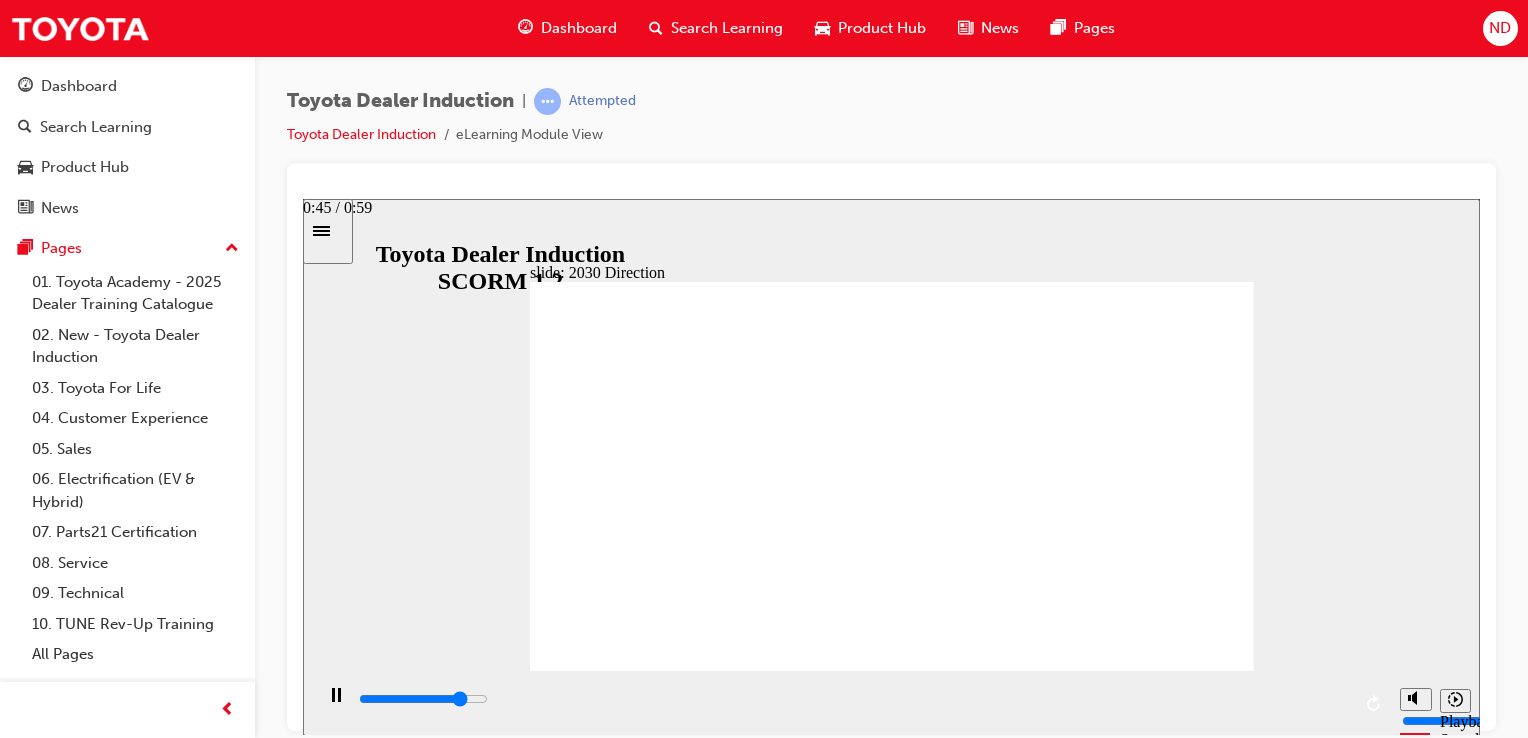 drag, startPoint x: 1176, startPoint y: 699, endPoint x: 1213, endPoint y: 697, distance: 37.054016 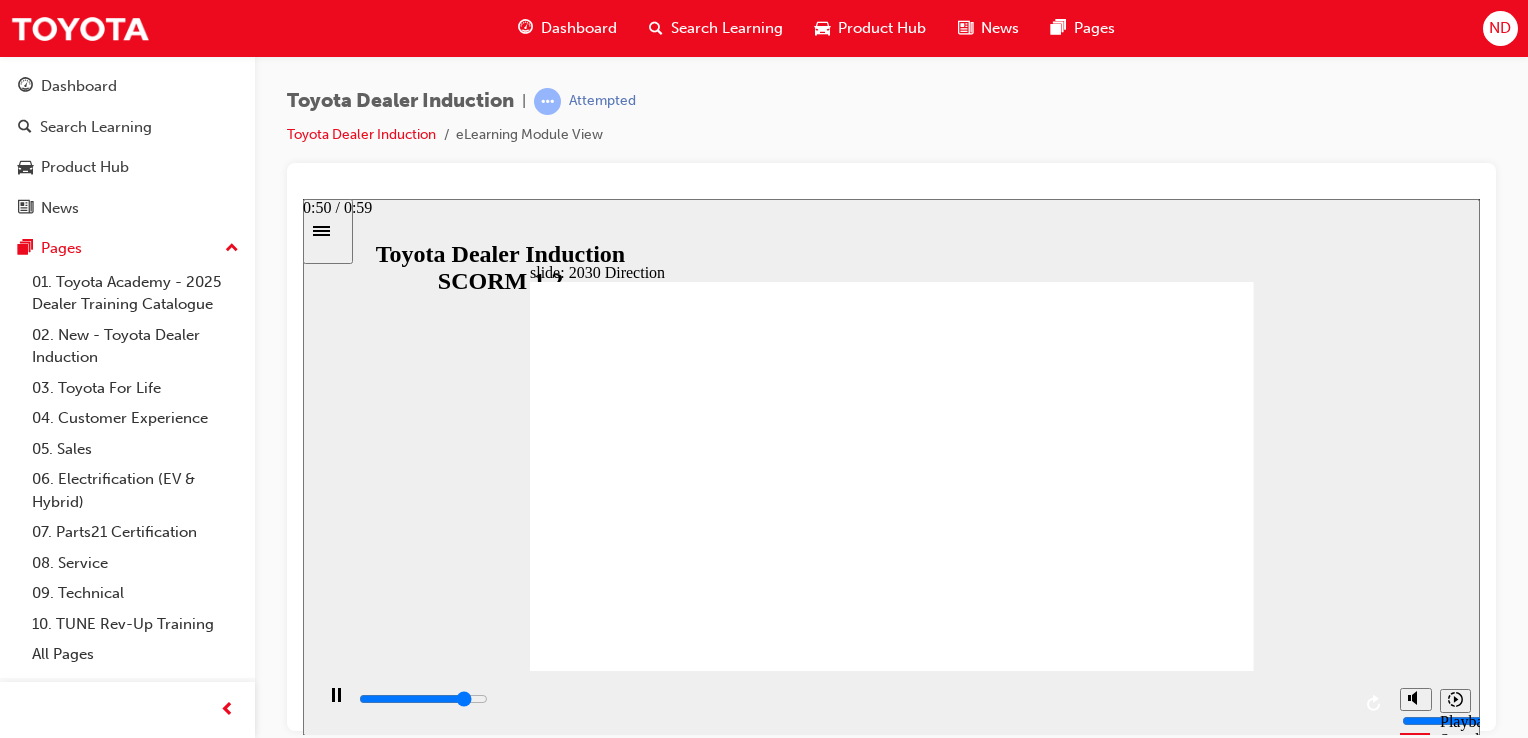 click at bounding box center (853, 699) 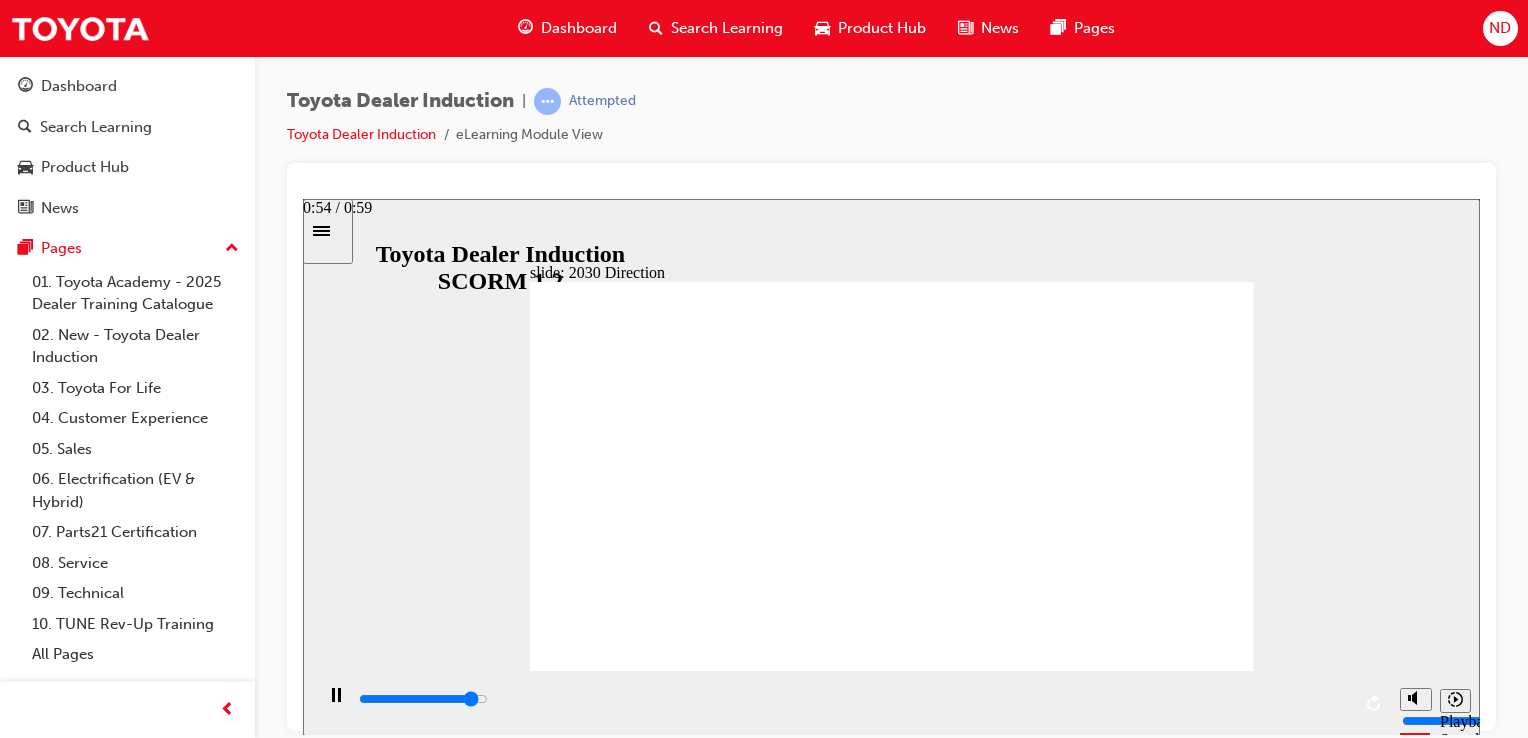 click at bounding box center [853, 699] 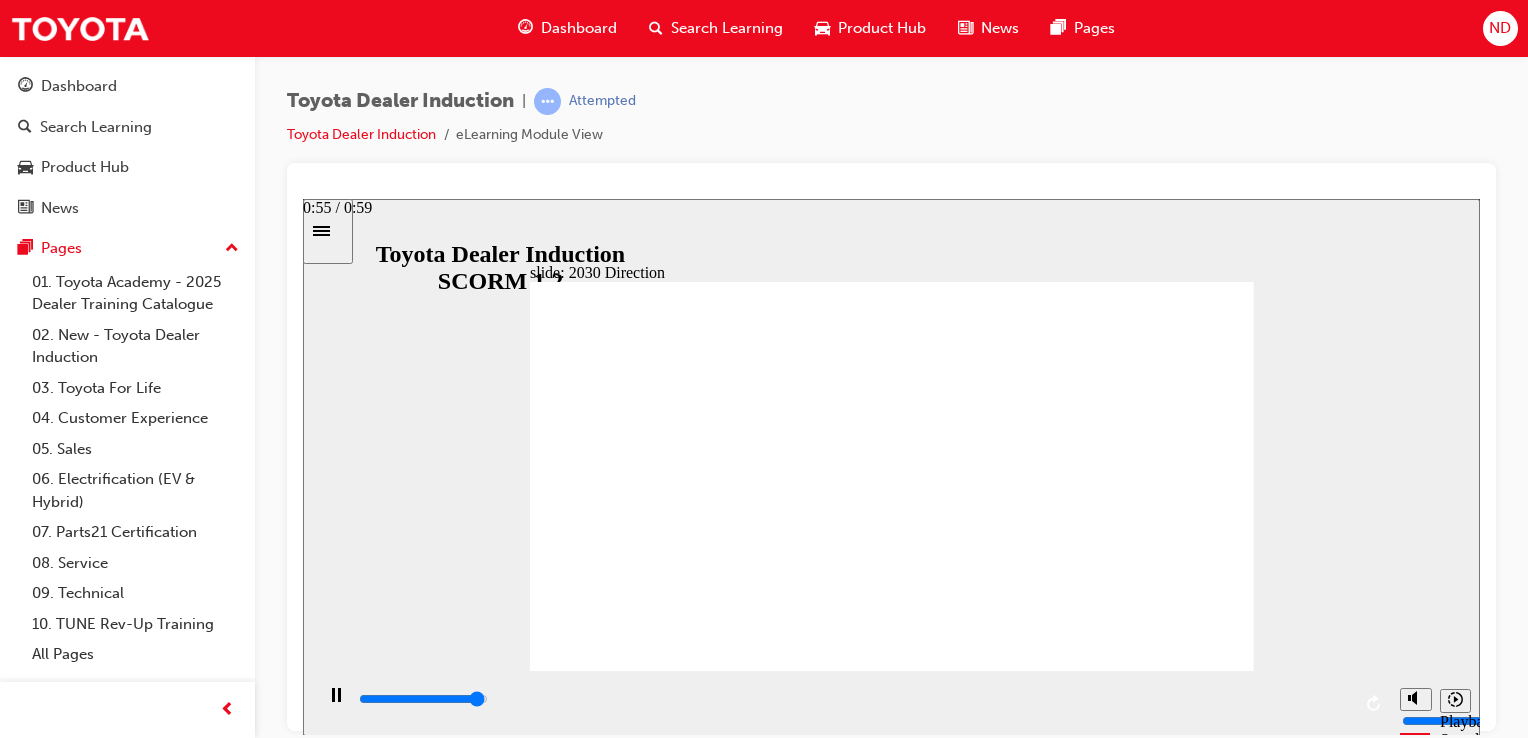 click at bounding box center [853, 699] 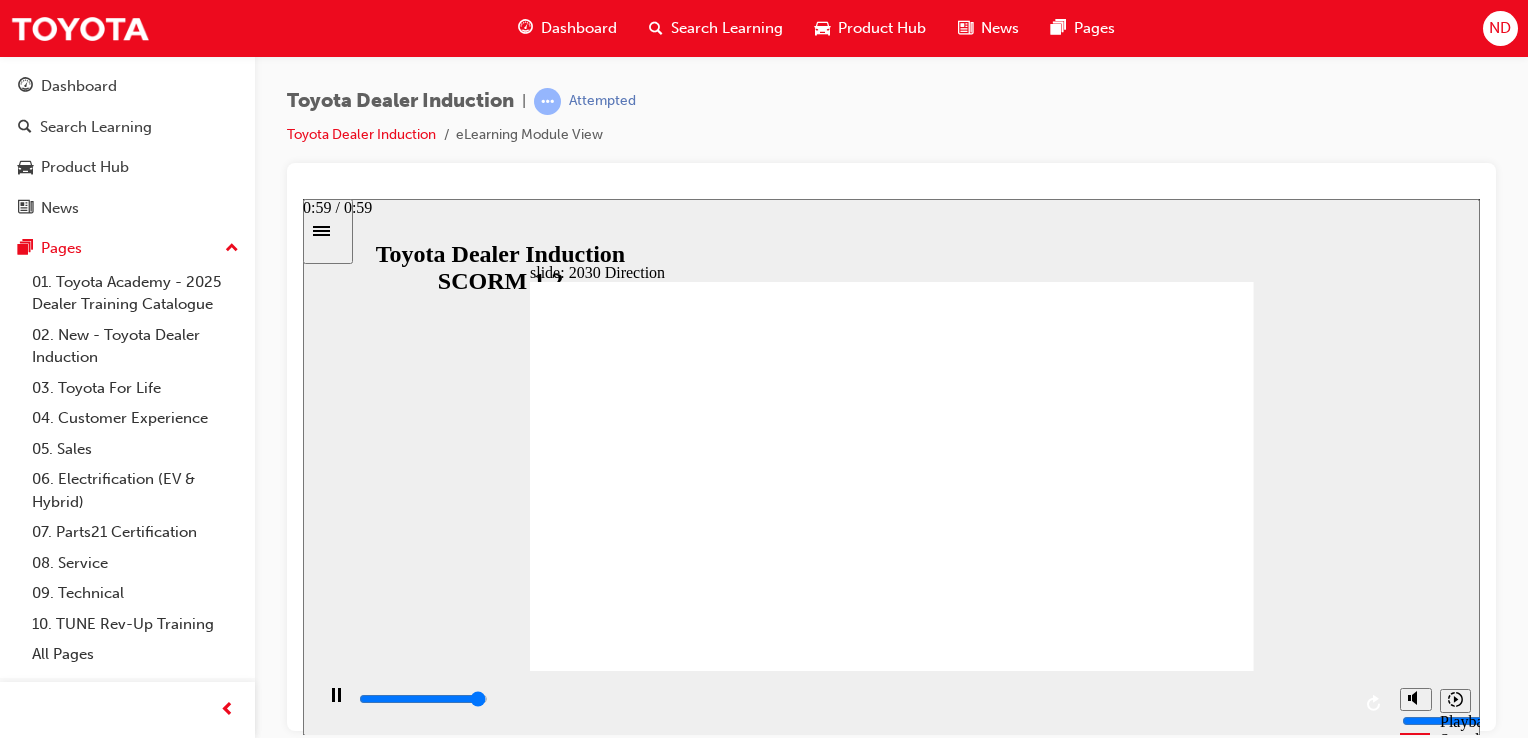 click at bounding box center [851, 702] 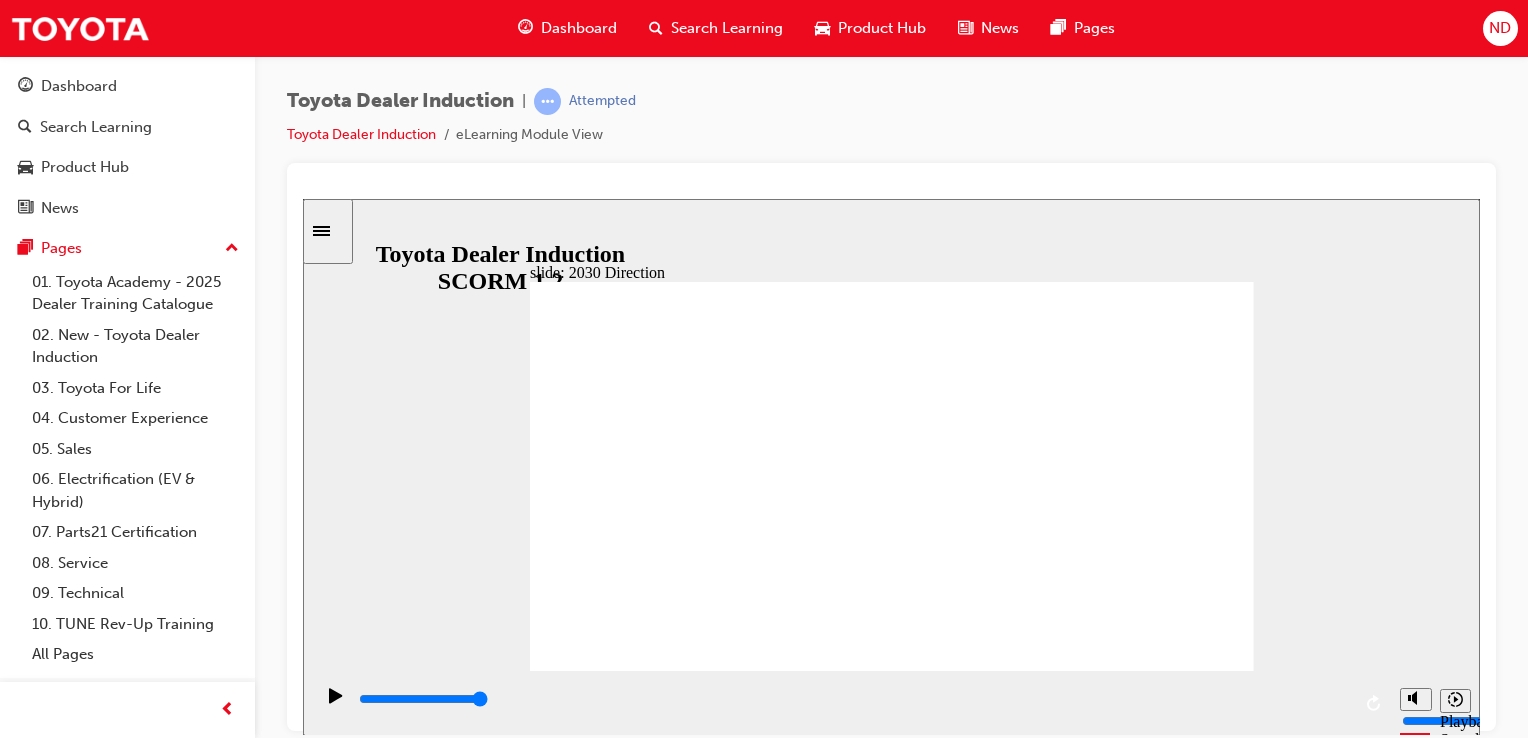 drag, startPoint x: 1233, startPoint y: 635, endPoint x: 1331, endPoint y: 618, distance: 99.46356 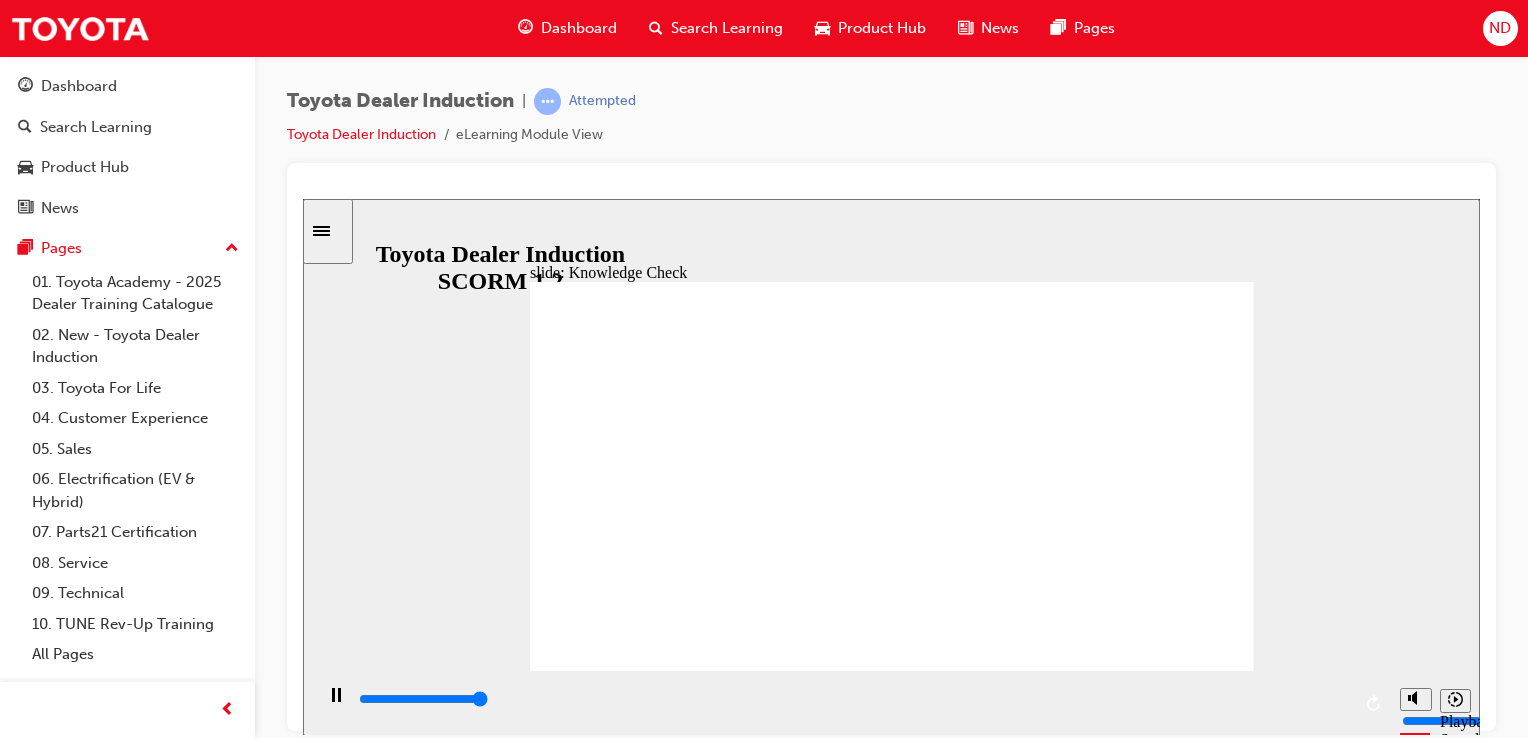 type on "5000" 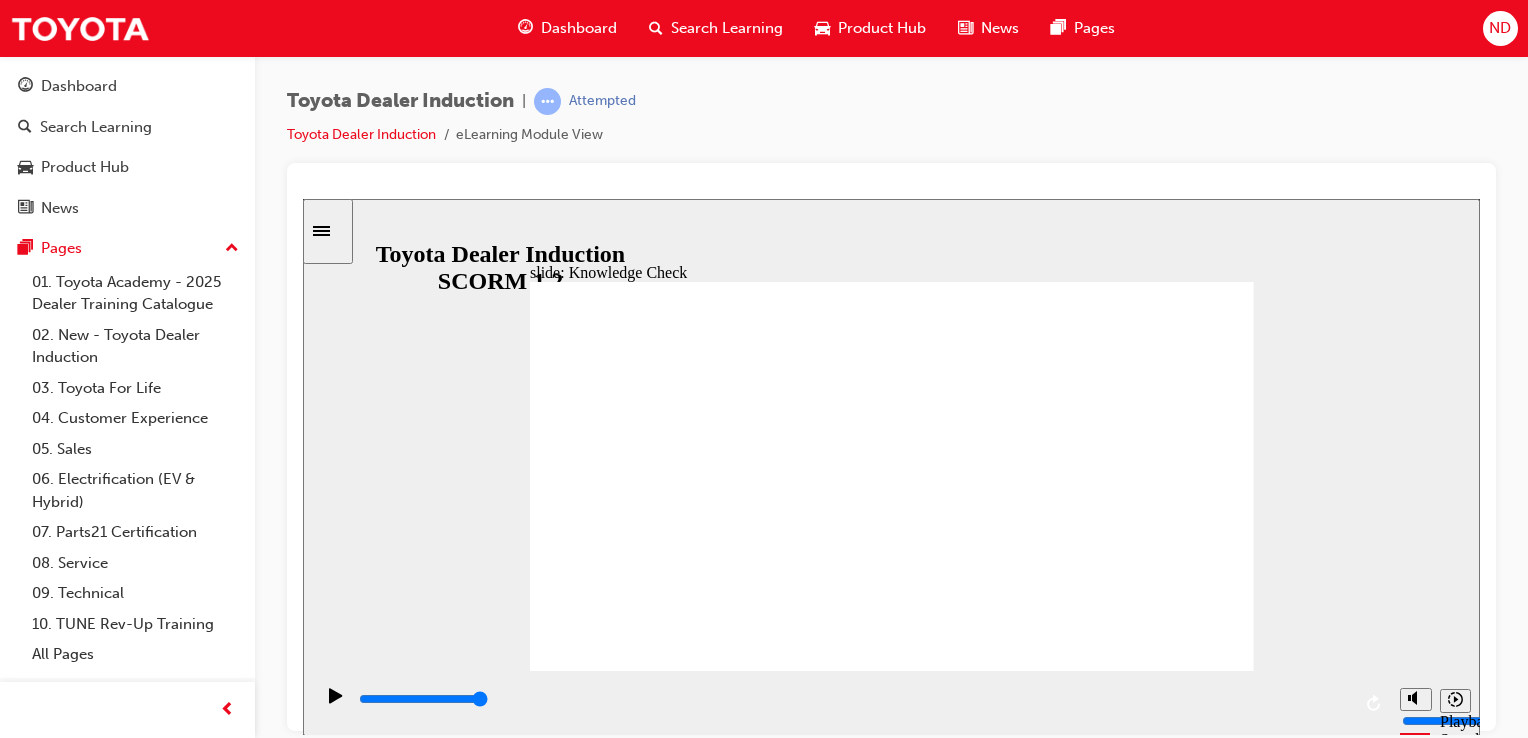 click at bounding box center (658, 1548) 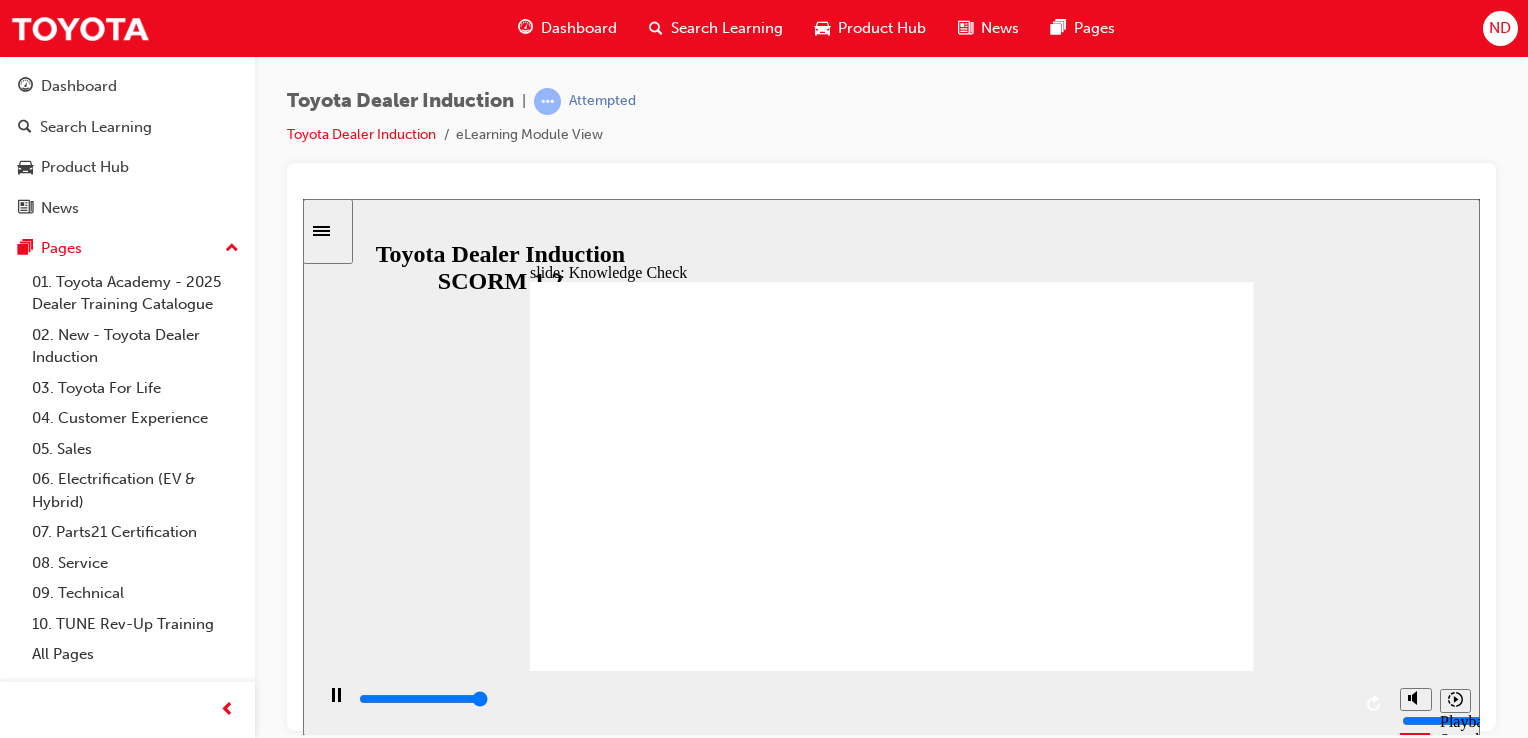 type on "5000" 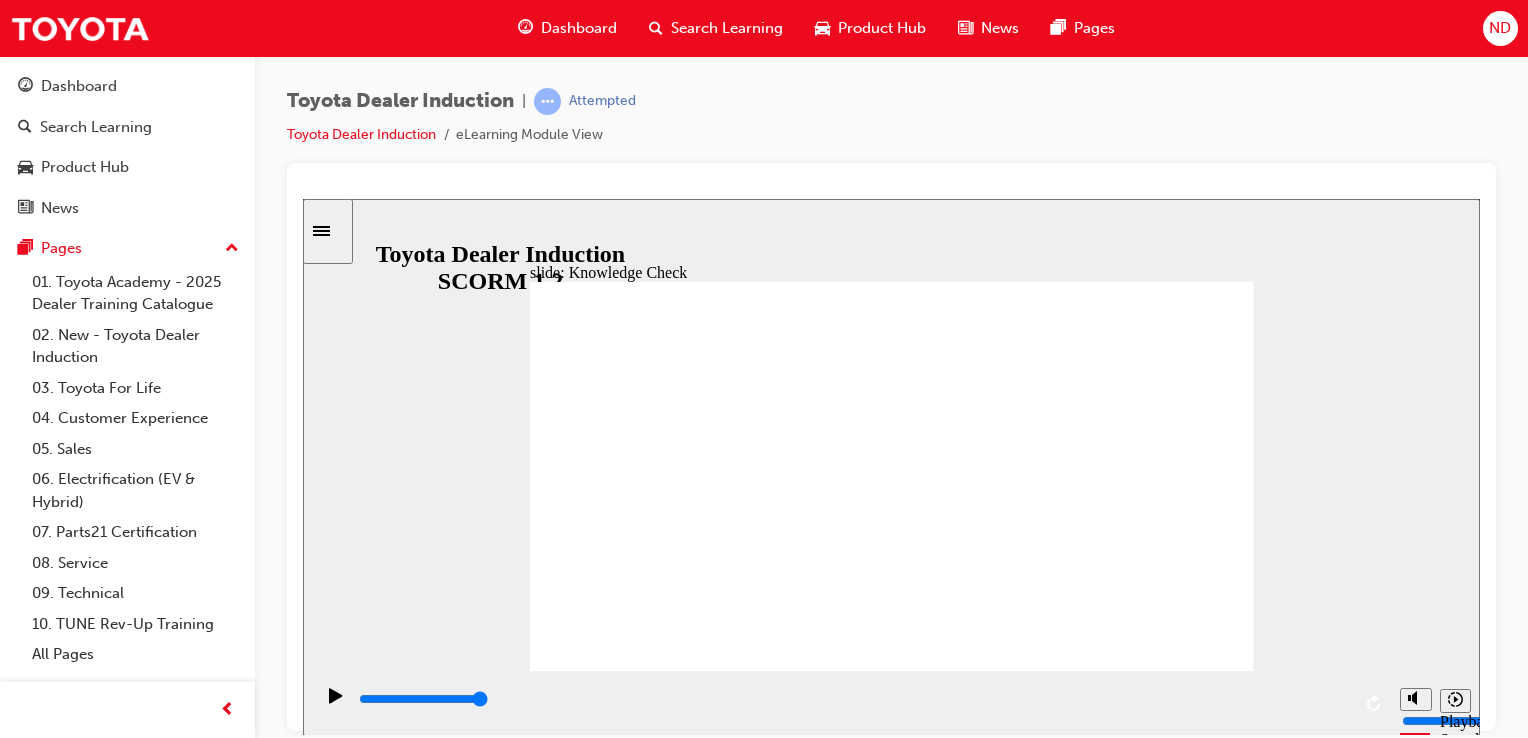 click at bounding box center [658, 1548] 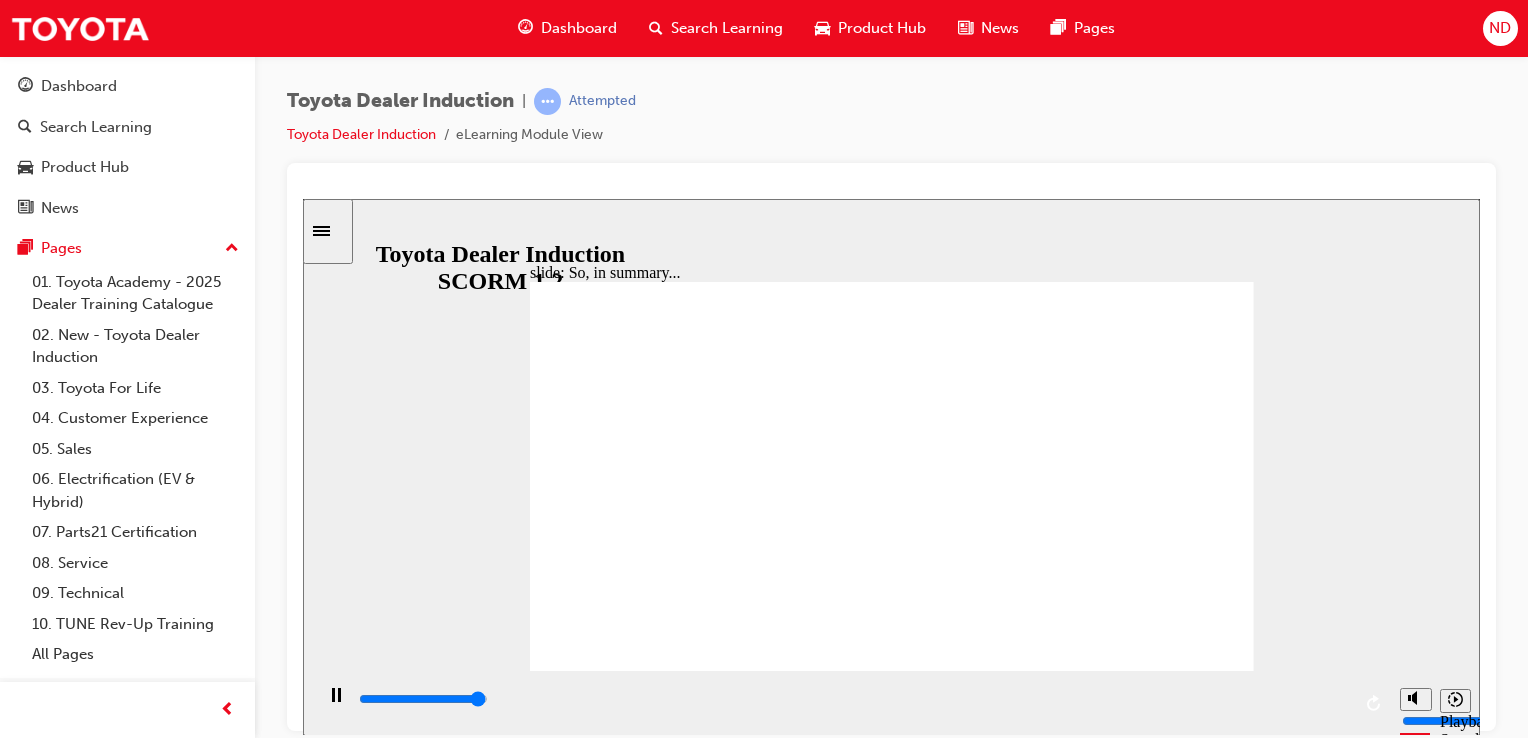 type on "6500" 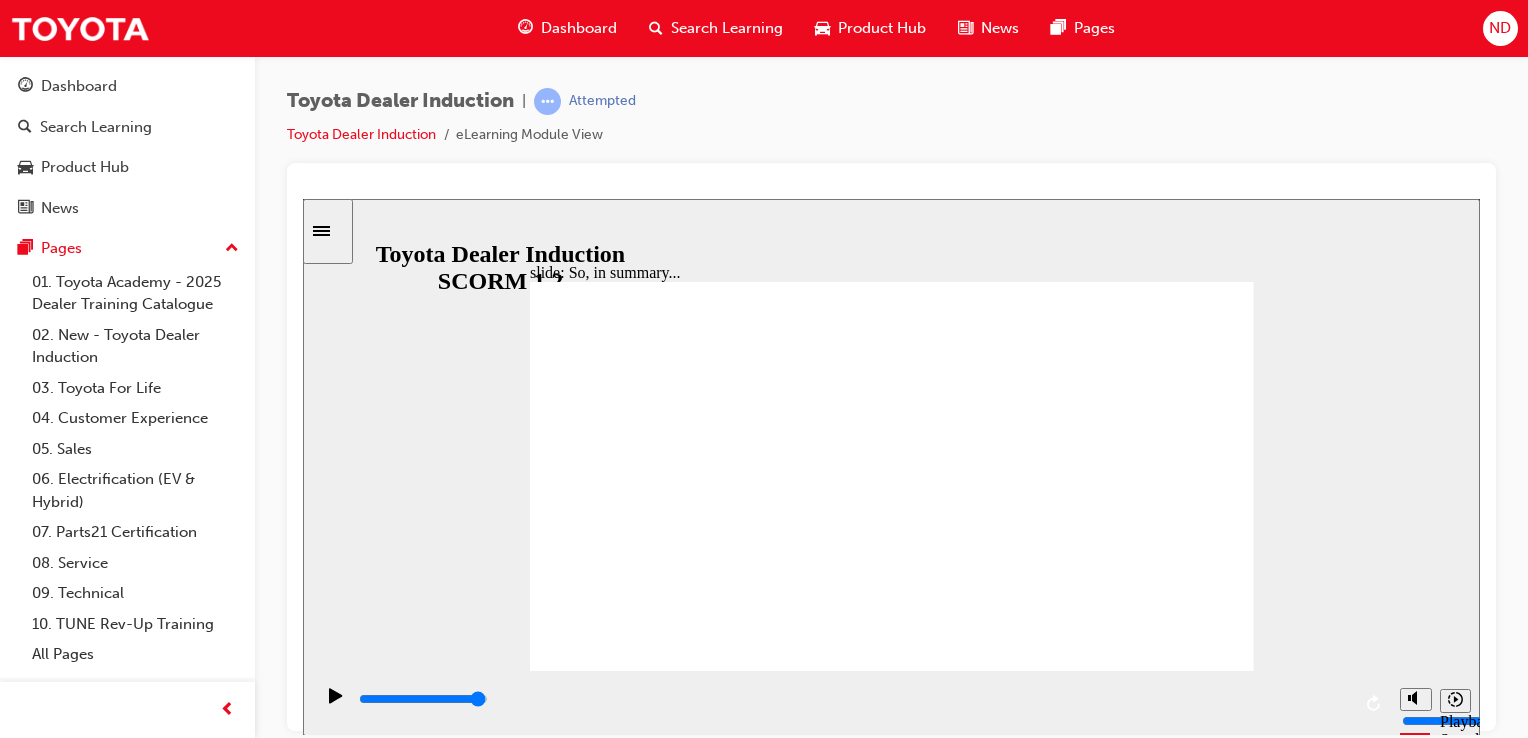 click 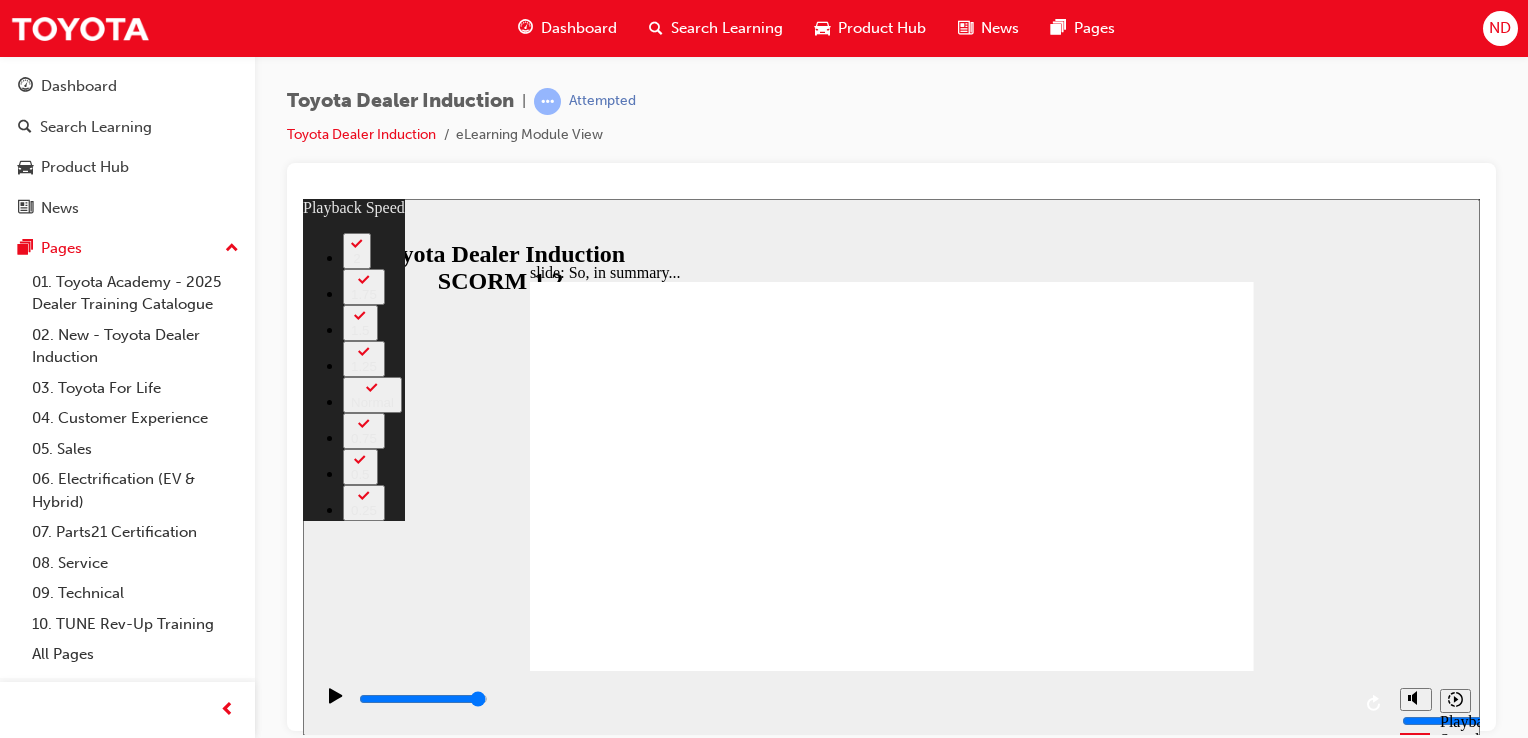 click at bounding box center [892, 3200] 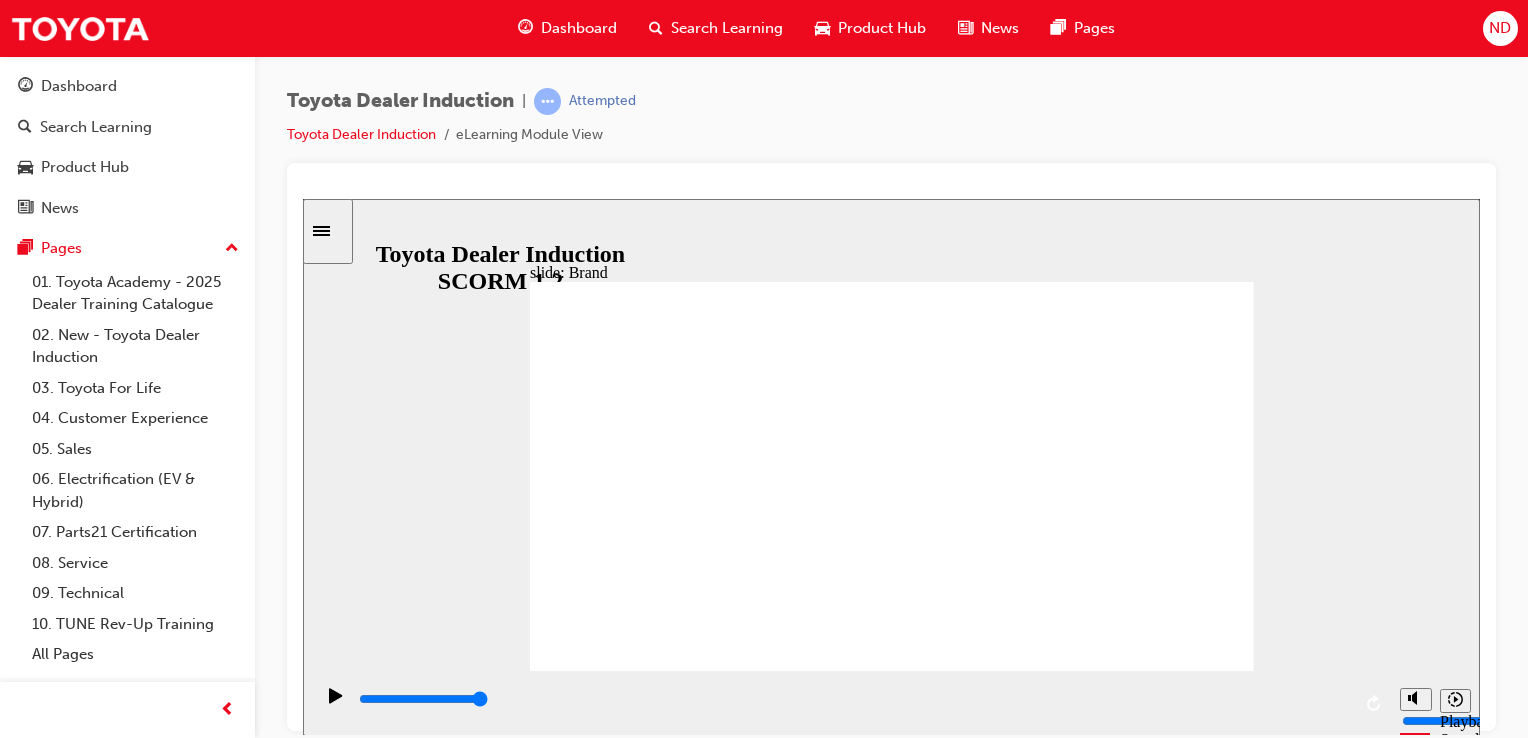 click 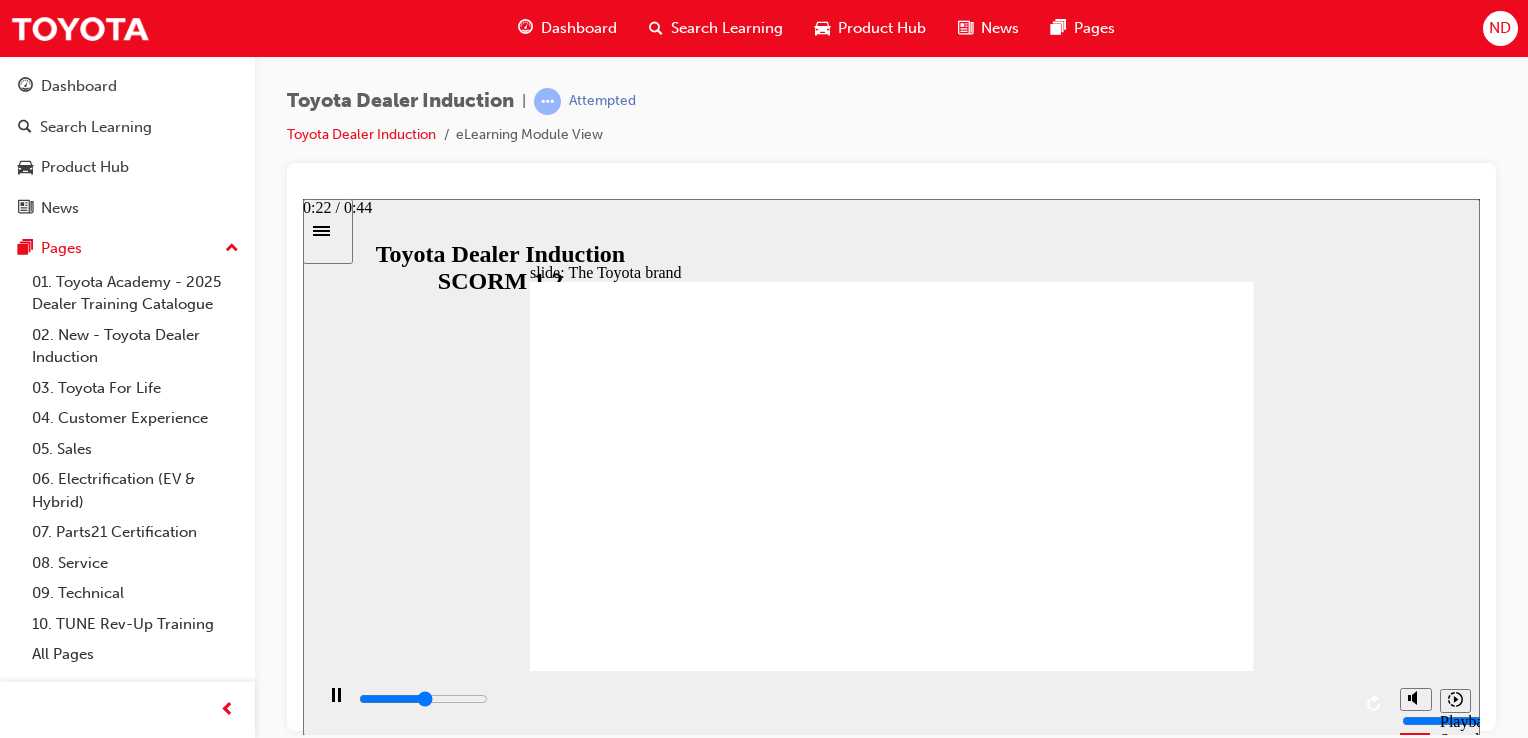 click at bounding box center [853, 699] 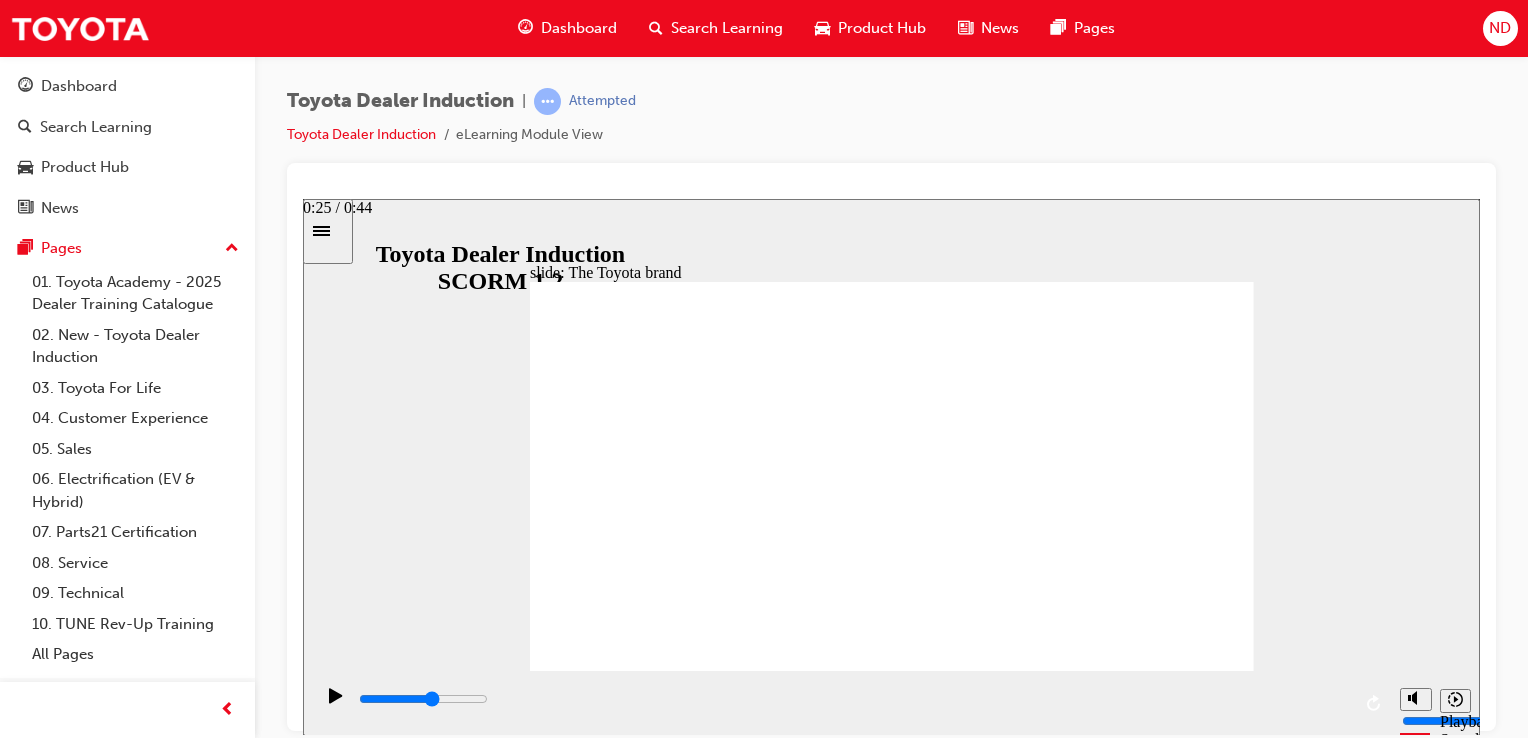 click at bounding box center [423, 698] 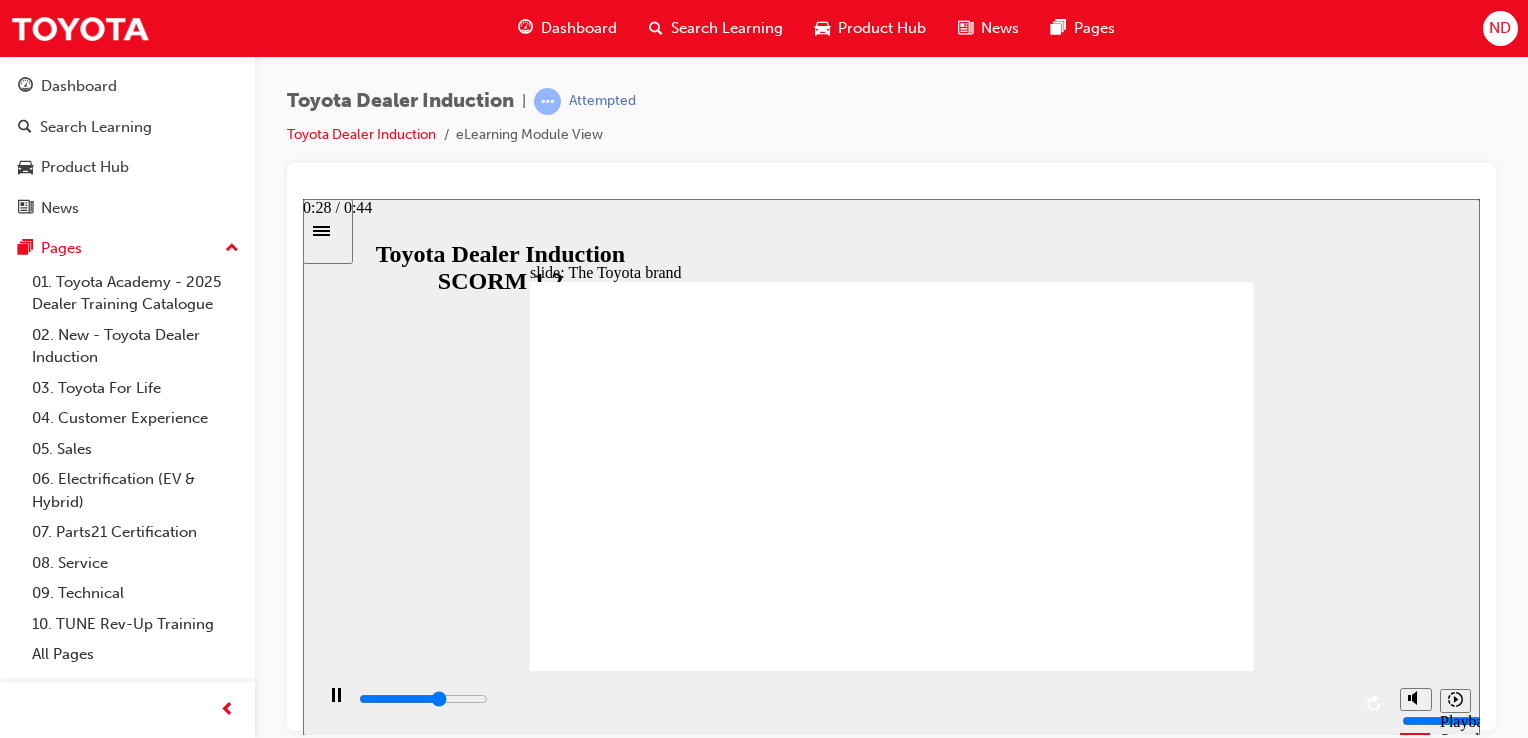 click at bounding box center [853, 699] 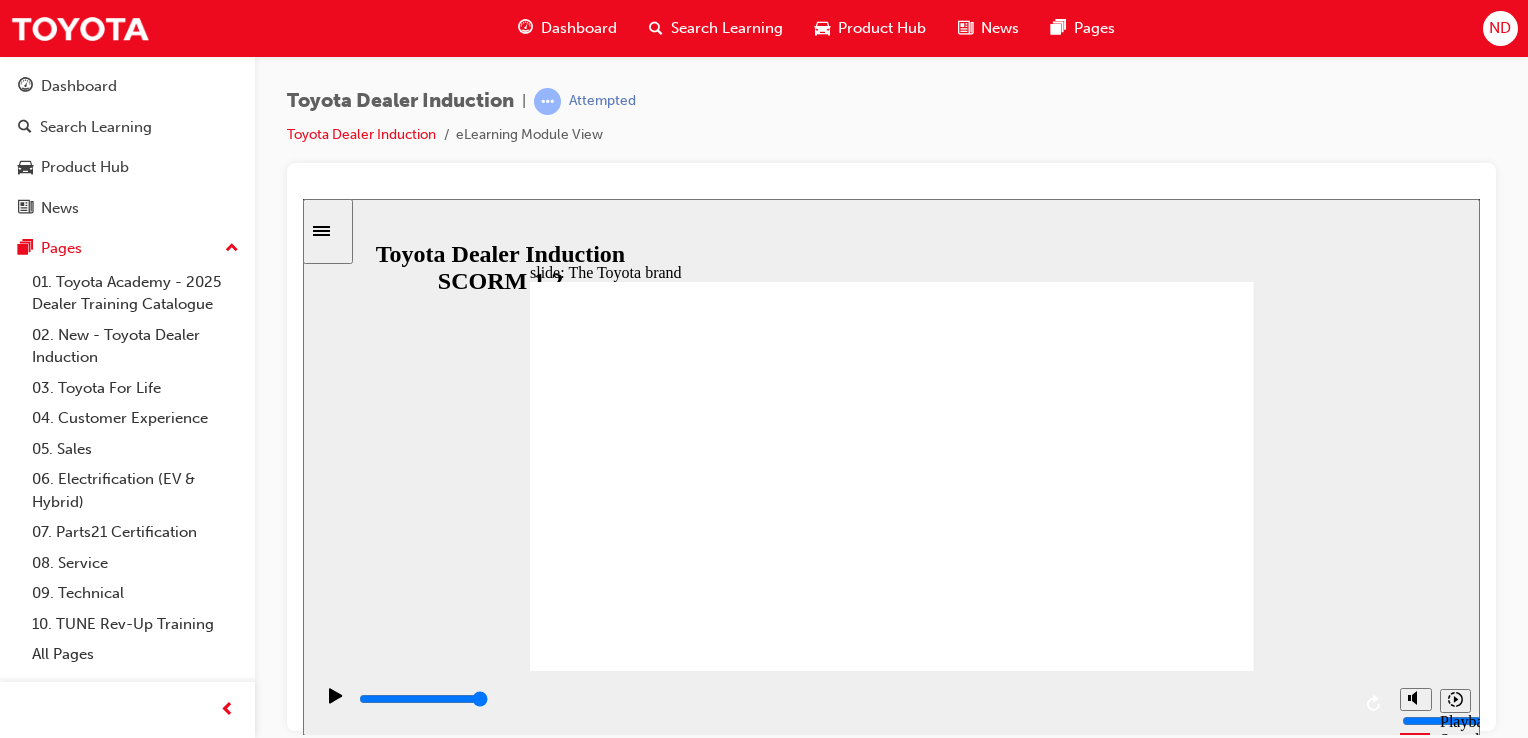 click 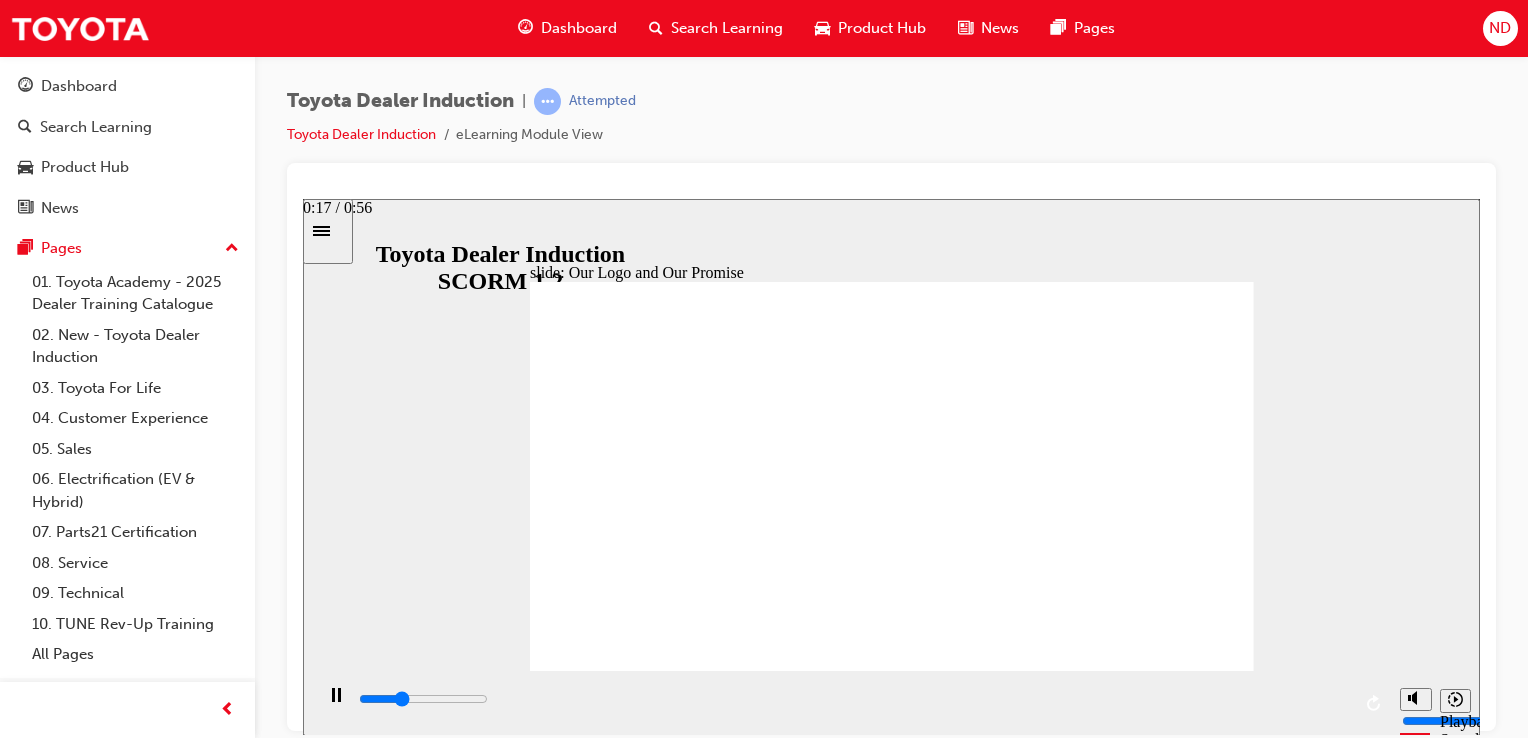 click at bounding box center (853, 699) 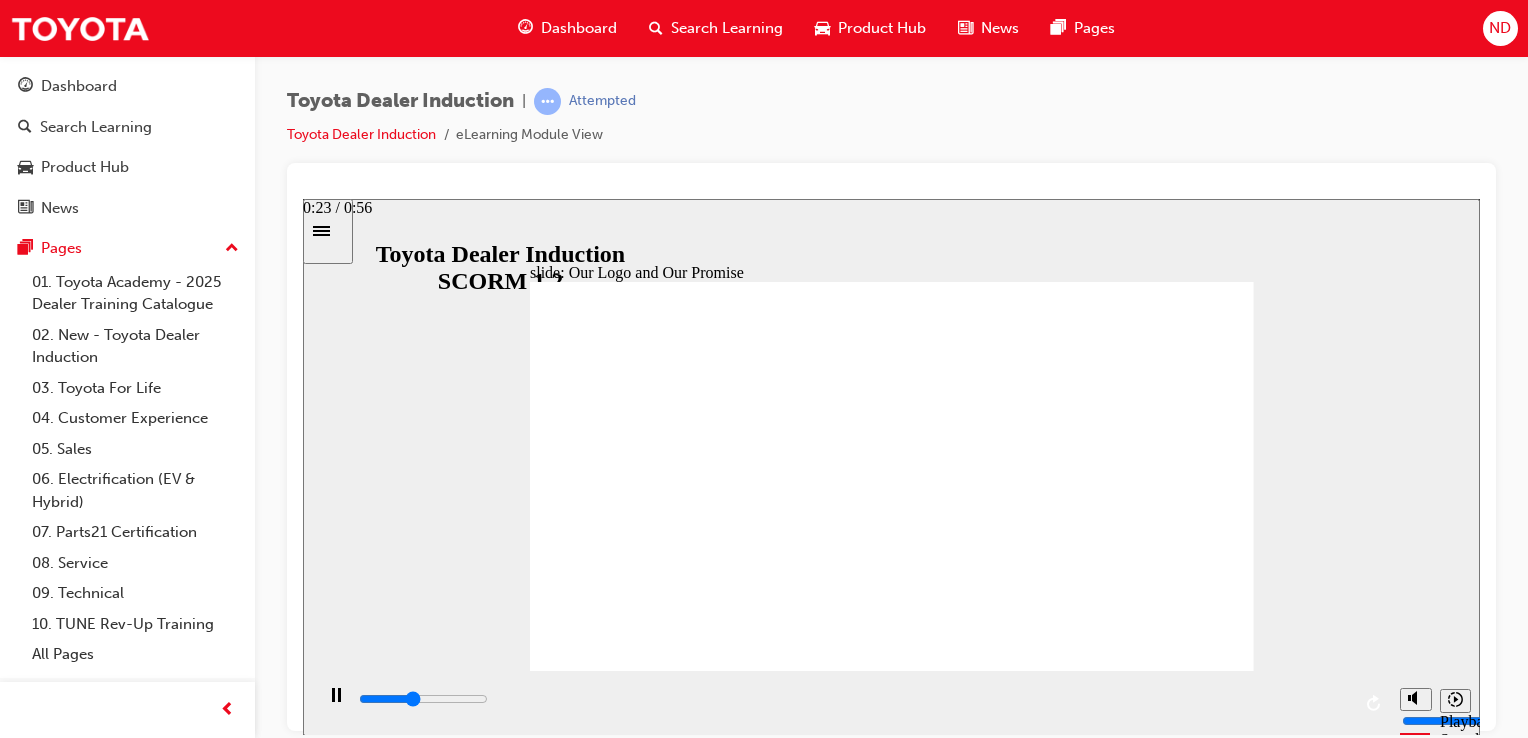 click at bounding box center (853, 699) 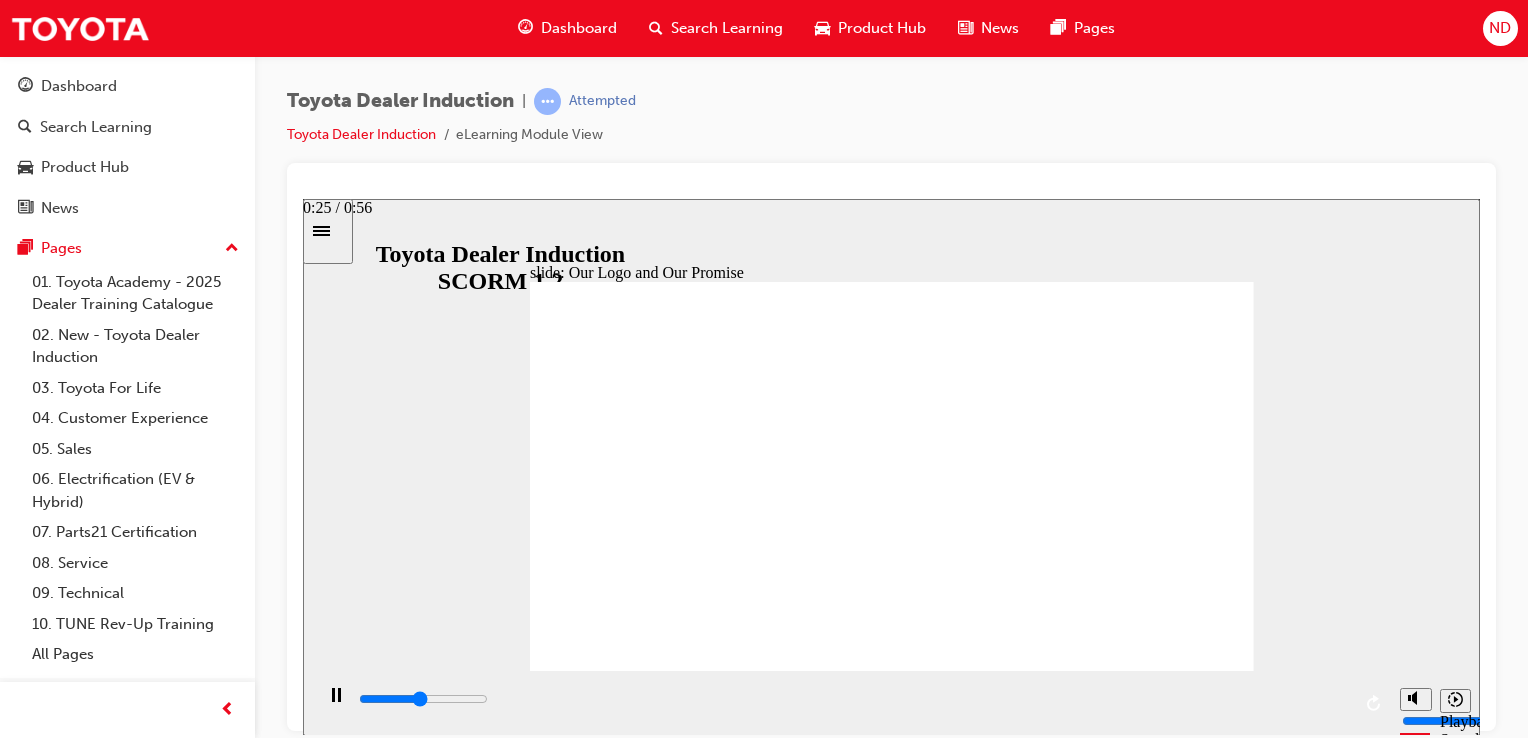 click at bounding box center [423, 698] 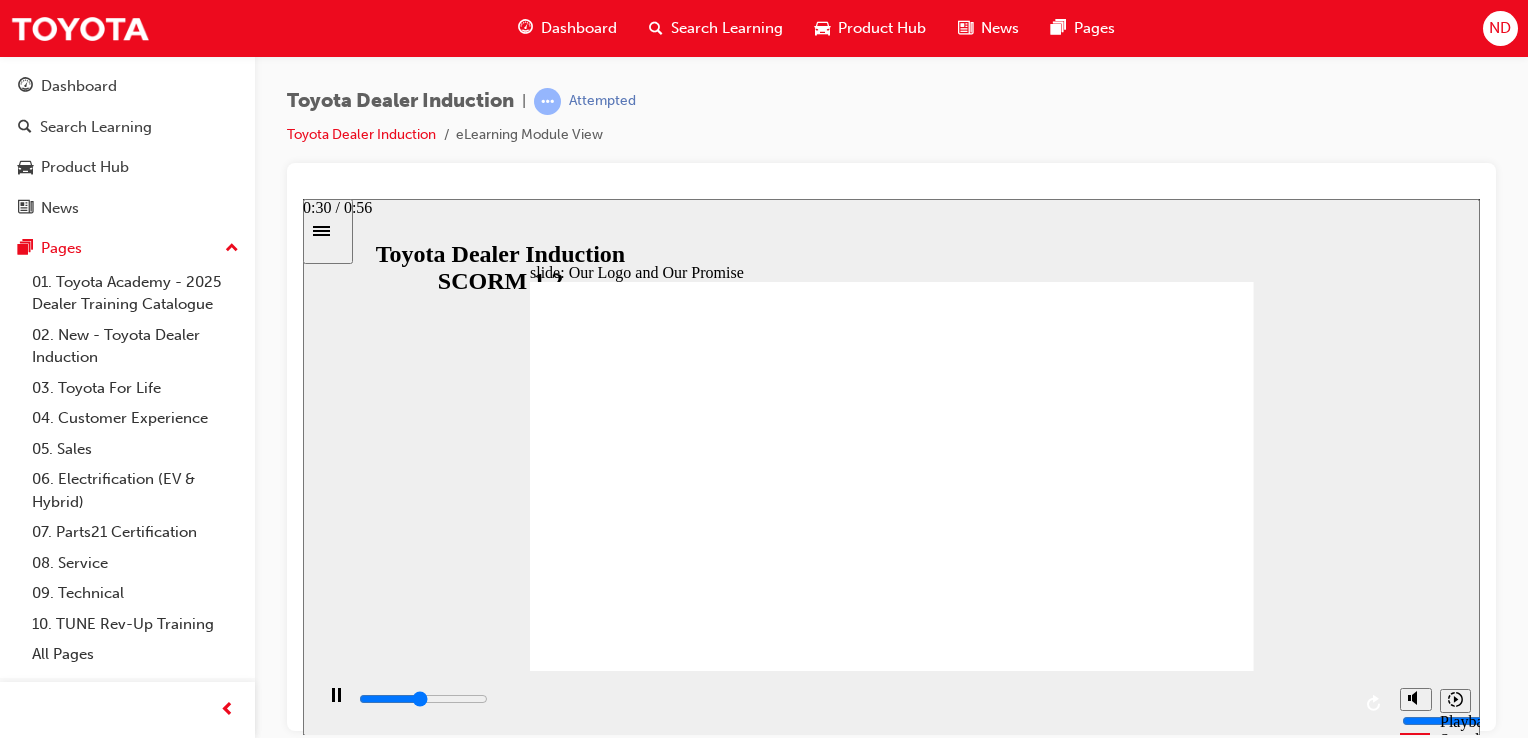 click at bounding box center [853, 699] 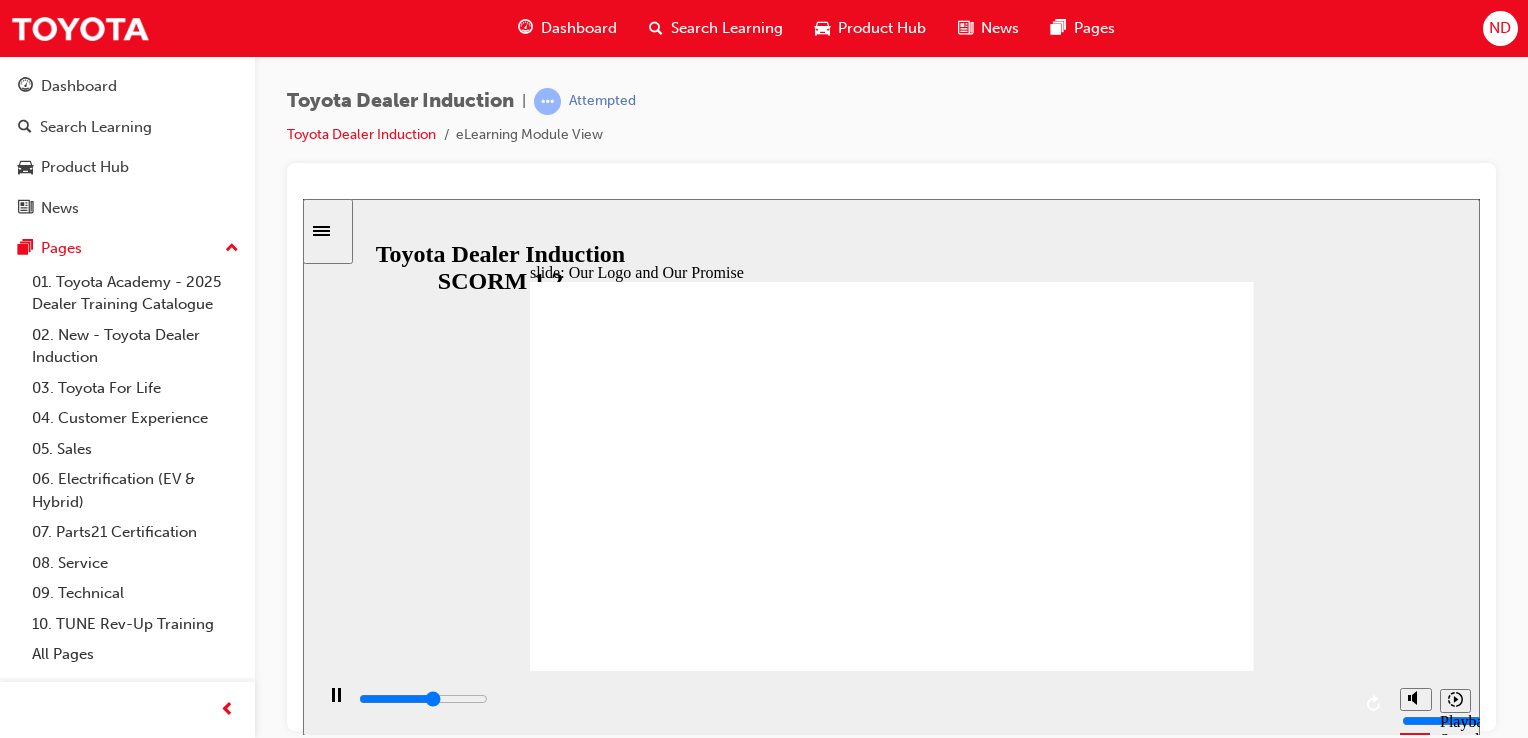 drag, startPoint x: 648, startPoint y: 470, endPoint x: 709, endPoint y: 497, distance: 66.70832 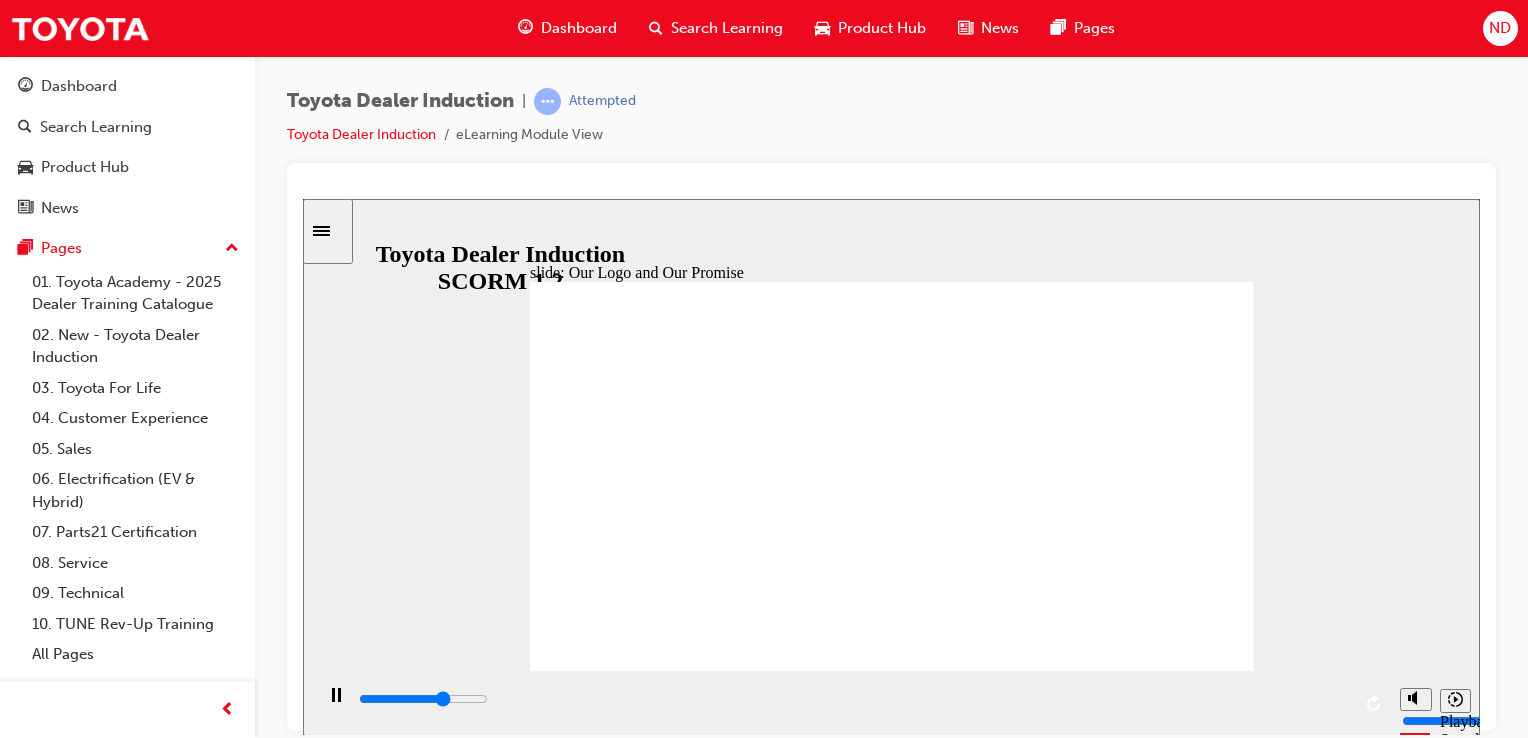 click 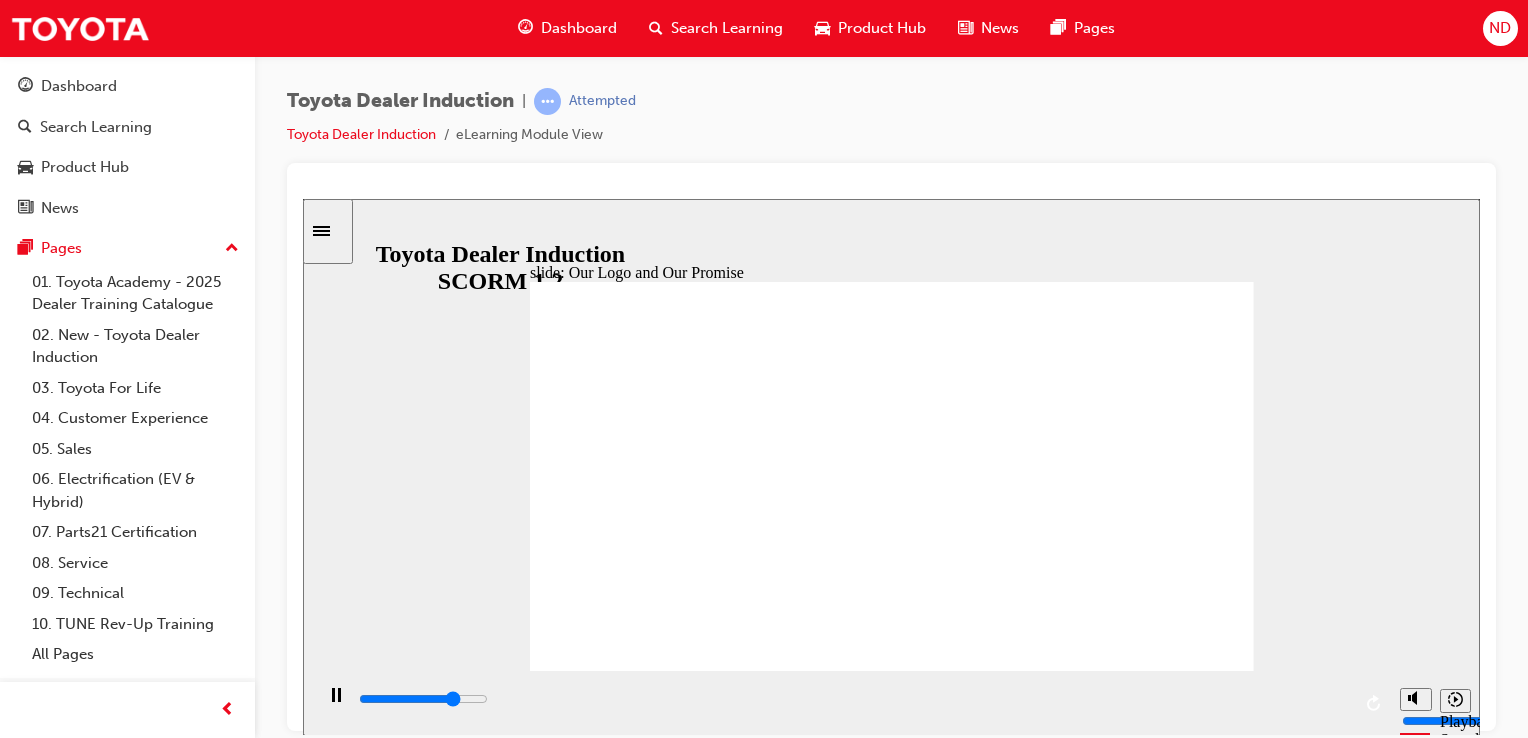 click 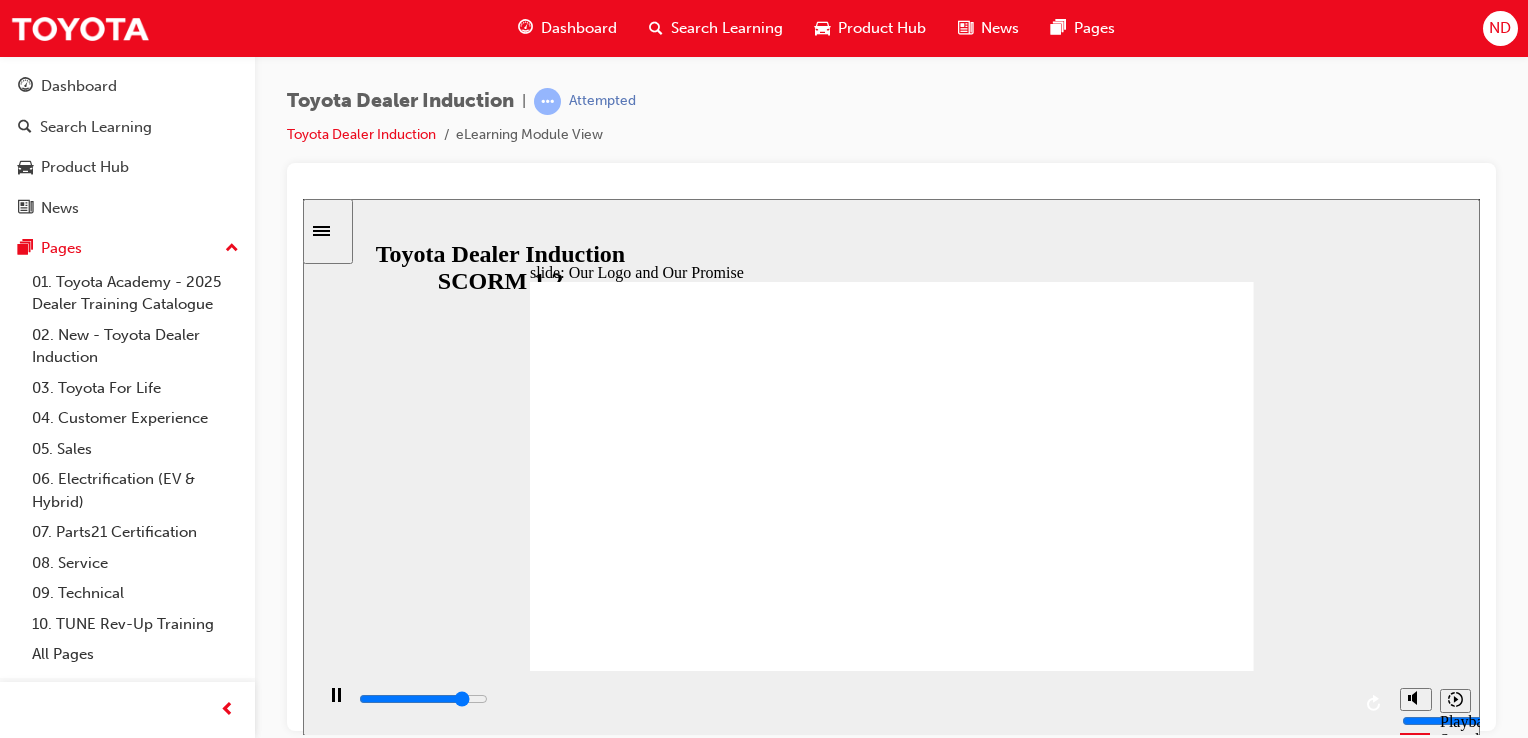 click 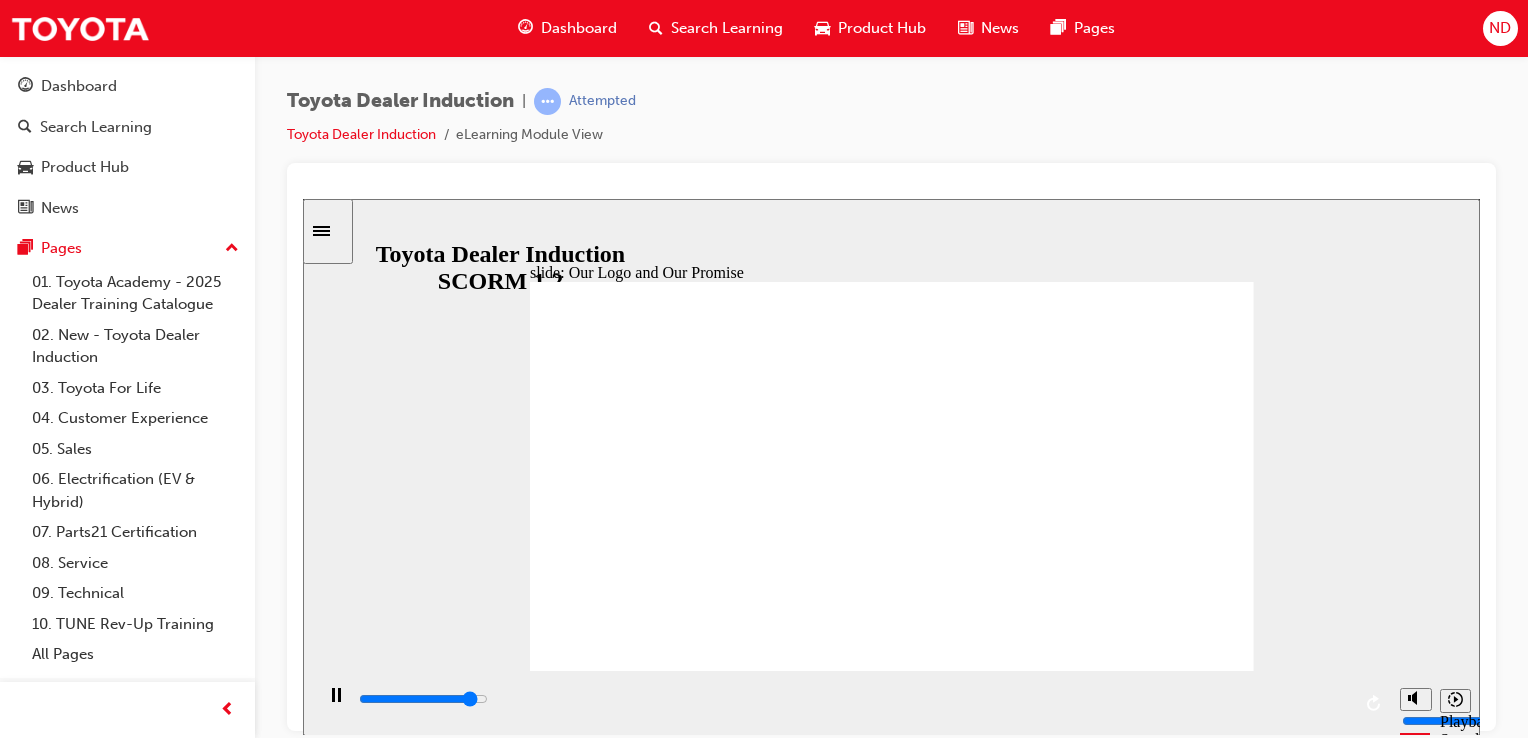 click 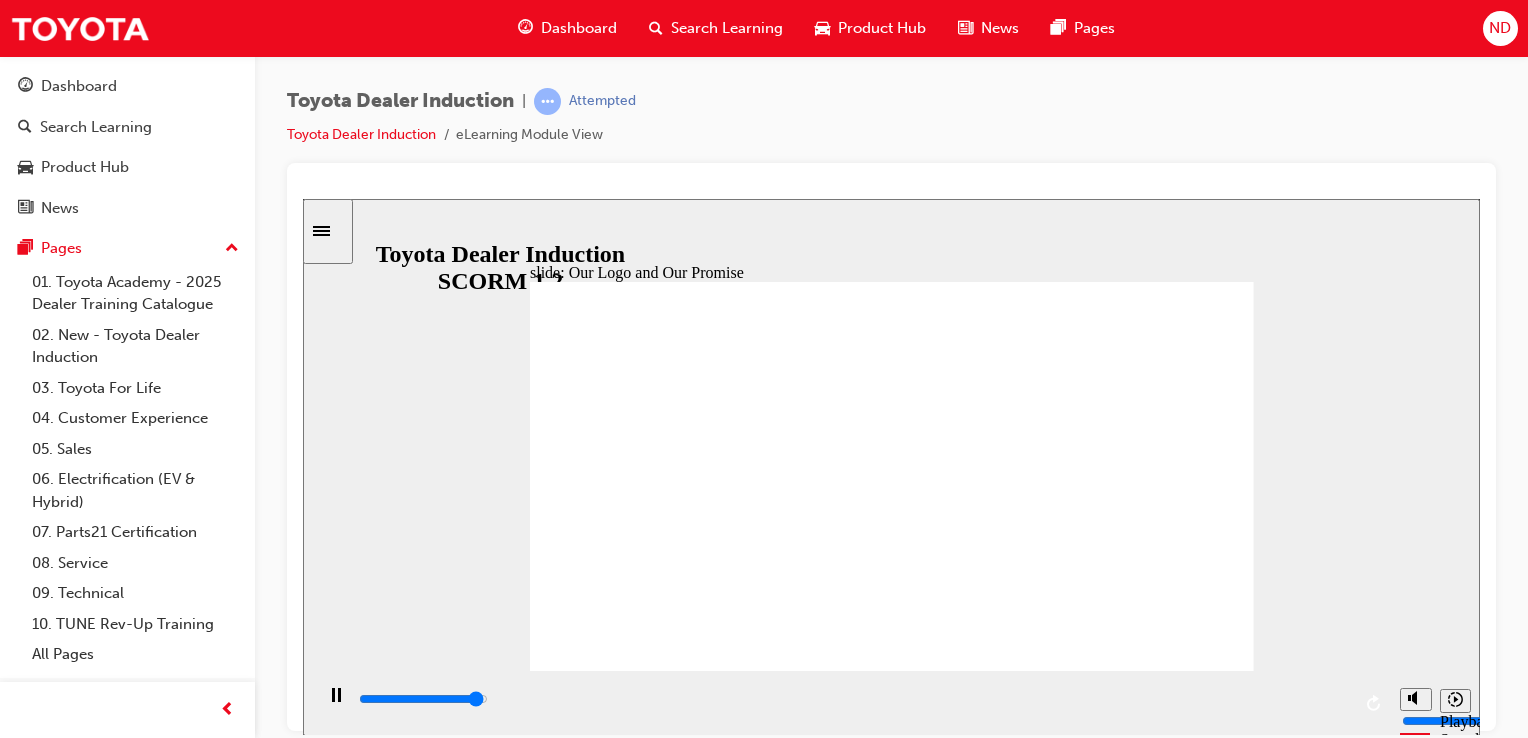 click 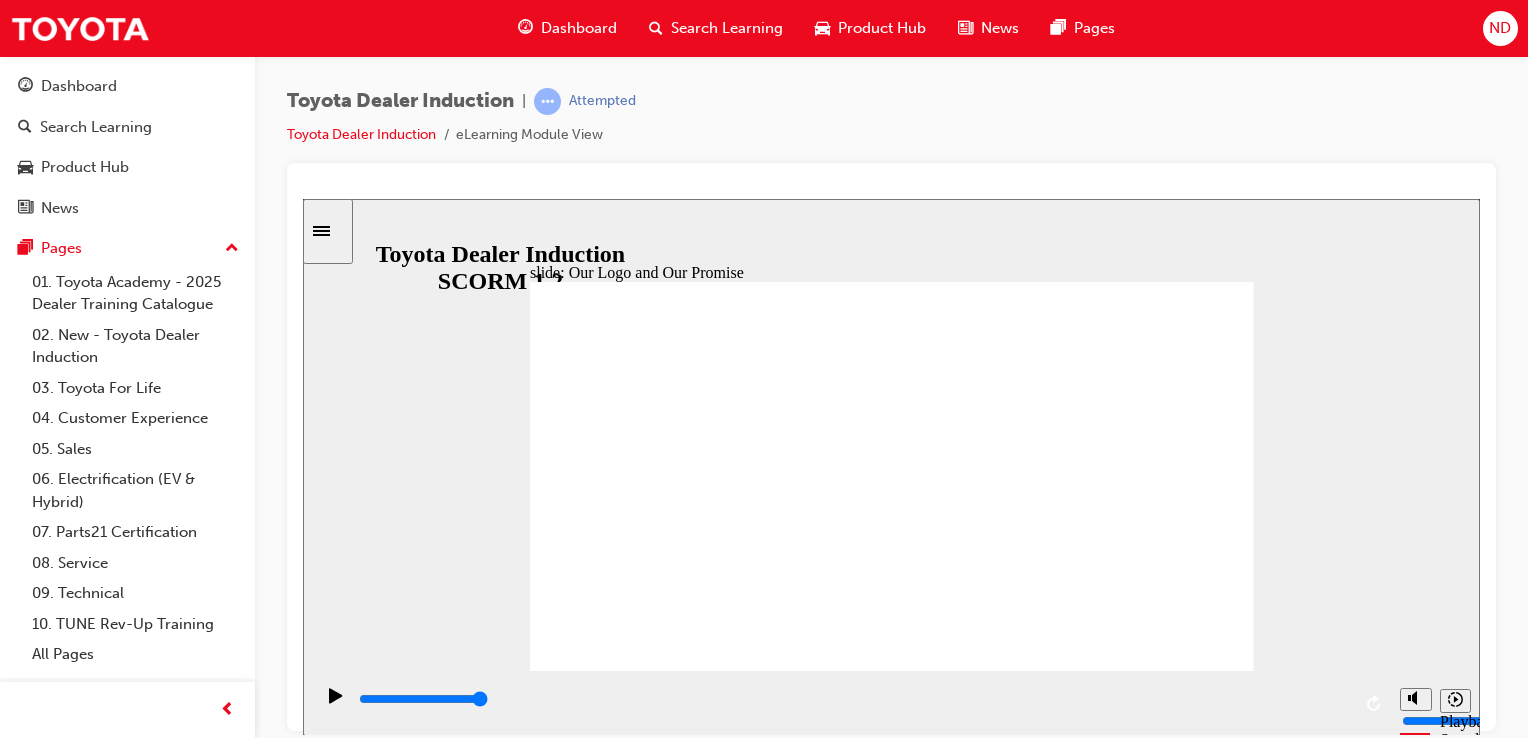 click 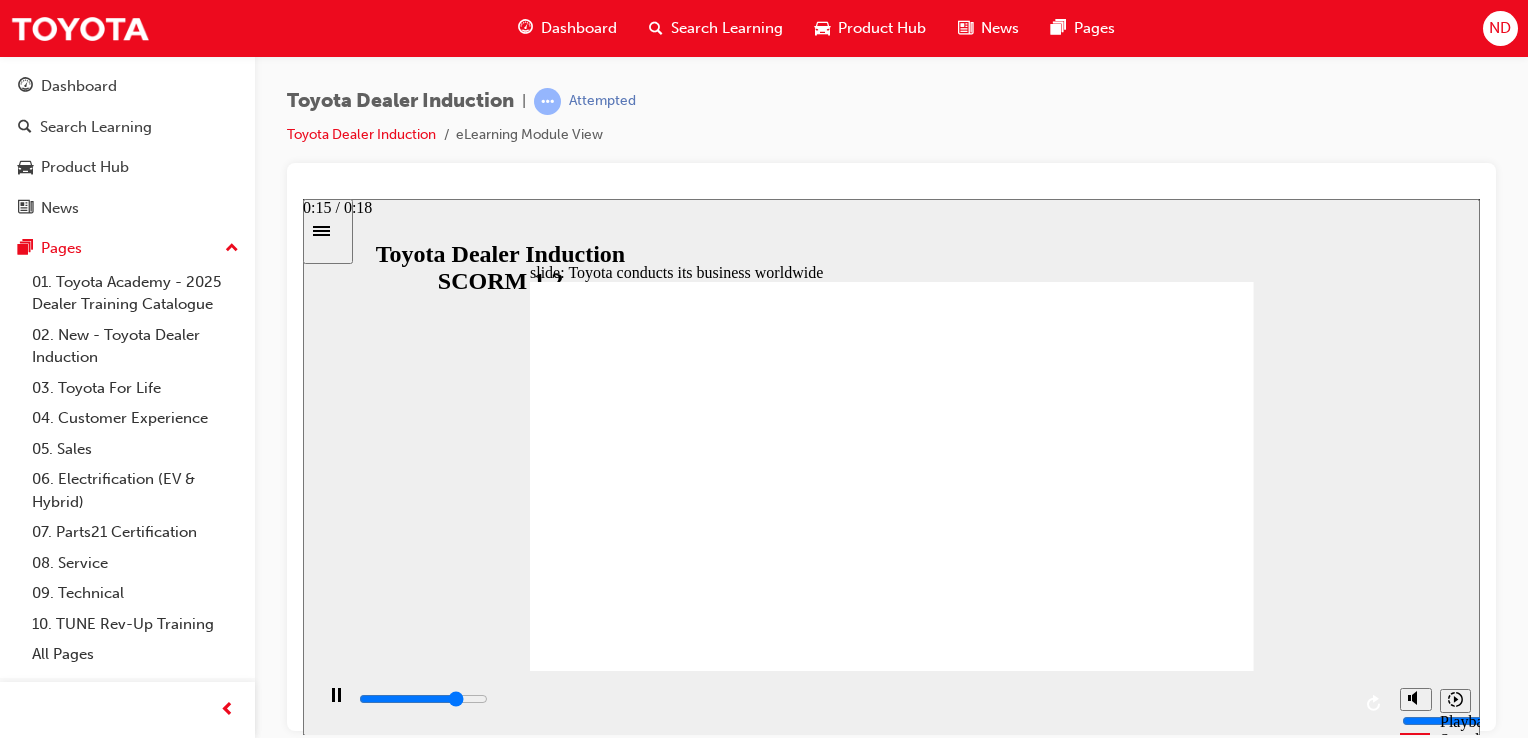 click at bounding box center (853, 699) 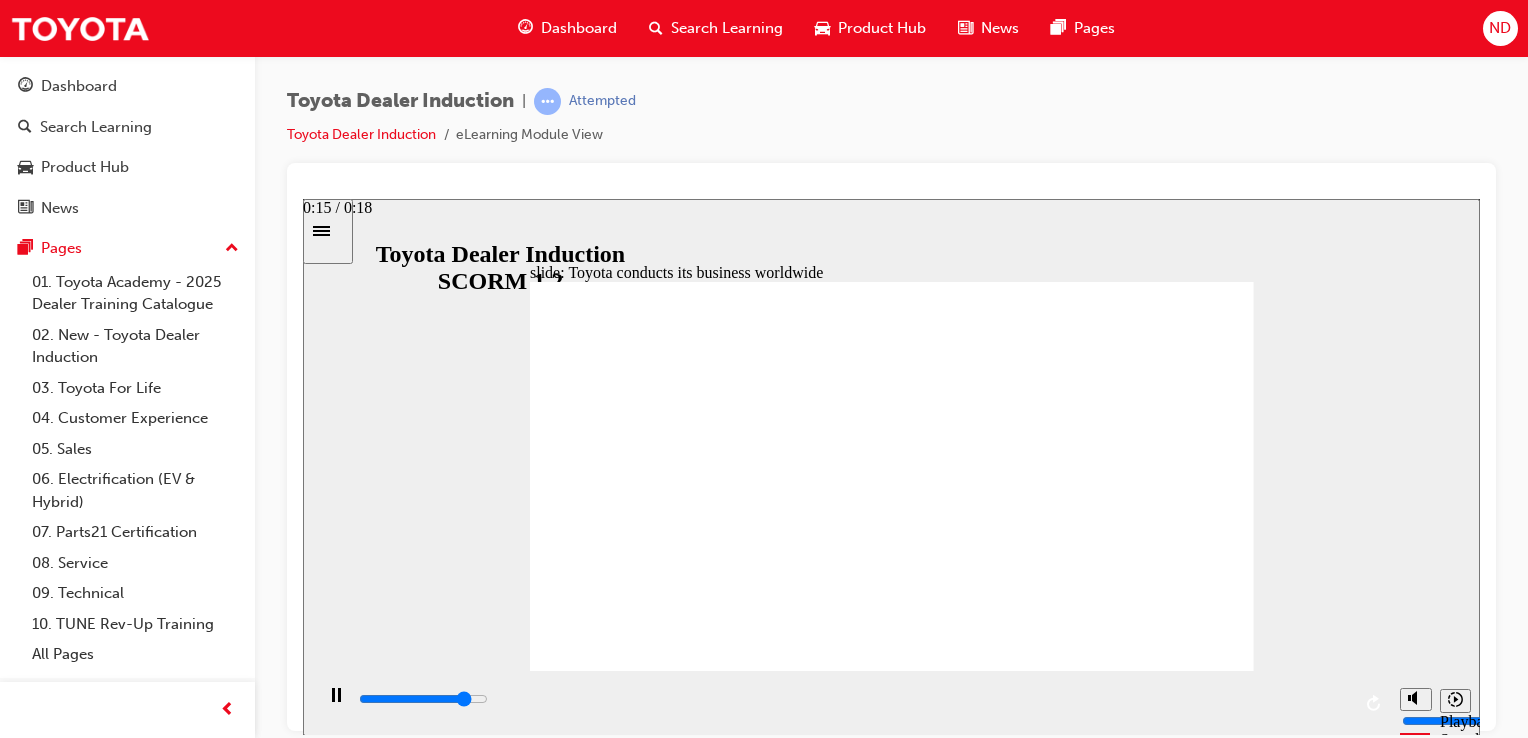 click at bounding box center (853, 699) 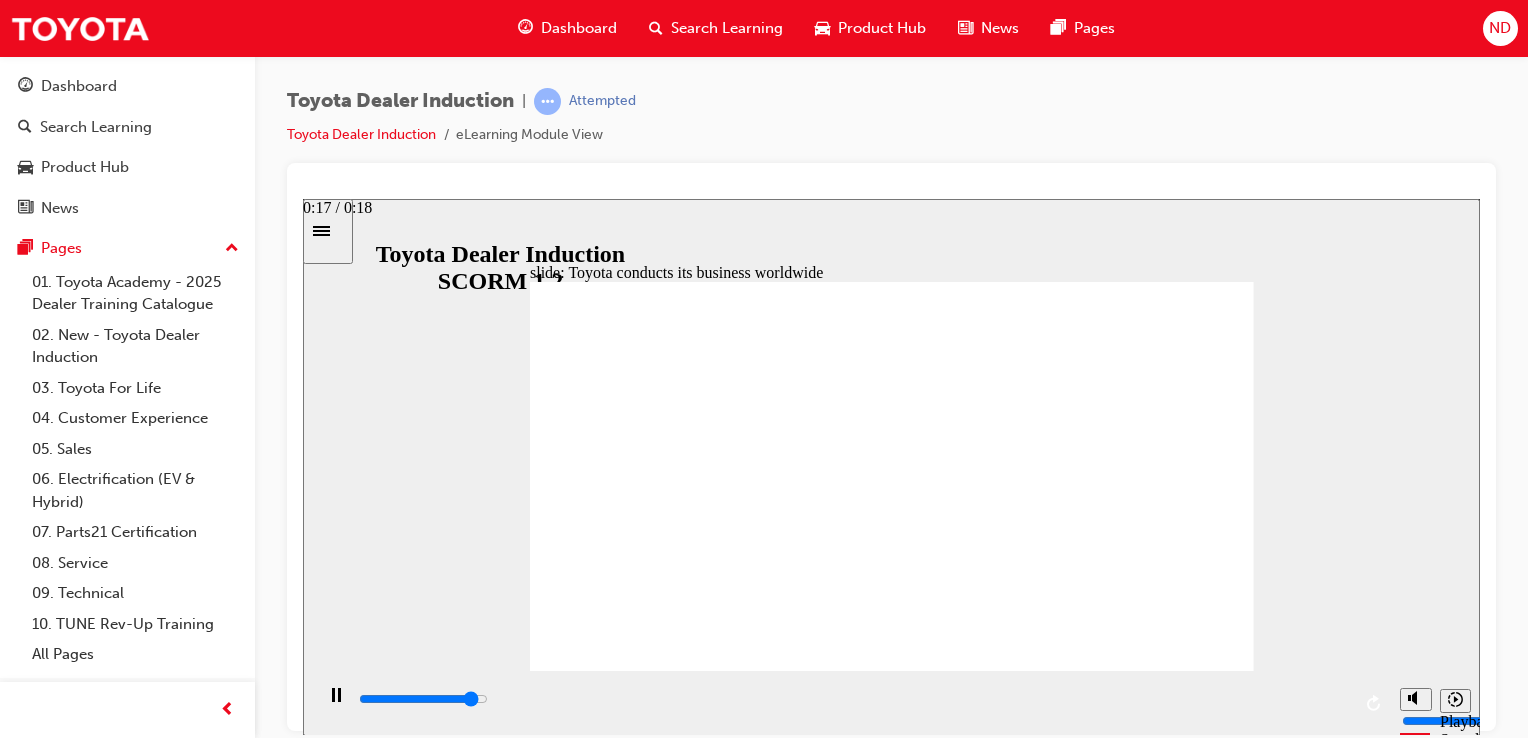 drag, startPoint x: 1297, startPoint y: 699, endPoint x: 1320, endPoint y: 704, distance: 23.537205 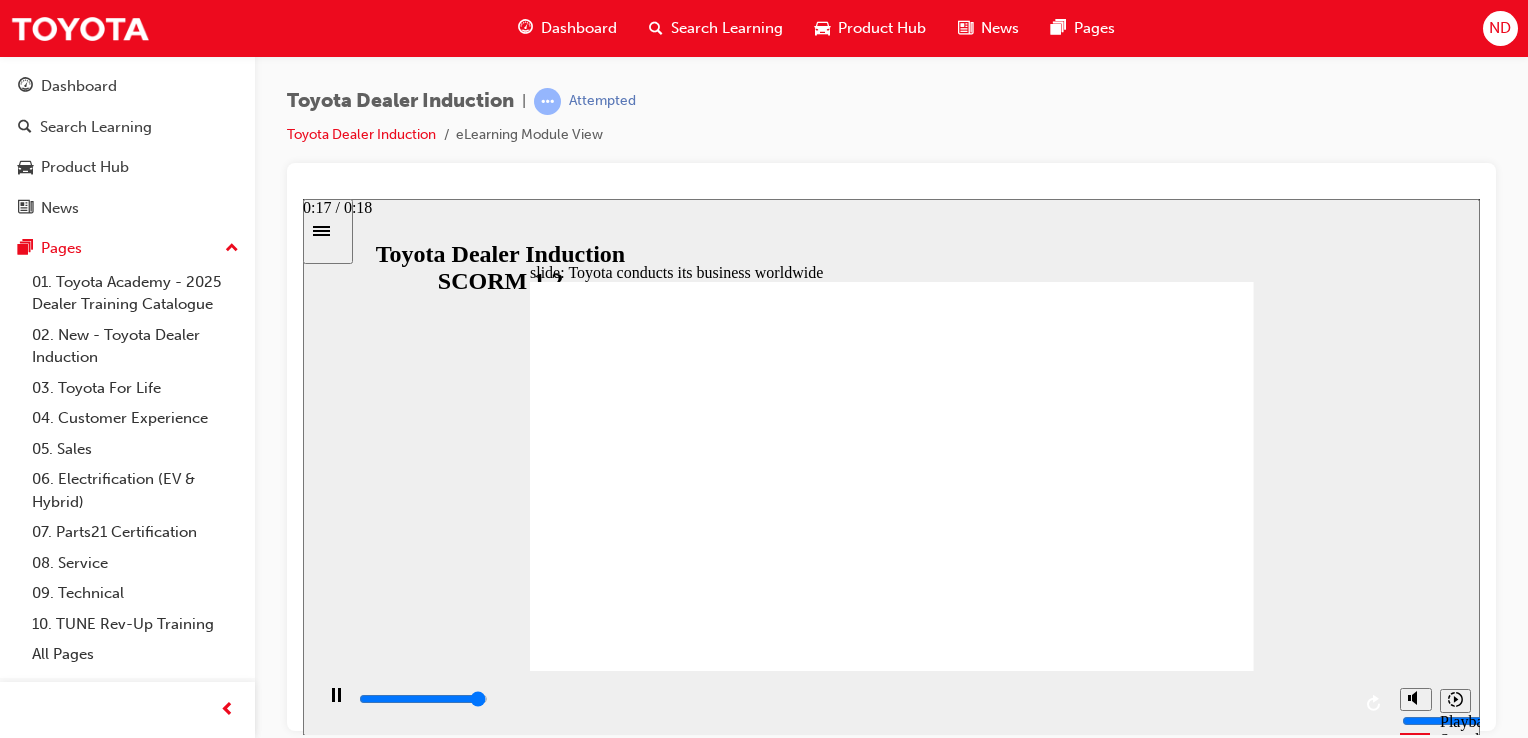 click at bounding box center (853, 699) 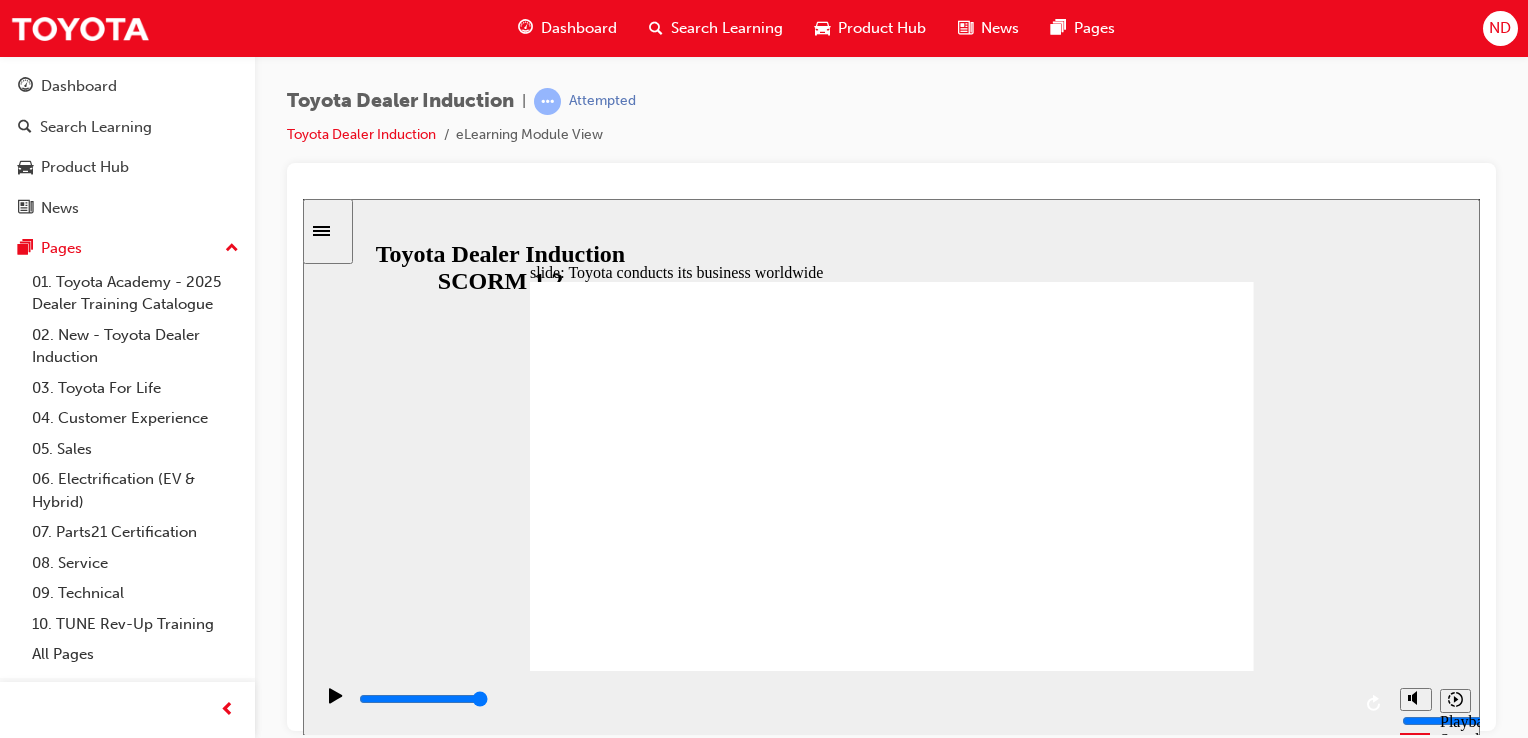 click 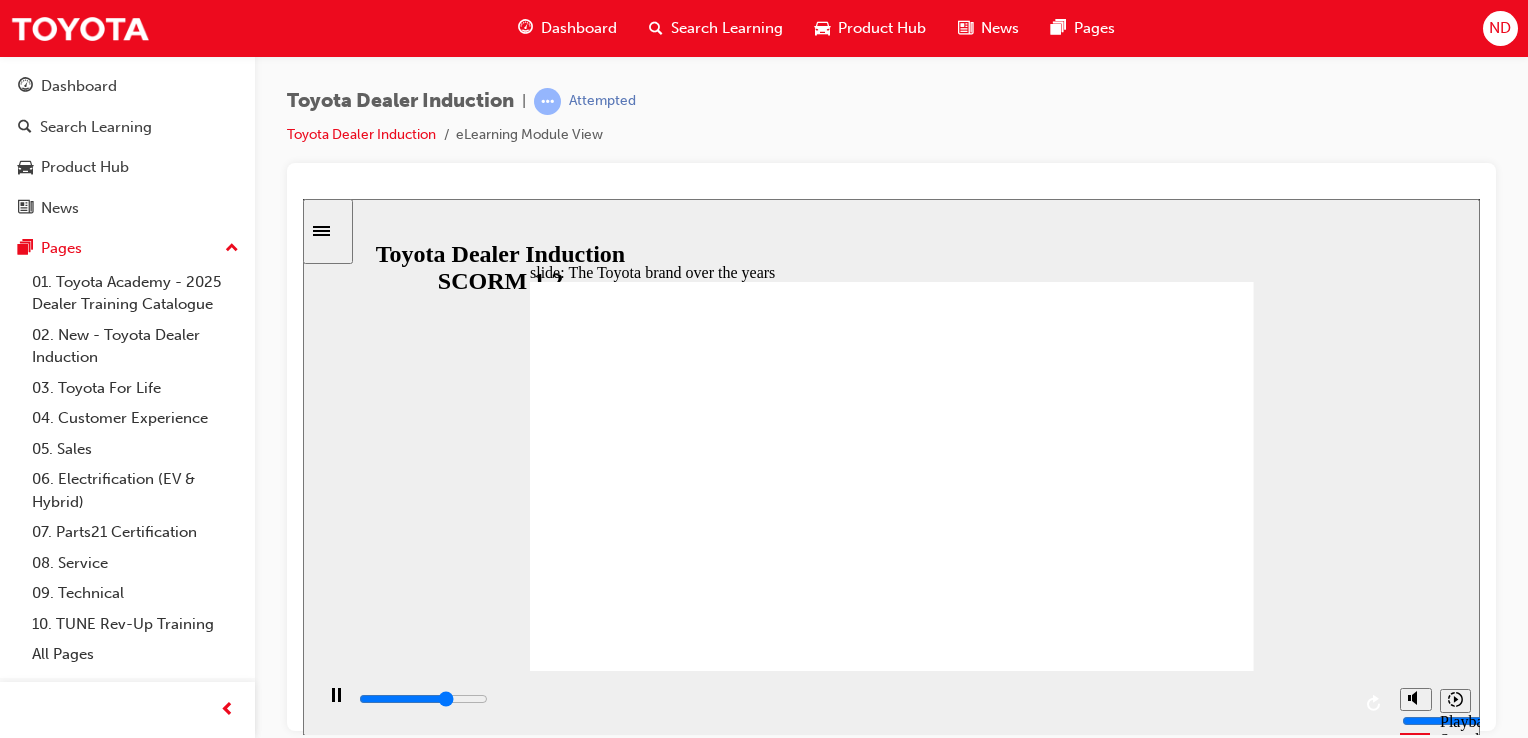 click 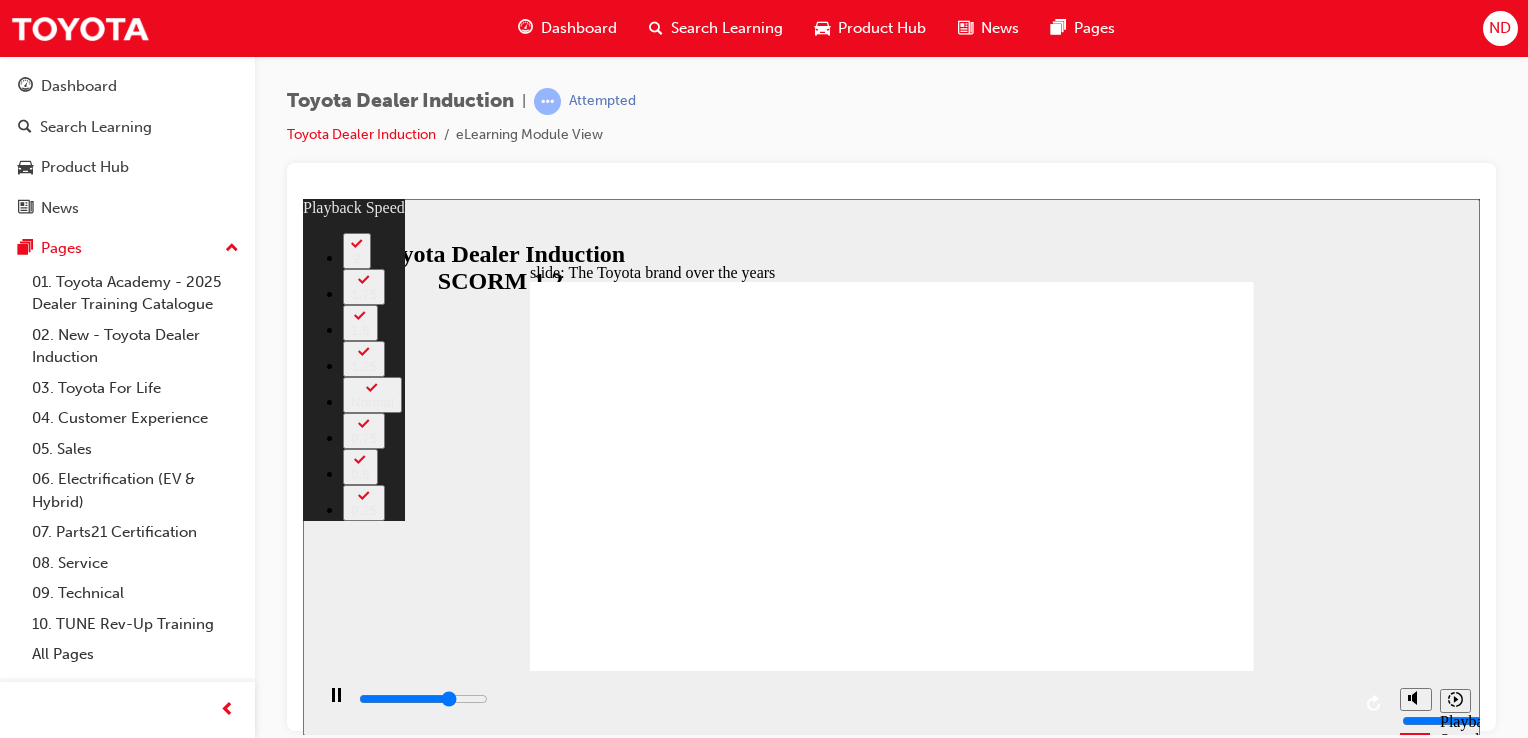 type on "6100" 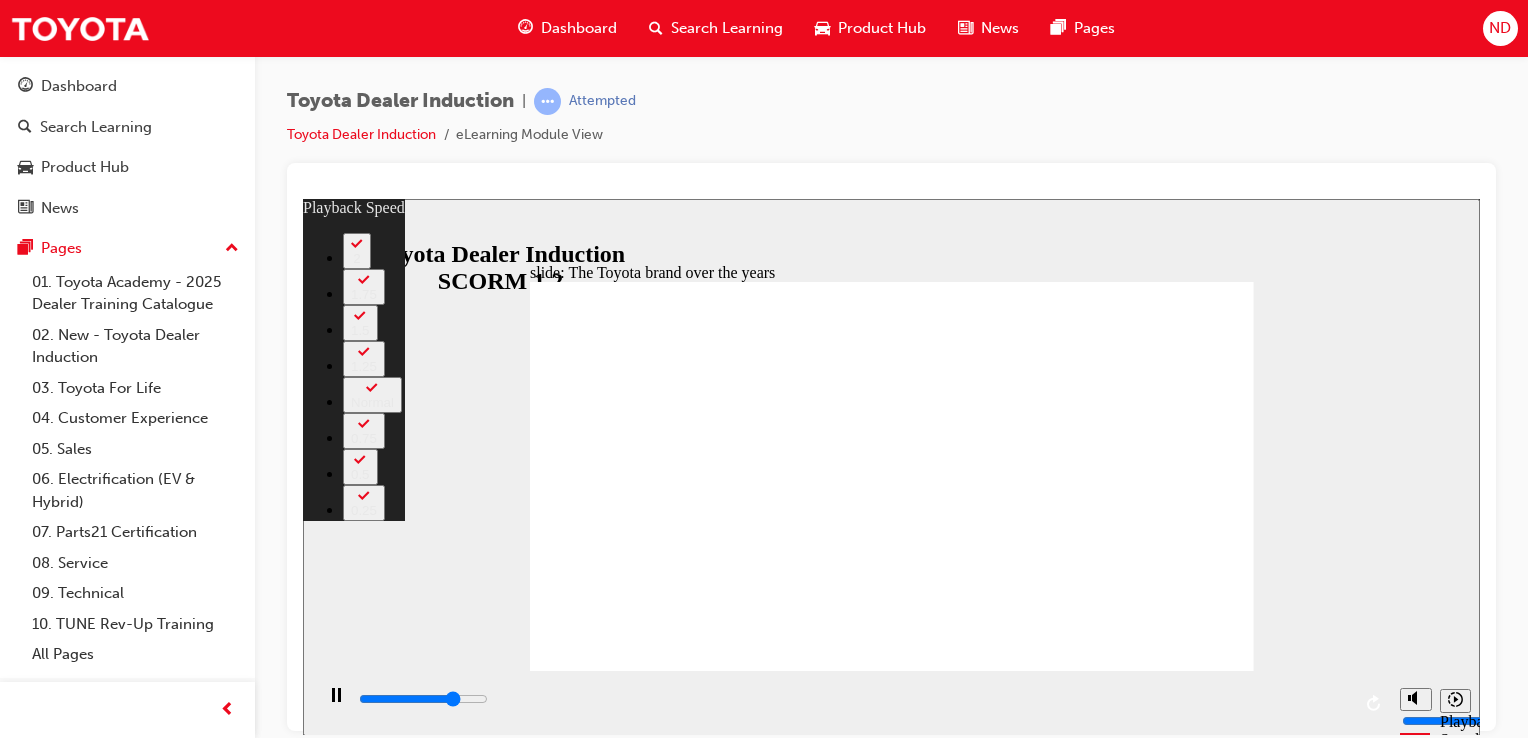 type on "6400" 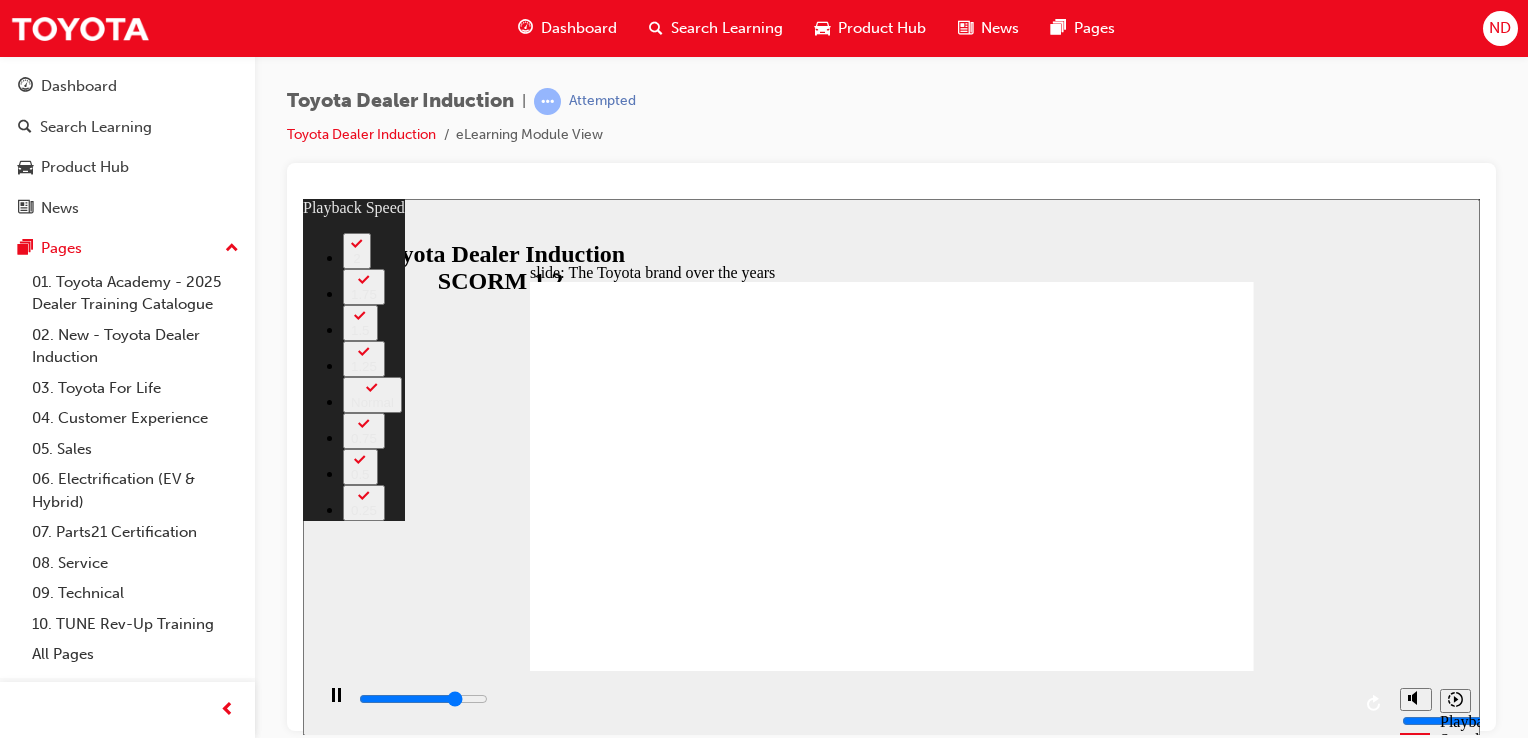 type on "6600" 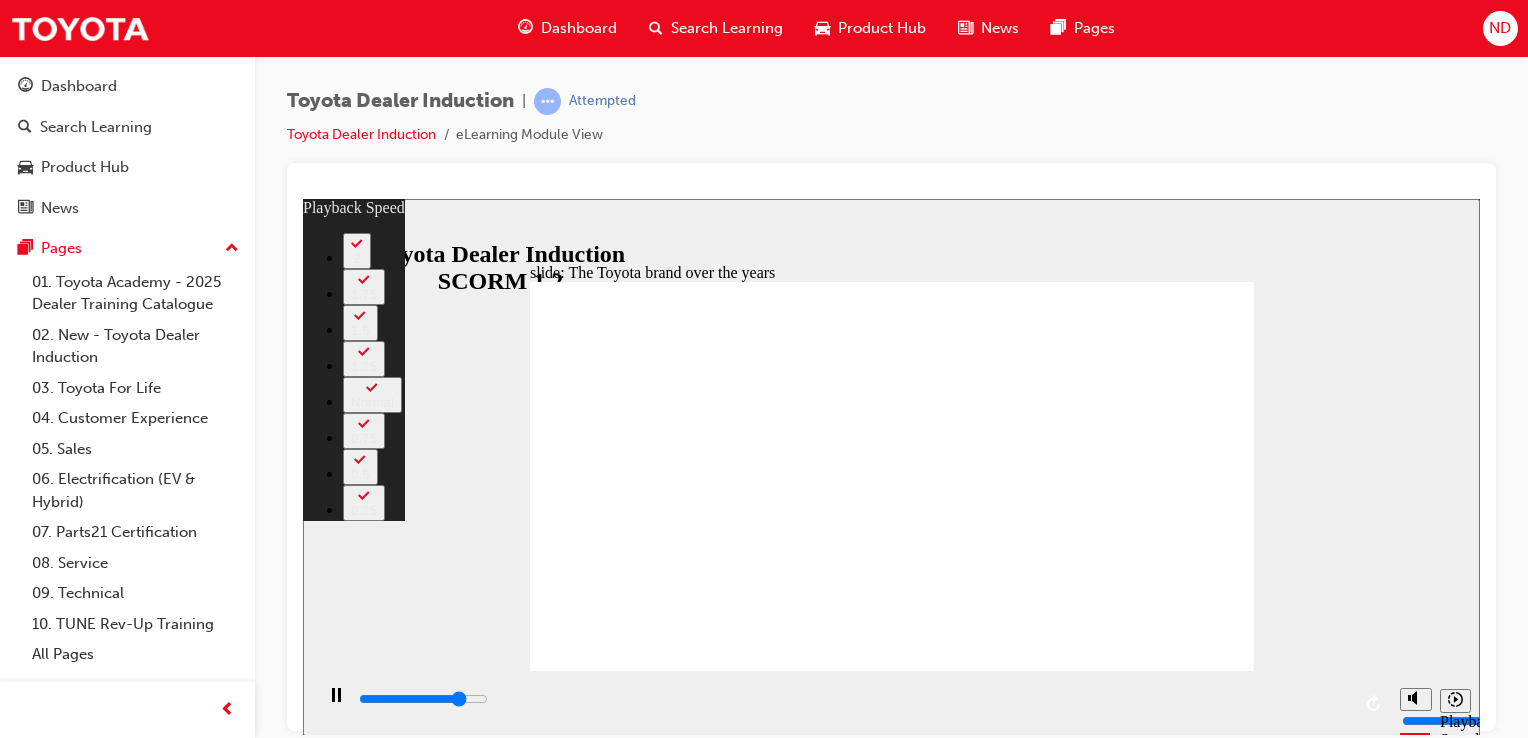 type on "6900" 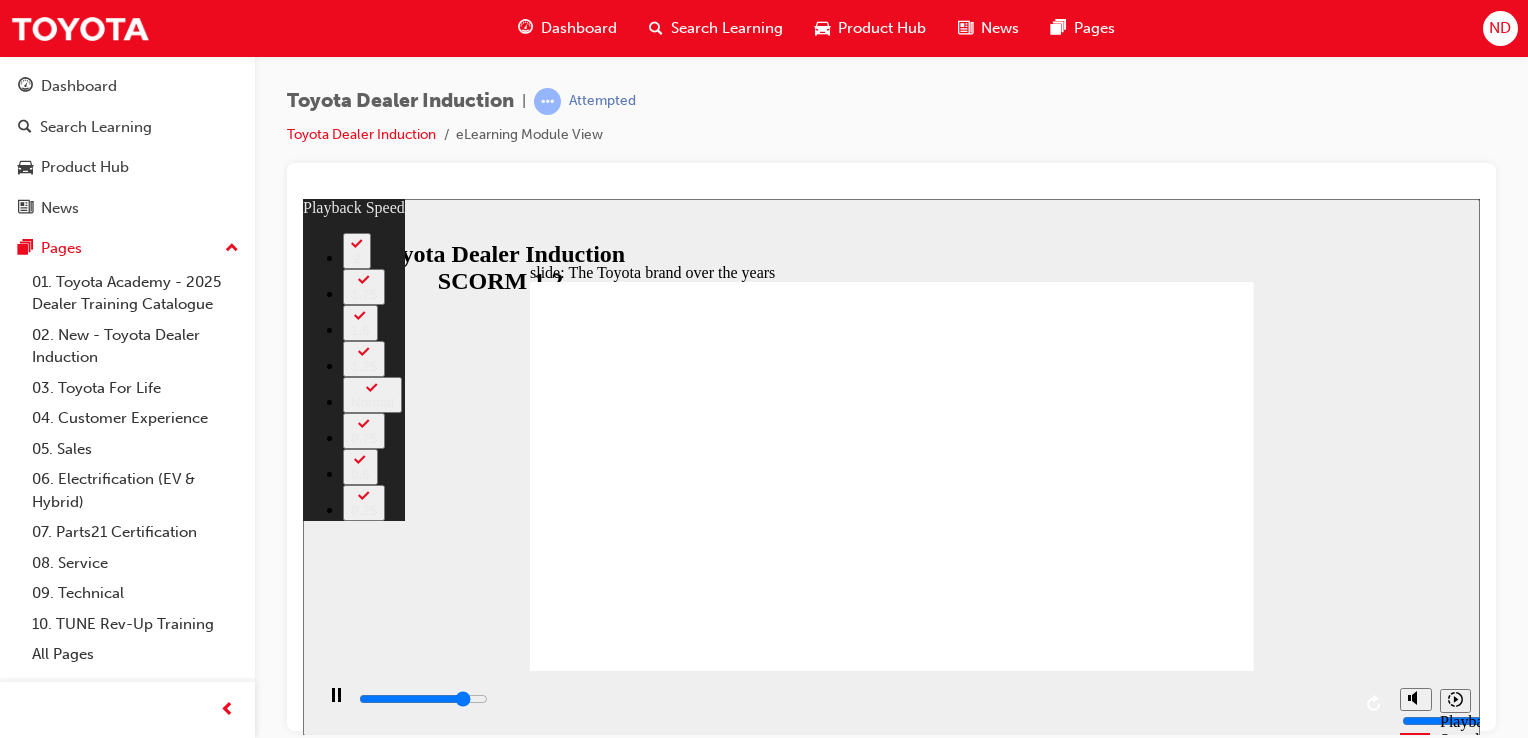 type on "7200" 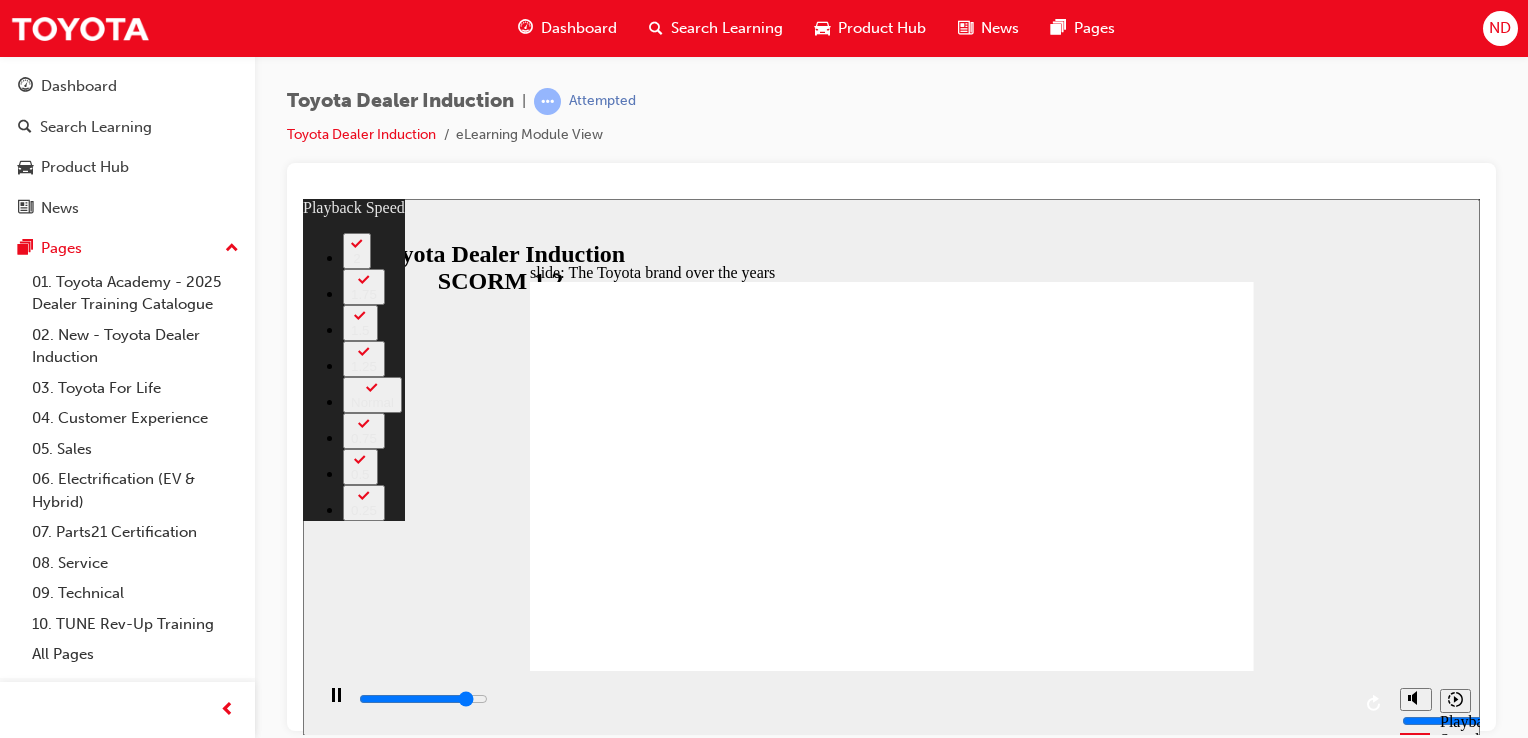 type on "7400" 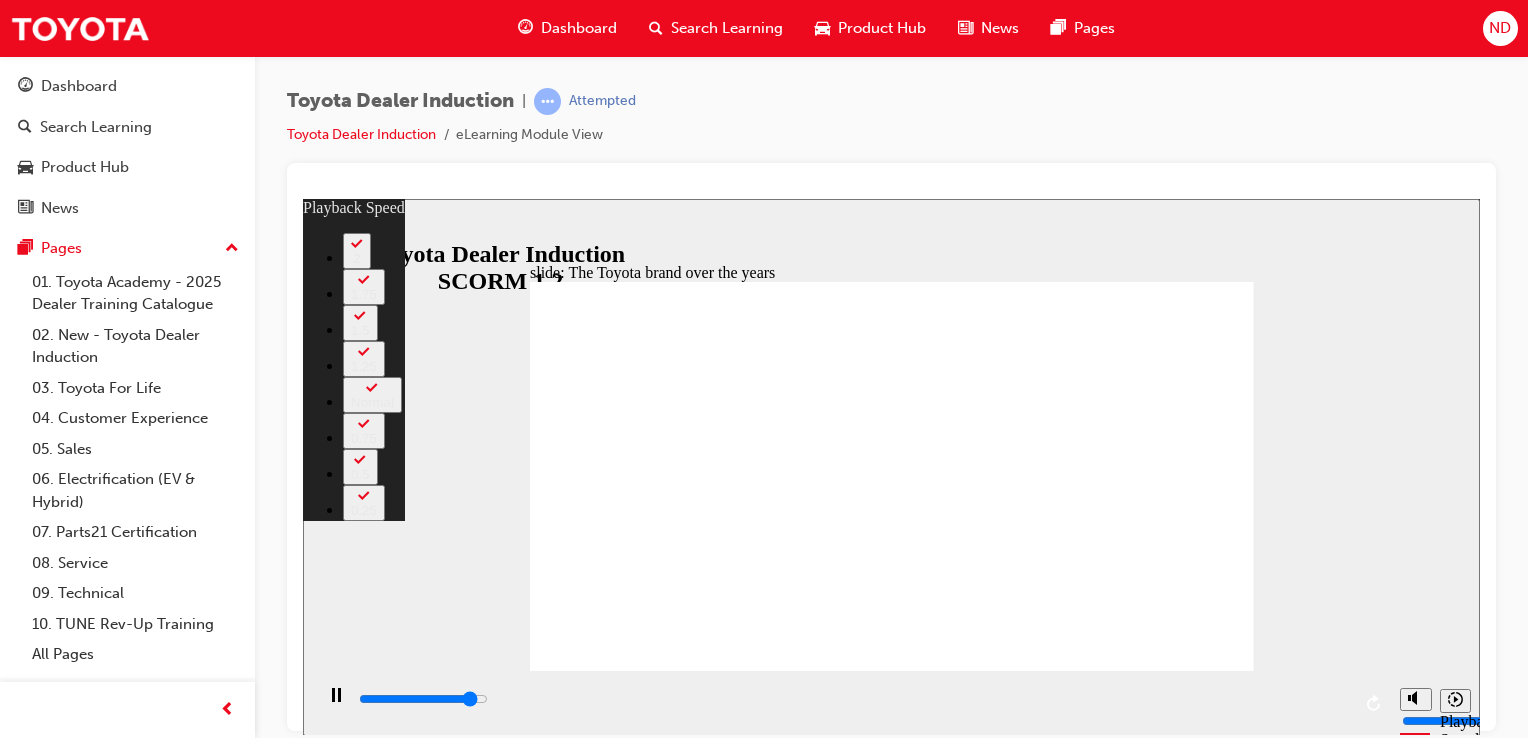 type on "7700" 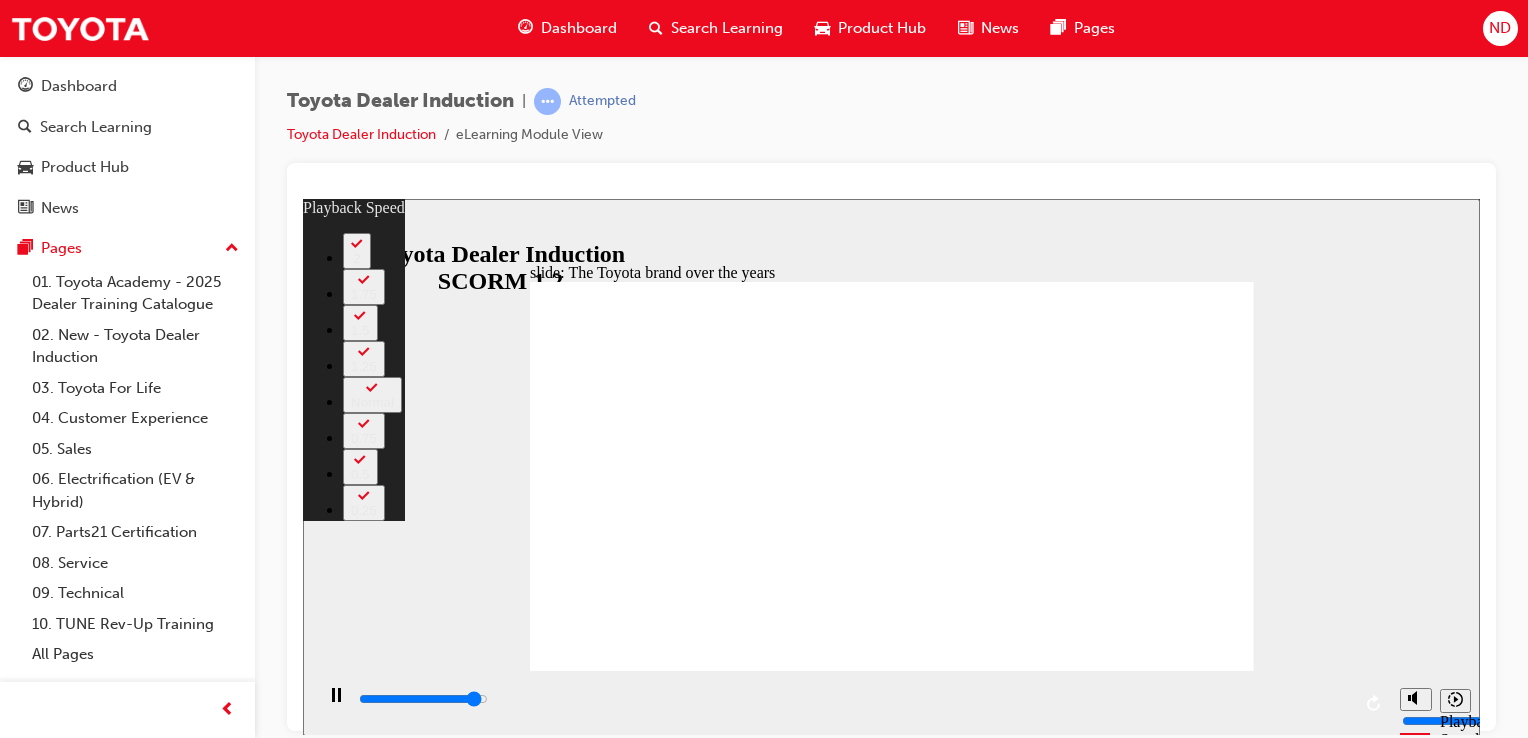 type on "8000" 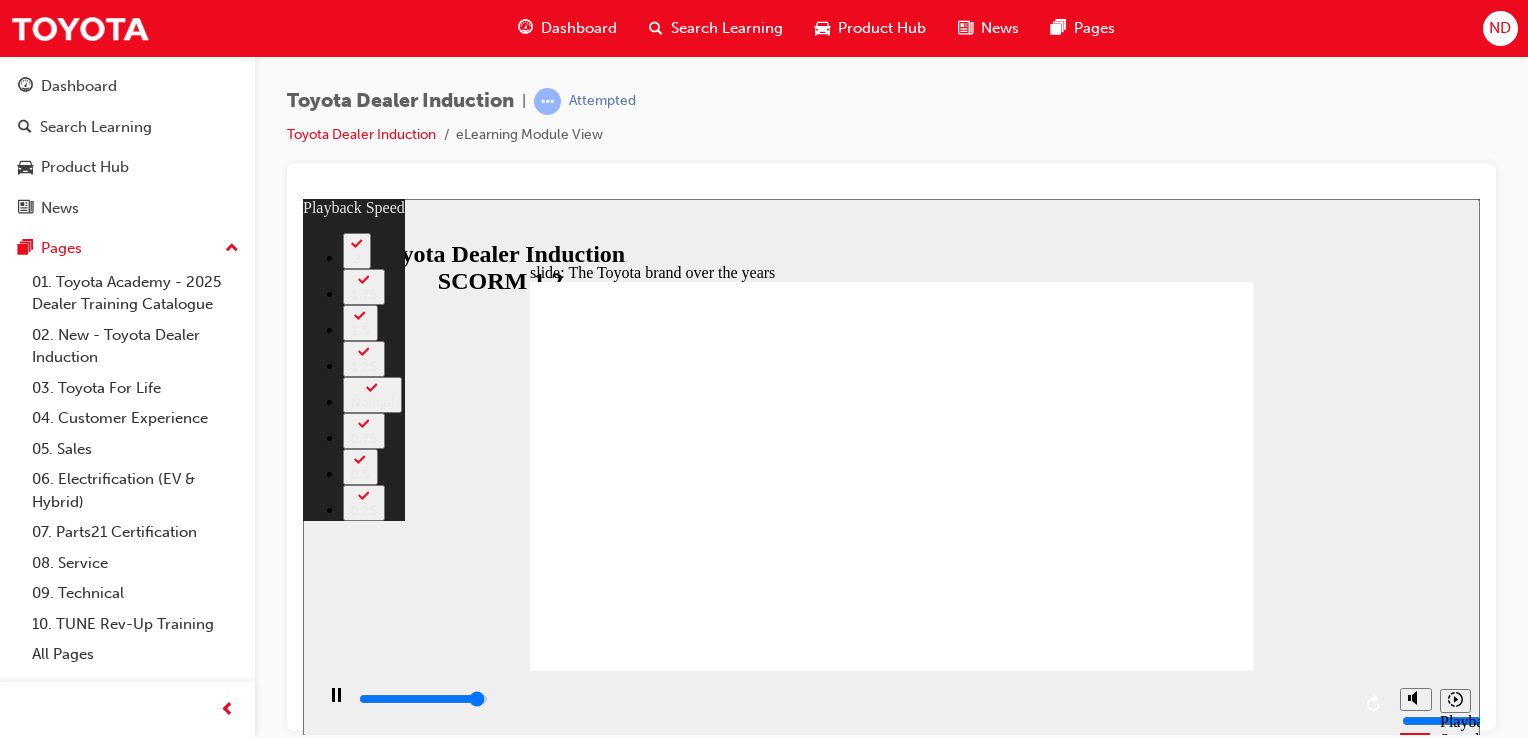 type on "8200" 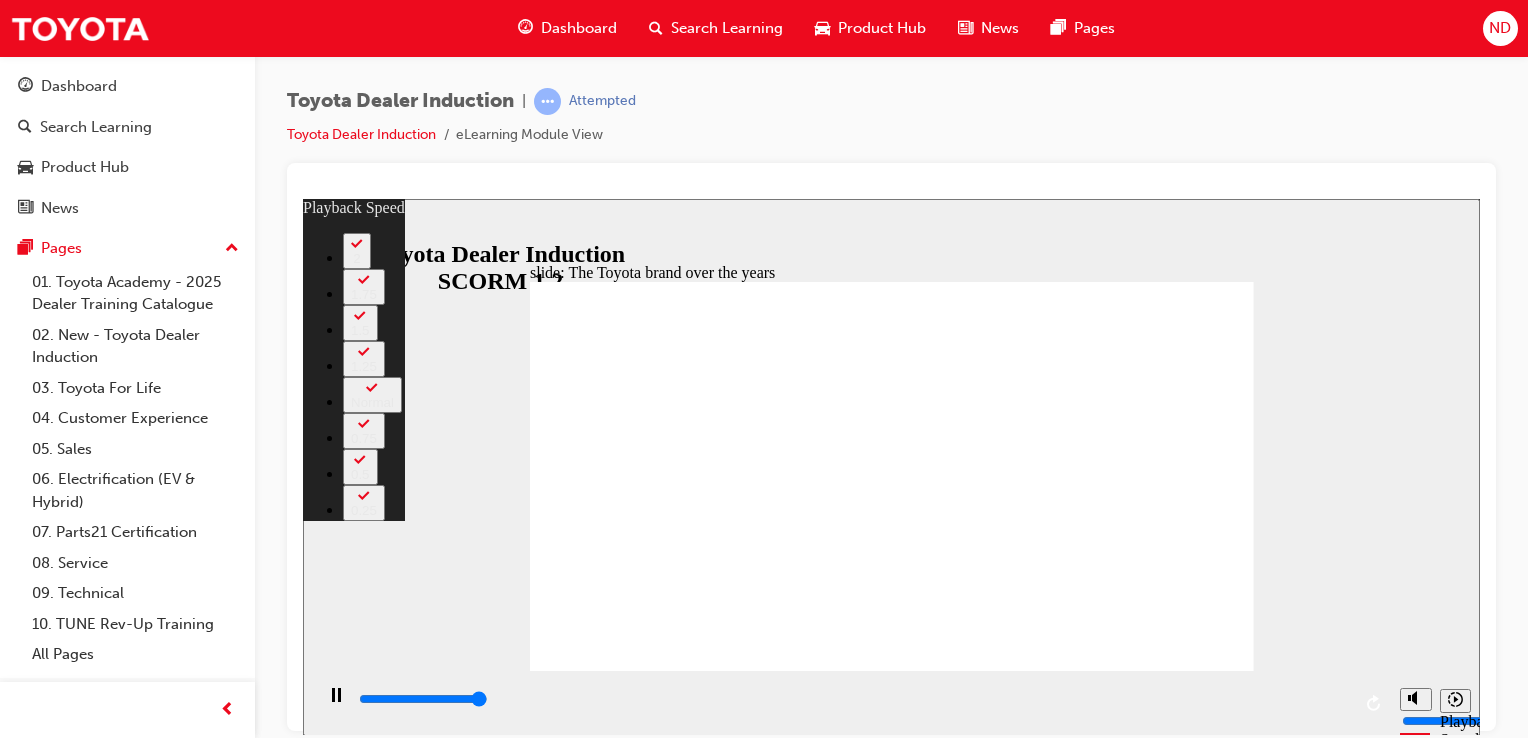 type on "8400" 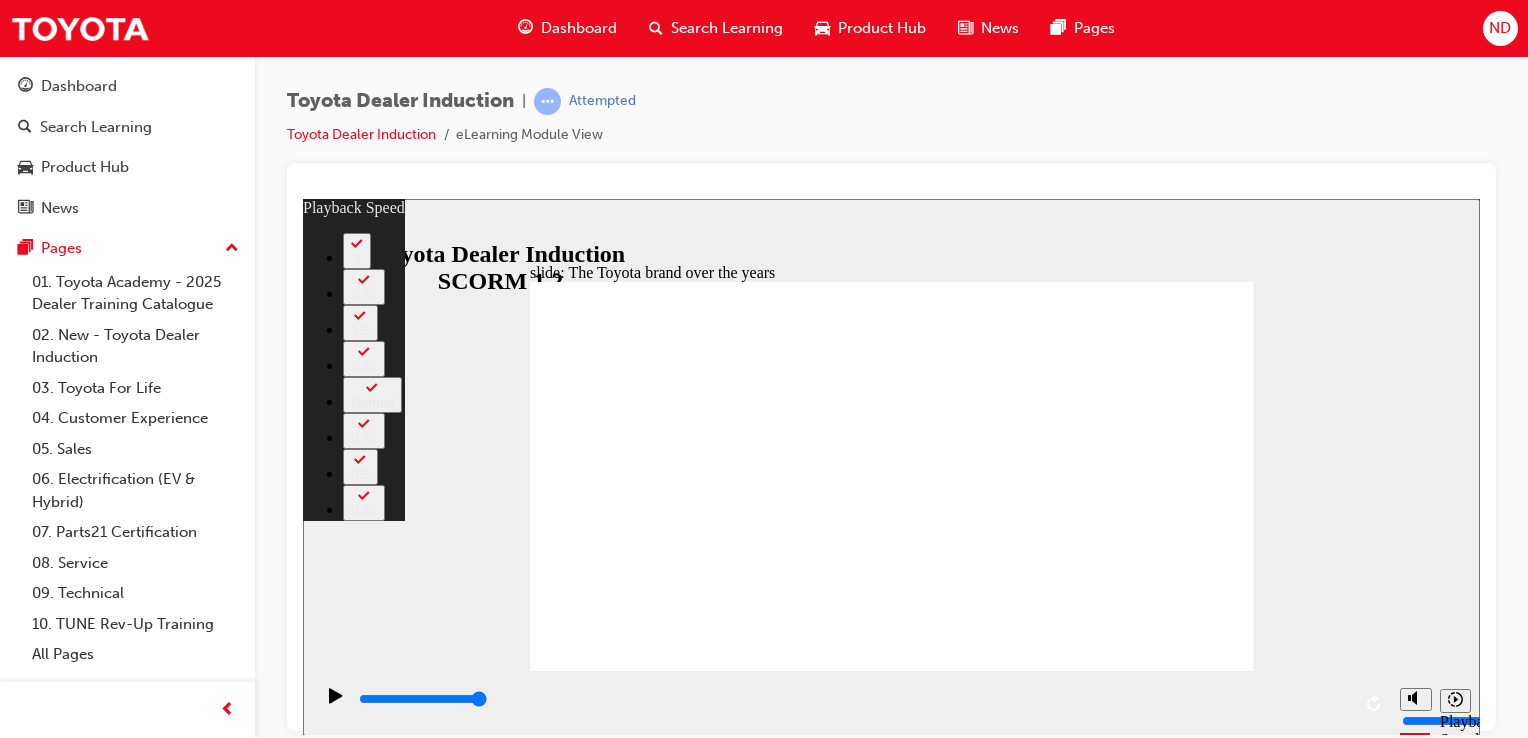 click at bounding box center (896, 3200) 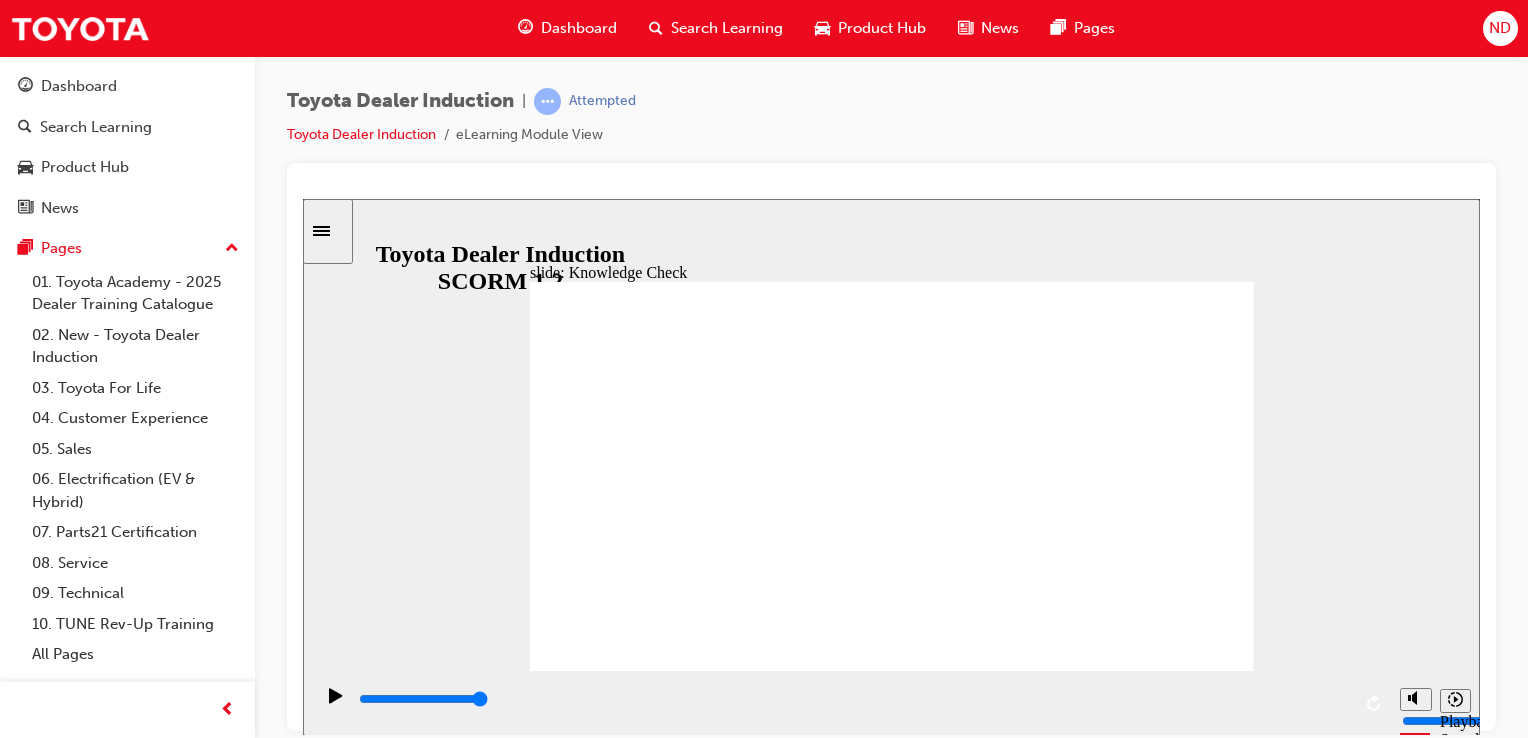 type on "5000" 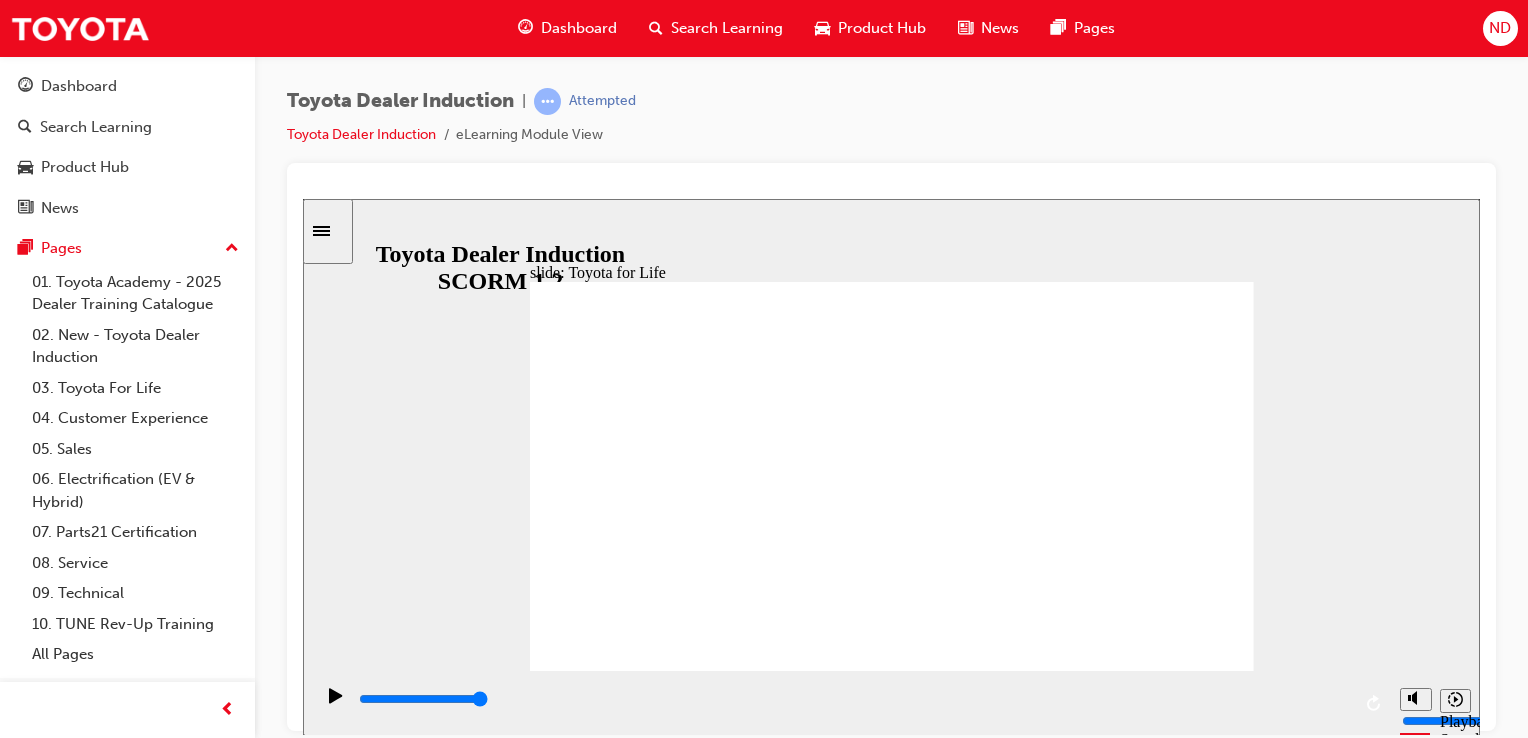 click 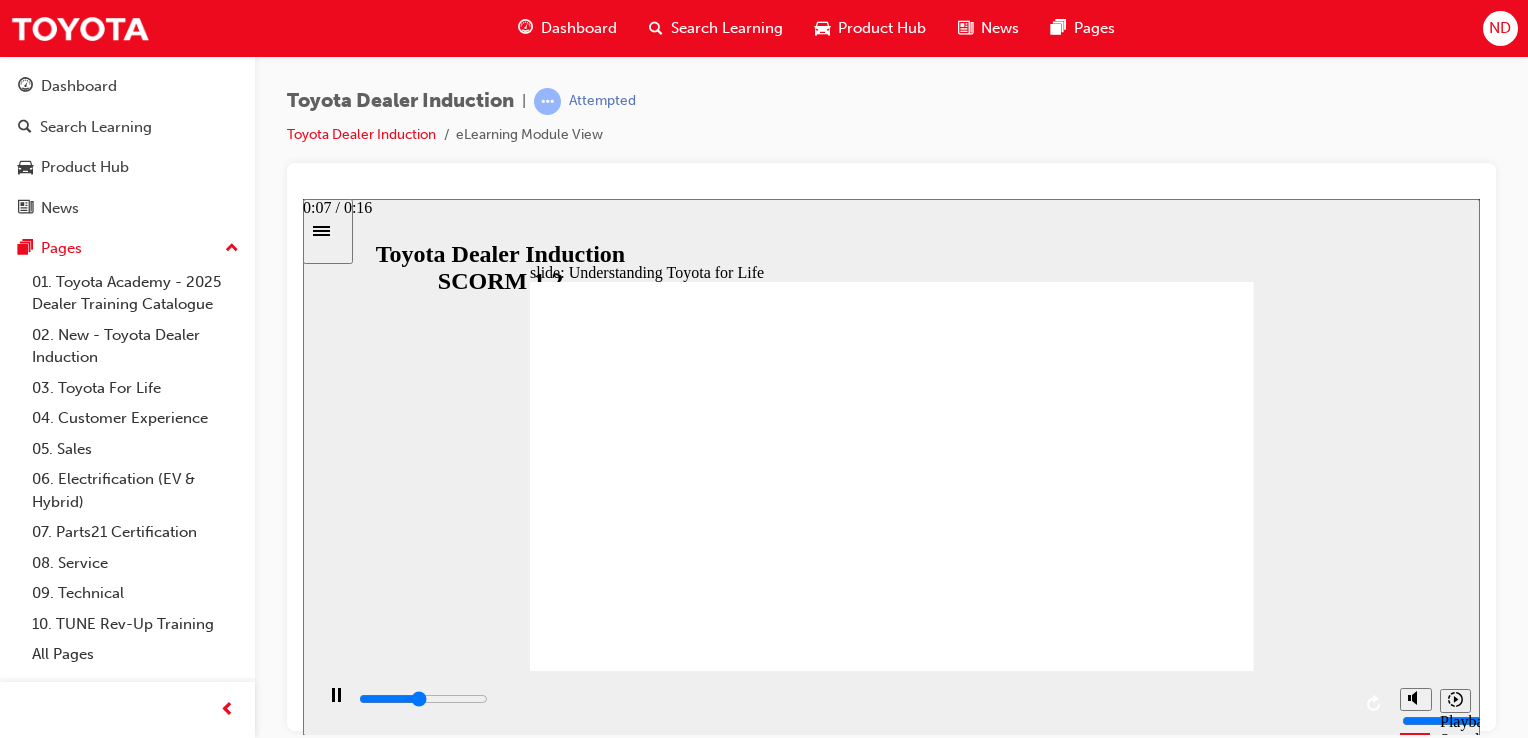 click at bounding box center [853, 699] 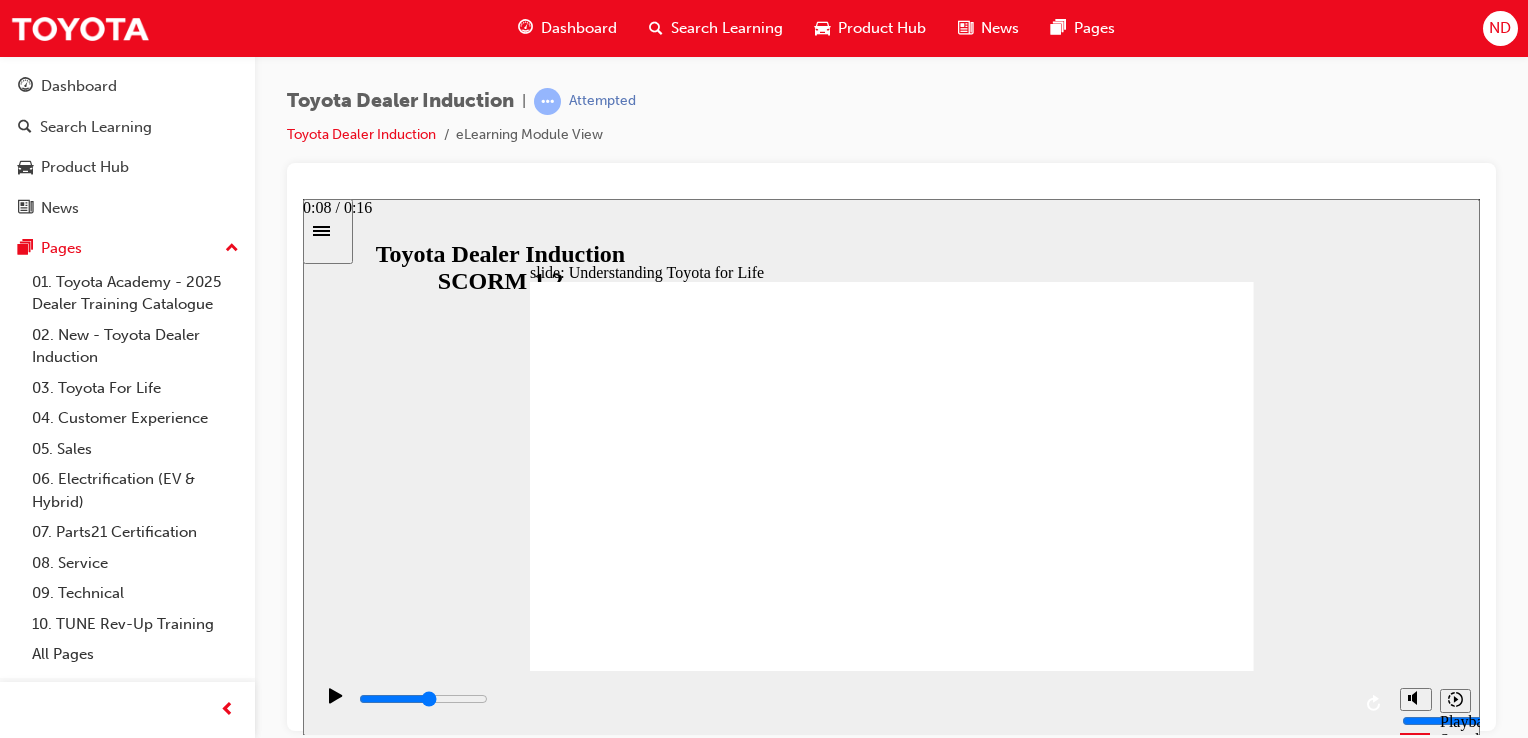 click at bounding box center [423, 698] 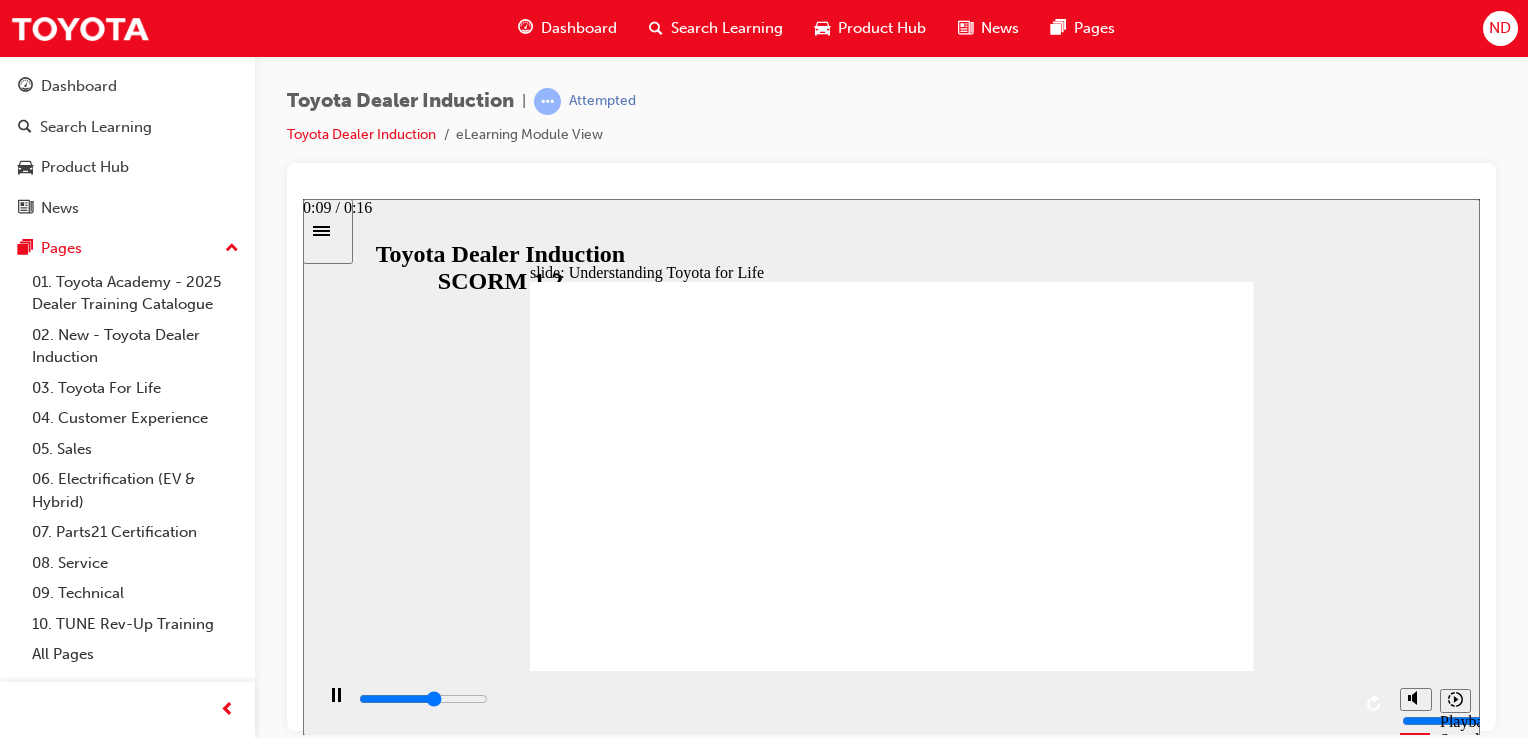 click at bounding box center [853, 699] 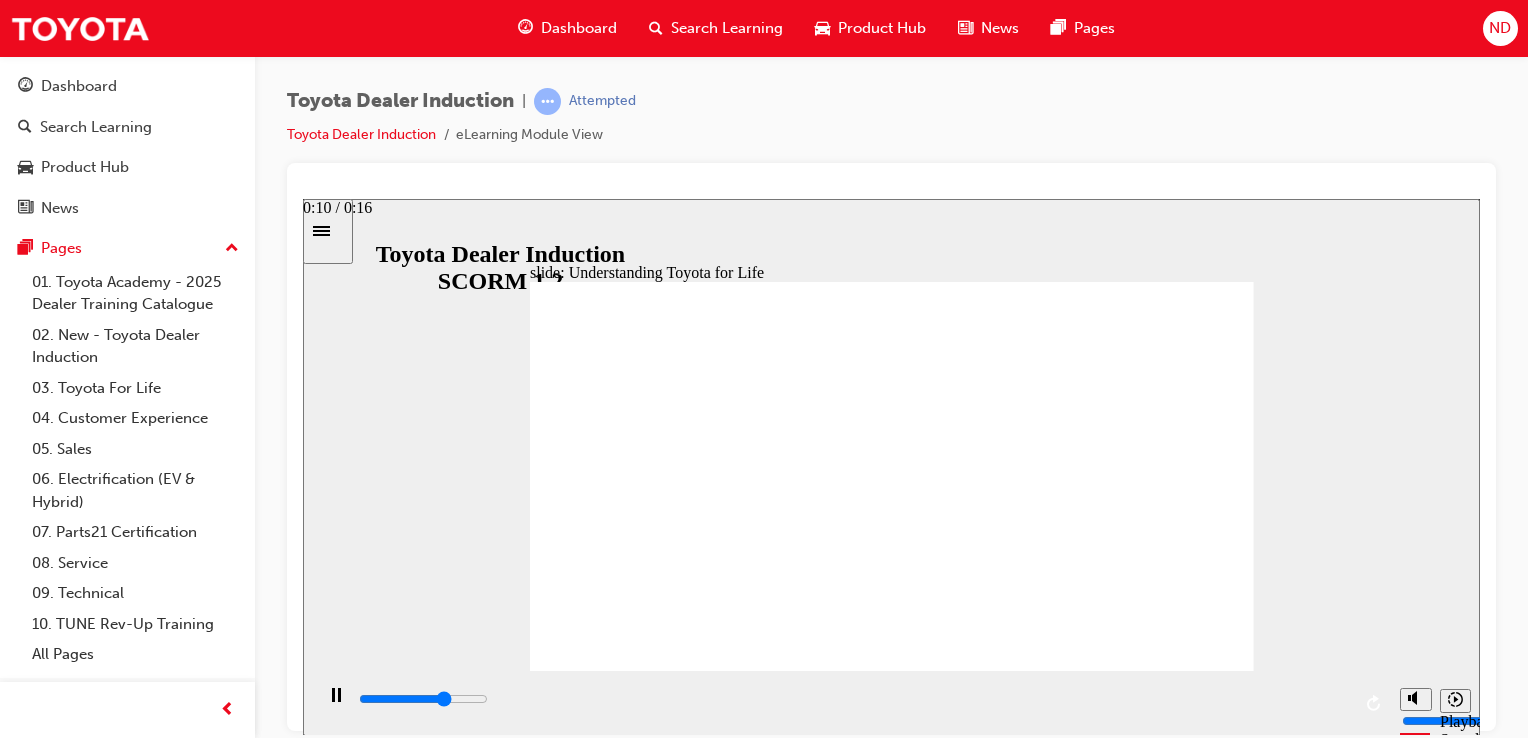 click at bounding box center [853, 703] 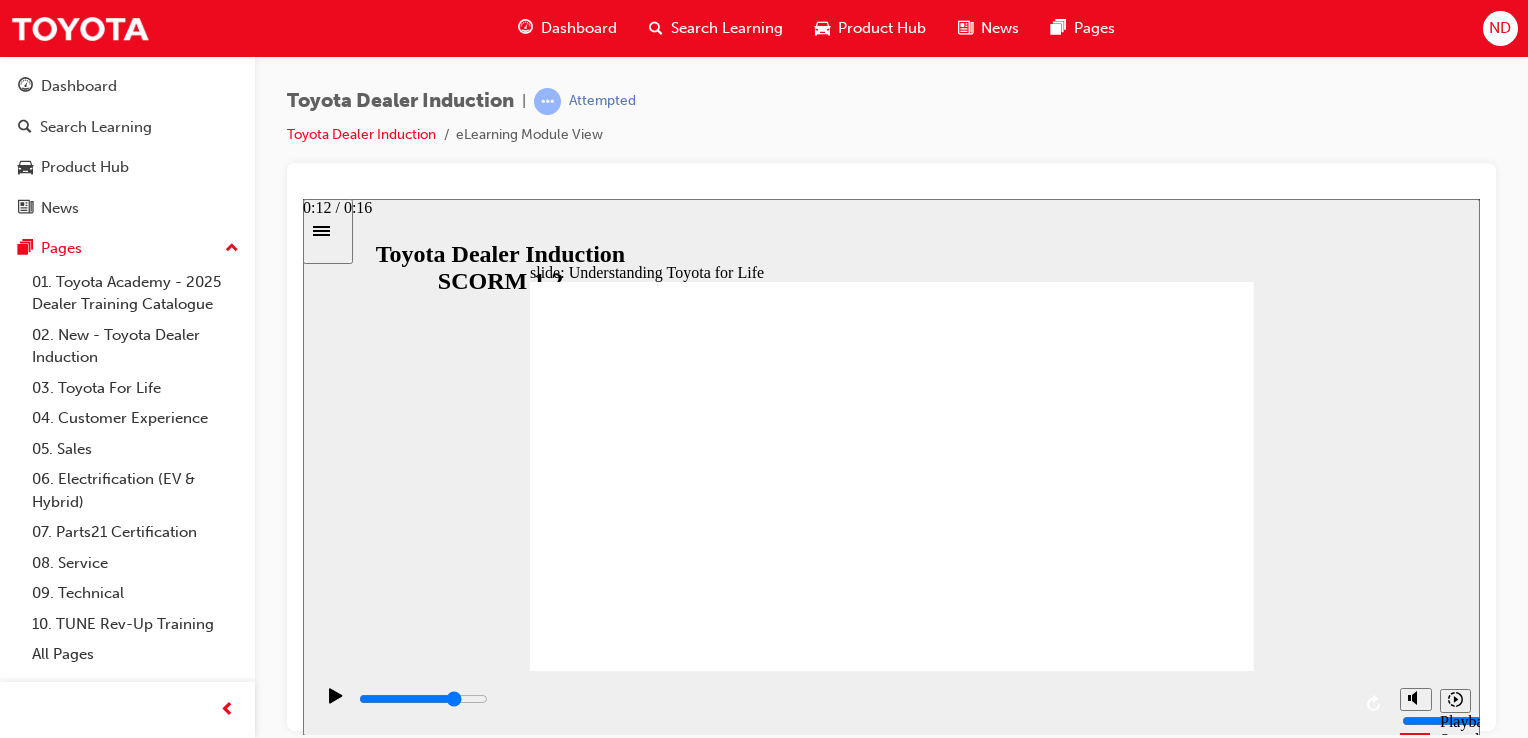 drag, startPoint x: 1119, startPoint y: 699, endPoint x: 1148, endPoint y: 699, distance: 29 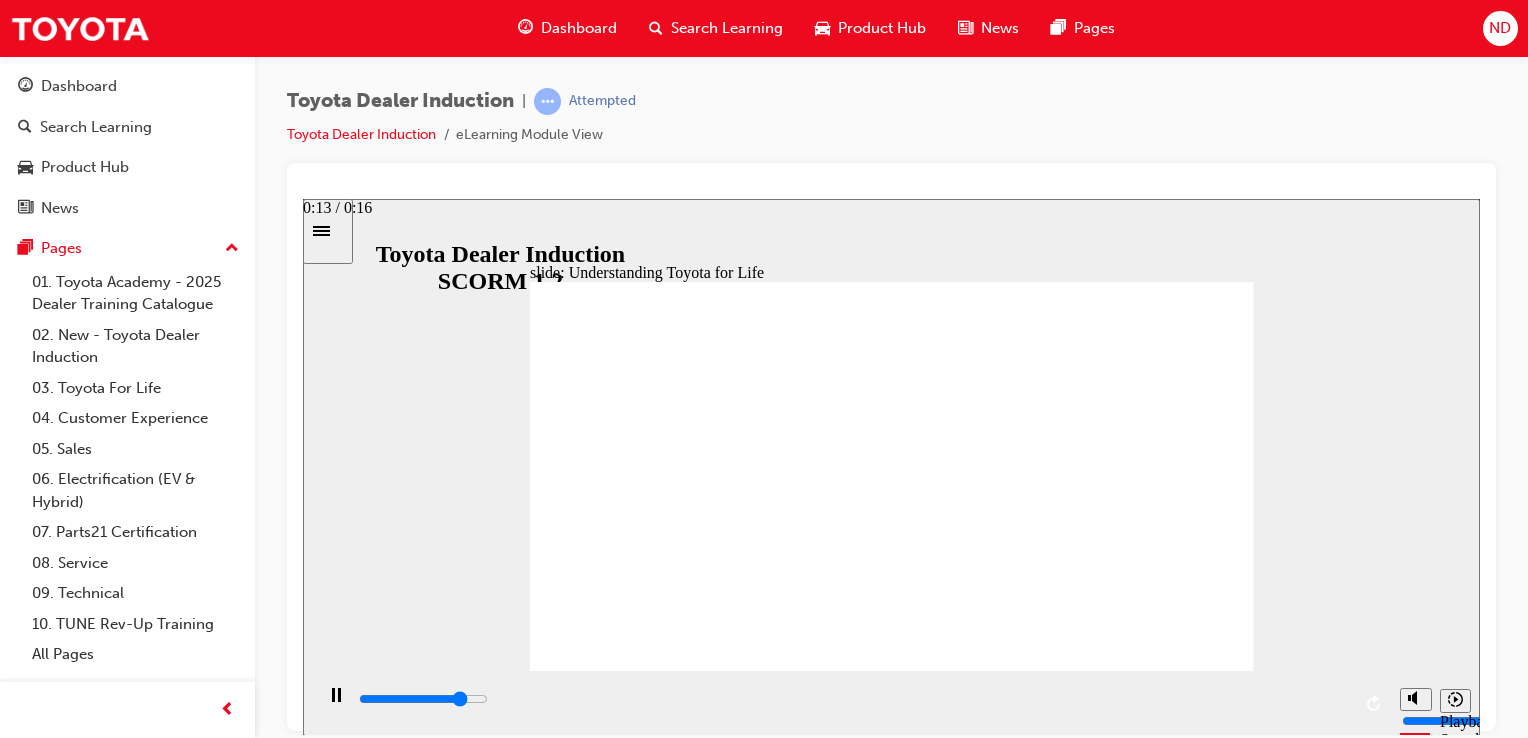 drag, startPoint x: 1176, startPoint y: 692, endPoint x: 1211, endPoint y: 693, distance: 35.014282 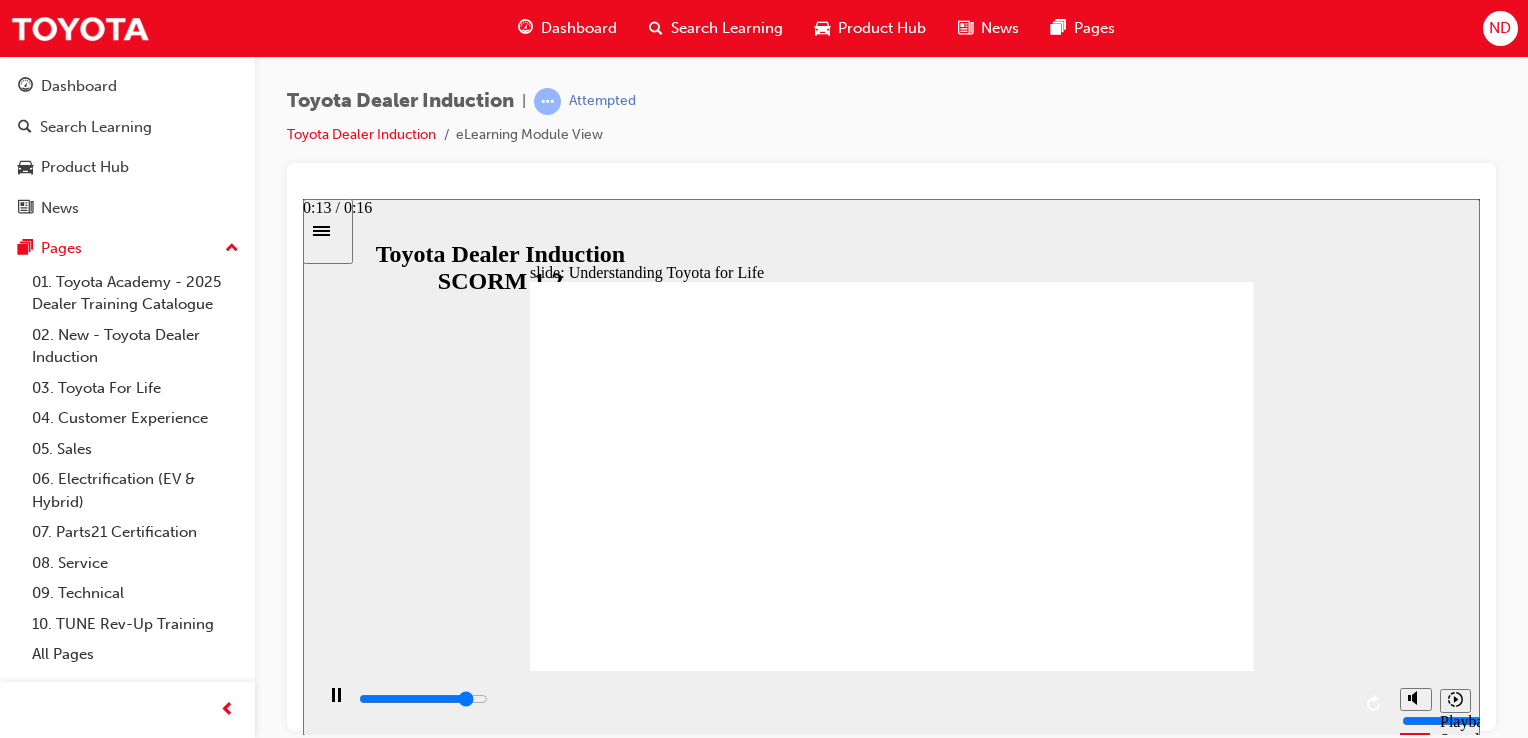 drag, startPoint x: 1228, startPoint y: 696, endPoint x: 1246, endPoint y: 697, distance: 18.027756 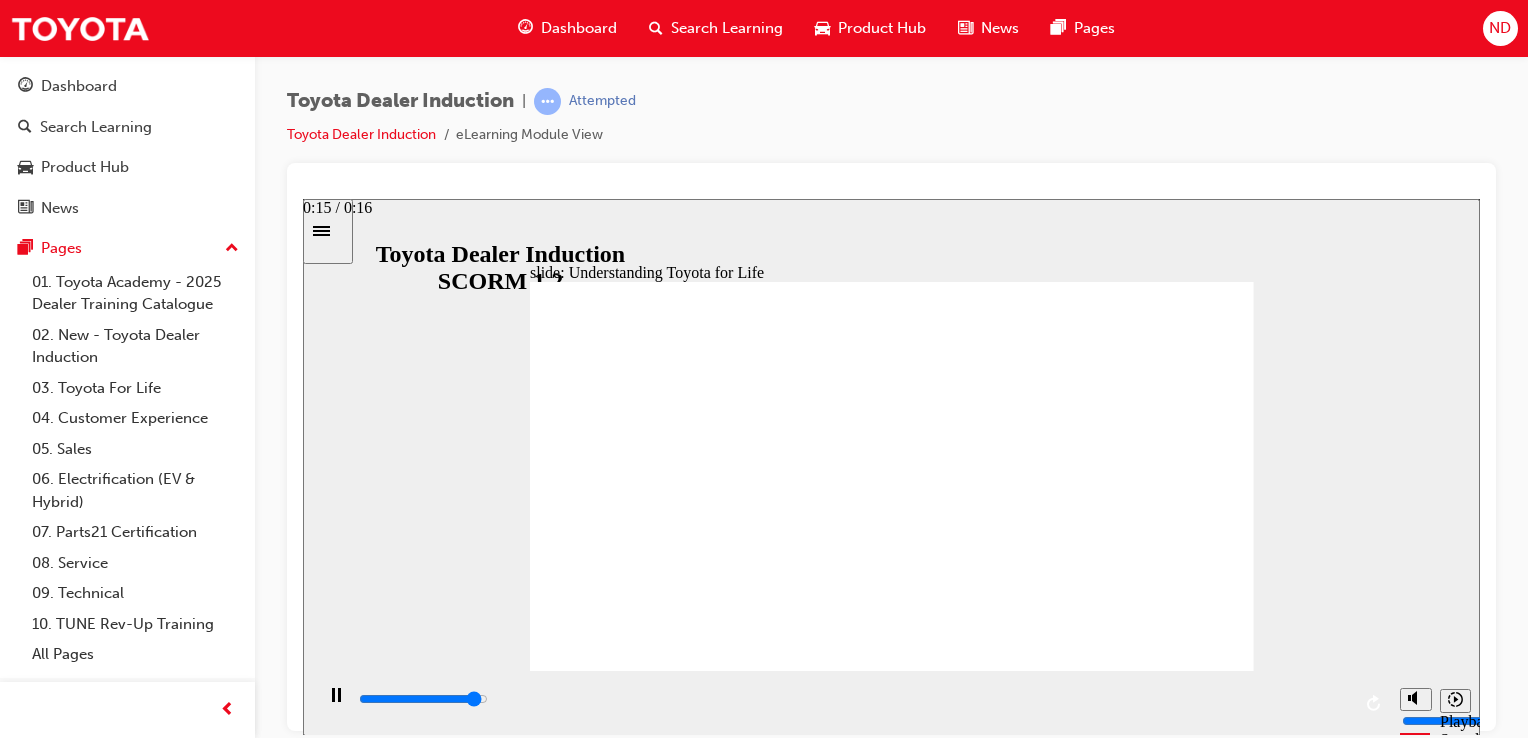 click at bounding box center [423, 698] 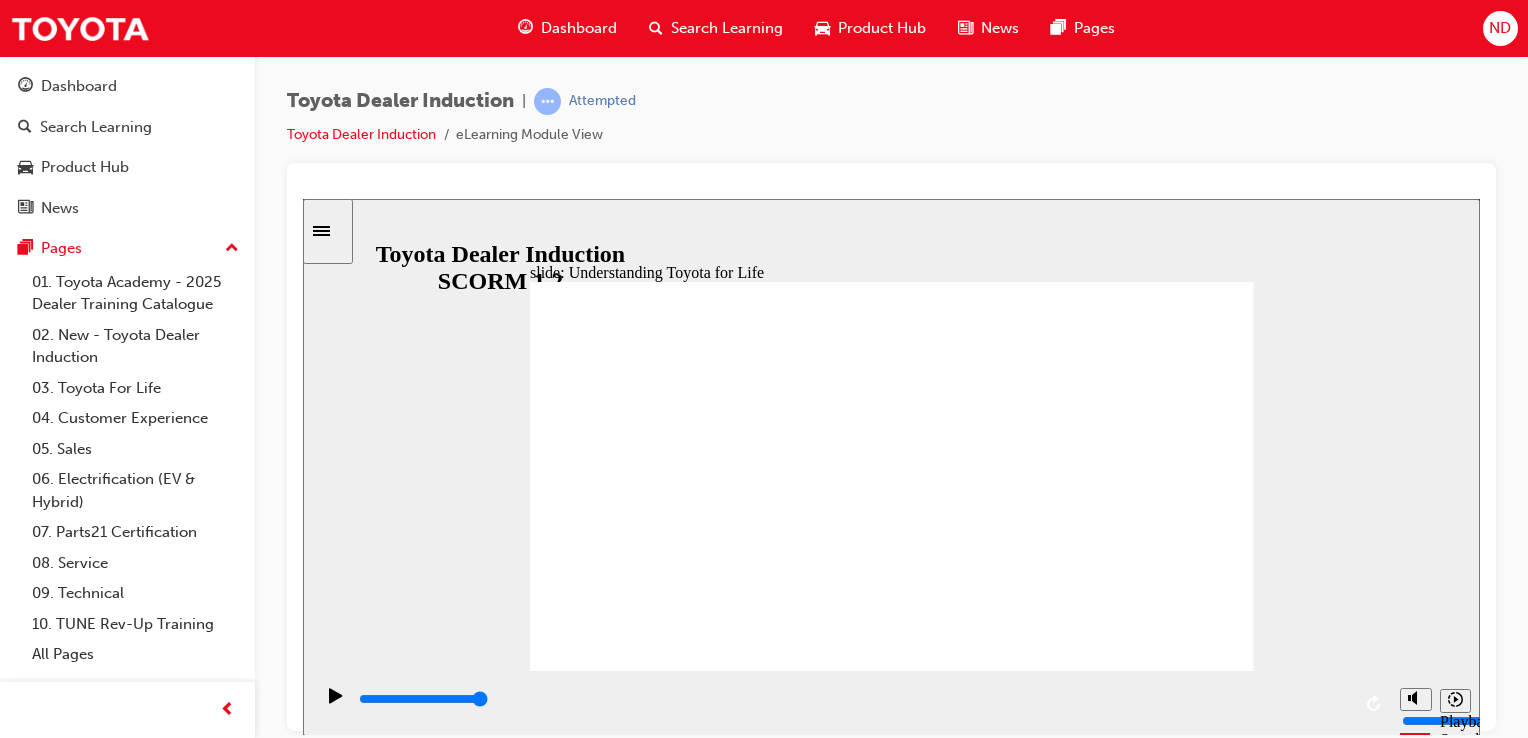 click on "NEXT NEXT" at bounding box center (1188, 4611) 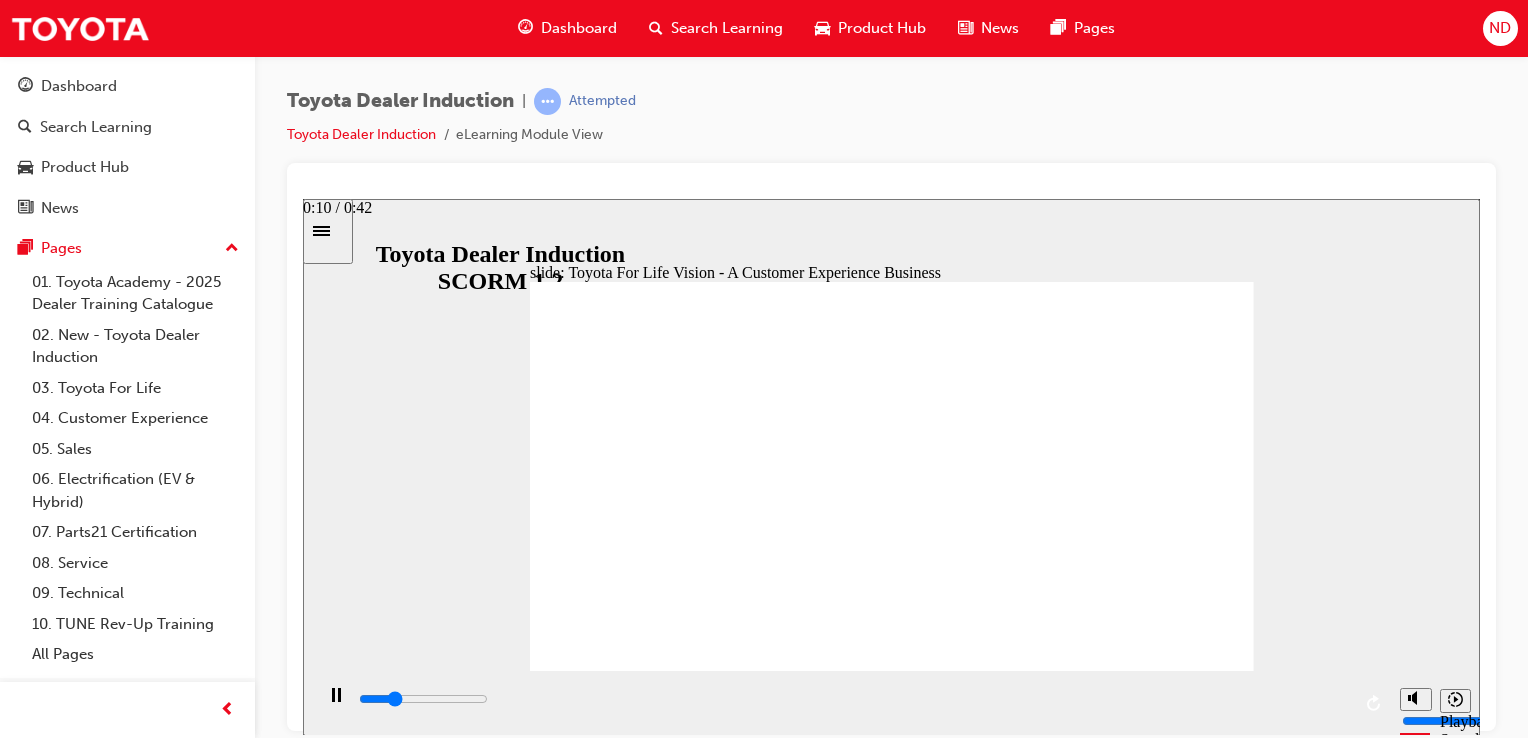 click at bounding box center (853, 699) 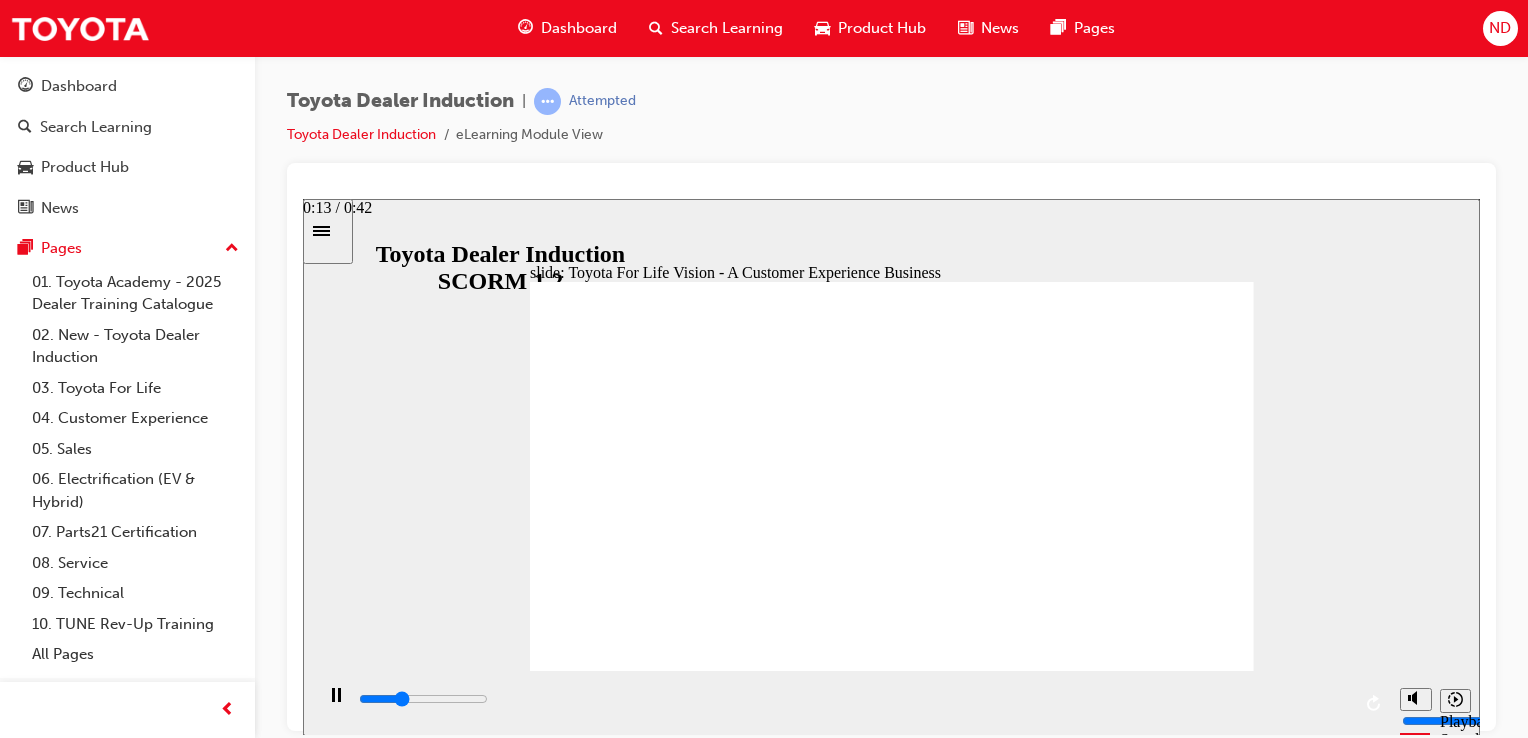 click at bounding box center (853, 699) 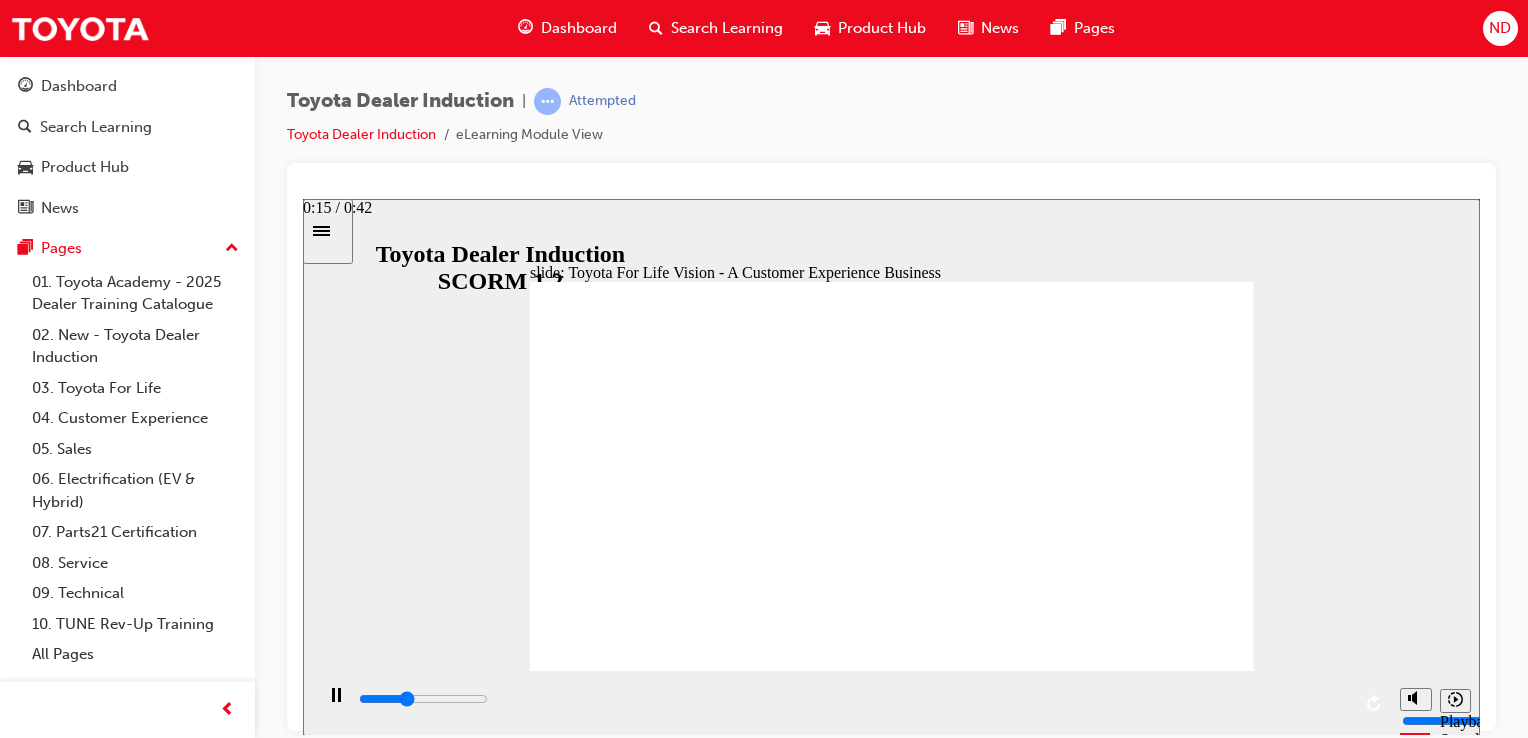 click at bounding box center [853, 703] 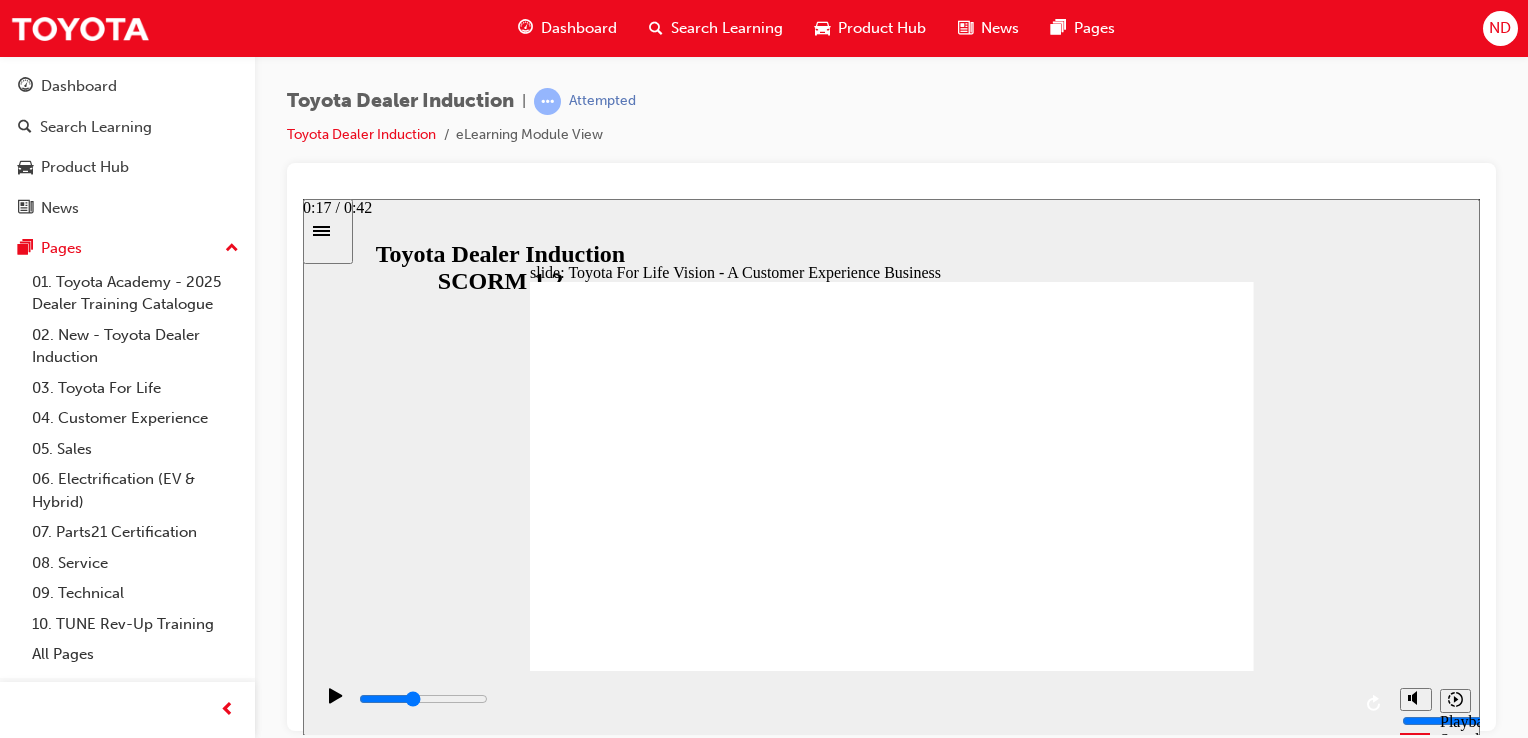 click at bounding box center [423, 698] 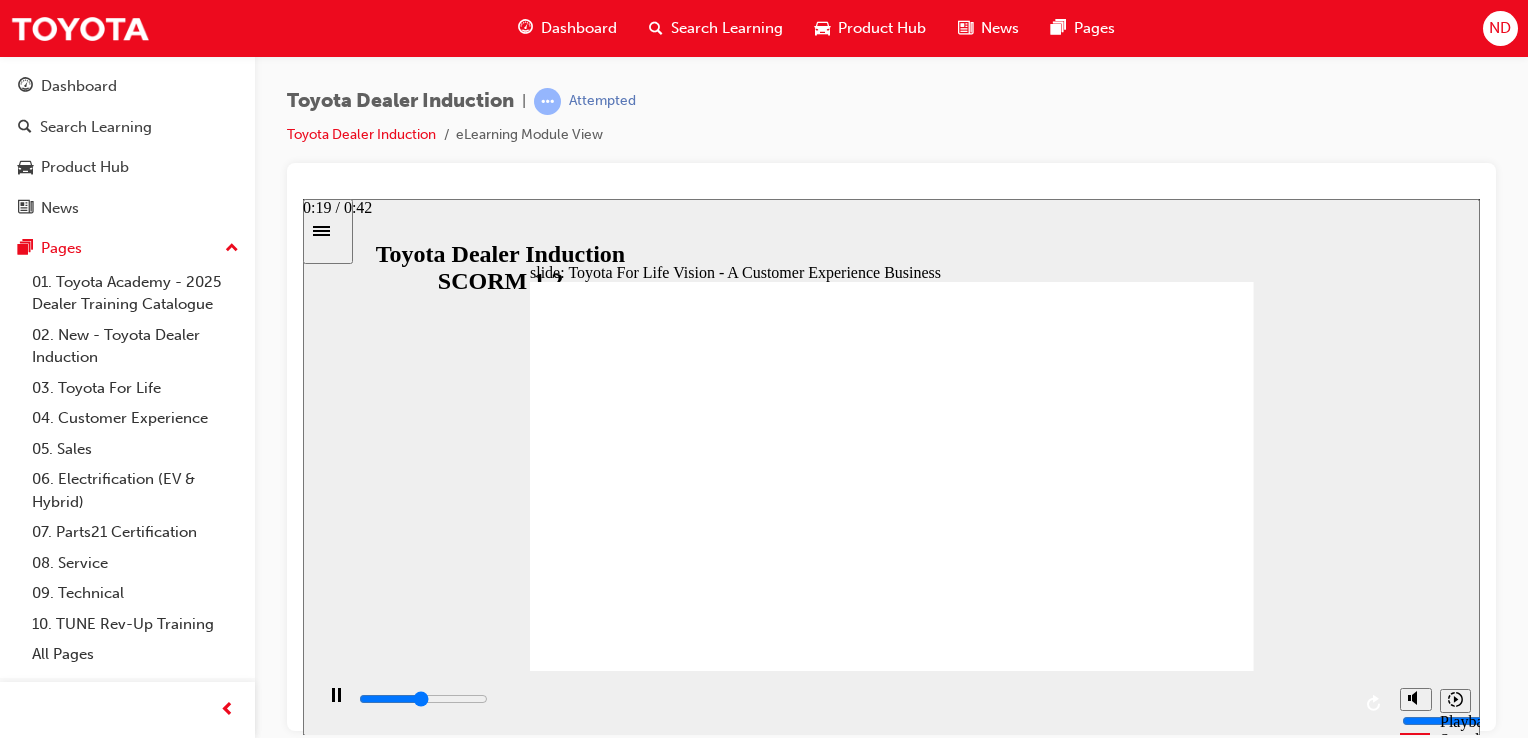 click at bounding box center [853, 699] 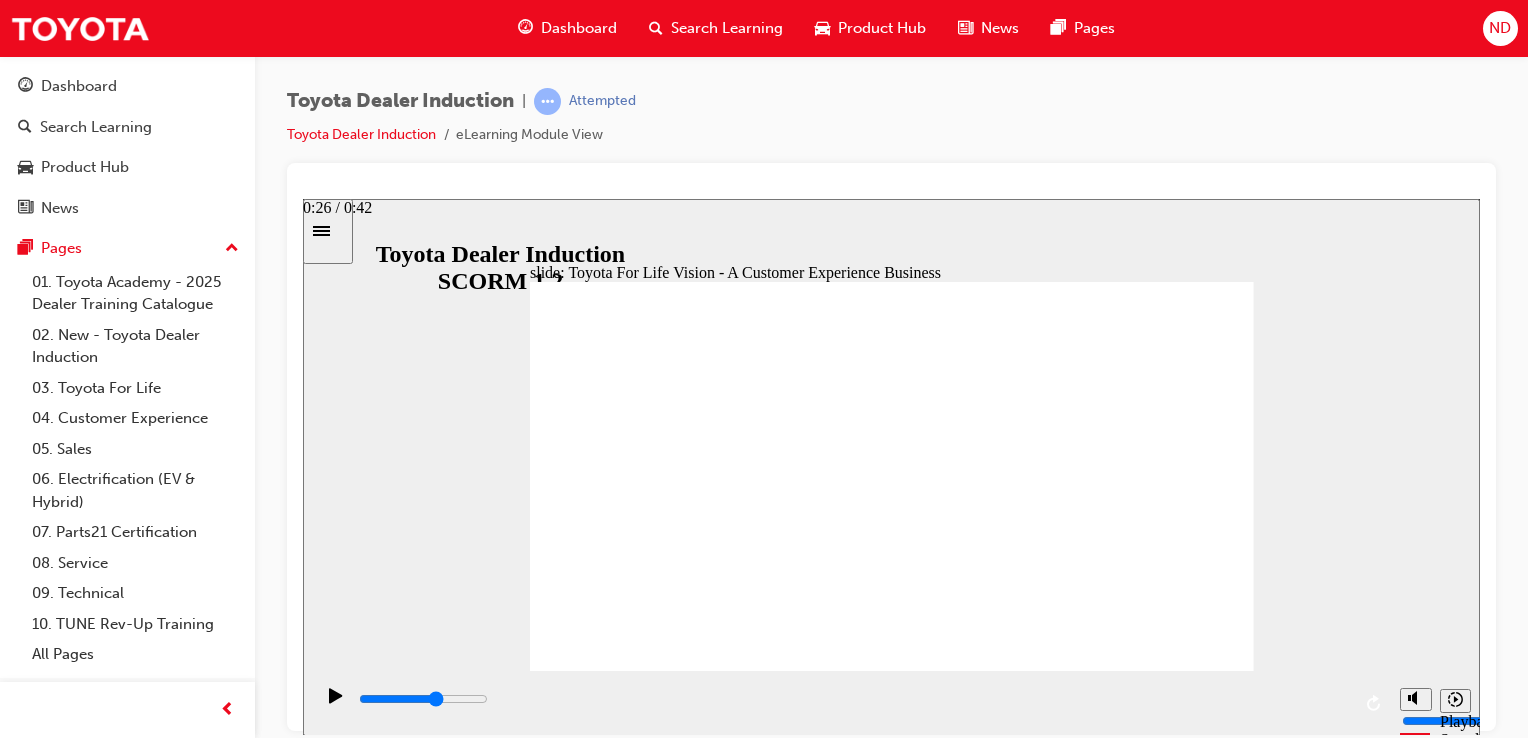 click at bounding box center (423, 698) 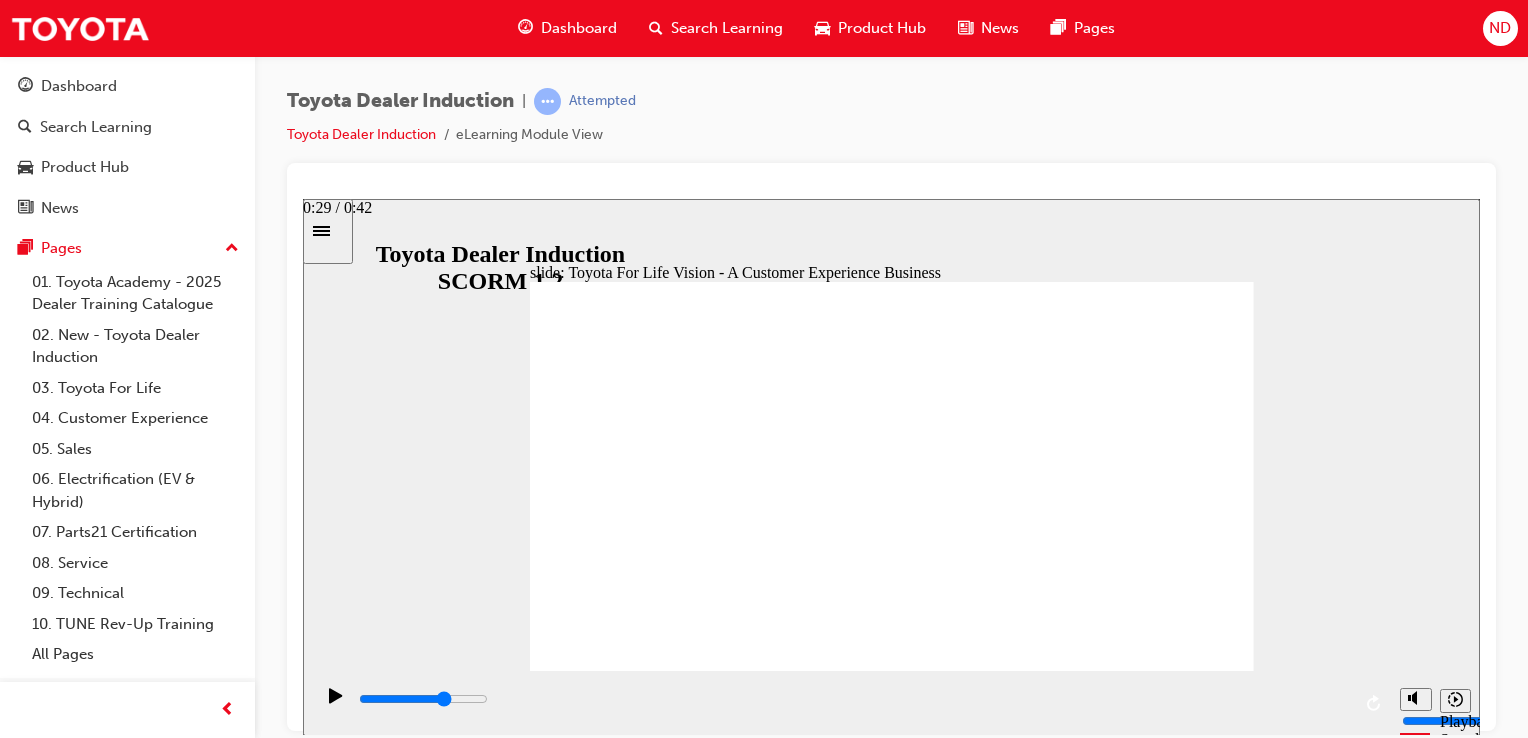 click at bounding box center [853, 699] 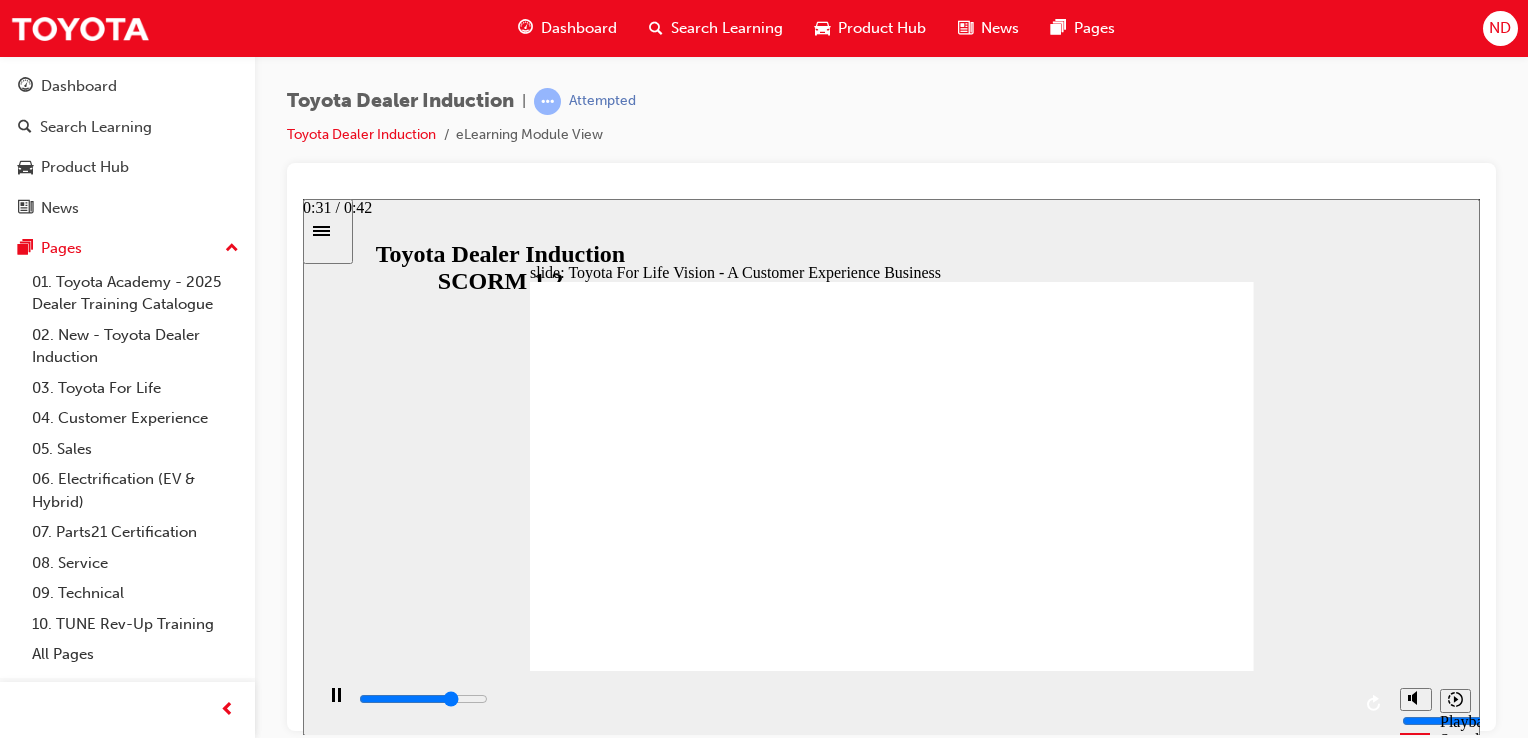click at bounding box center (853, 699) 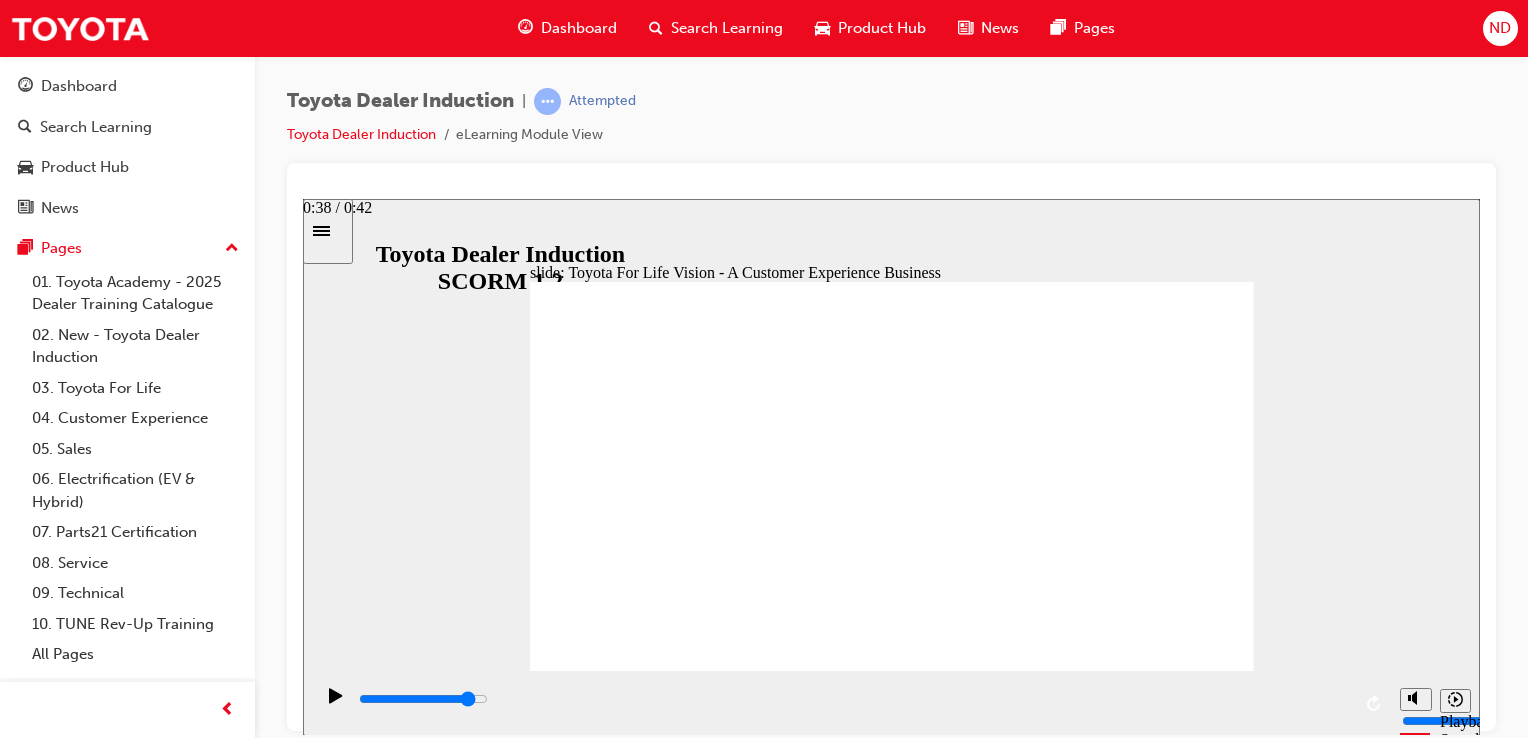 drag, startPoint x: 1246, startPoint y: 705, endPoint x: 1259, endPoint y: 700, distance: 13.928389 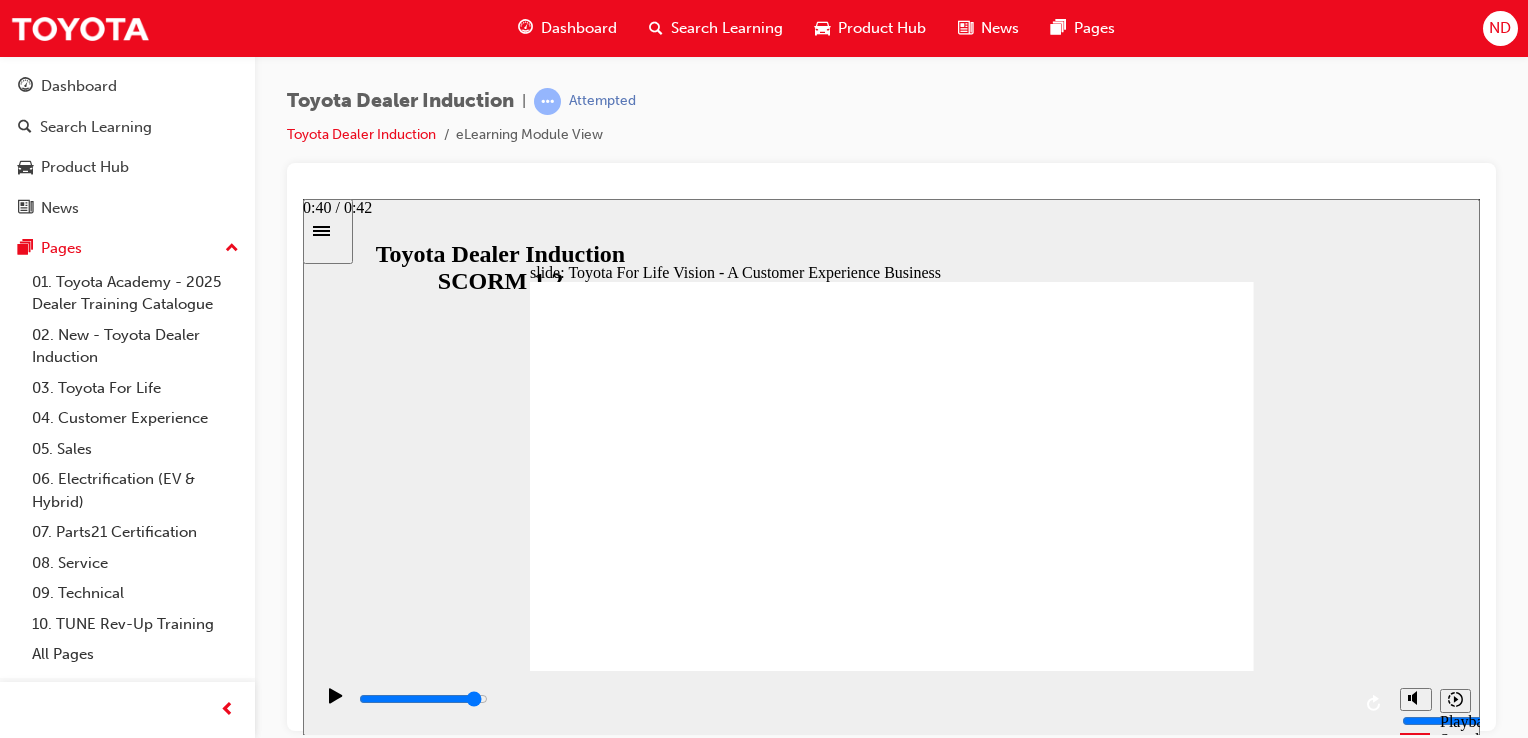 click at bounding box center (853, 699) 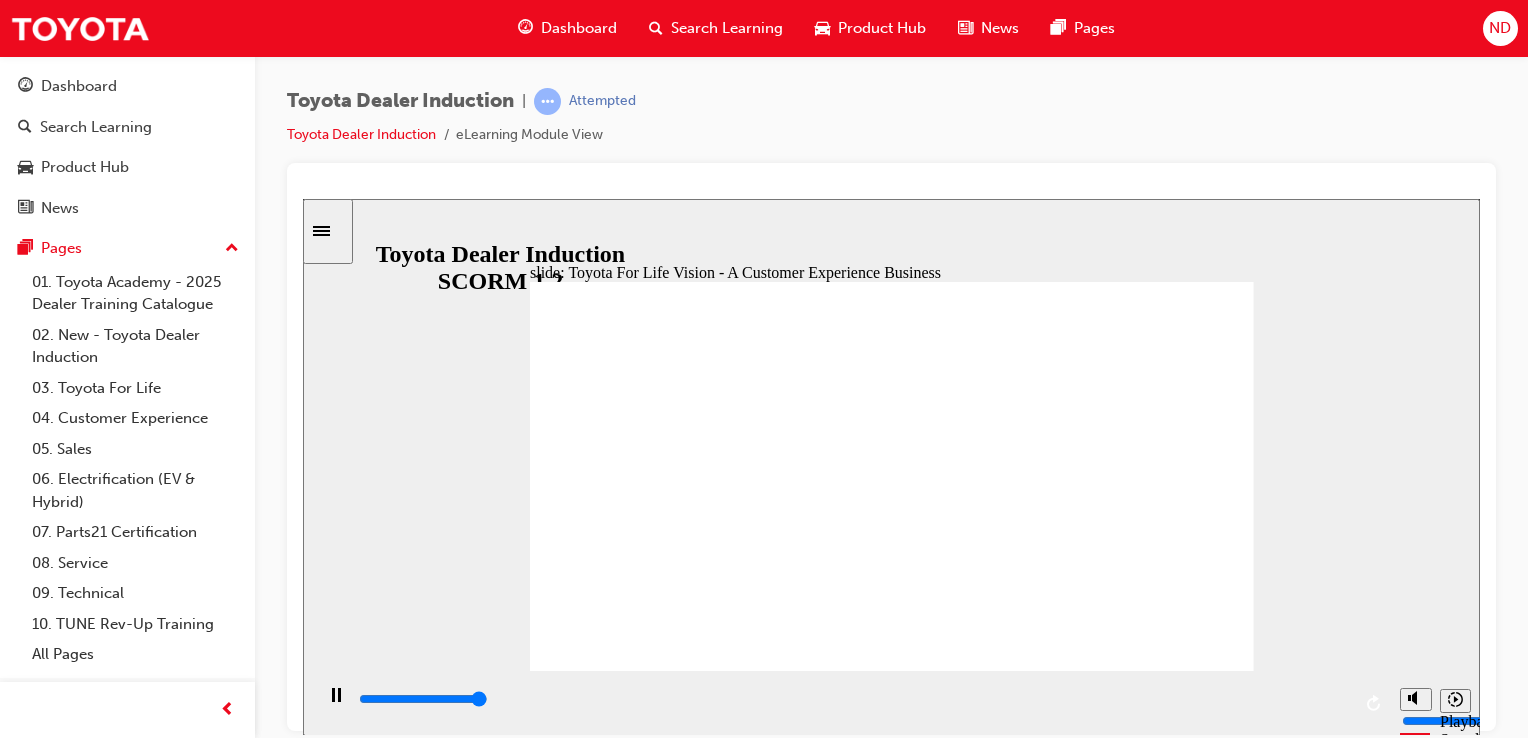 click 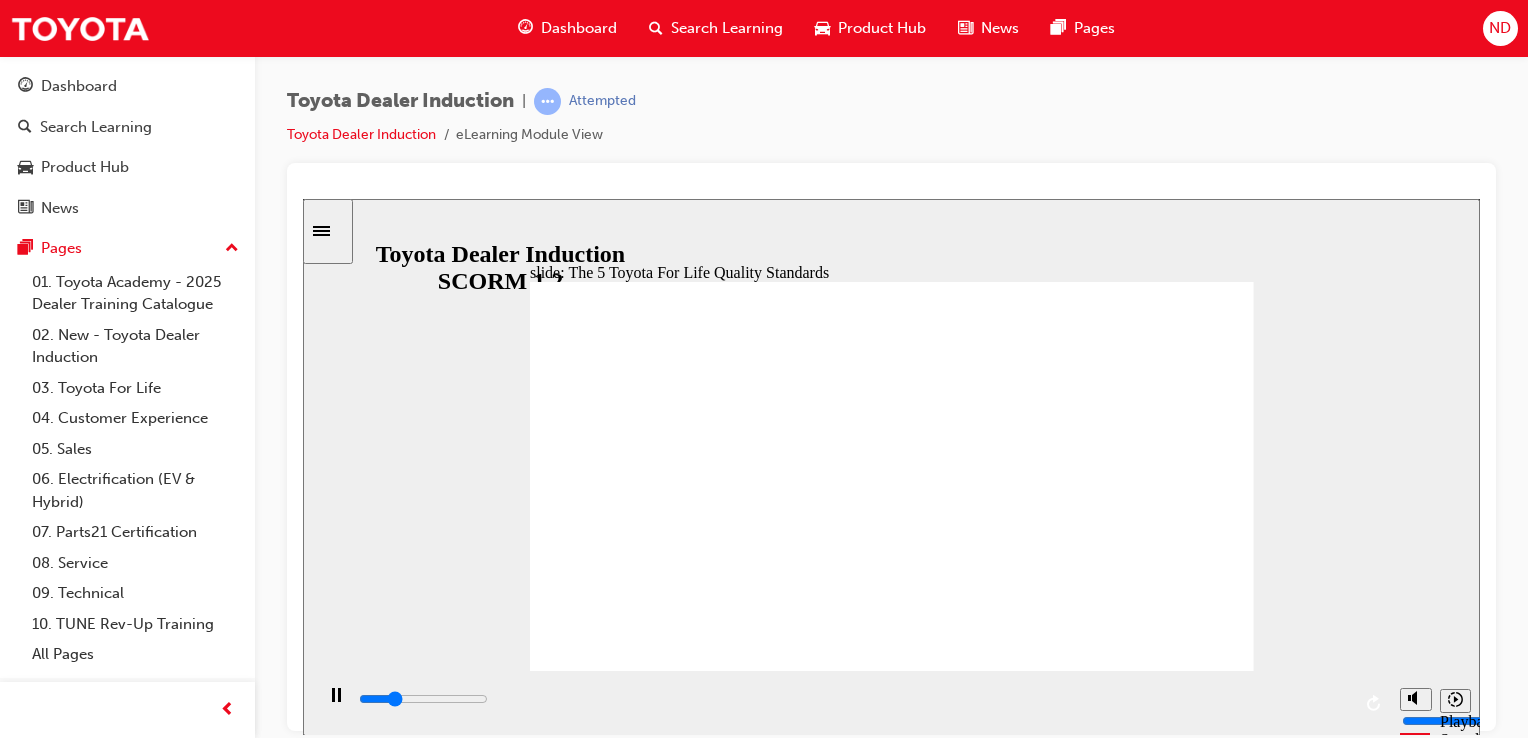 click 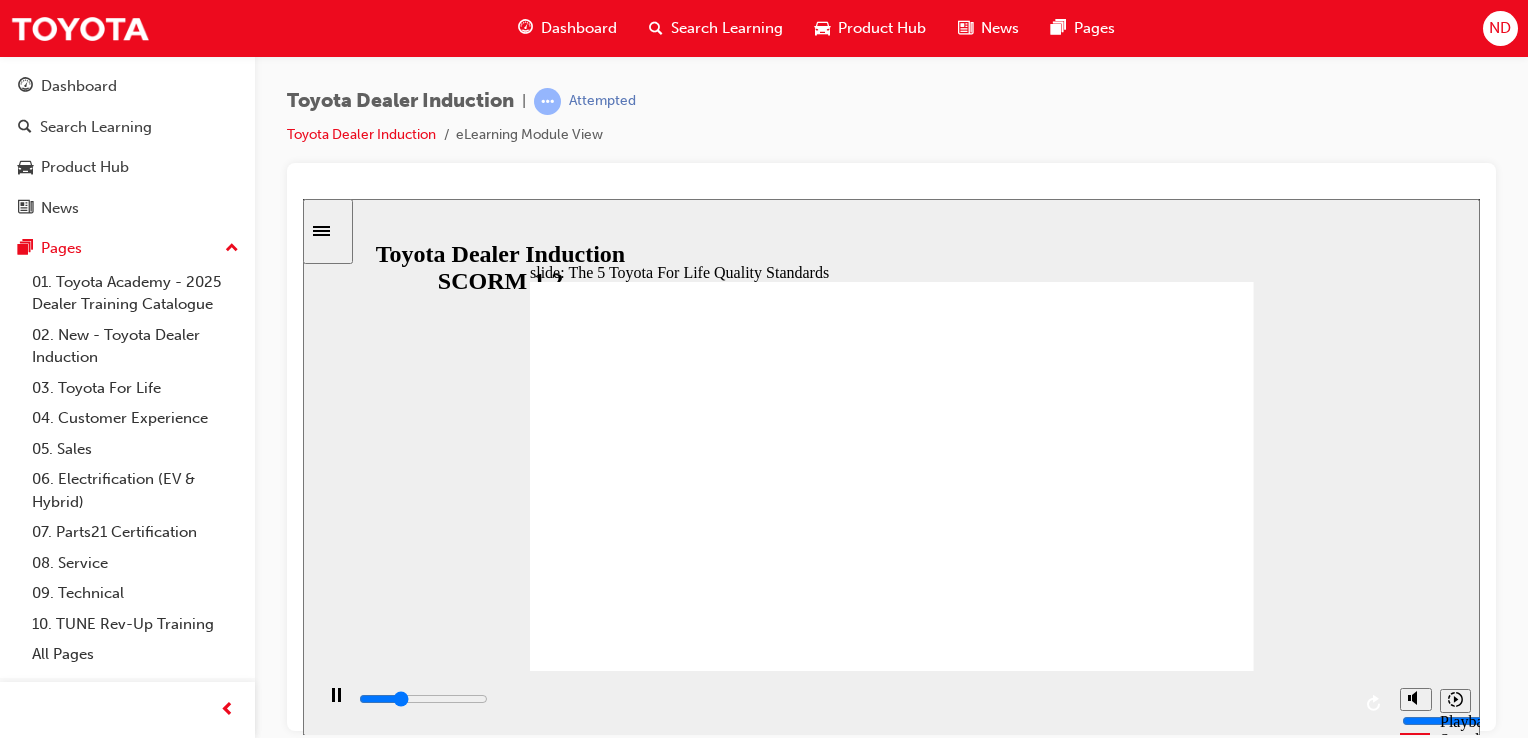 click 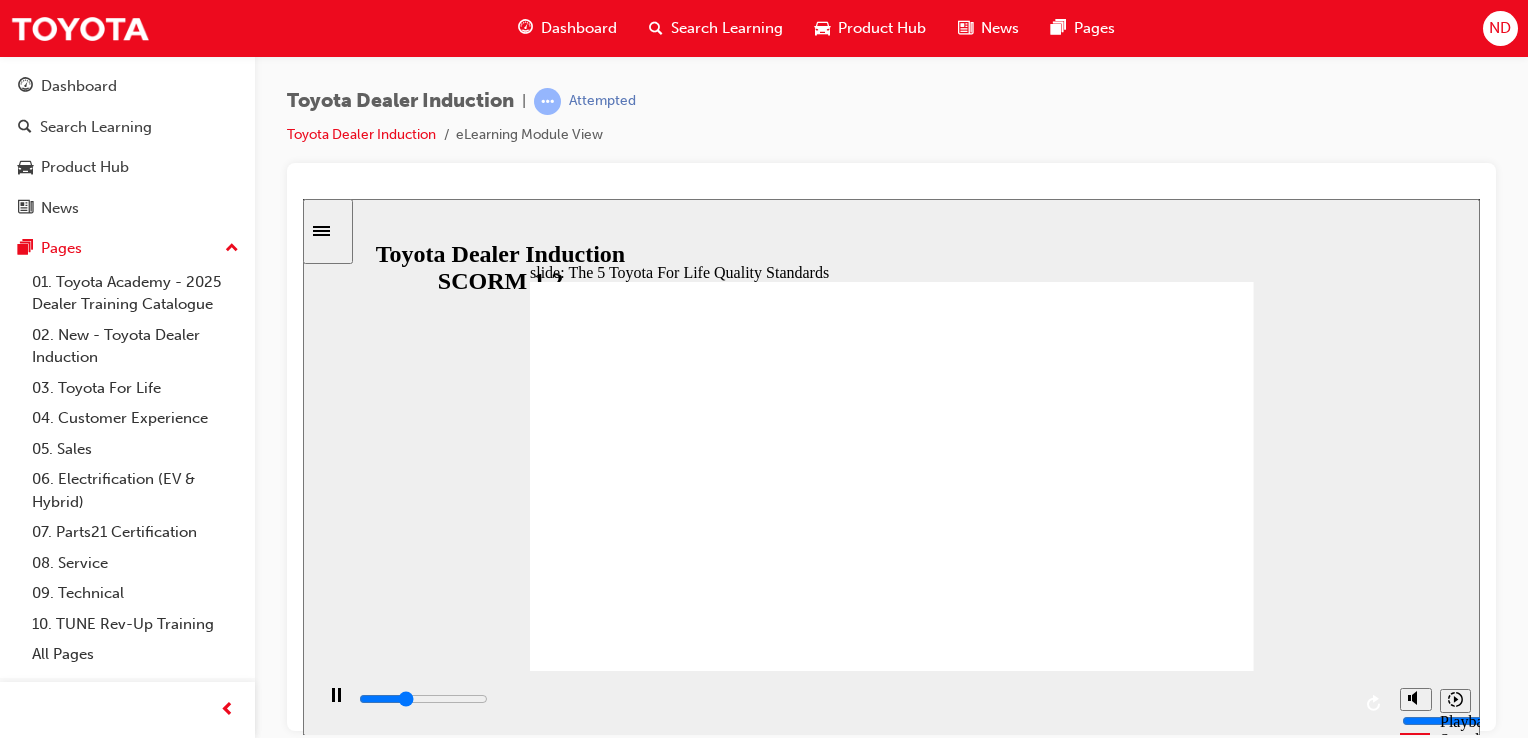 click 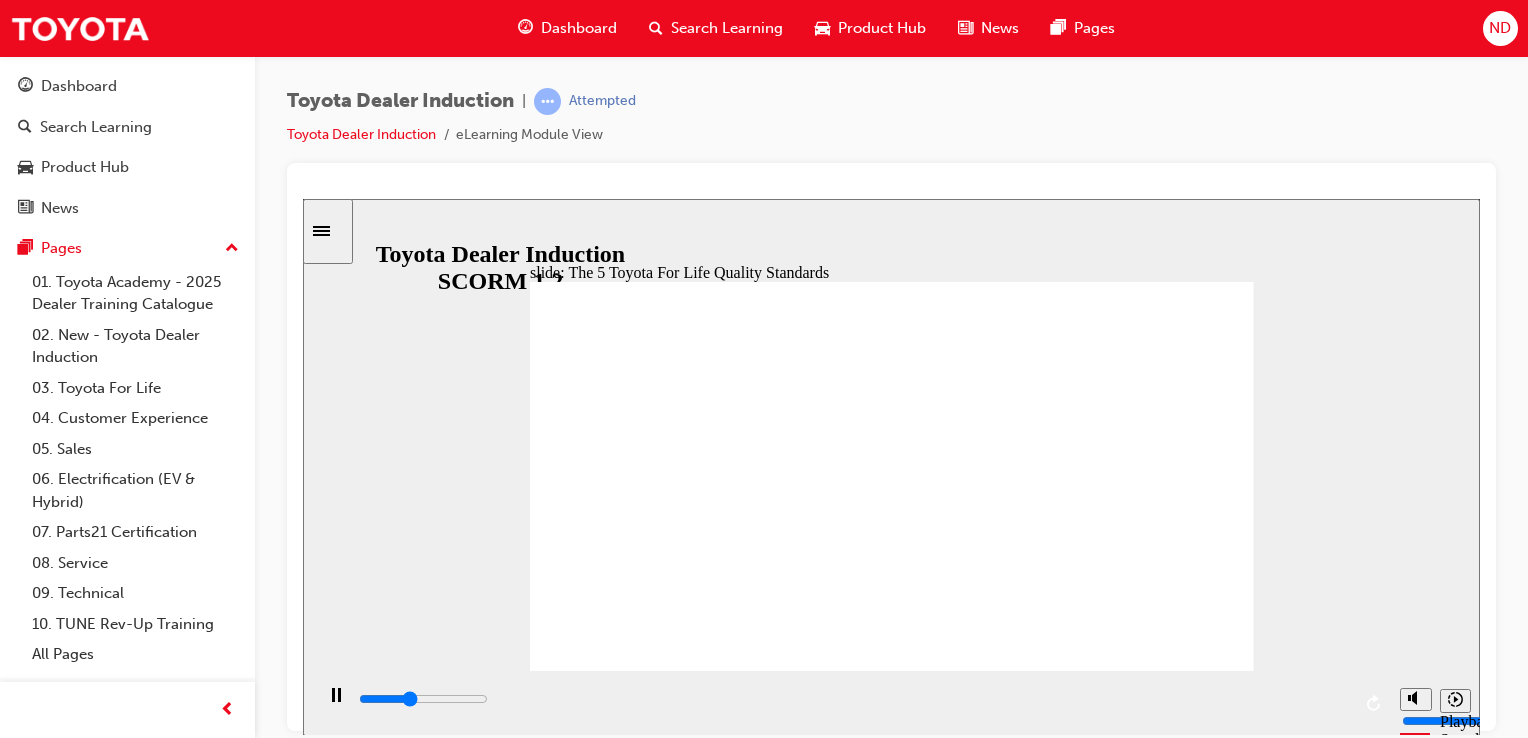 click 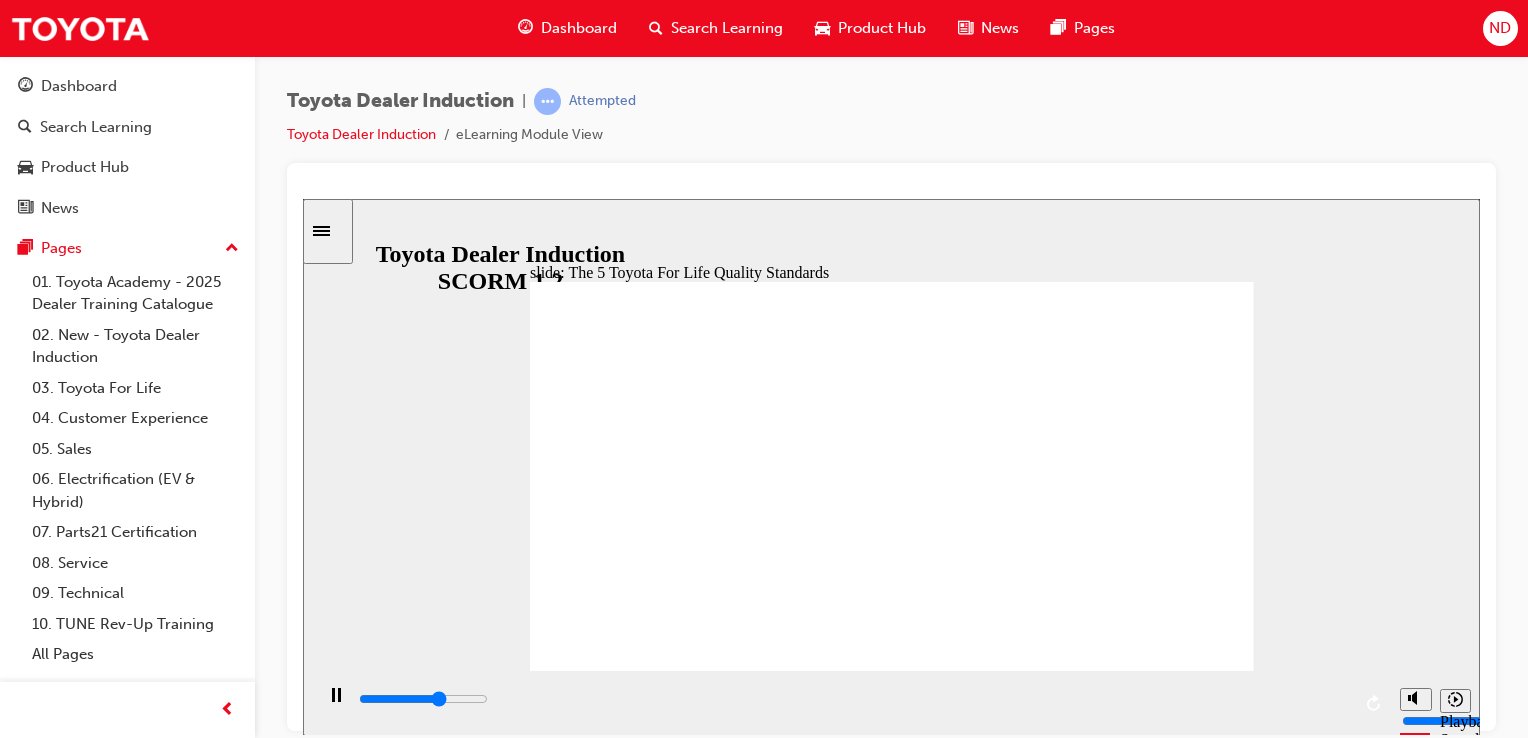 click 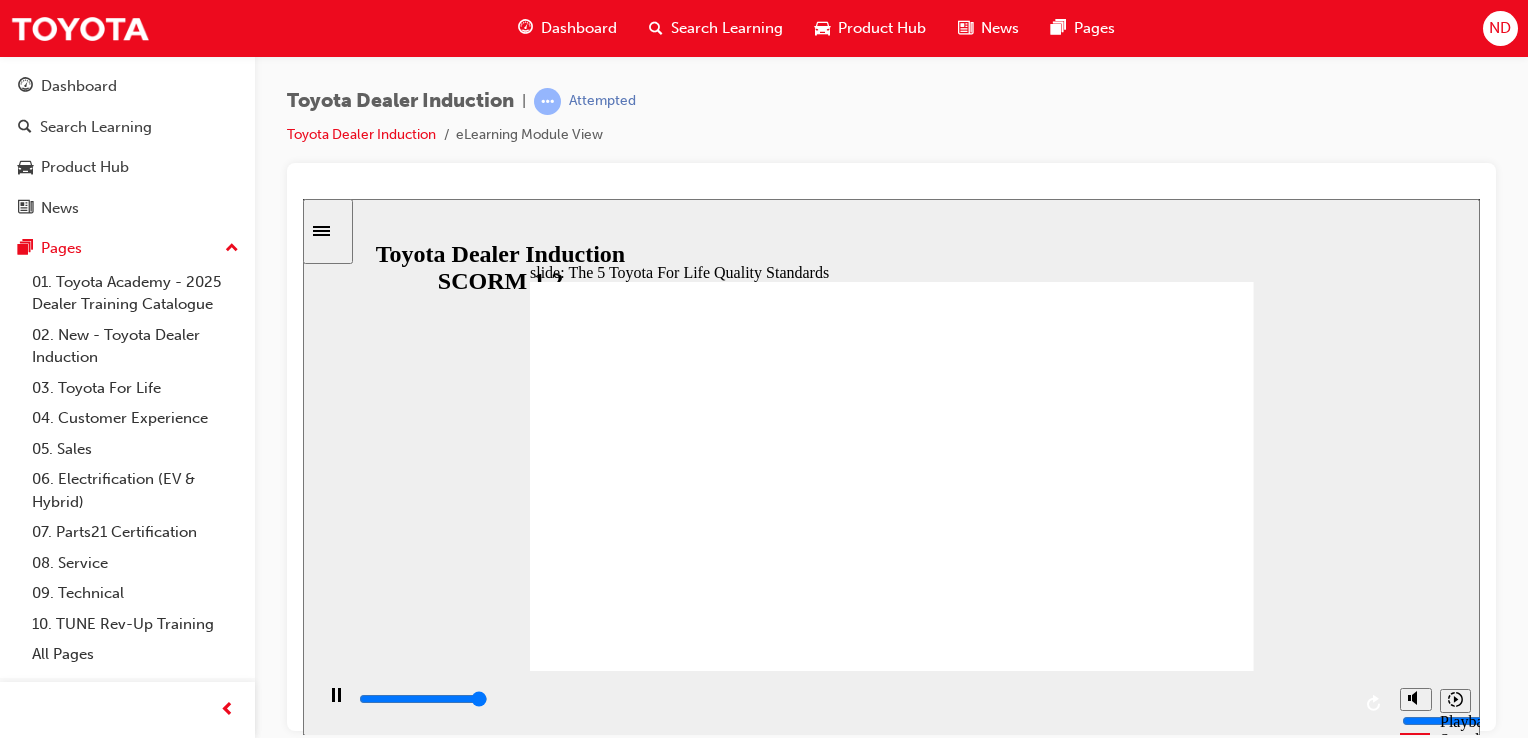 click 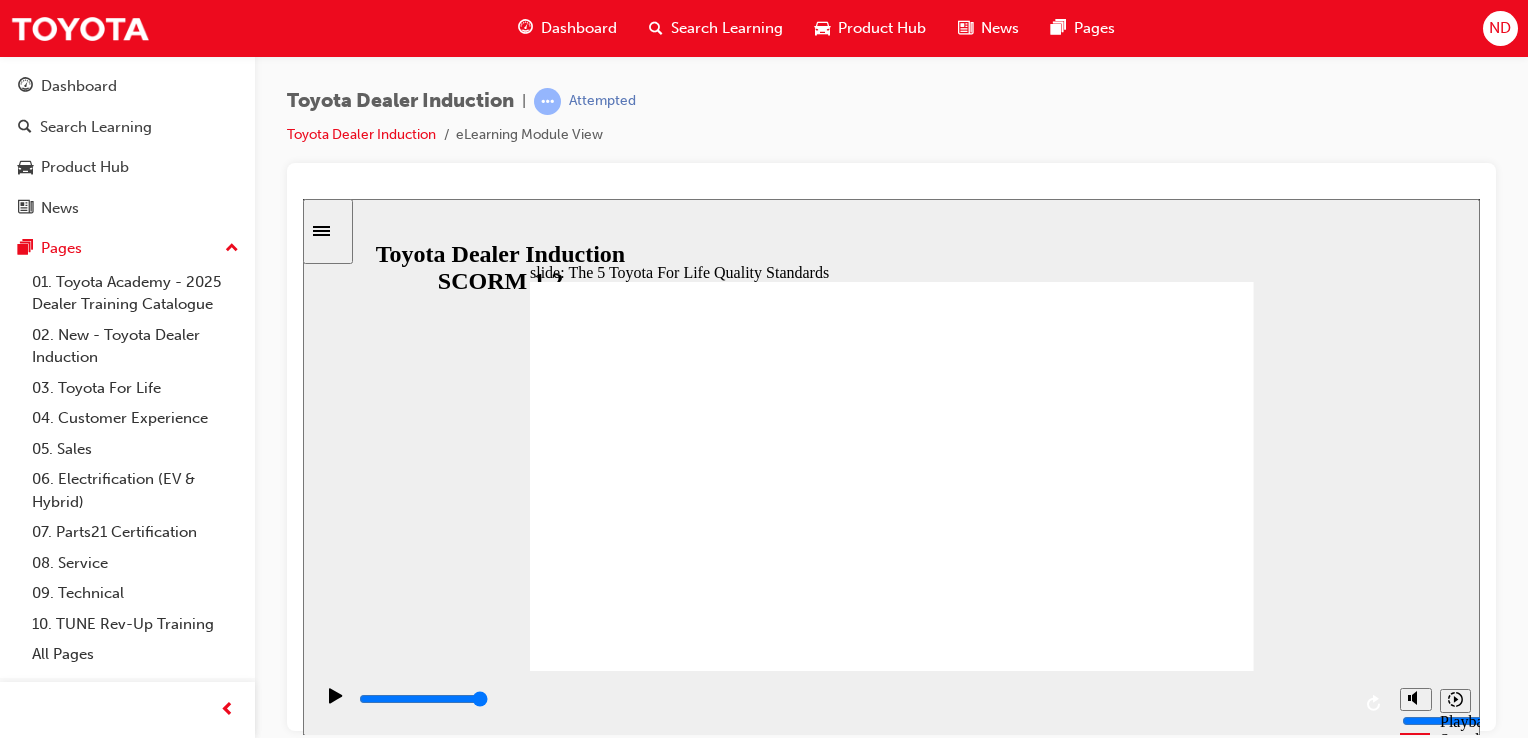 click 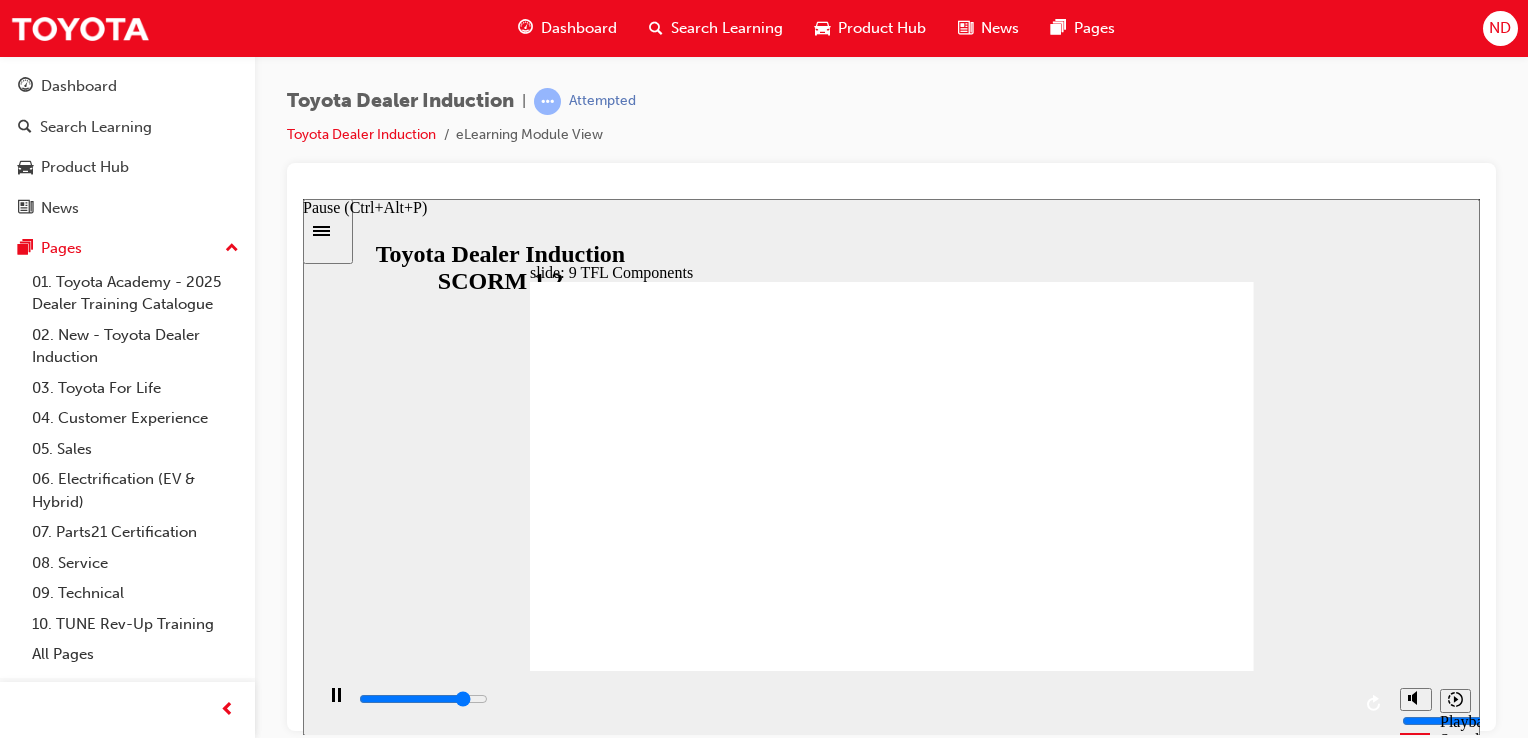 click 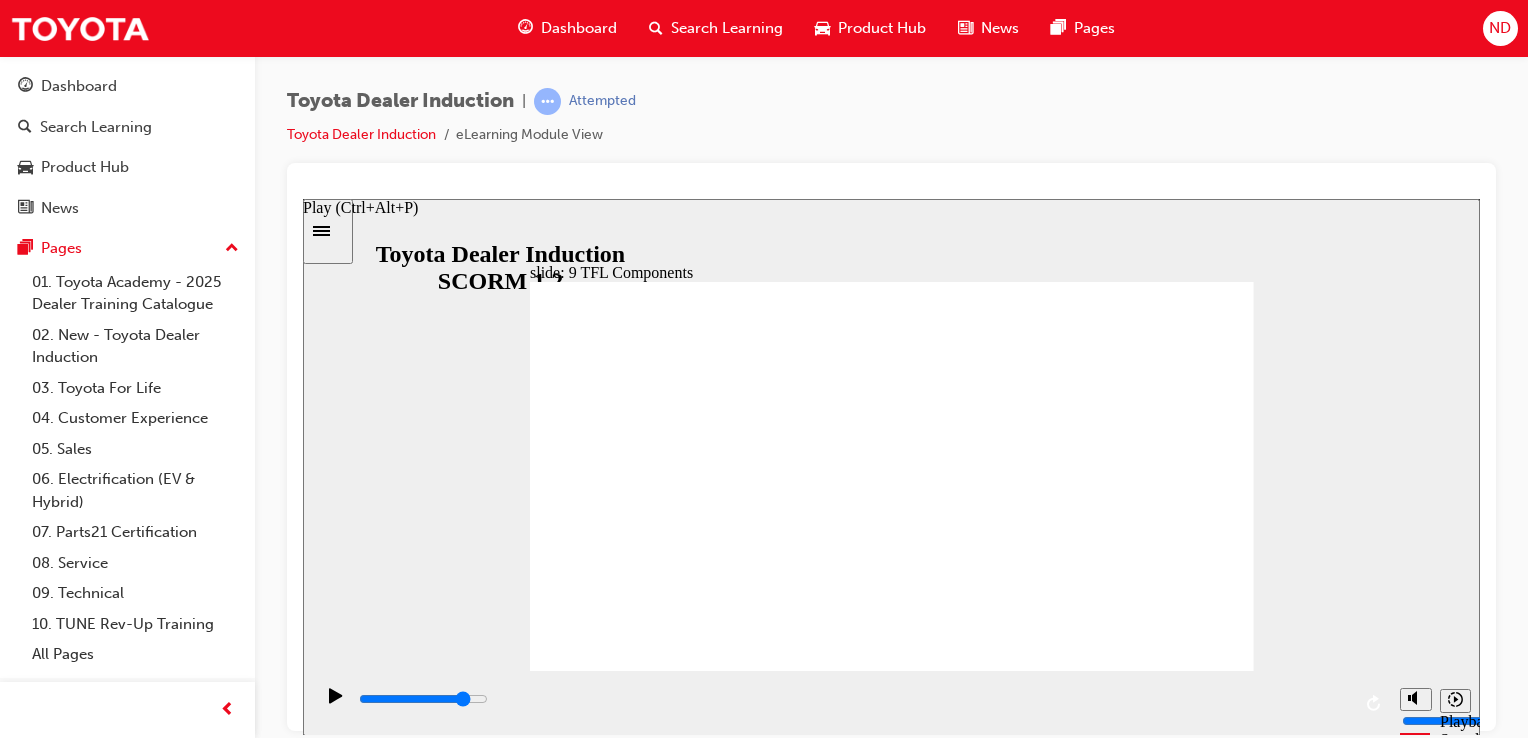 click at bounding box center (336, 704) 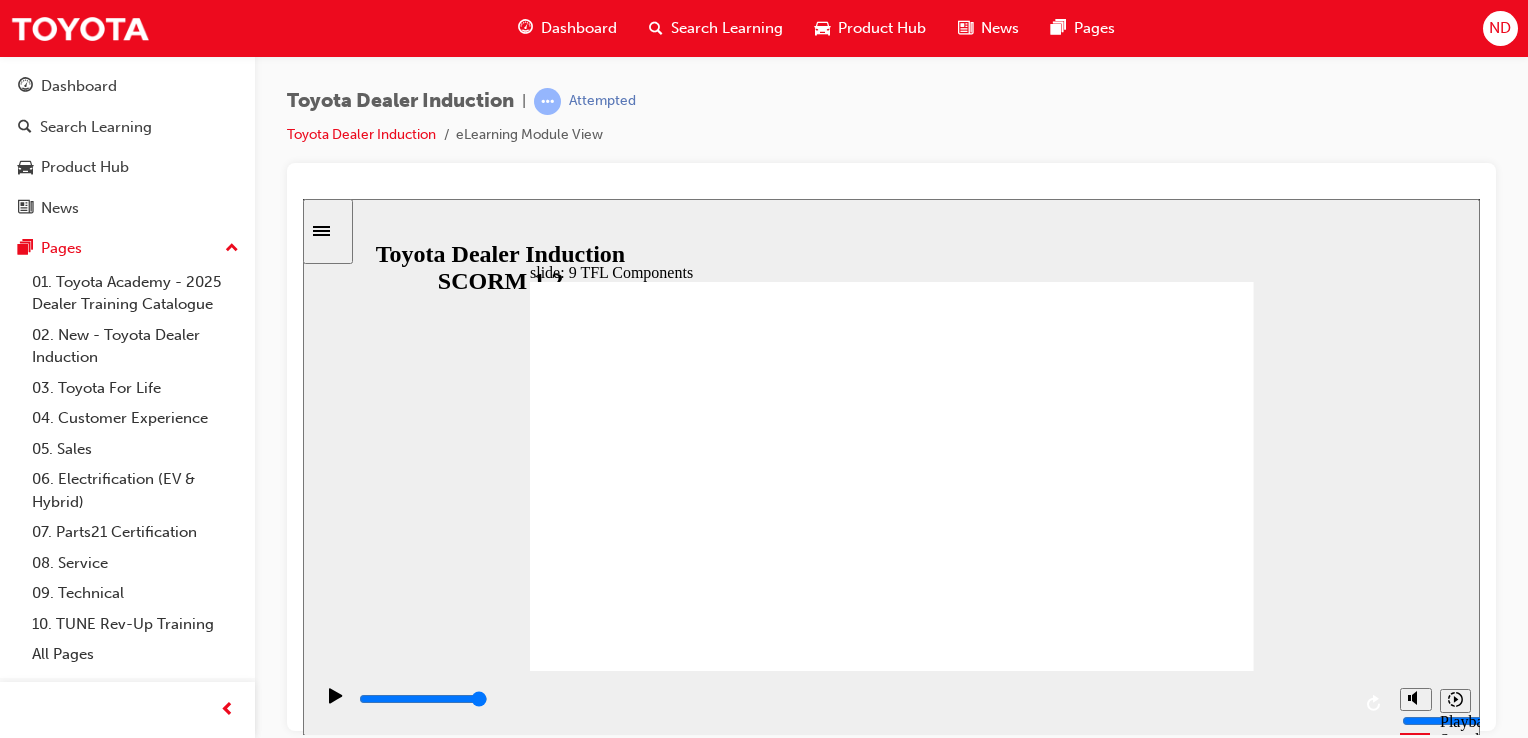 click 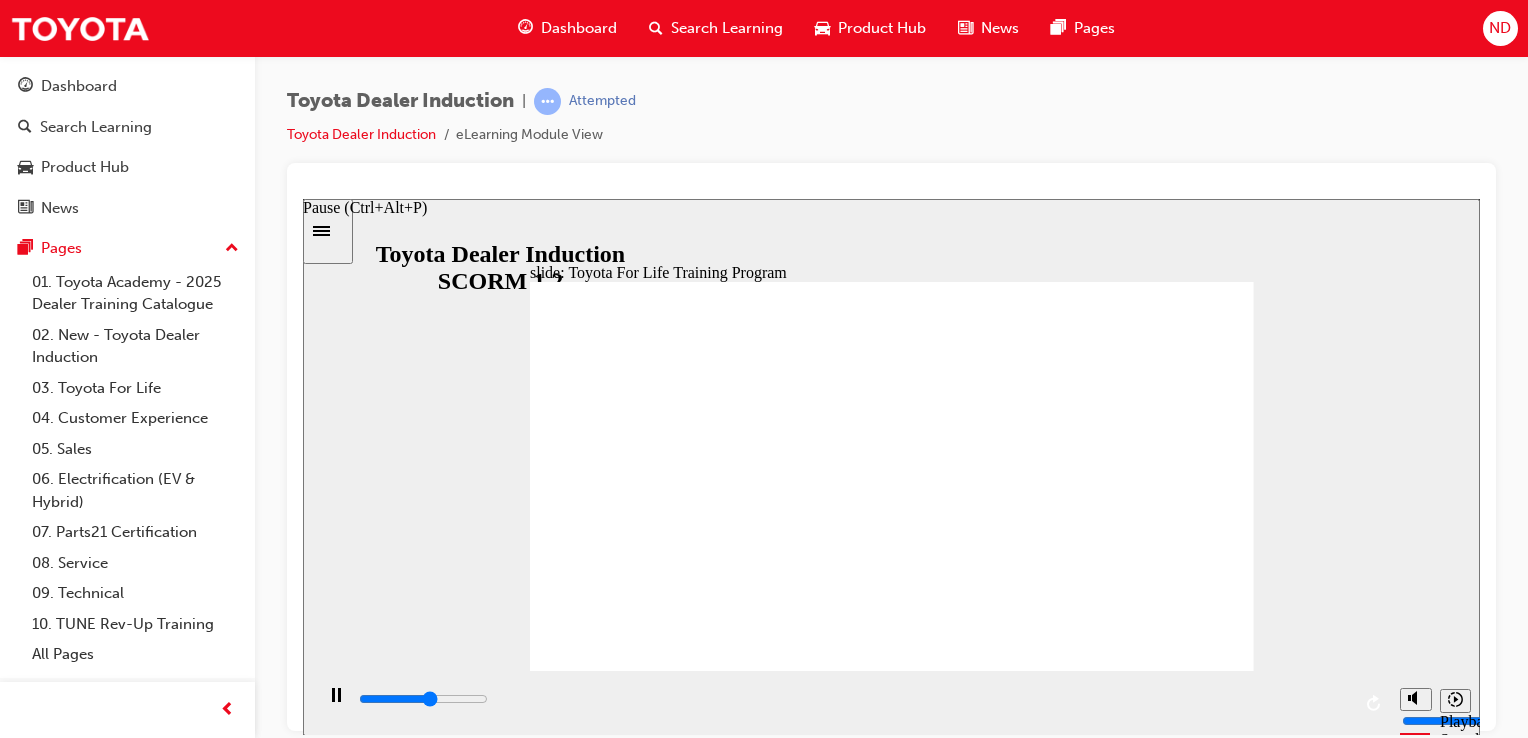 click 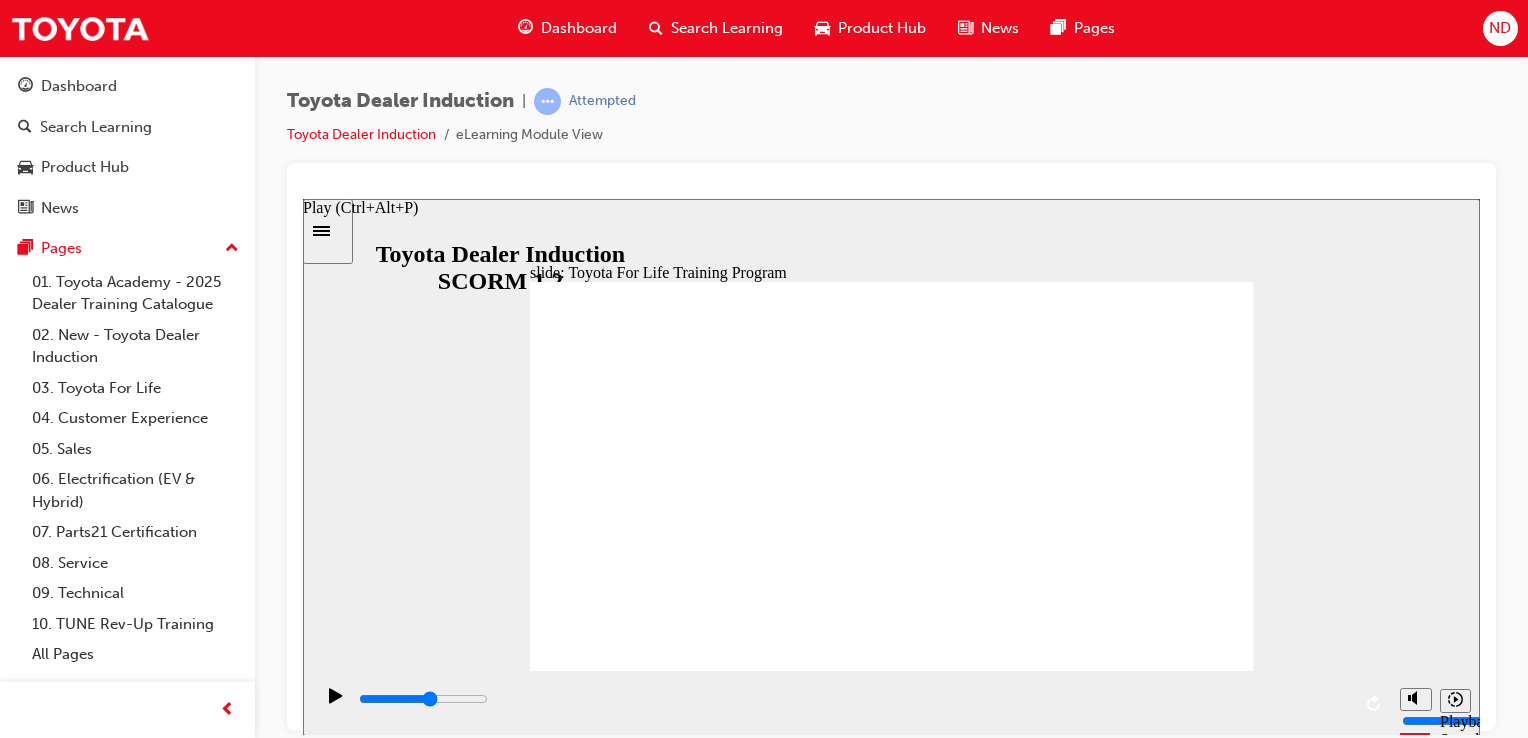 click 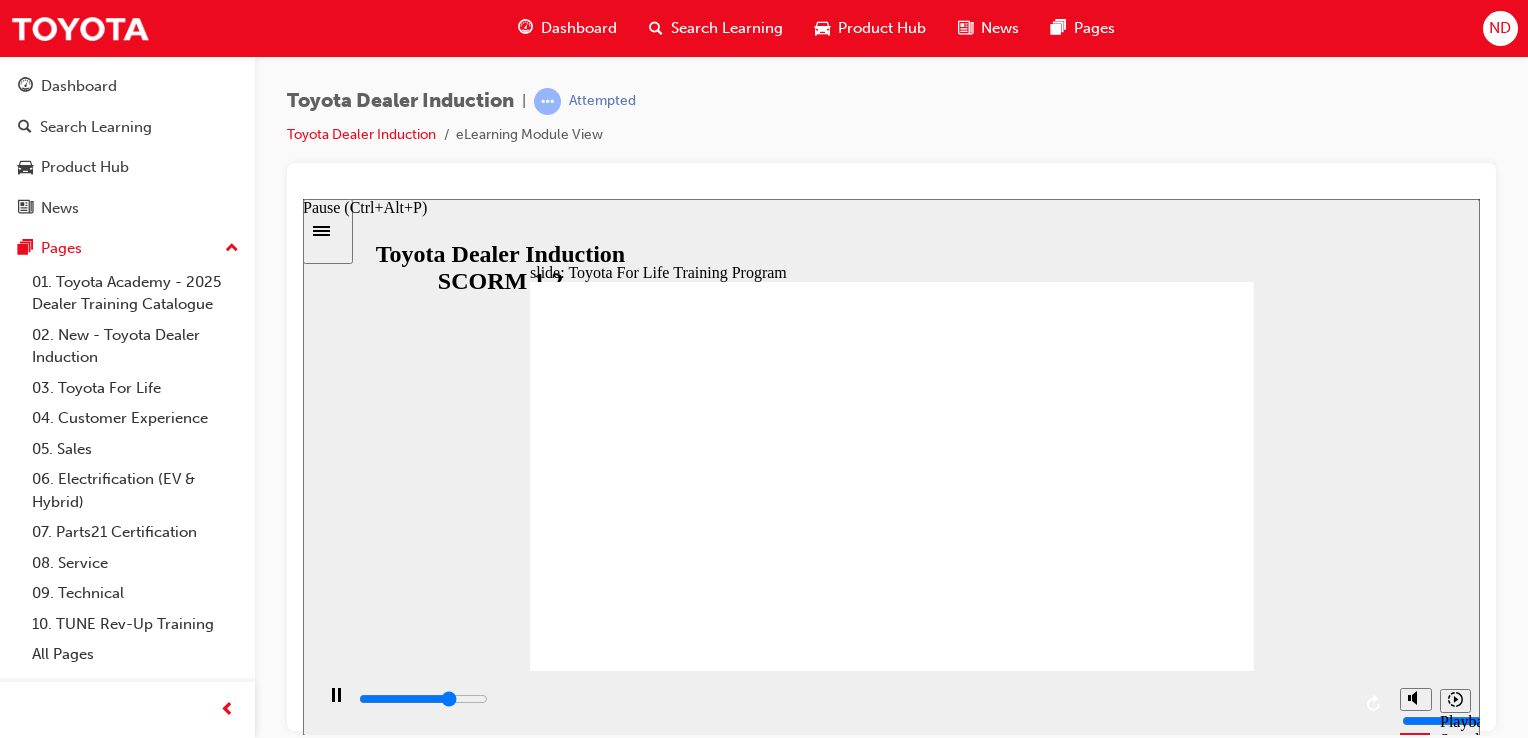 click 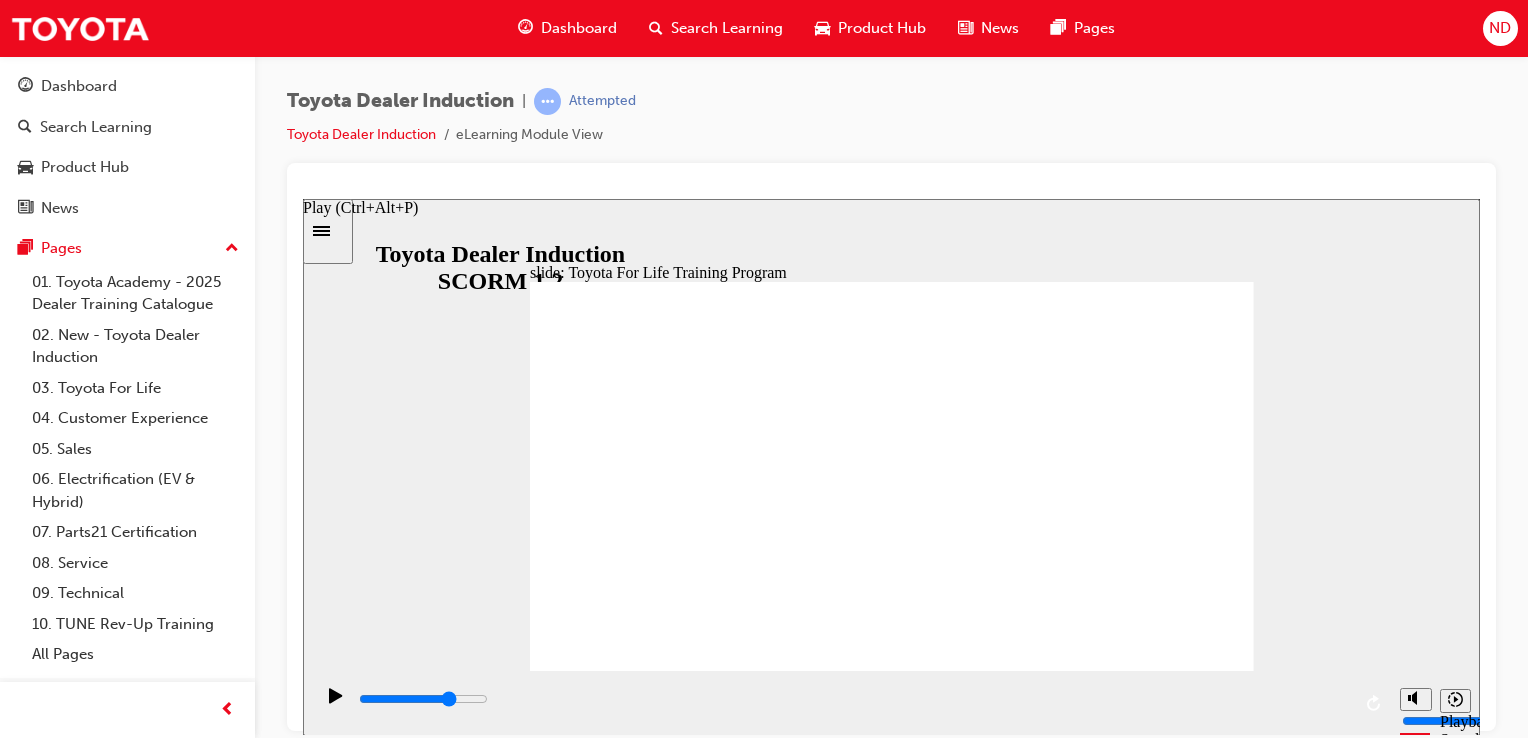 click 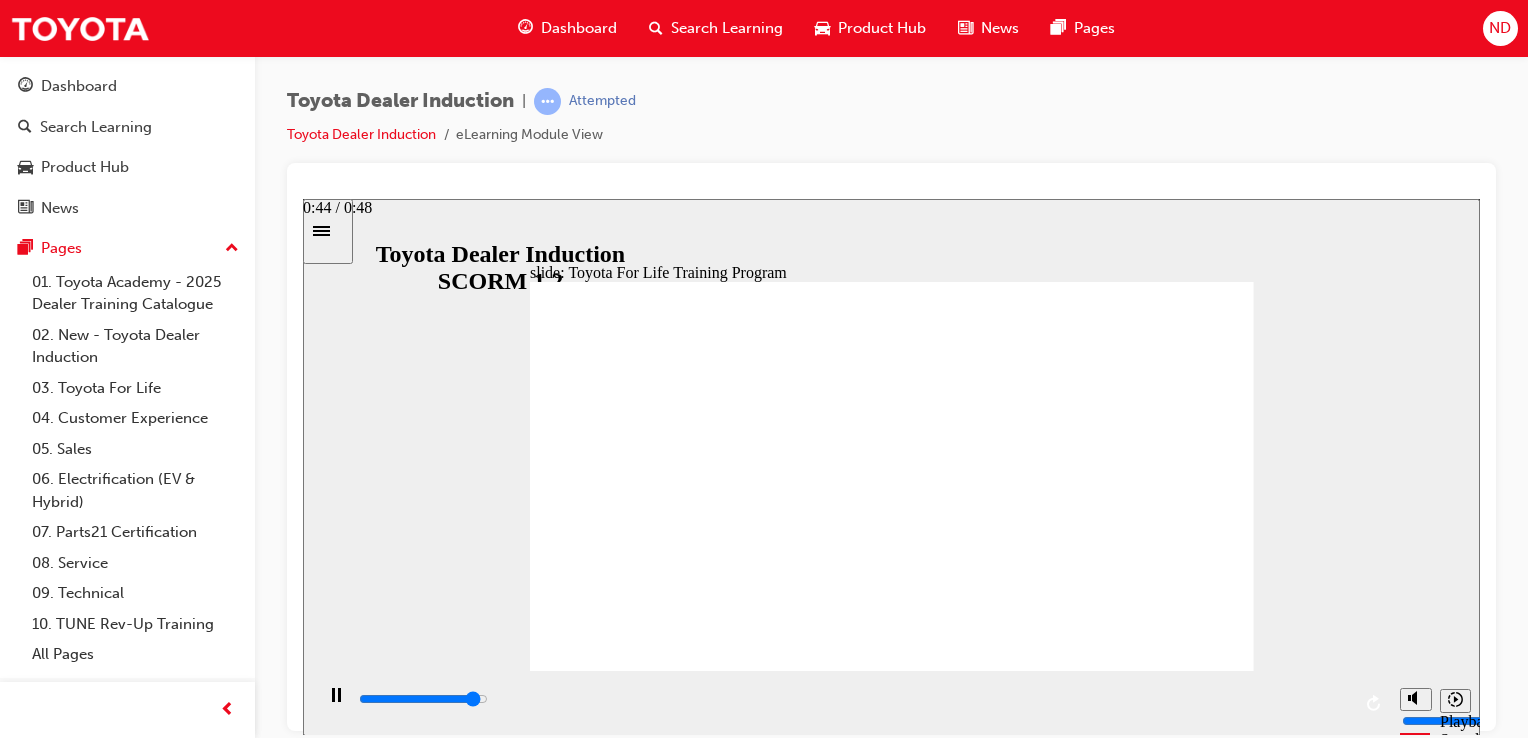 click 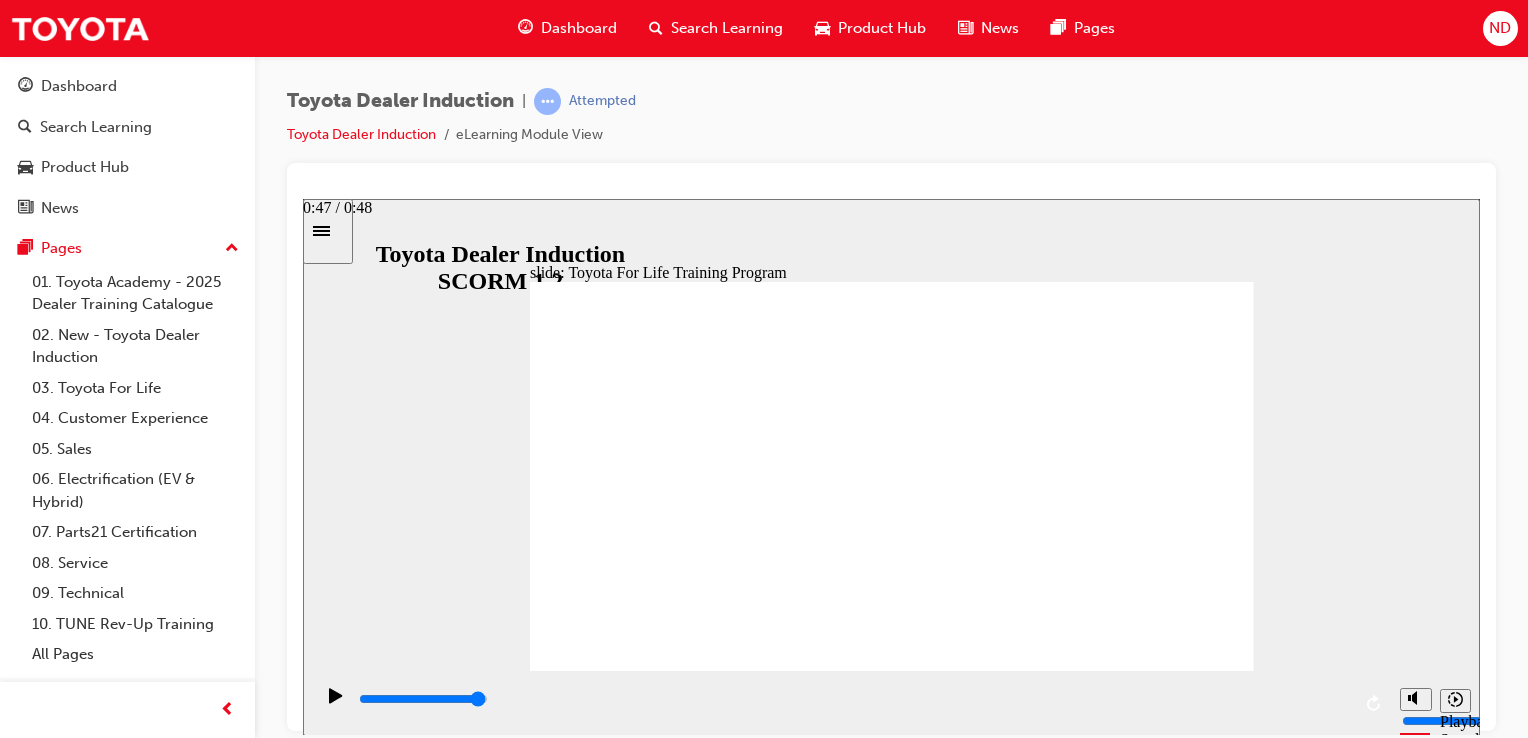 click 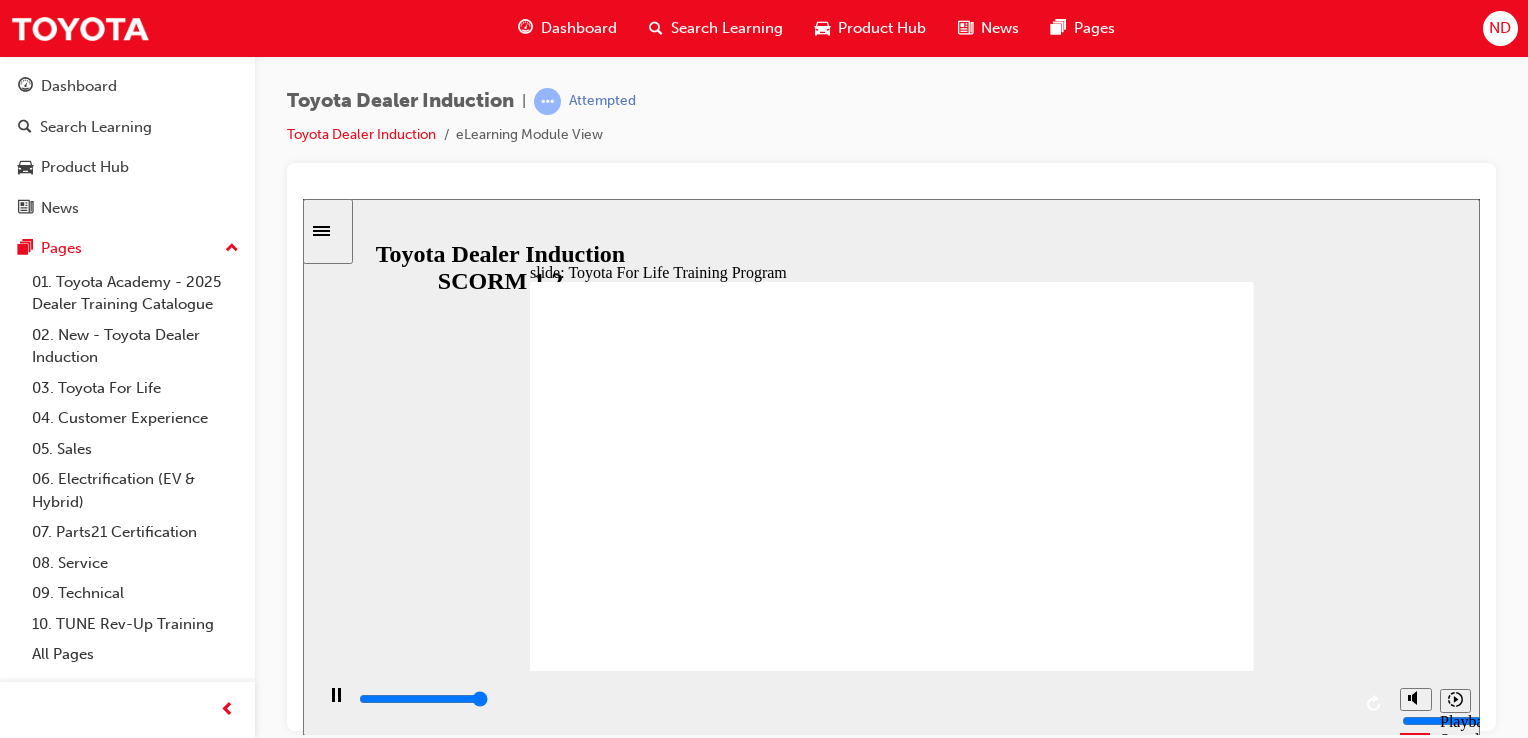 type on "48000" 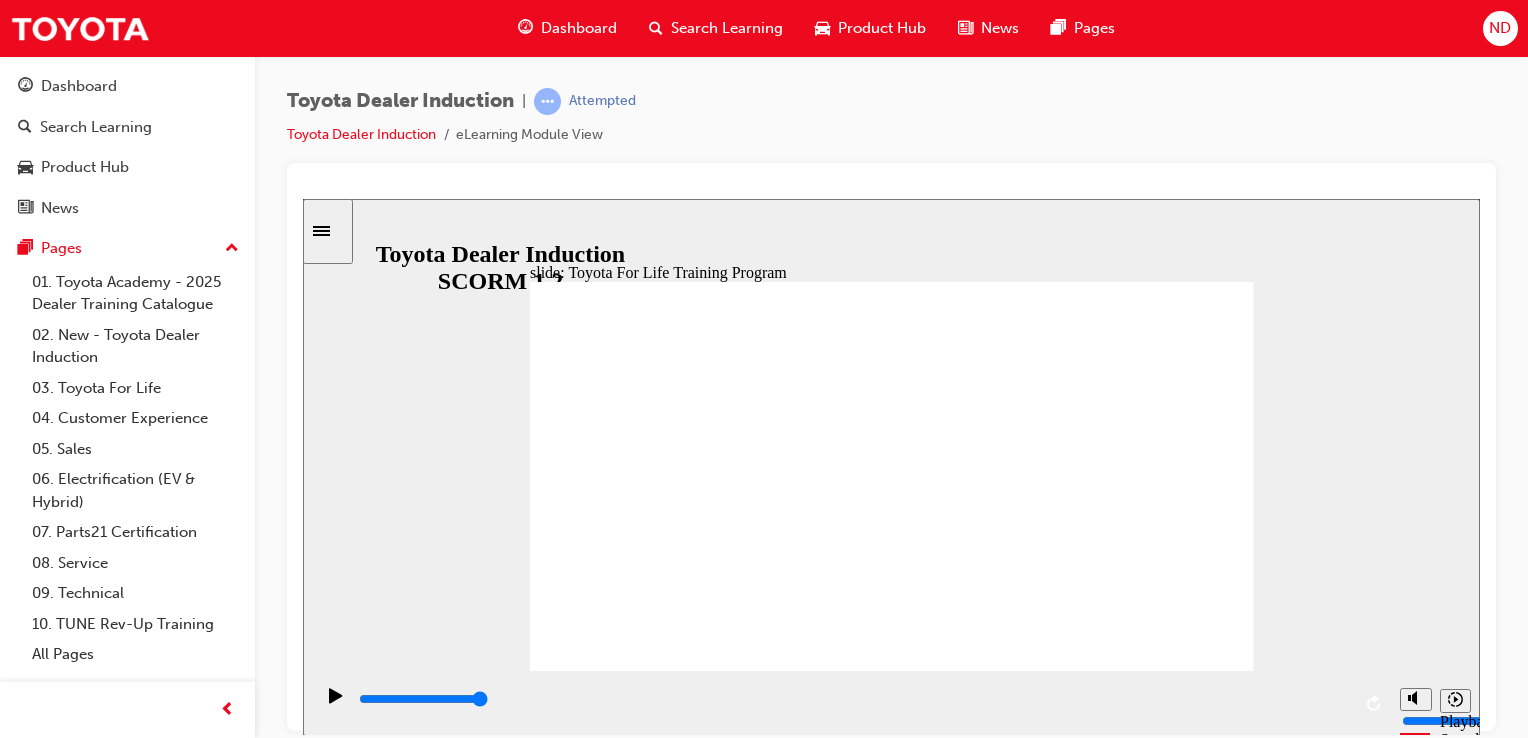 scroll, scrollTop: 0, scrollLeft: 0, axis: both 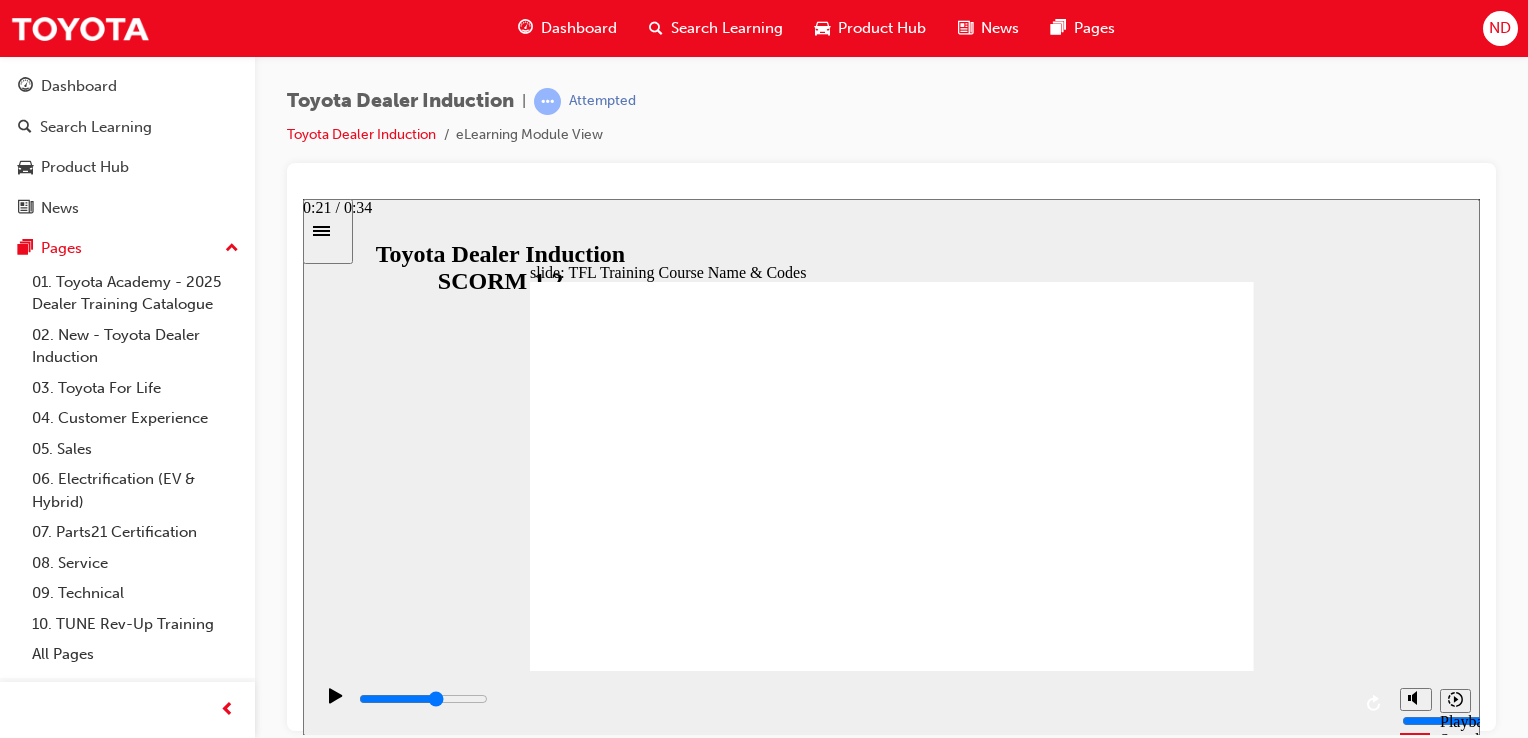click at bounding box center (423, 698) 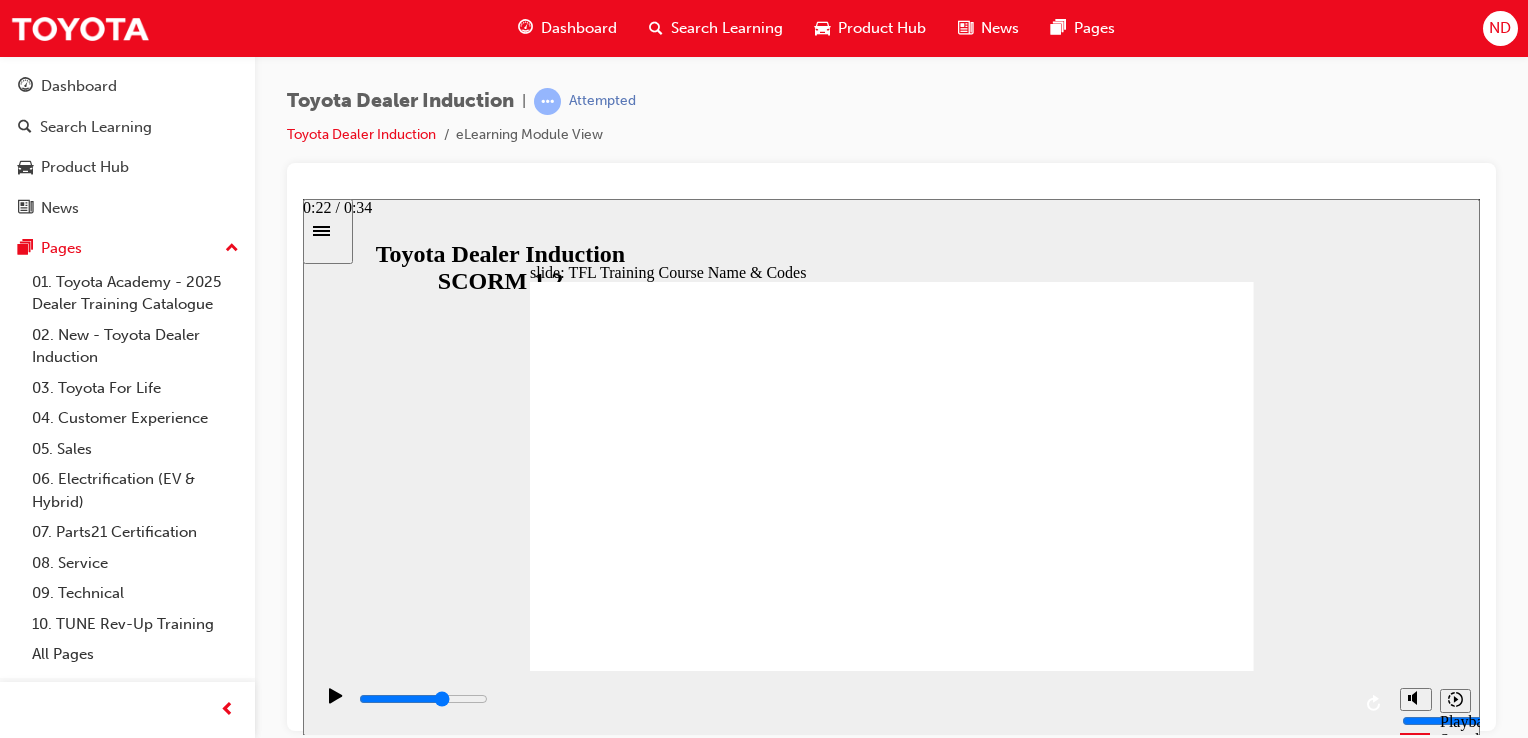 click at bounding box center (423, 698) 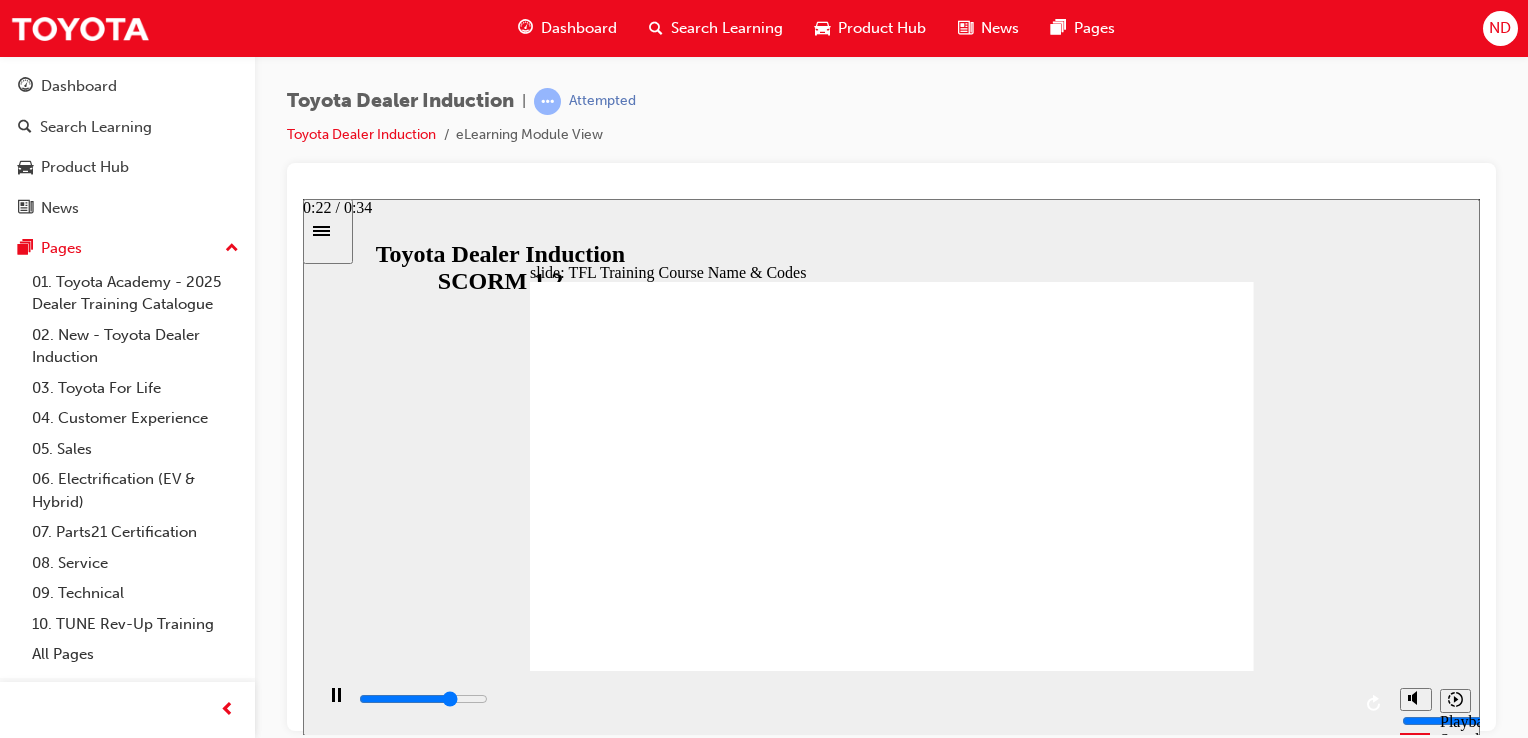 click at bounding box center (853, 699) 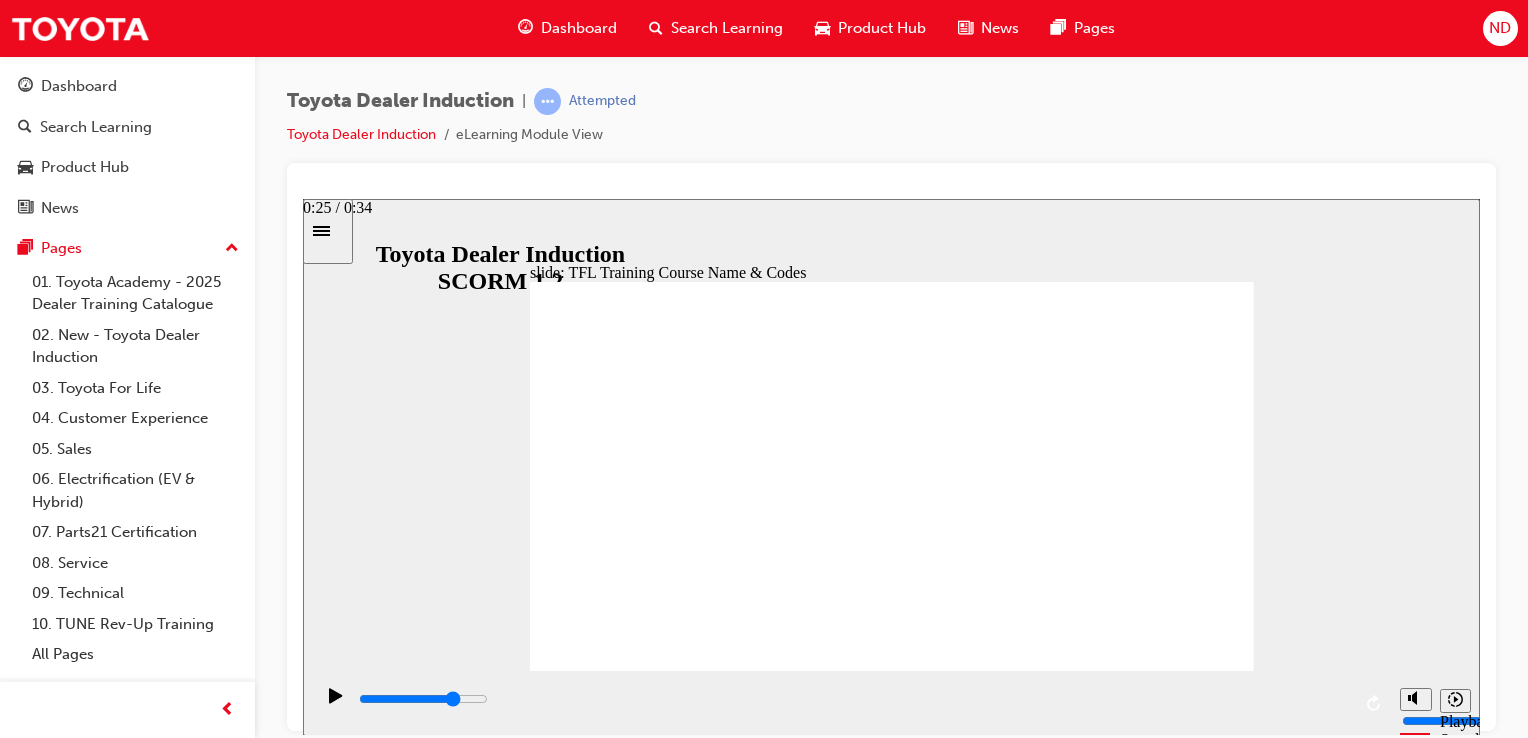 drag, startPoint x: 1115, startPoint y: 696, endPoint x: 1128, endPoint y: 700, distance: 13.601471 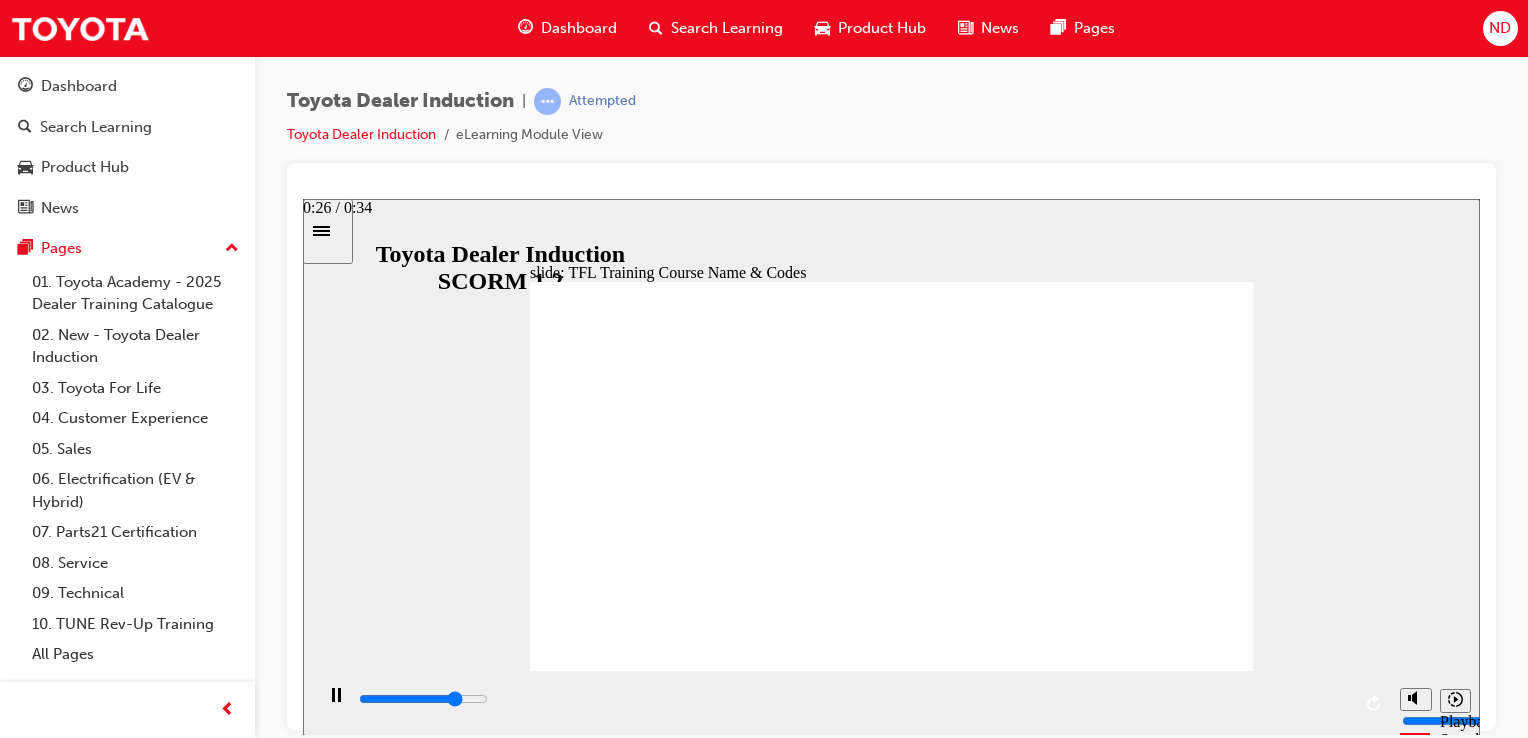 drag, startPoint x: 1133, startPoint y: 696, endPoint x: 1156, endPoint y: 701, distance: 23.537205 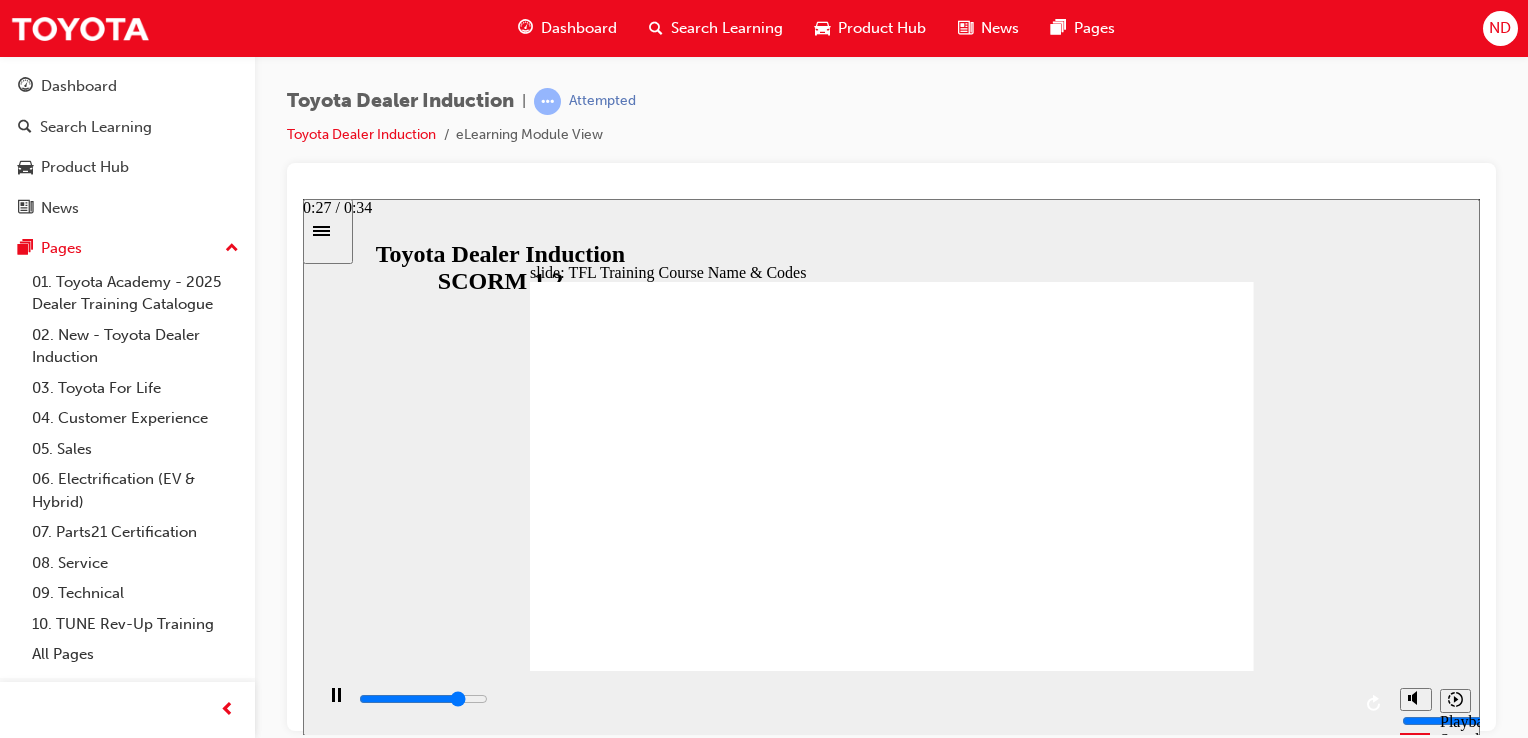 click at bounding box center (853, 699) 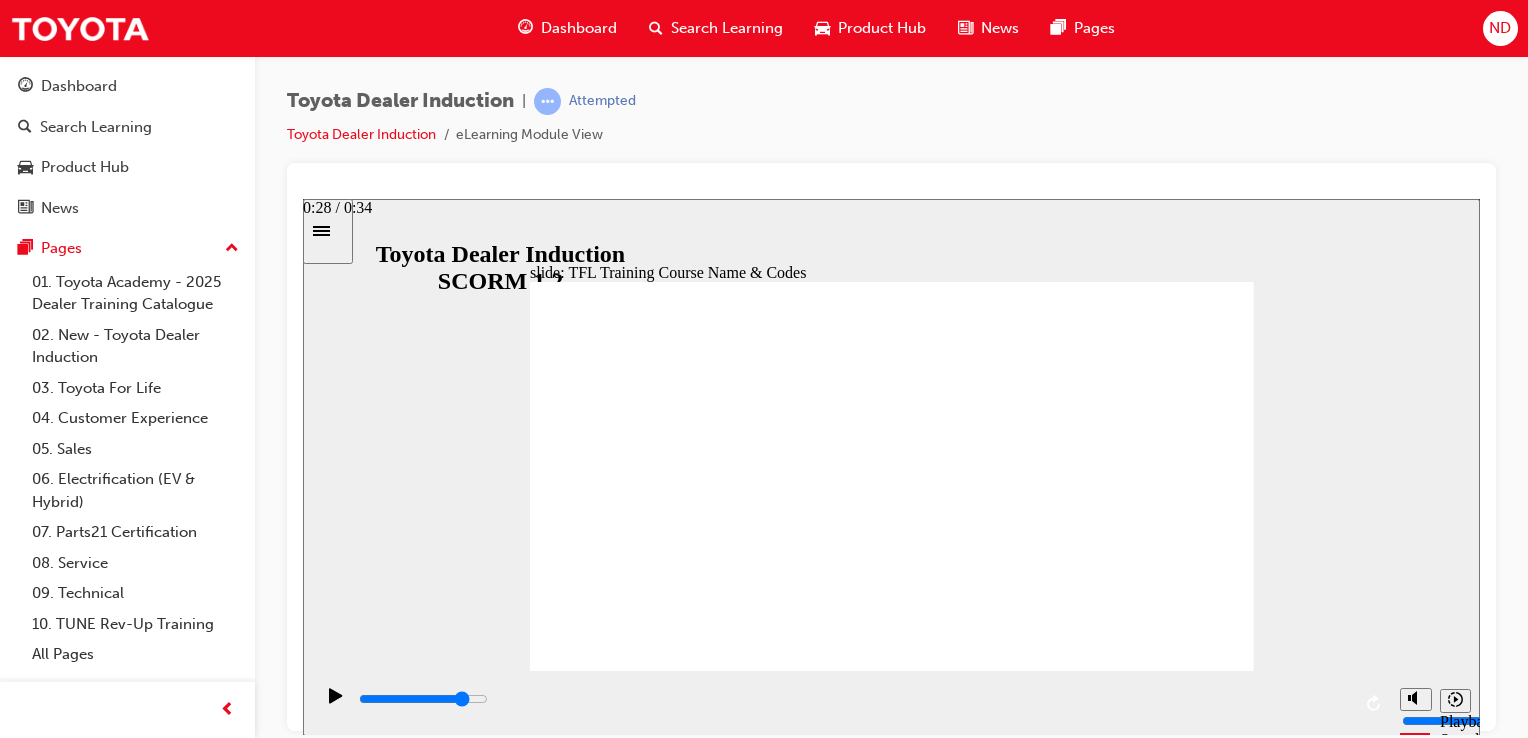 click at bounding box center [853, 699] 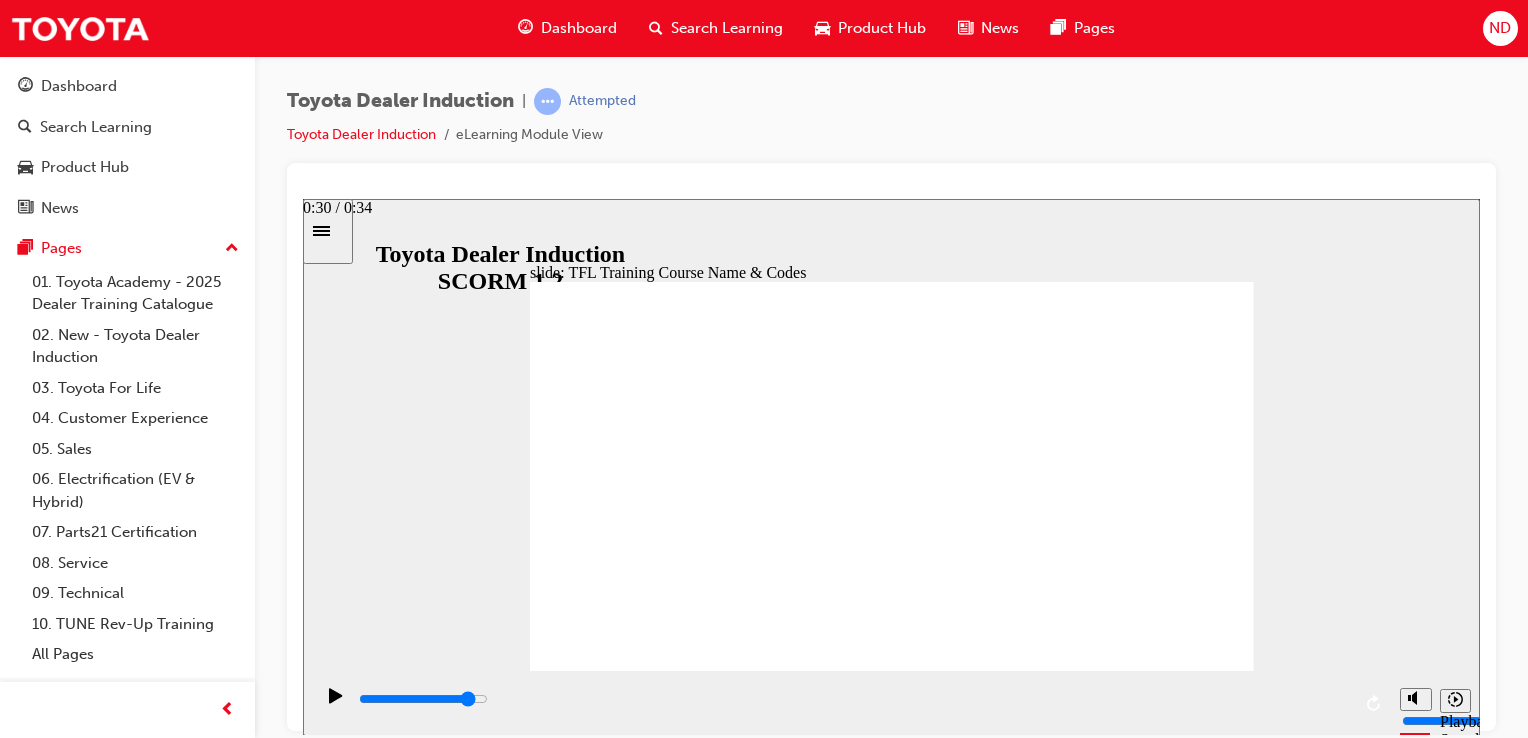 click at bounding box center (853, 699) 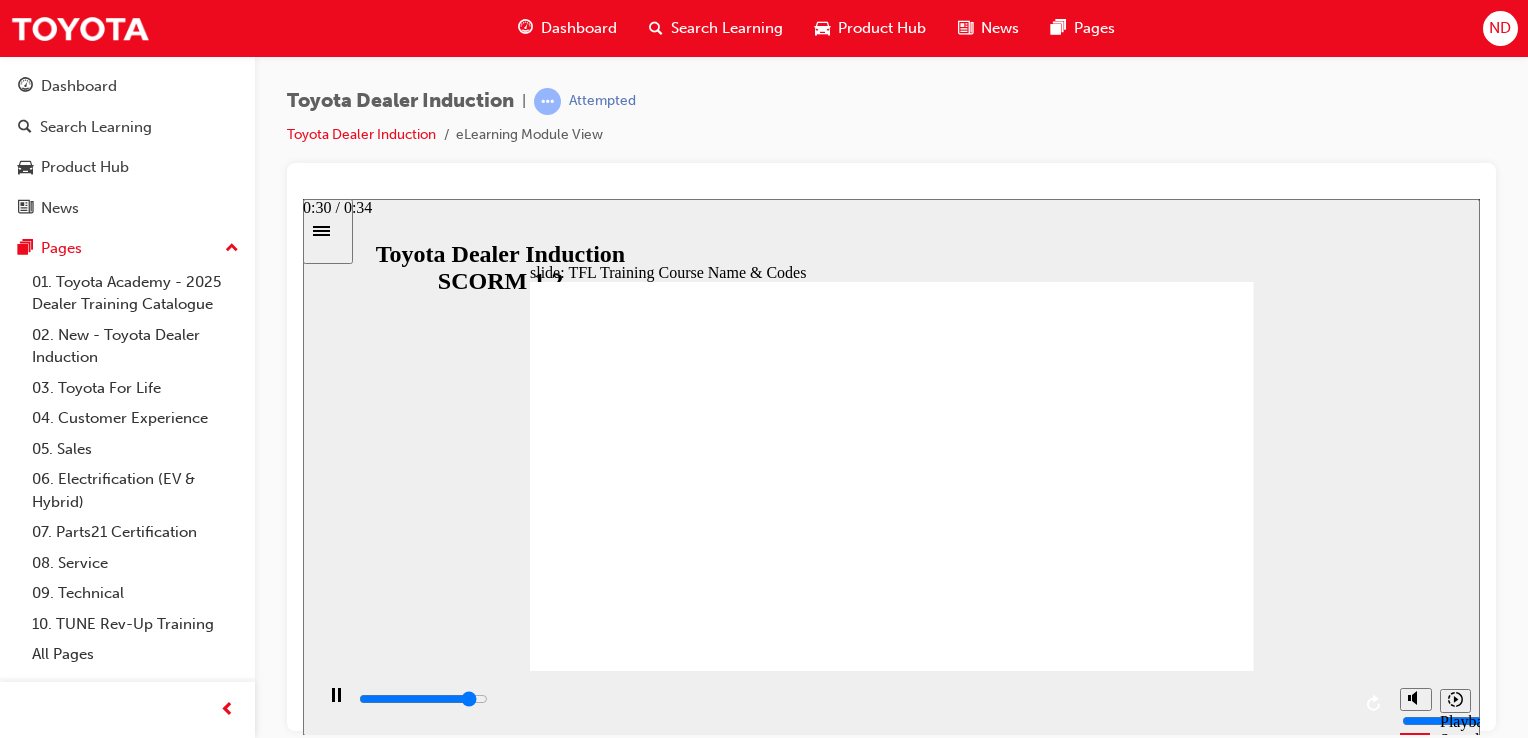 drag, startPoint x: 1252, startPoint y: 699, endPoint x: 1272, endPoint y: 700, distance: 20.024984 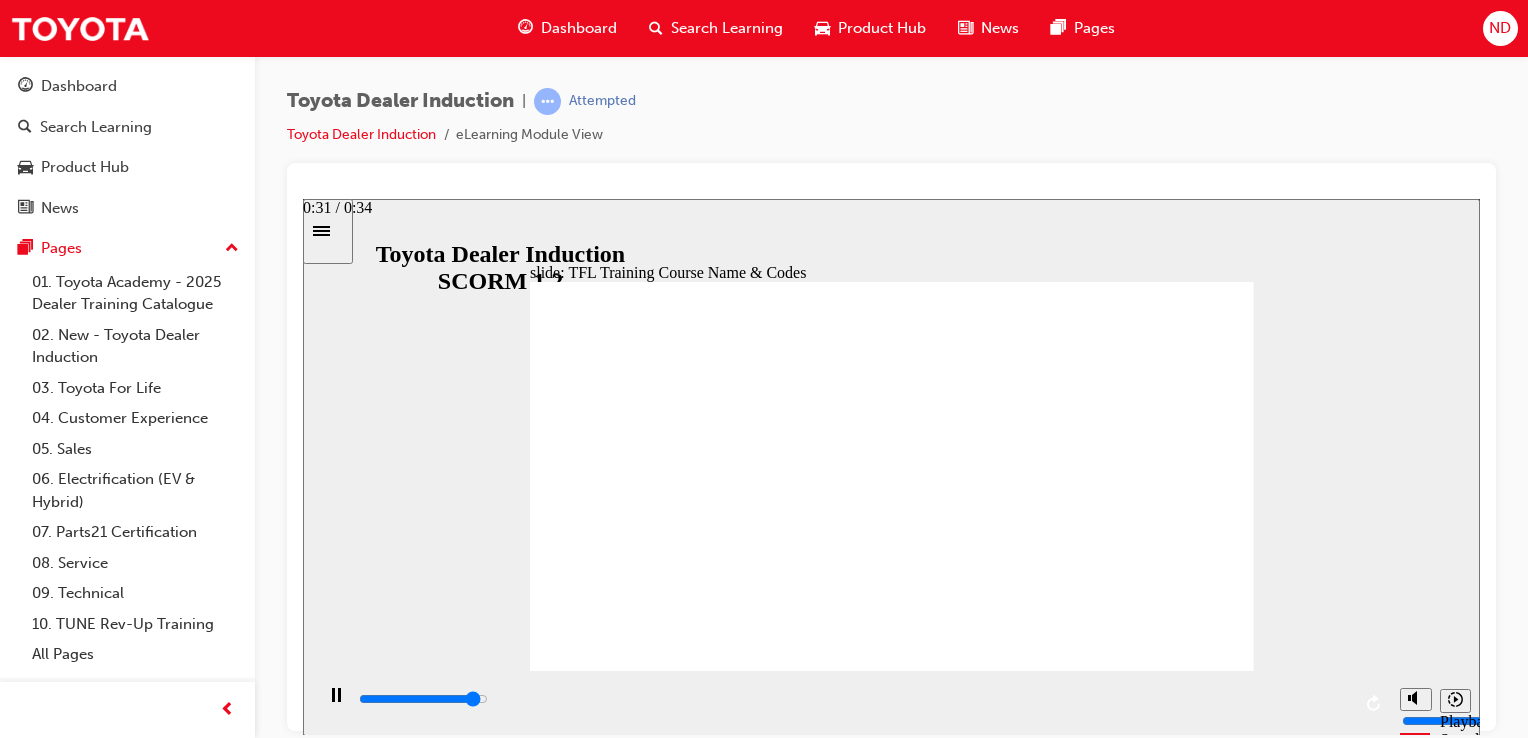 click at bounding box center (853, 699) 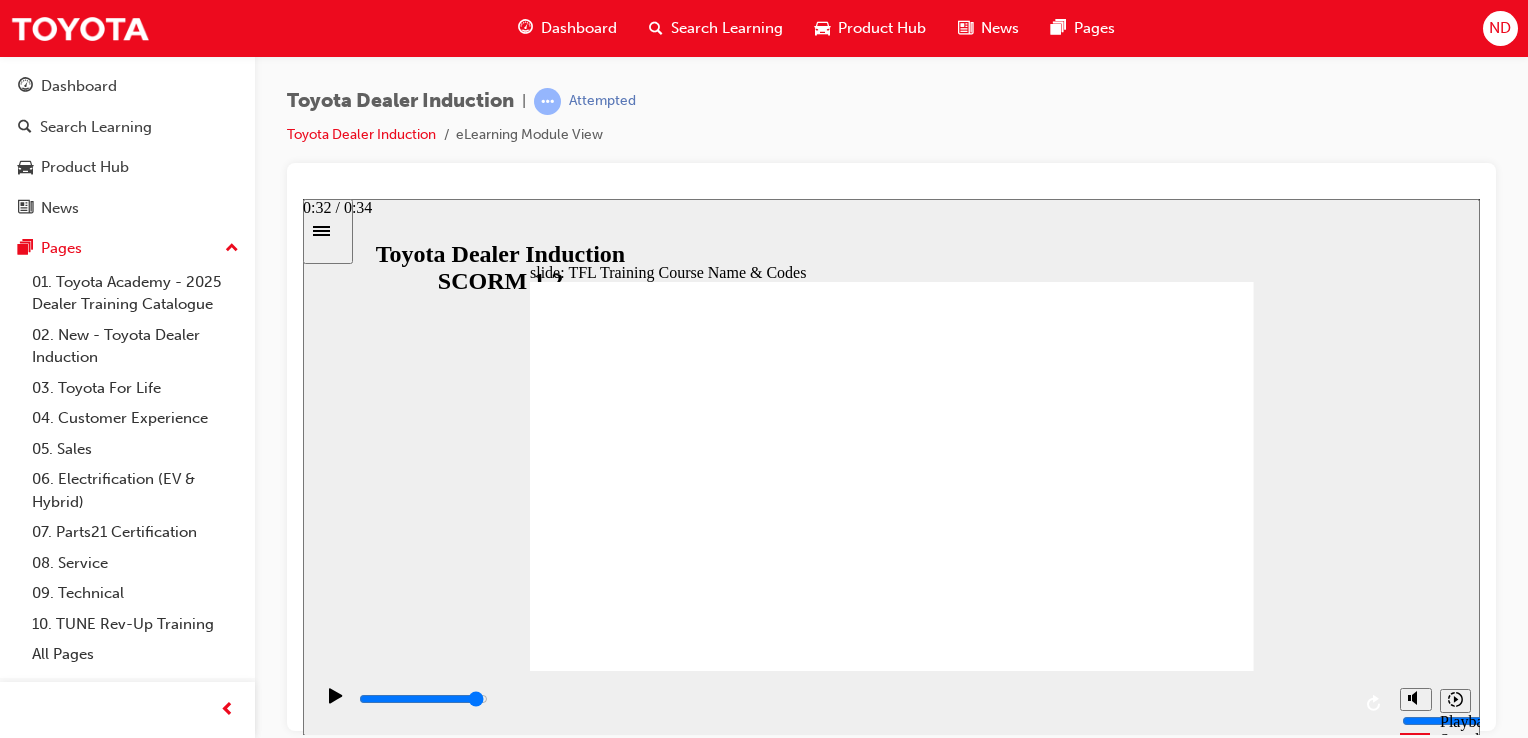 click at bounding box center (853, 699) 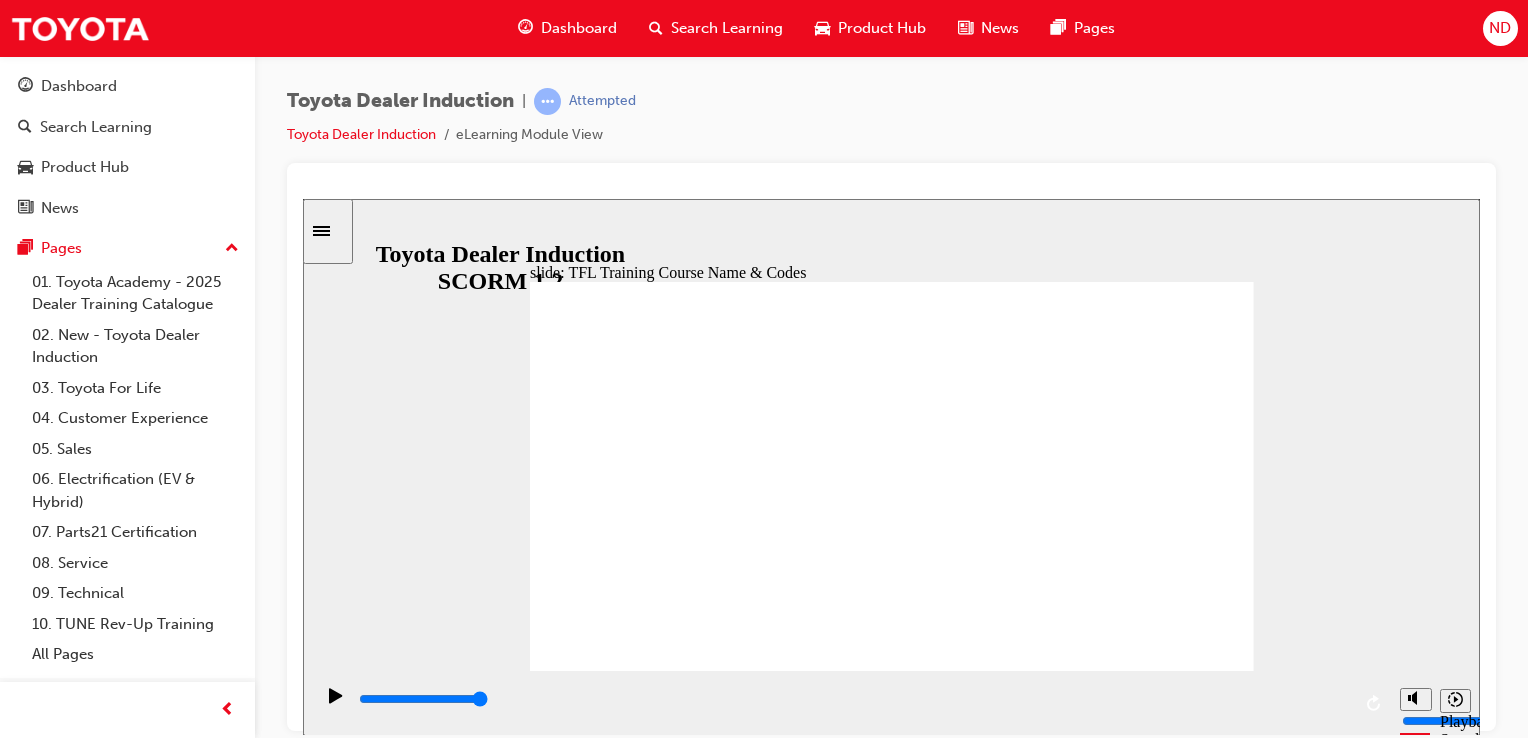 click 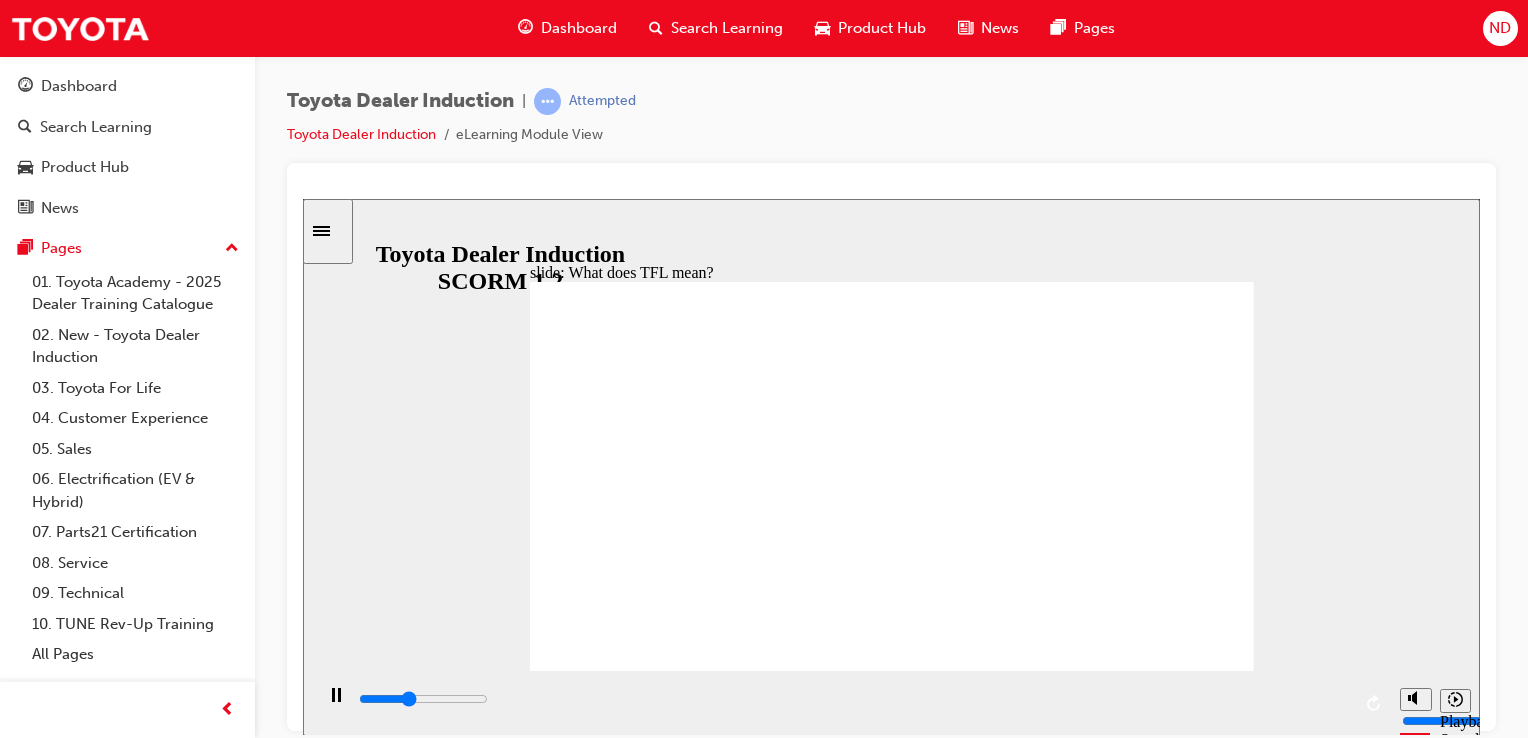 click 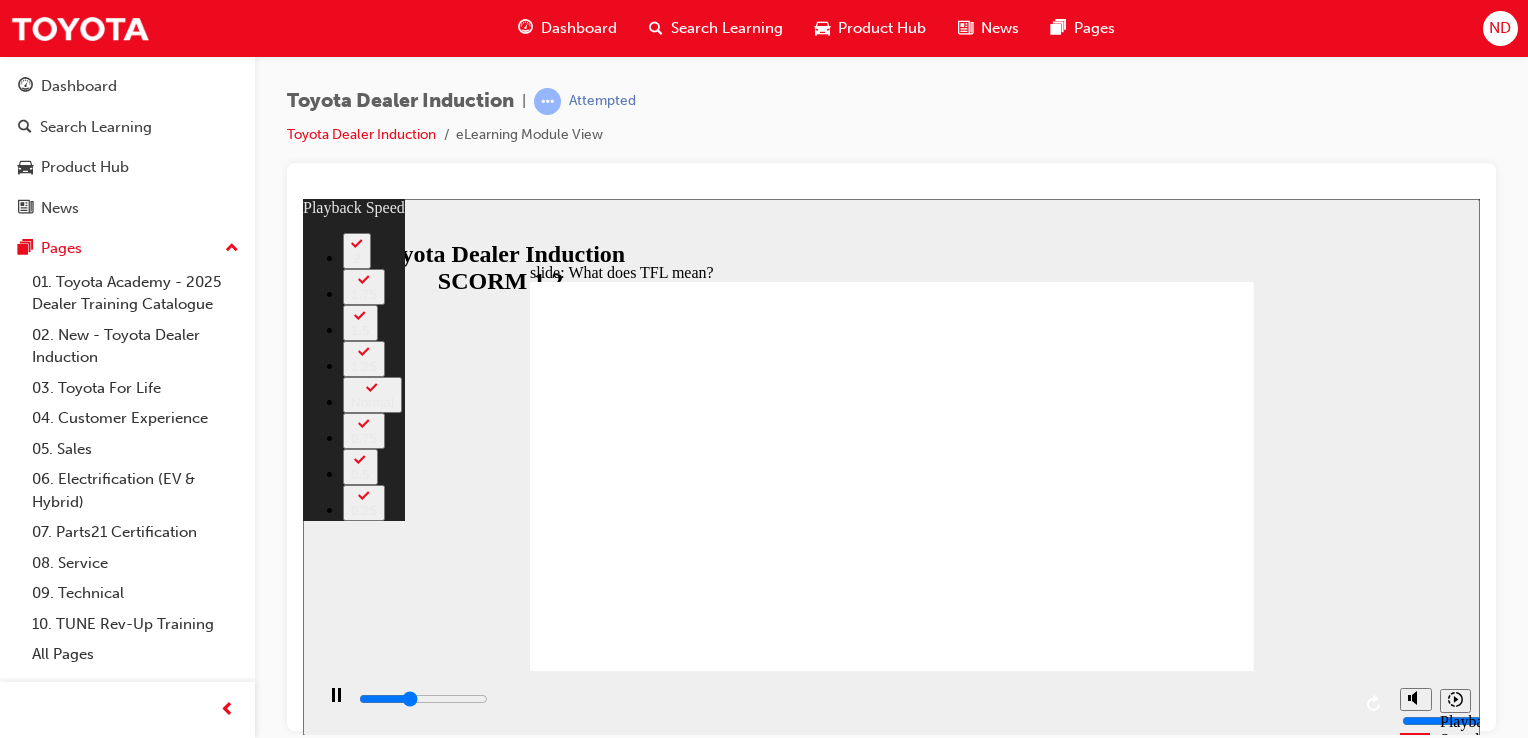 type on "4100" 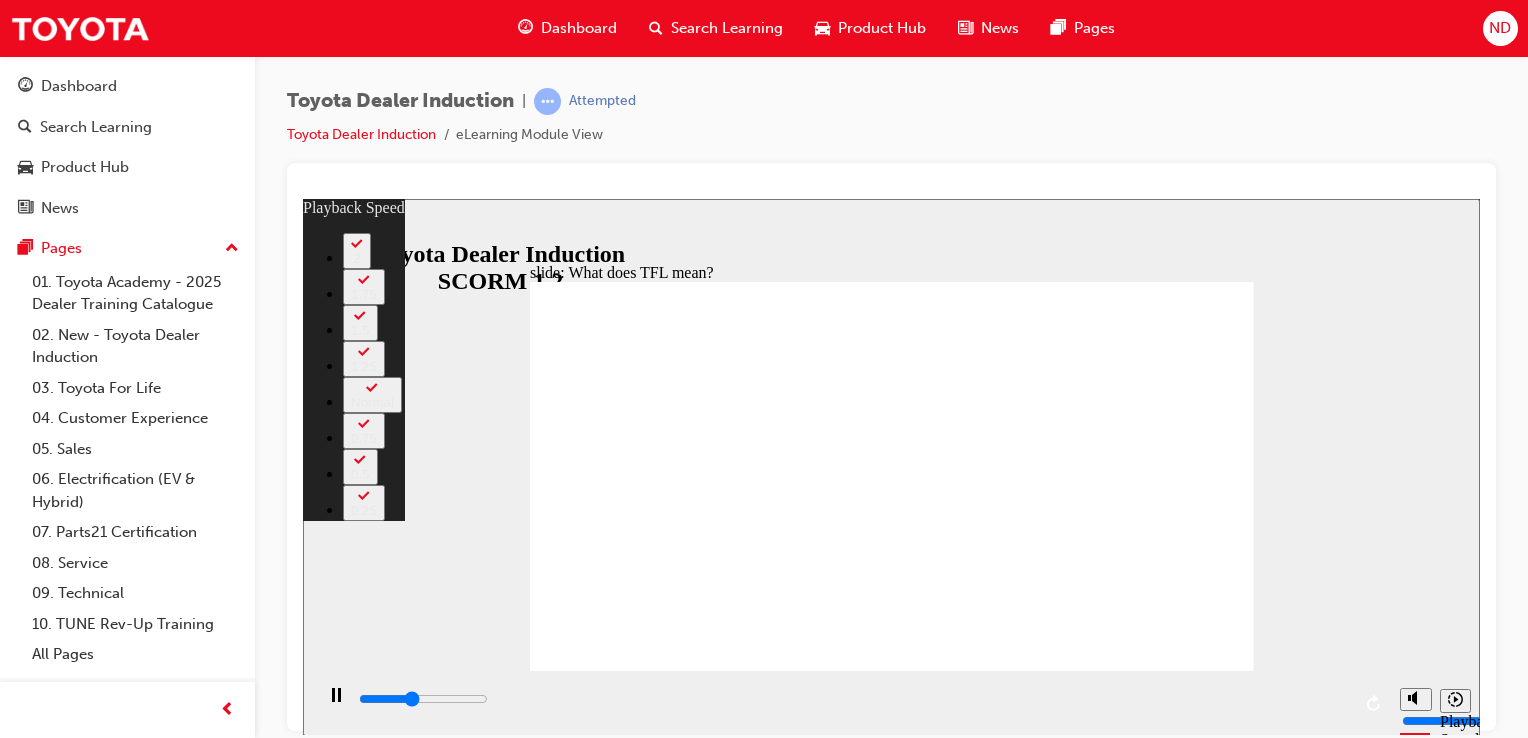 type on "4300" 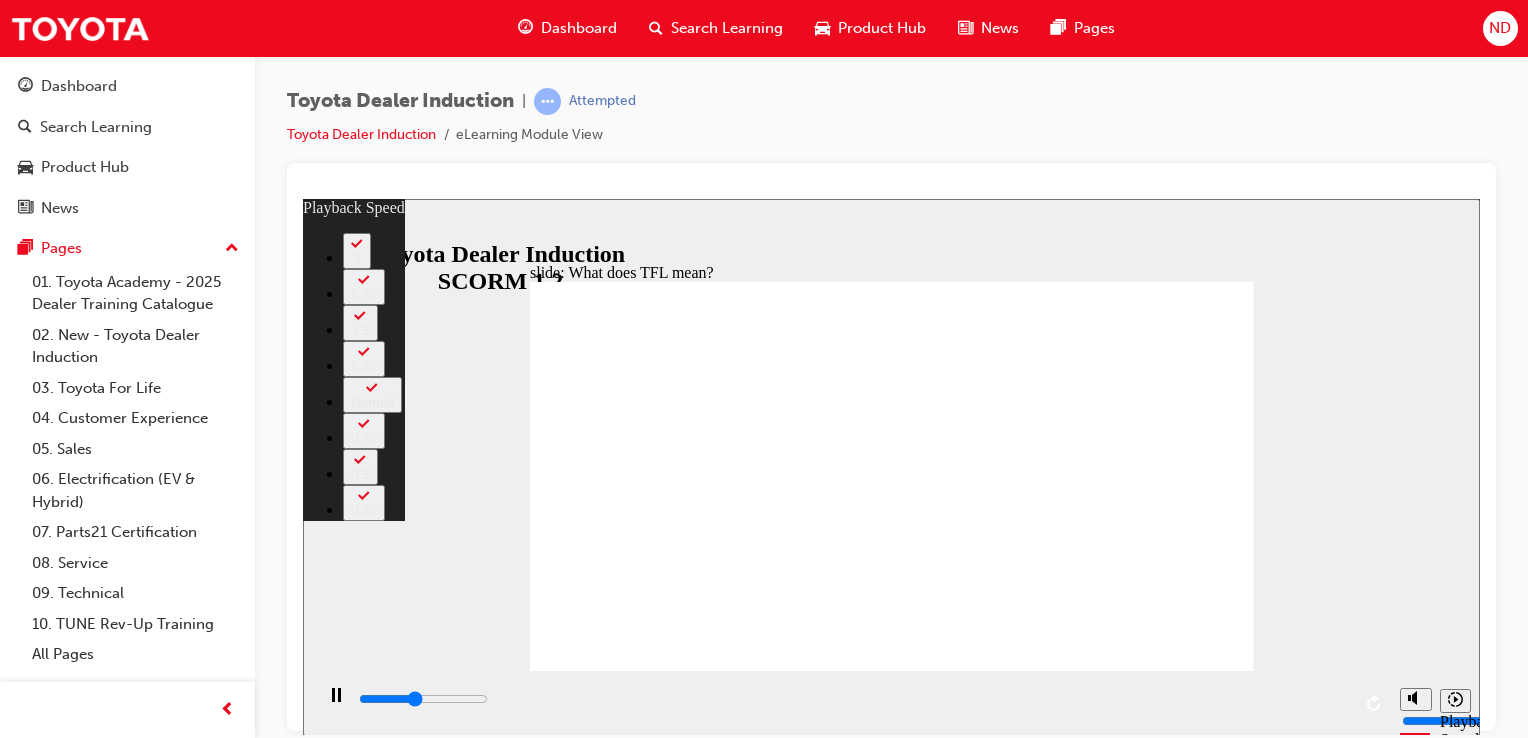 type on "4600" 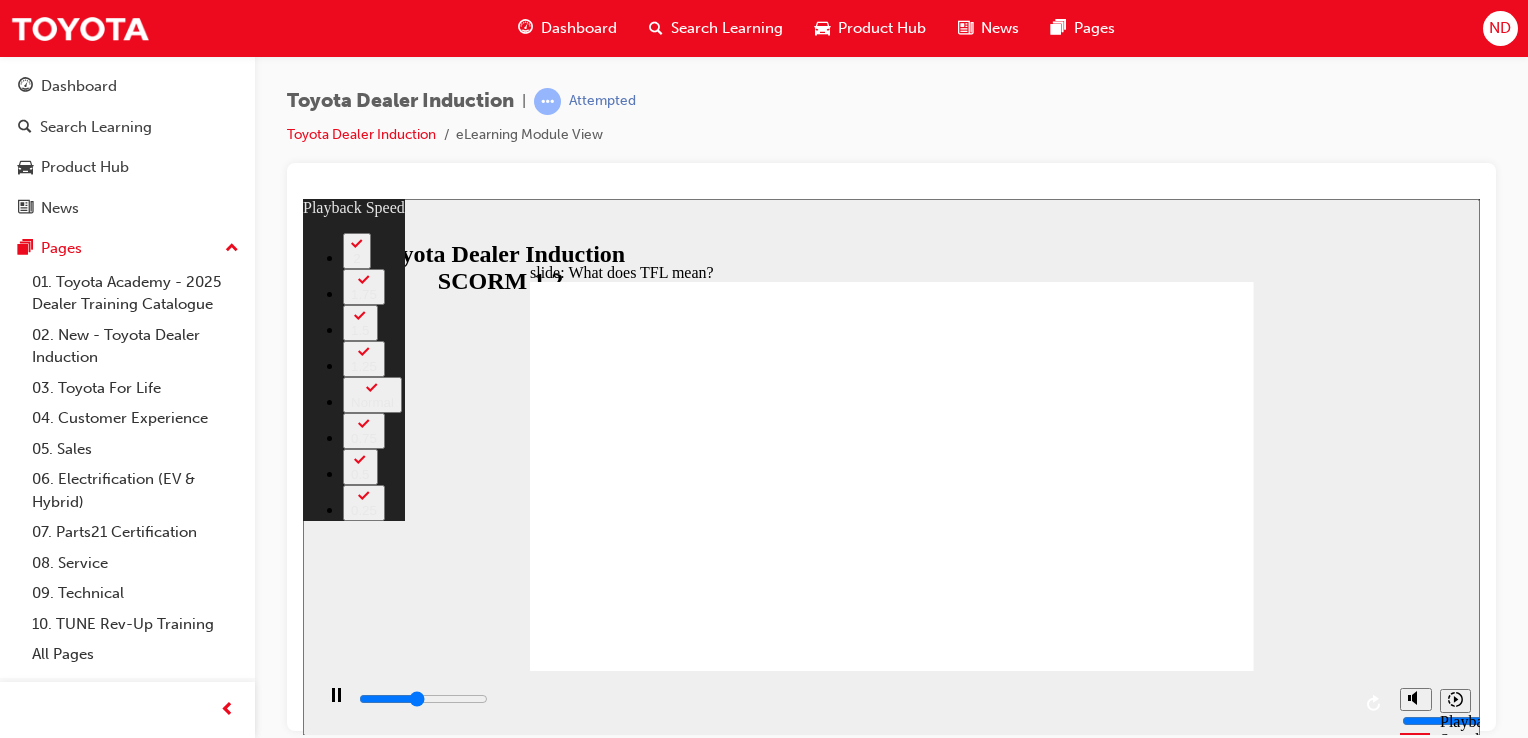 type on "4900" 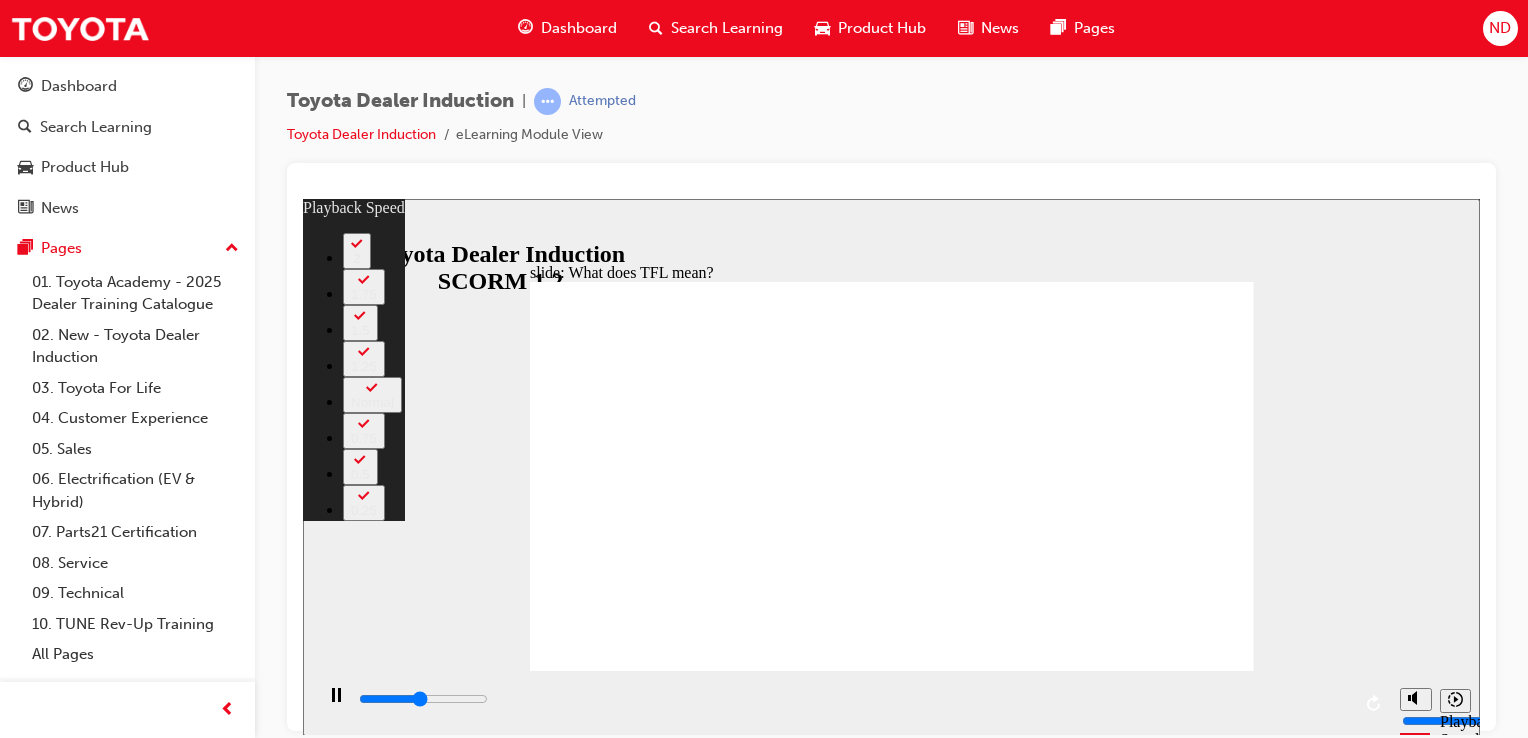 type on "5100" 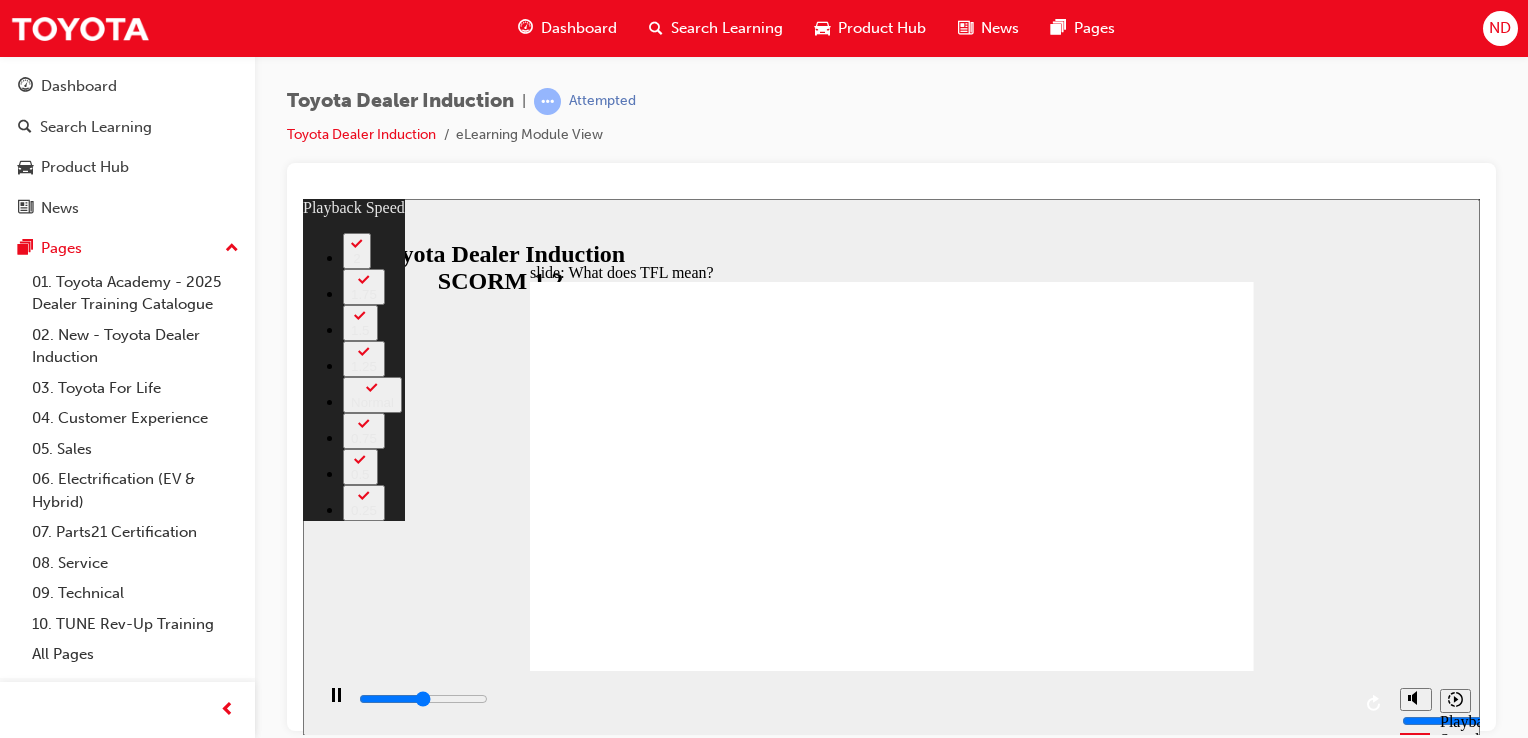 type on "5400" 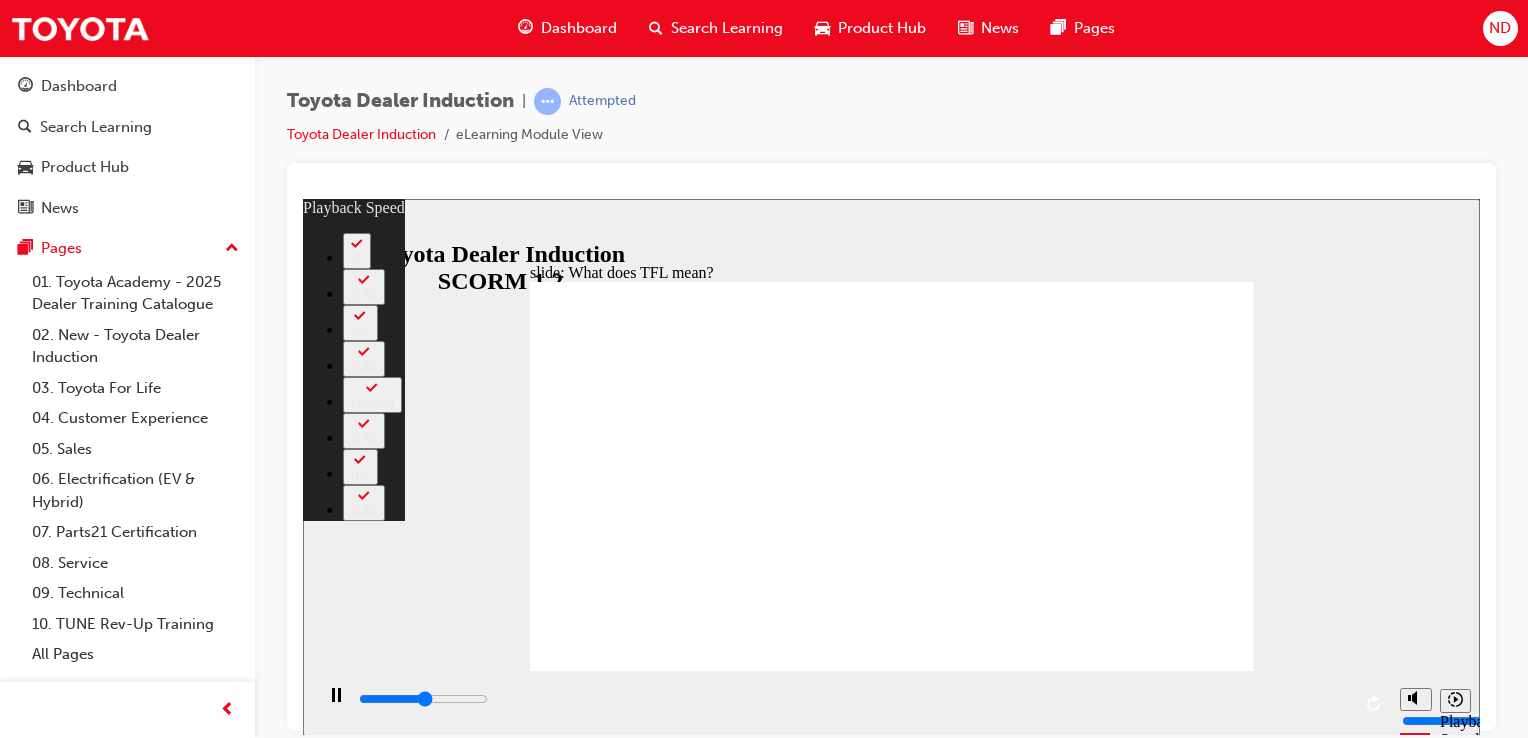 type on "5600" 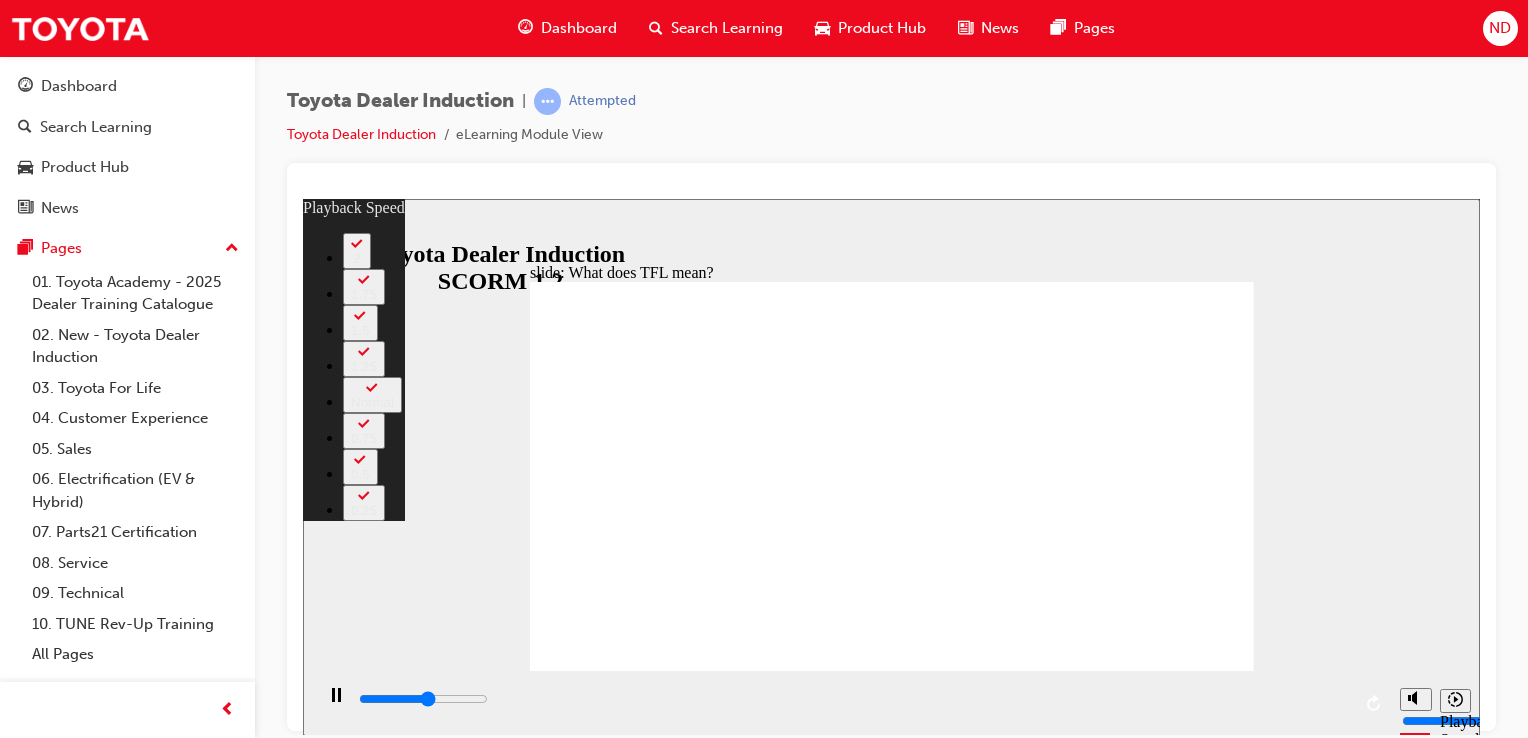 type on "5900" 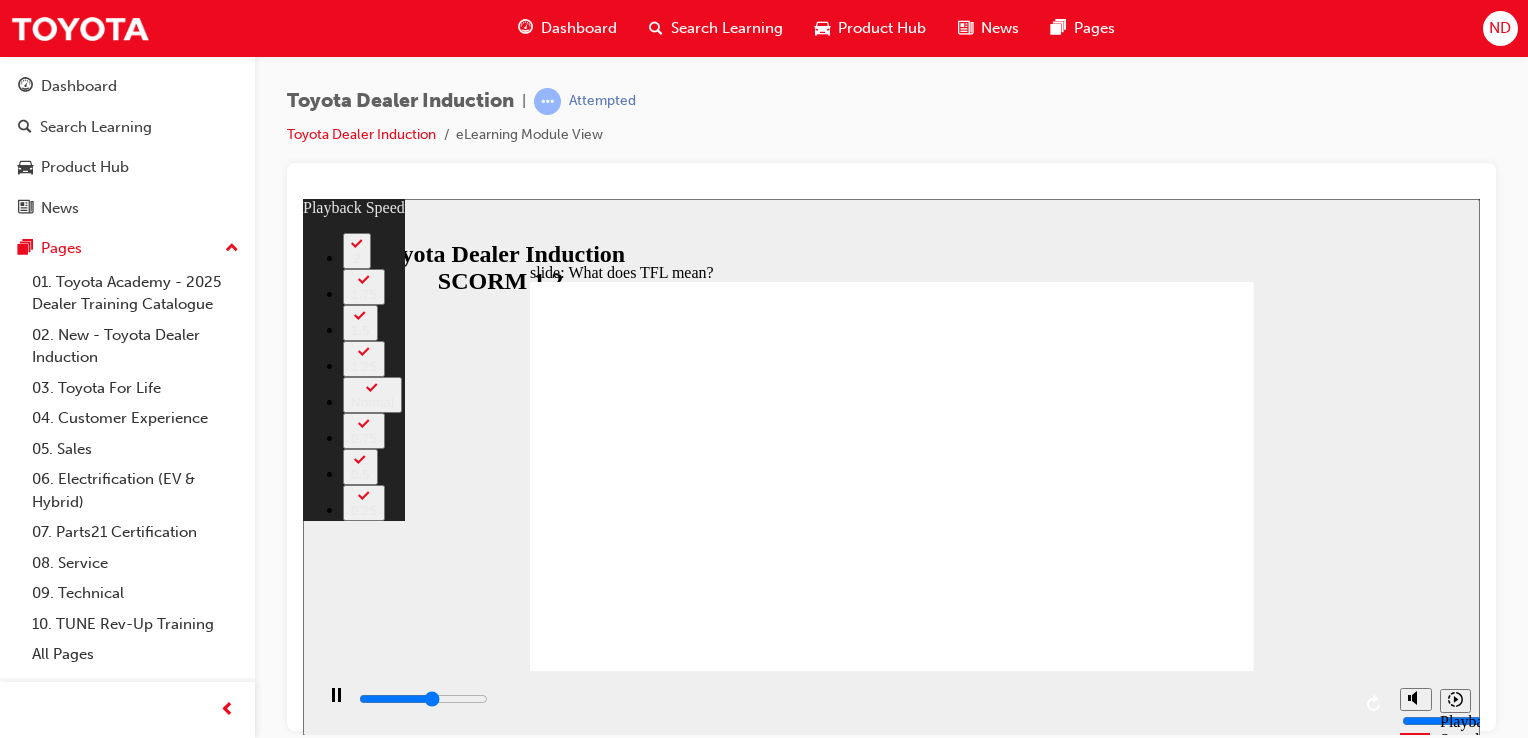type on "6200" 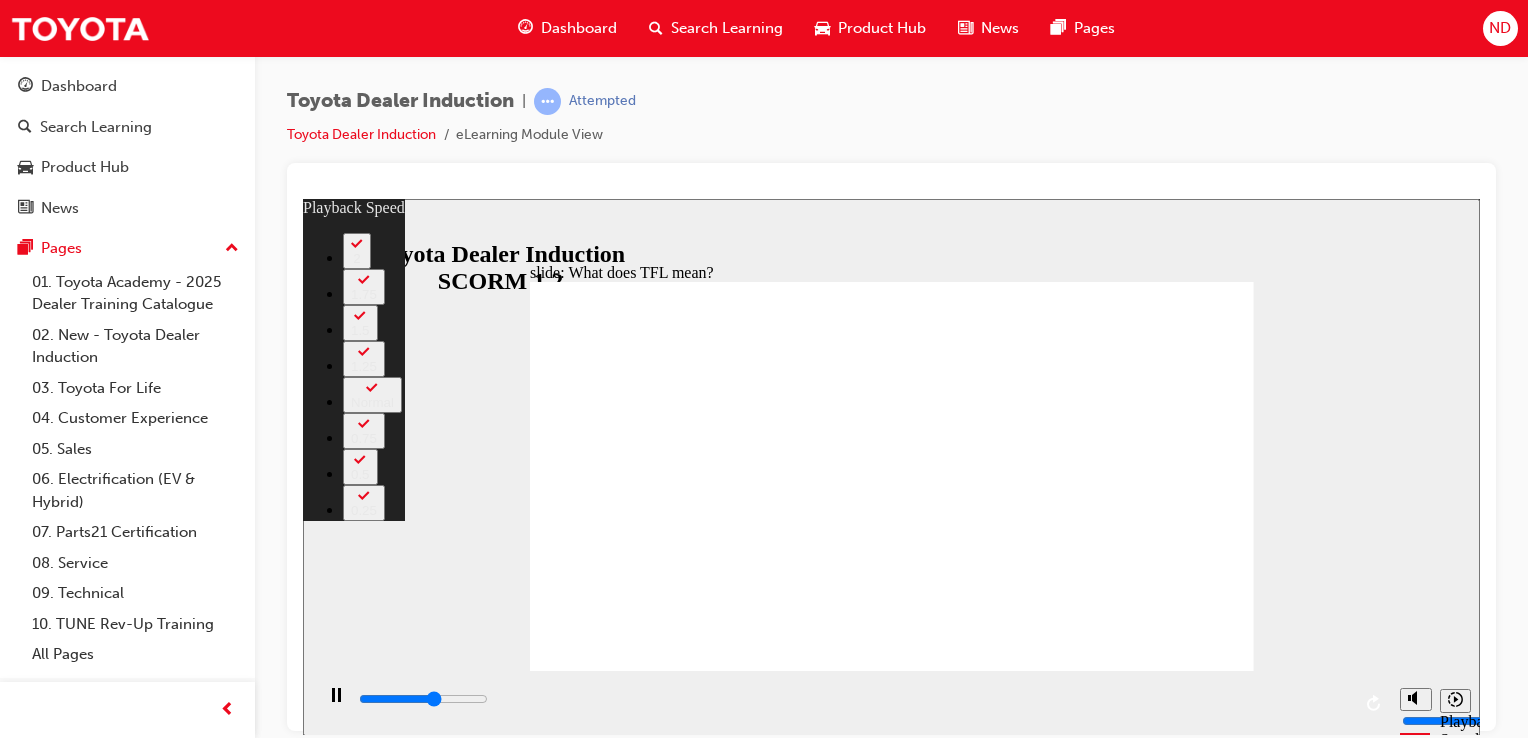 type on "6500" 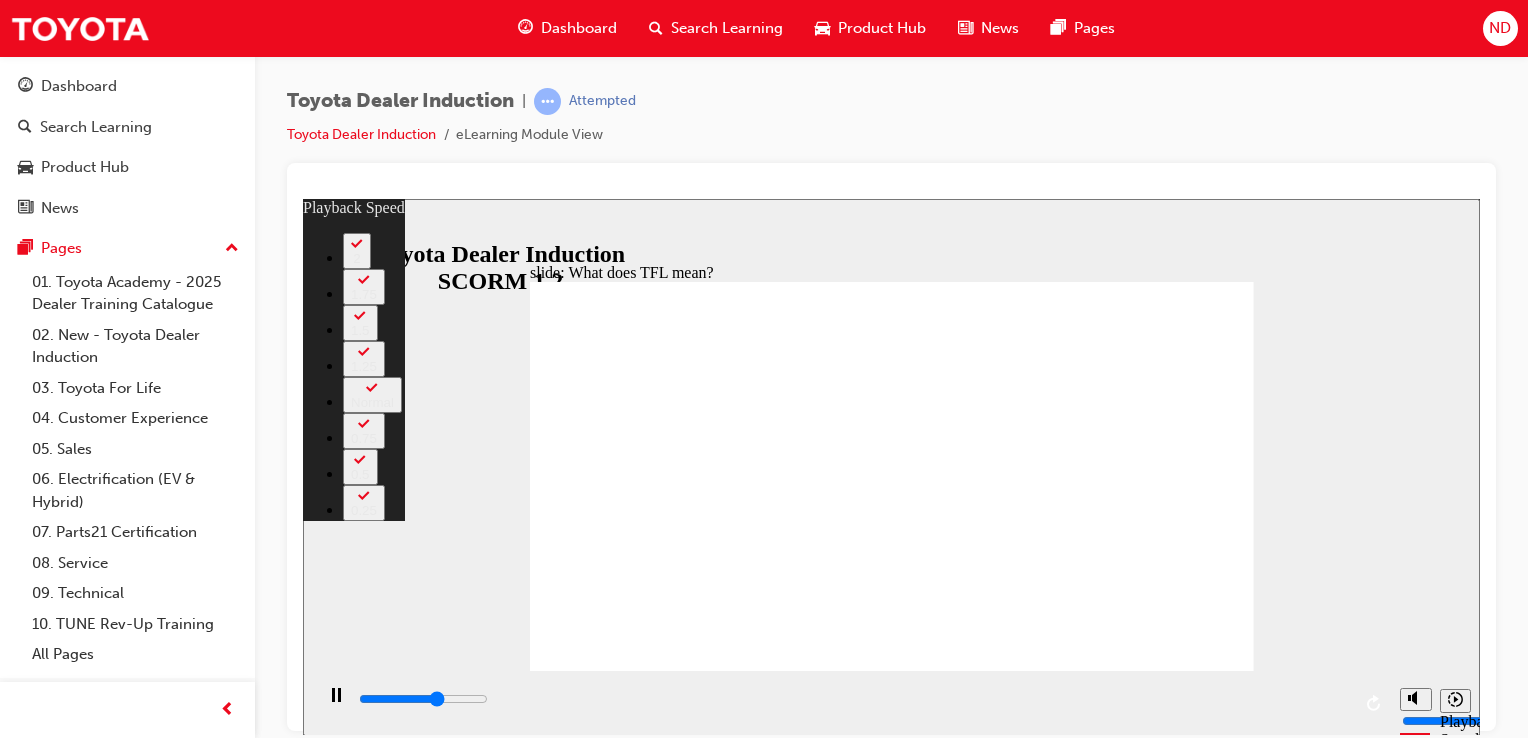 type on "6700" 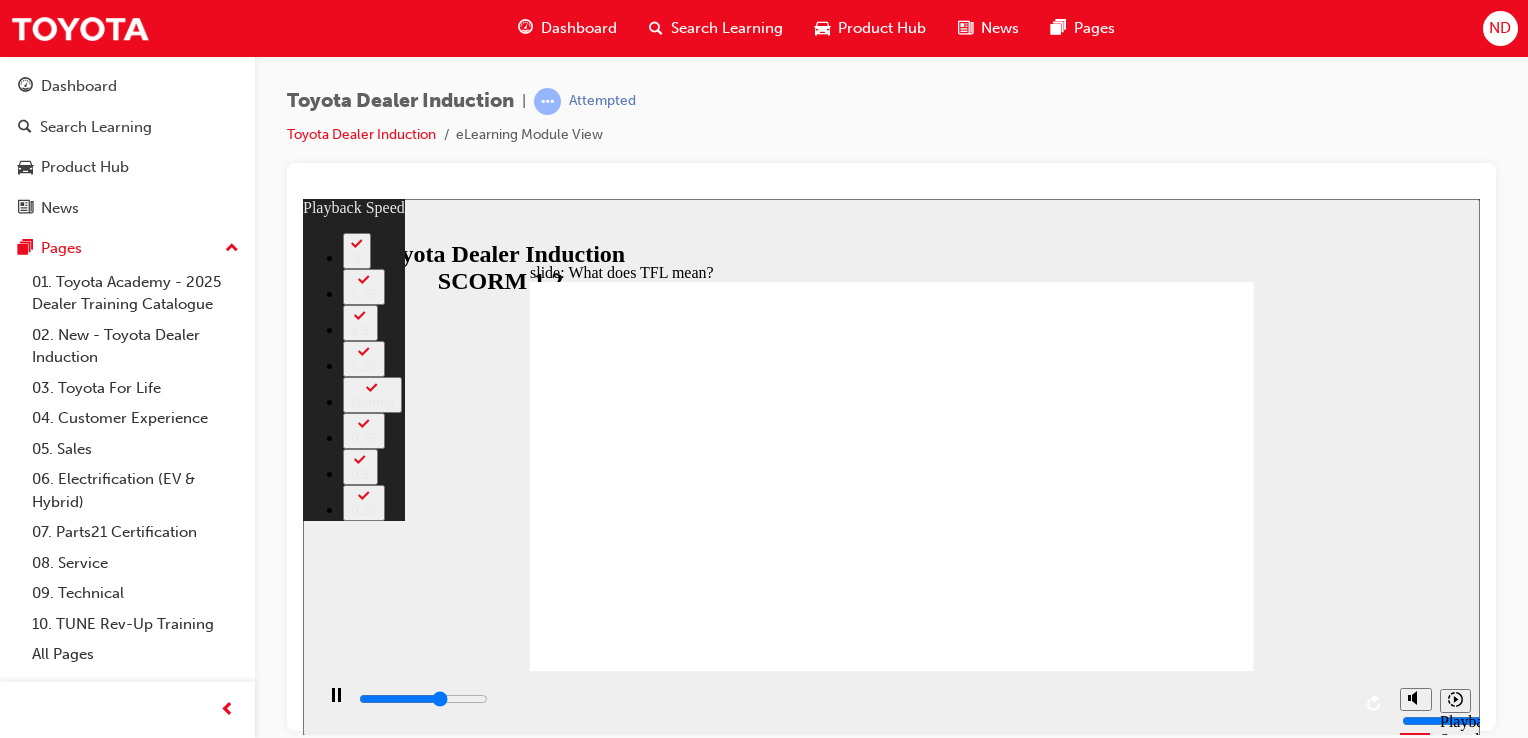 type on "7000" 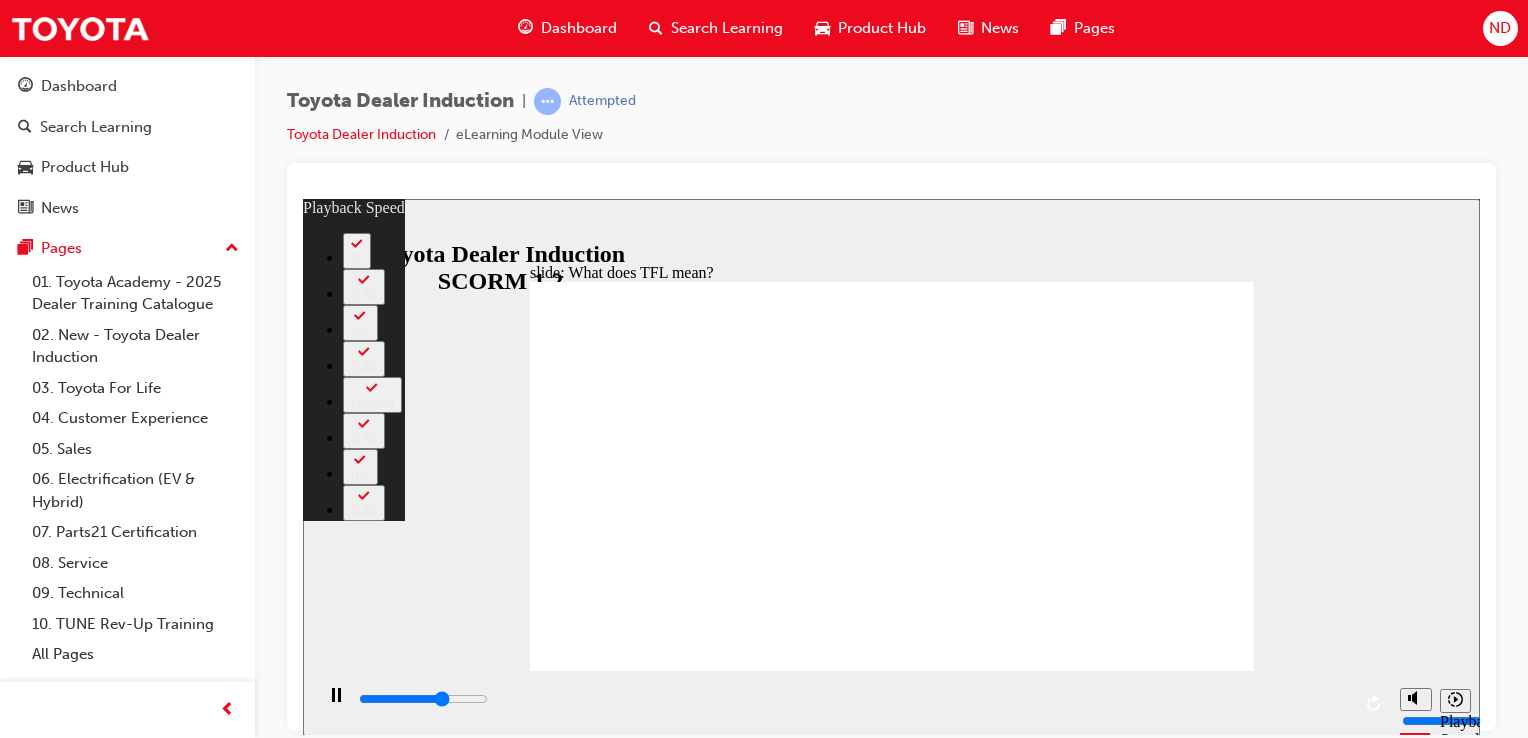 type on "7200" 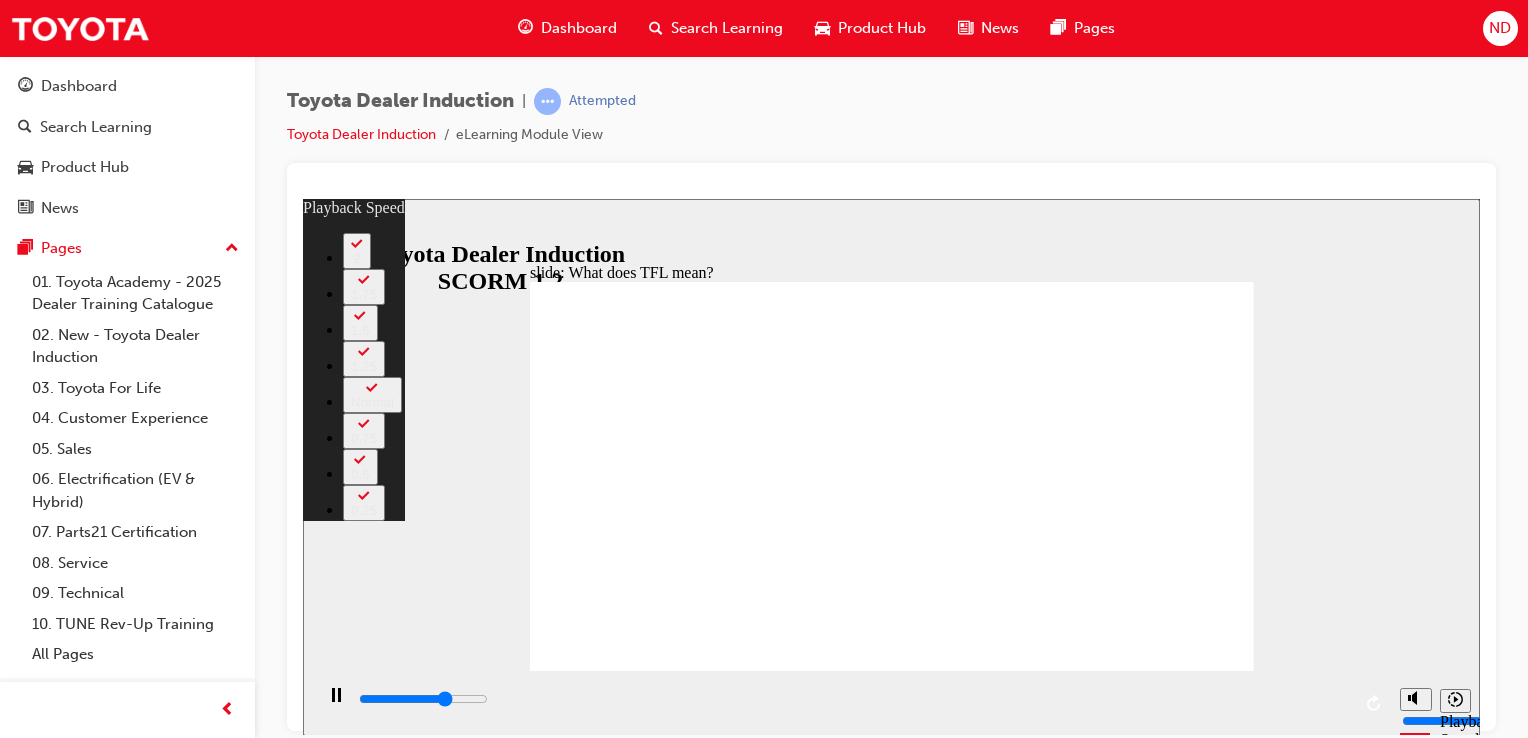type on "7500" 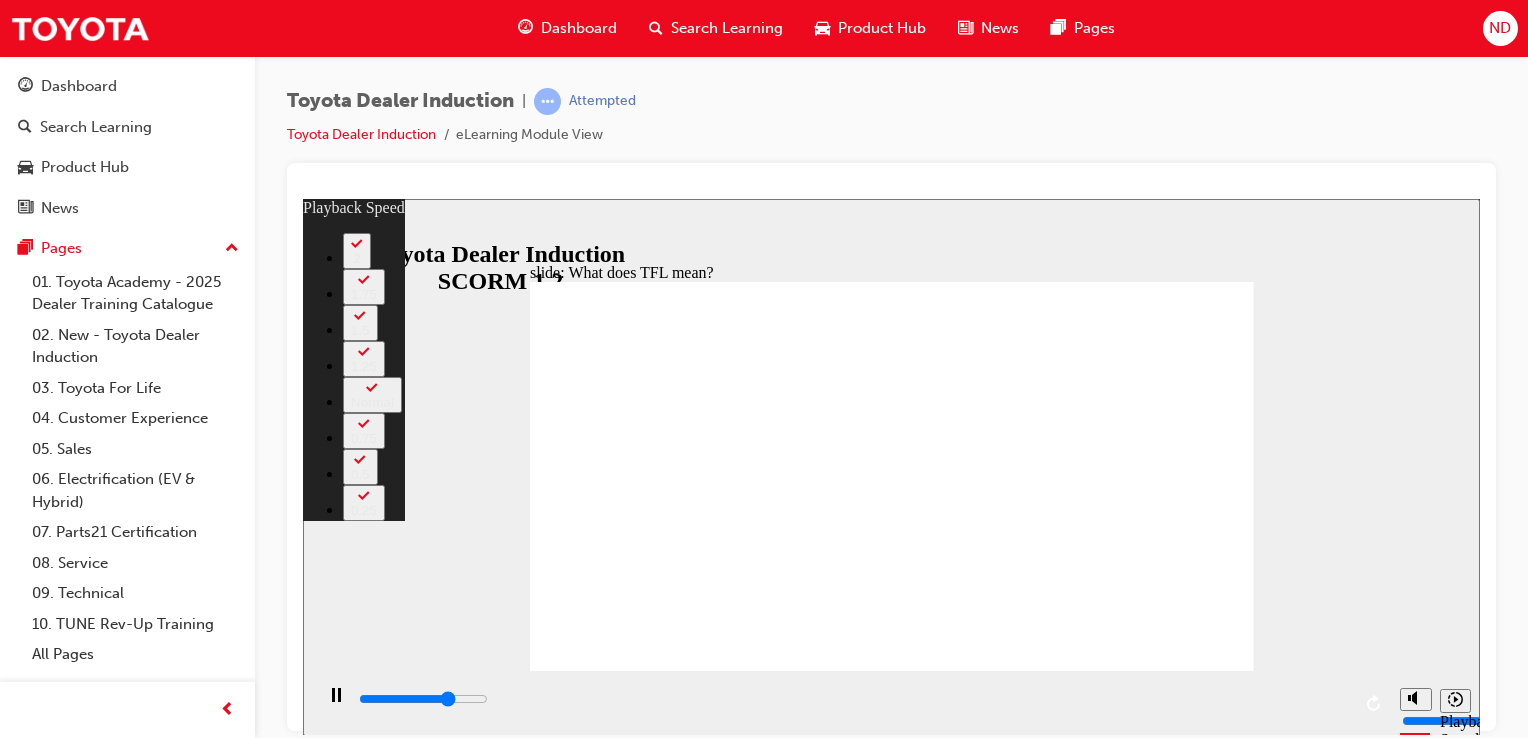 type on "7800" 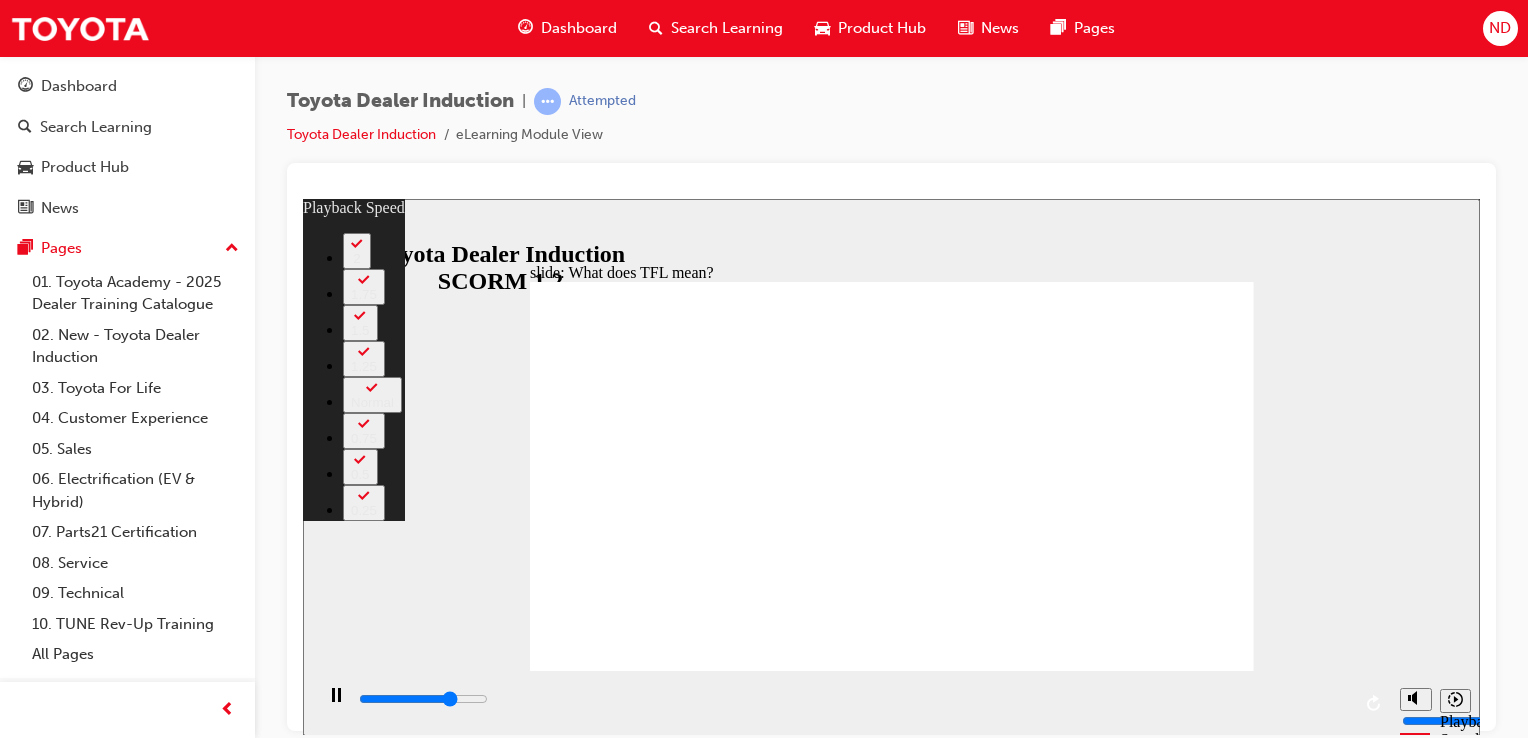 type on "8000" 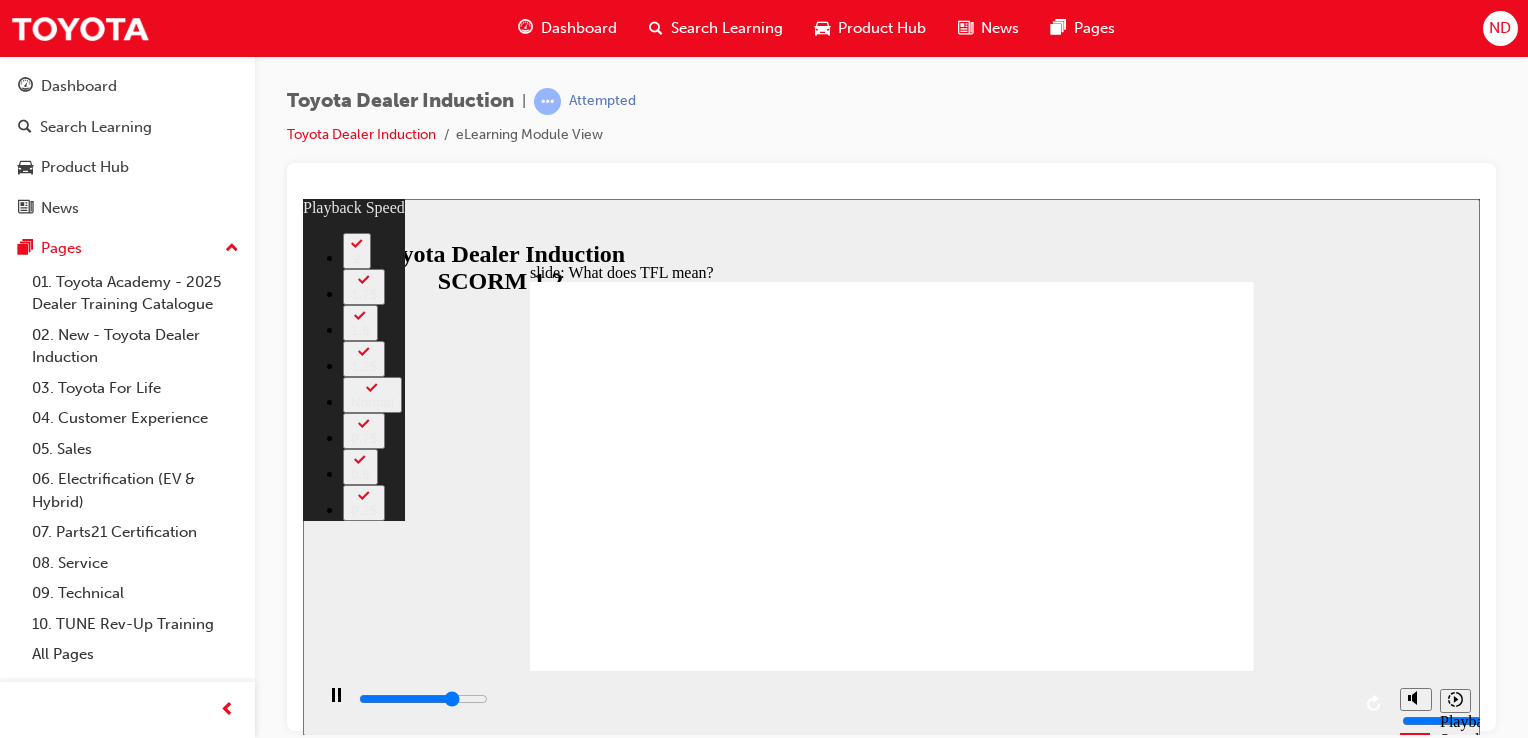 type on "8200" 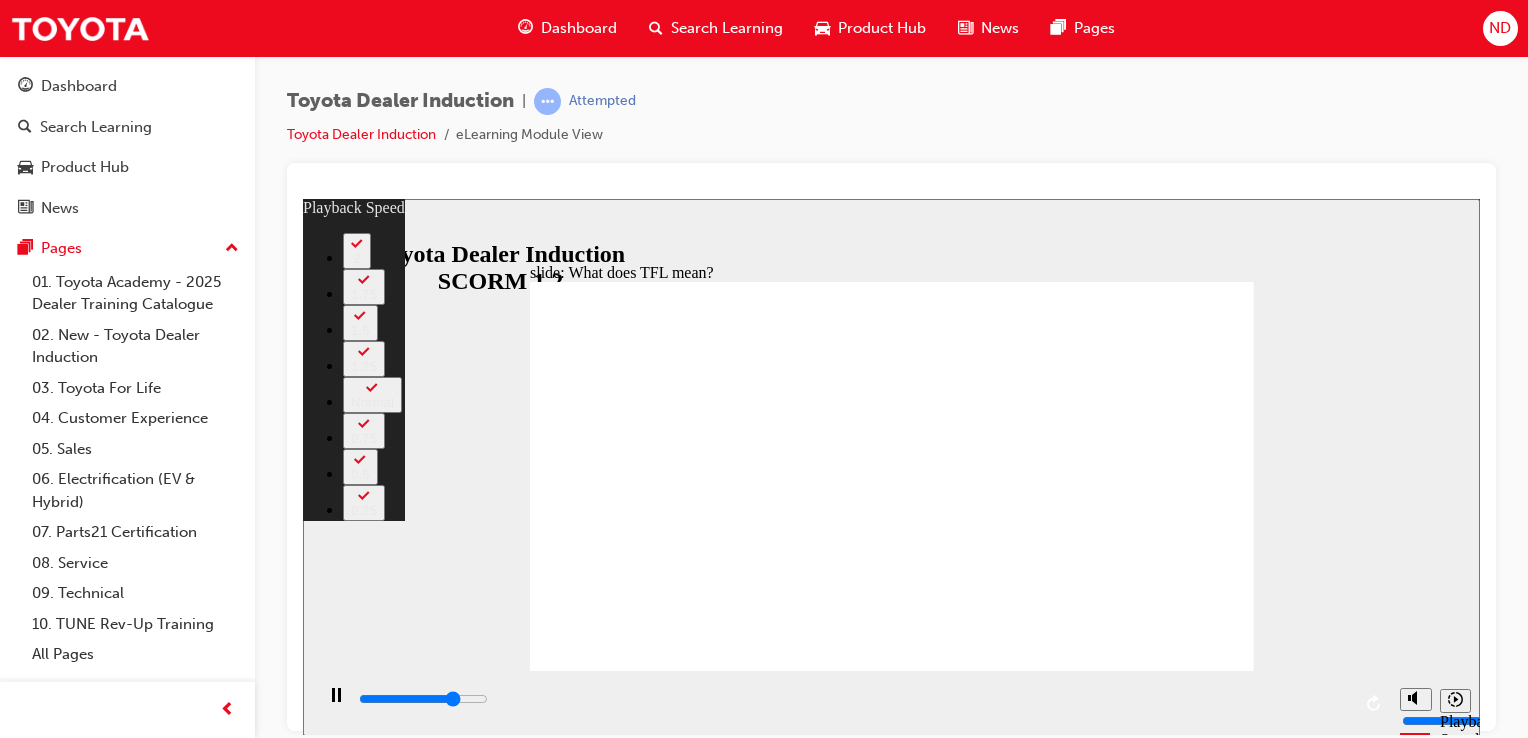type on "8300" 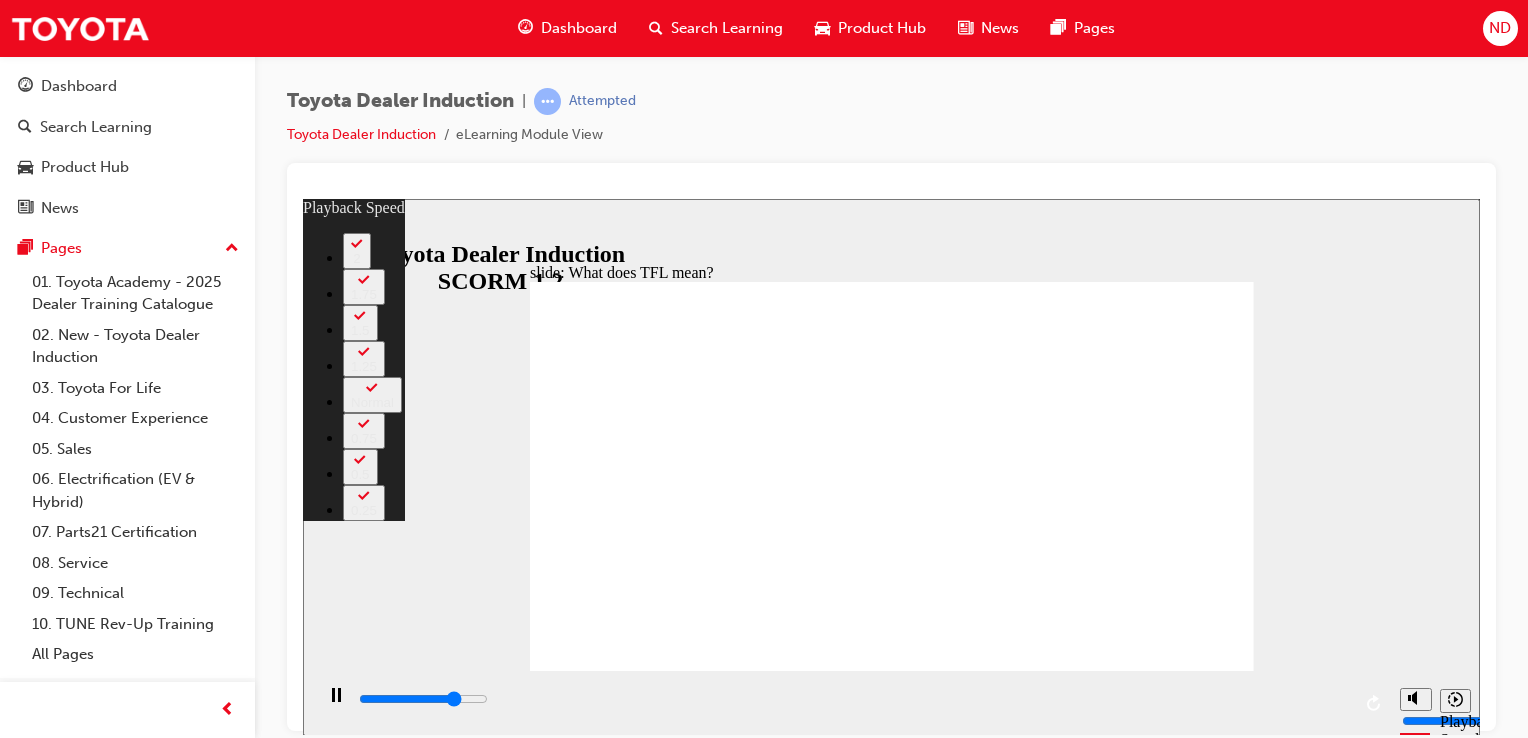 type on "8400" 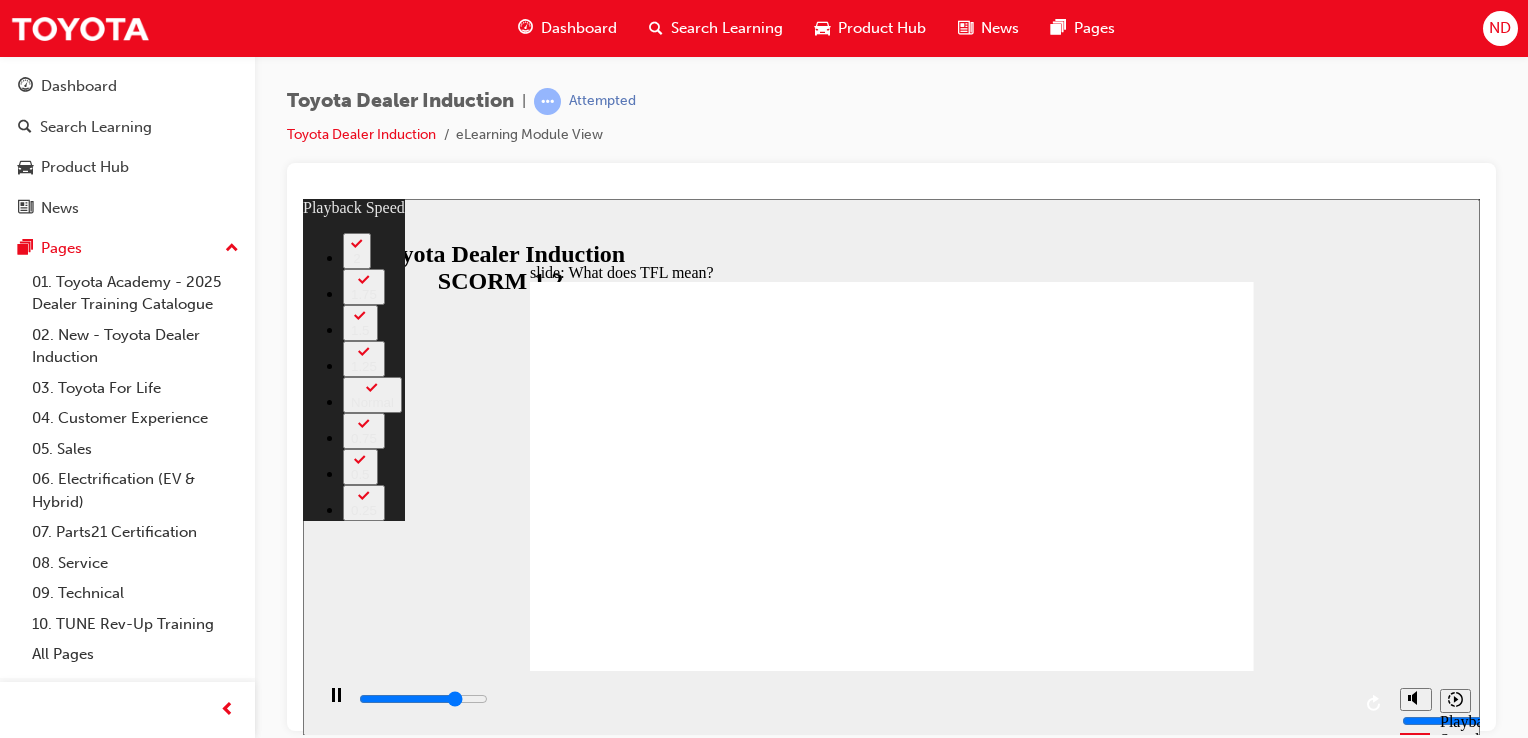 type on "8600" 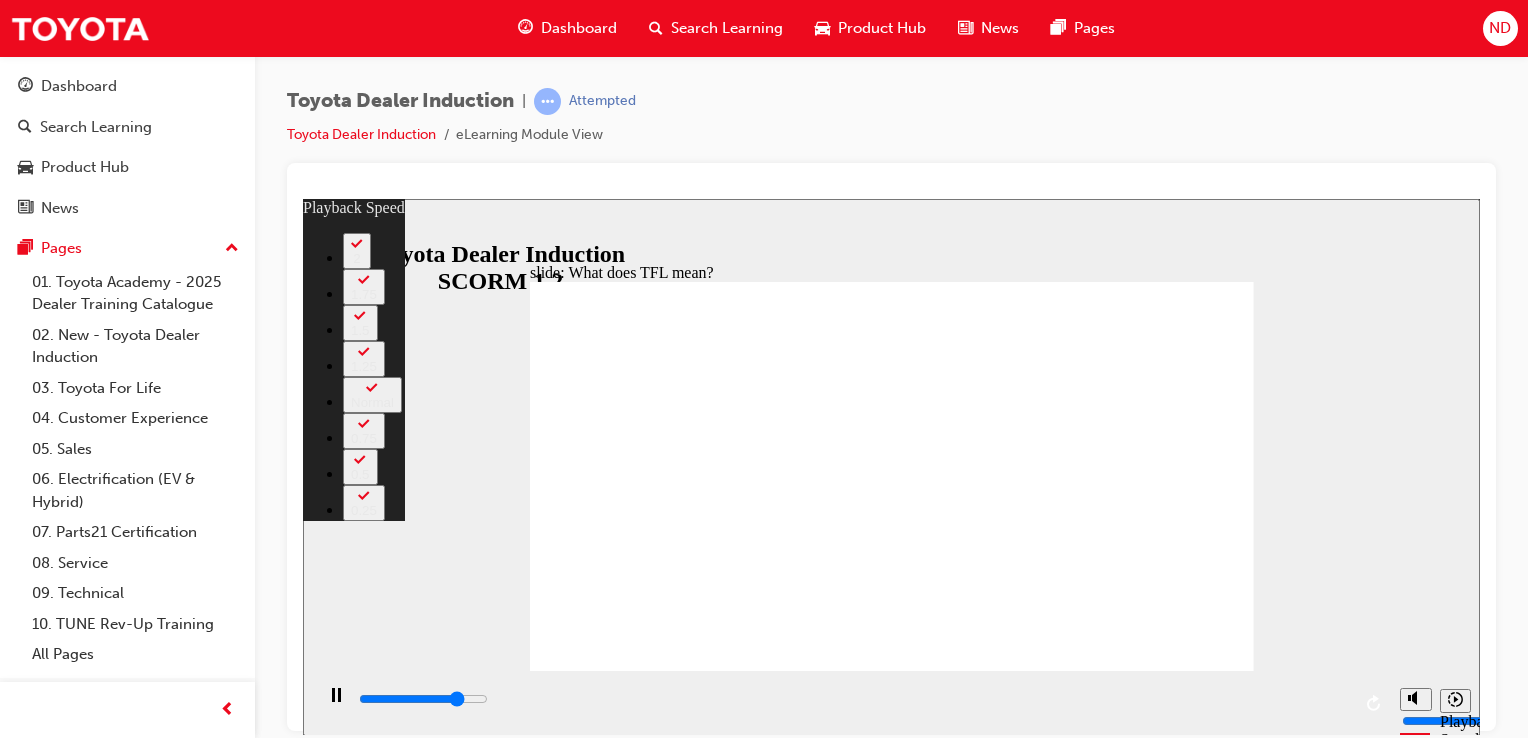 type on "8600" 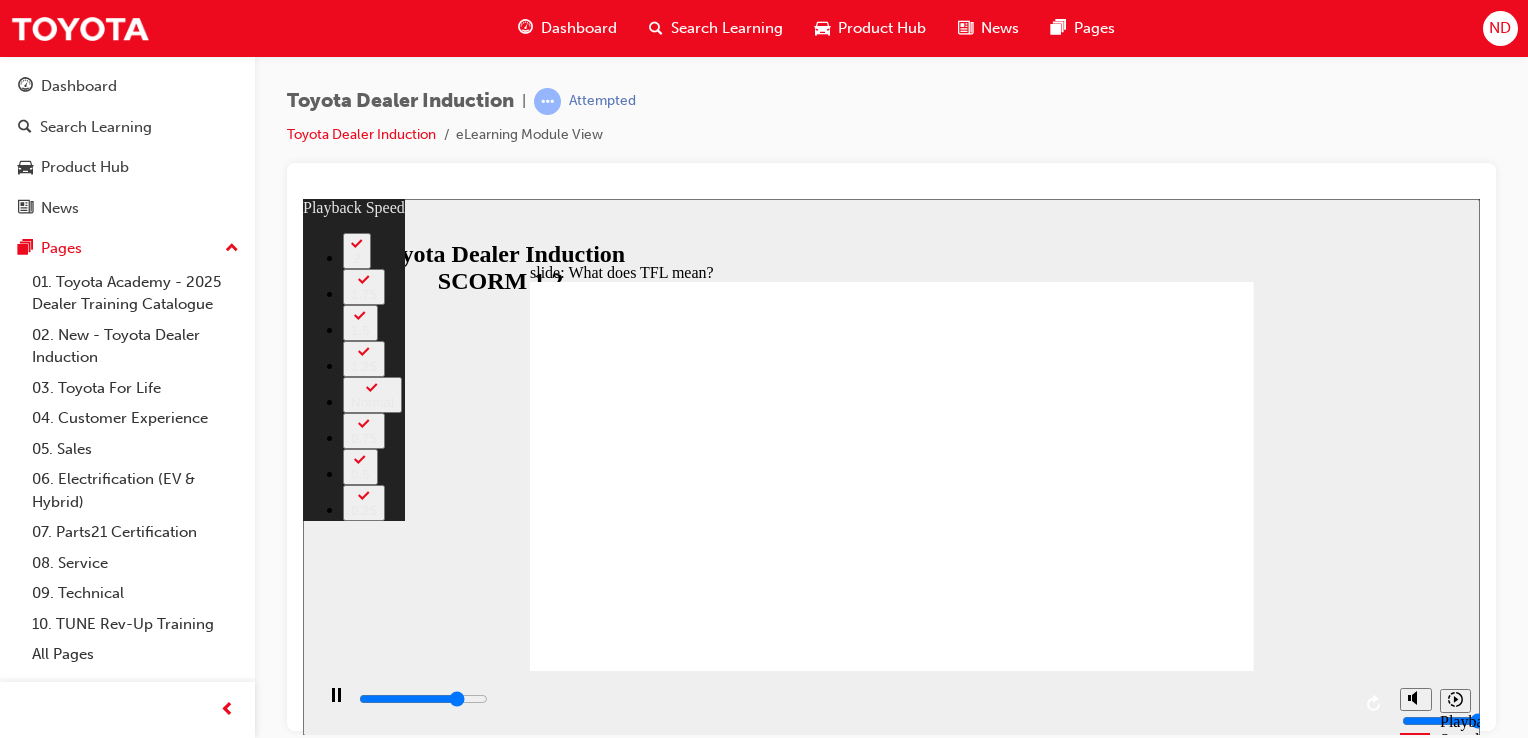 type on "8600" 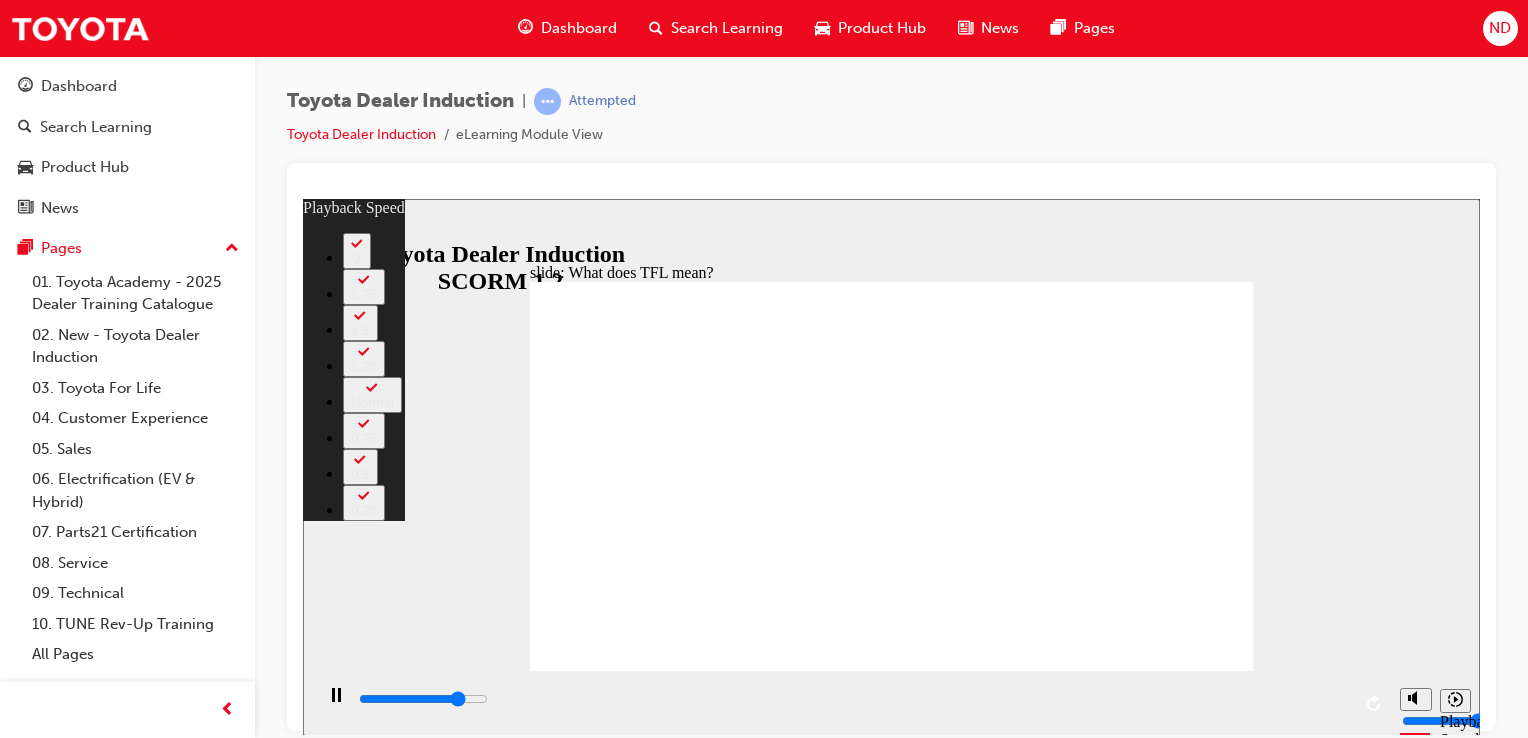 type on "8700" 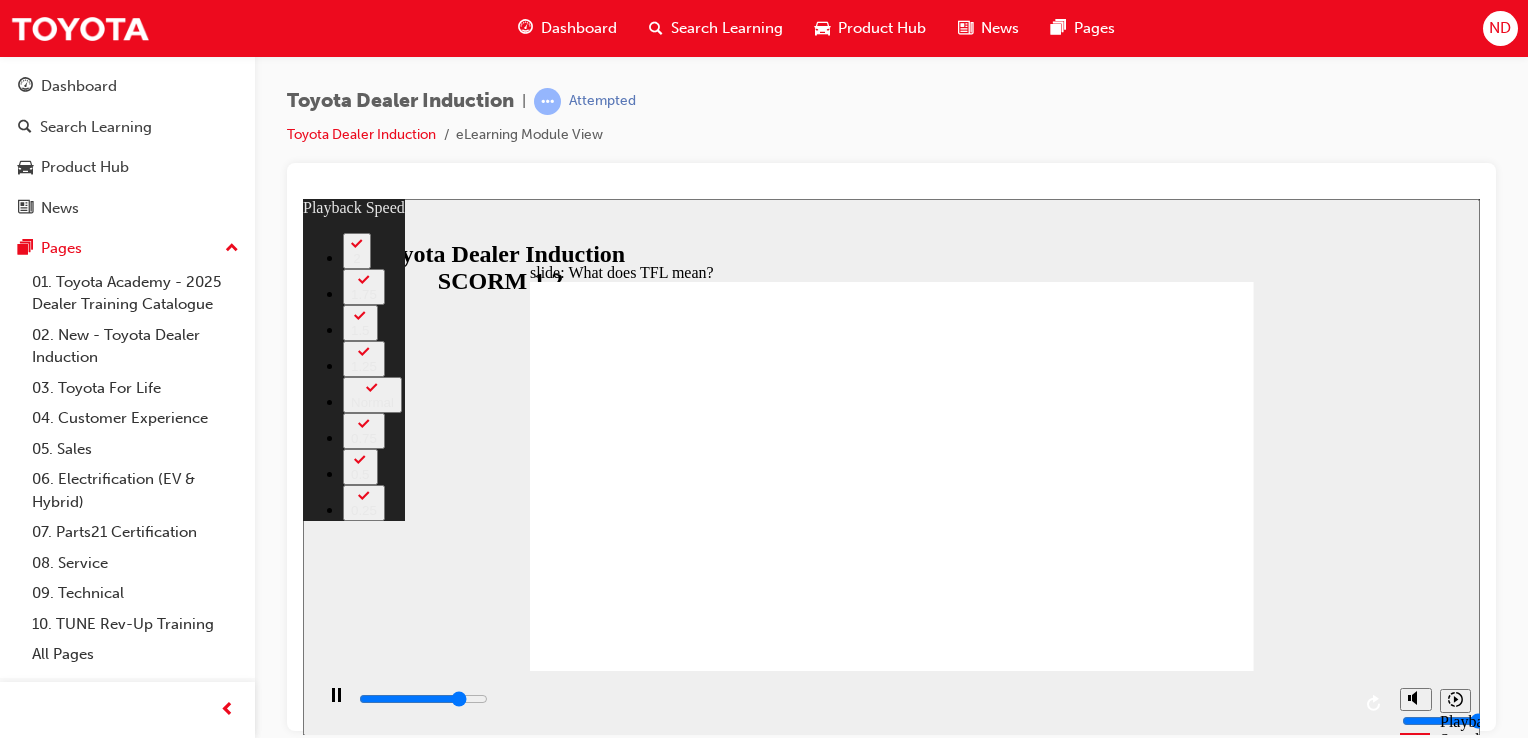 type on "8800" 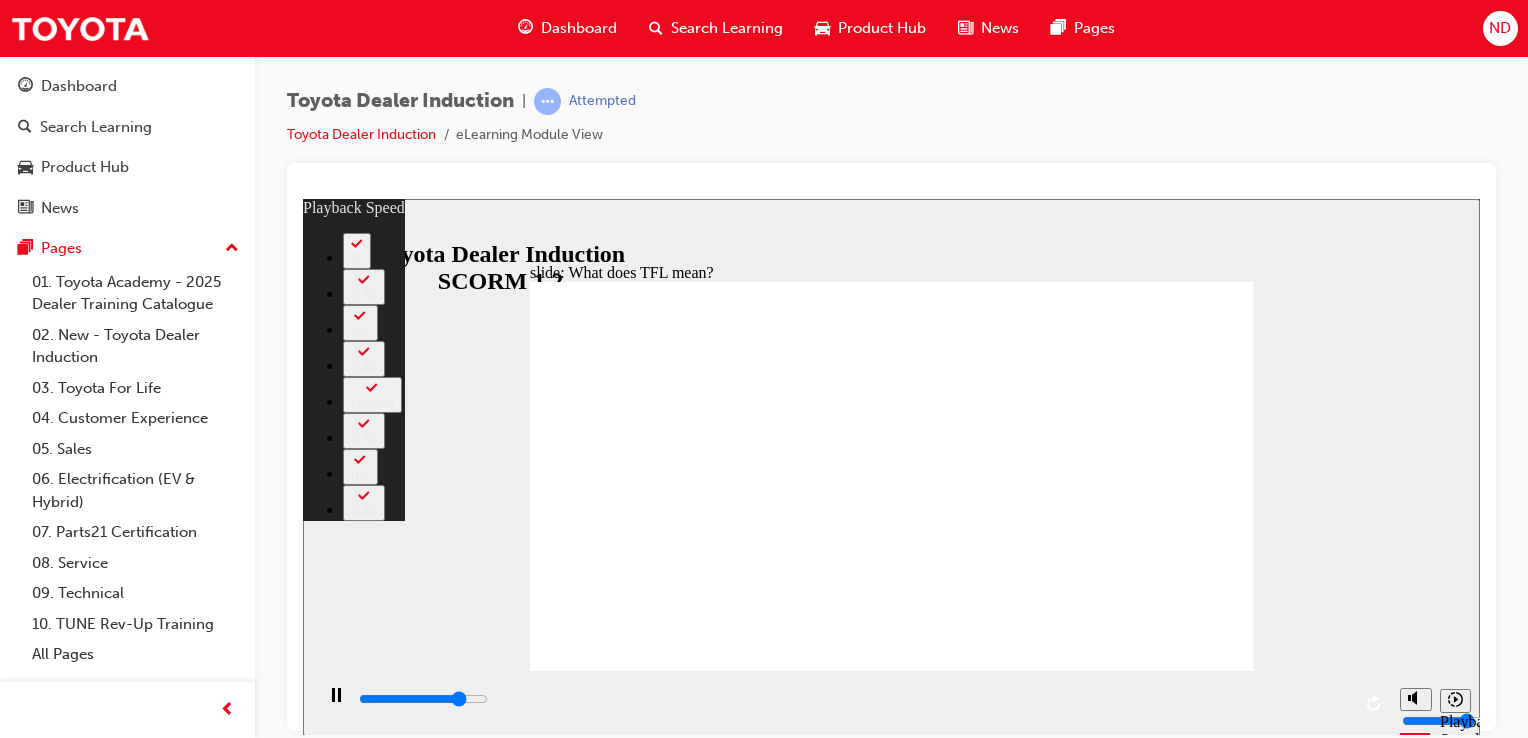 type on "8900" 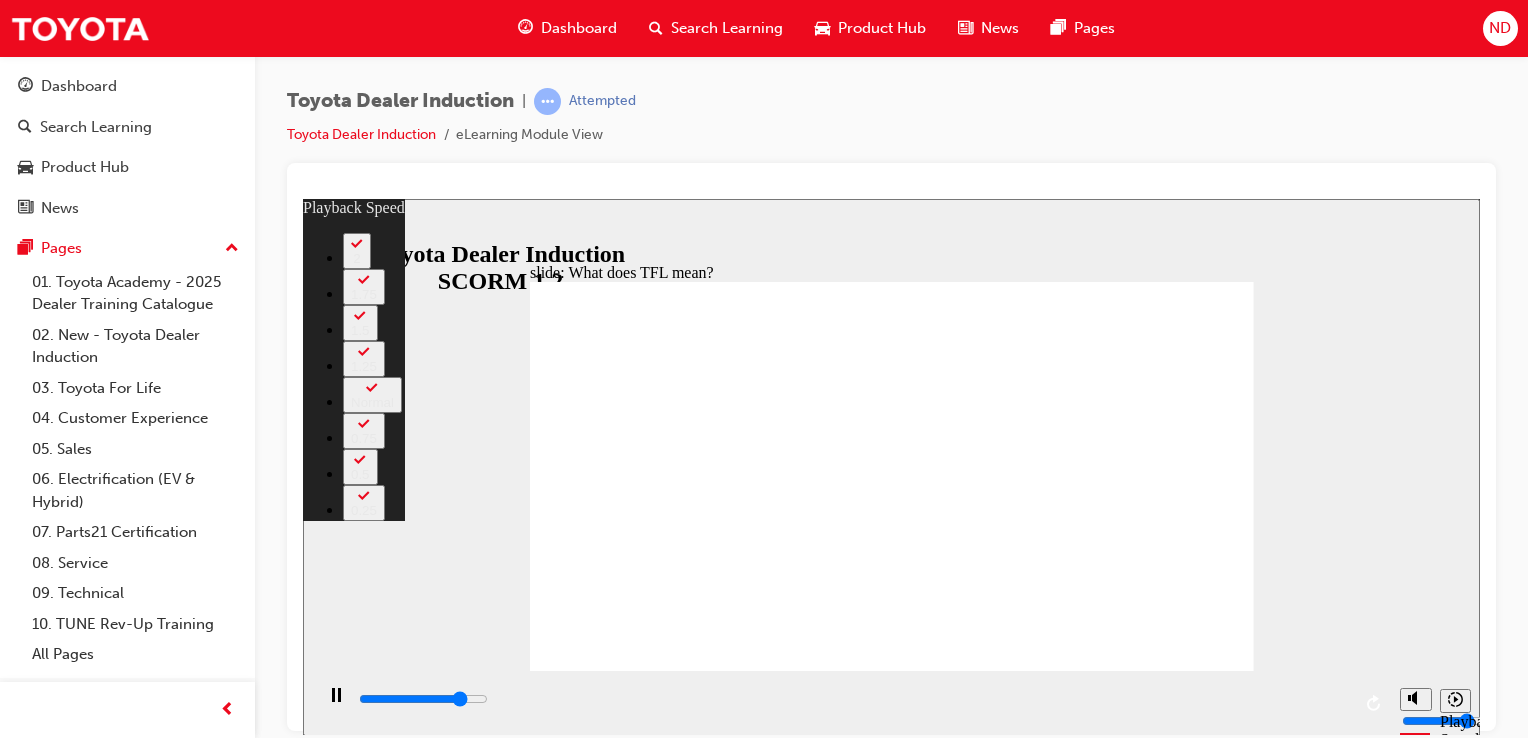 type on "8900" 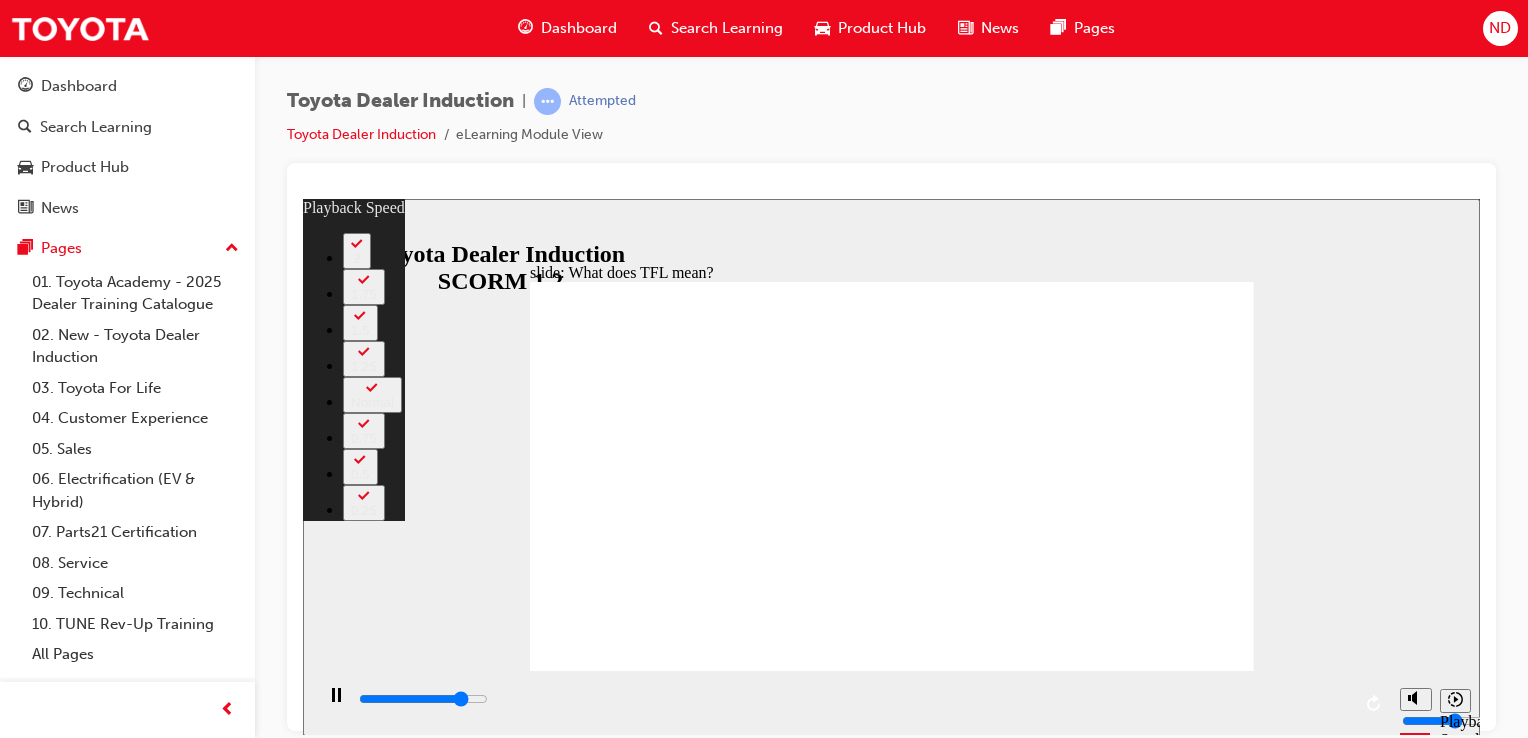 type on "9000" 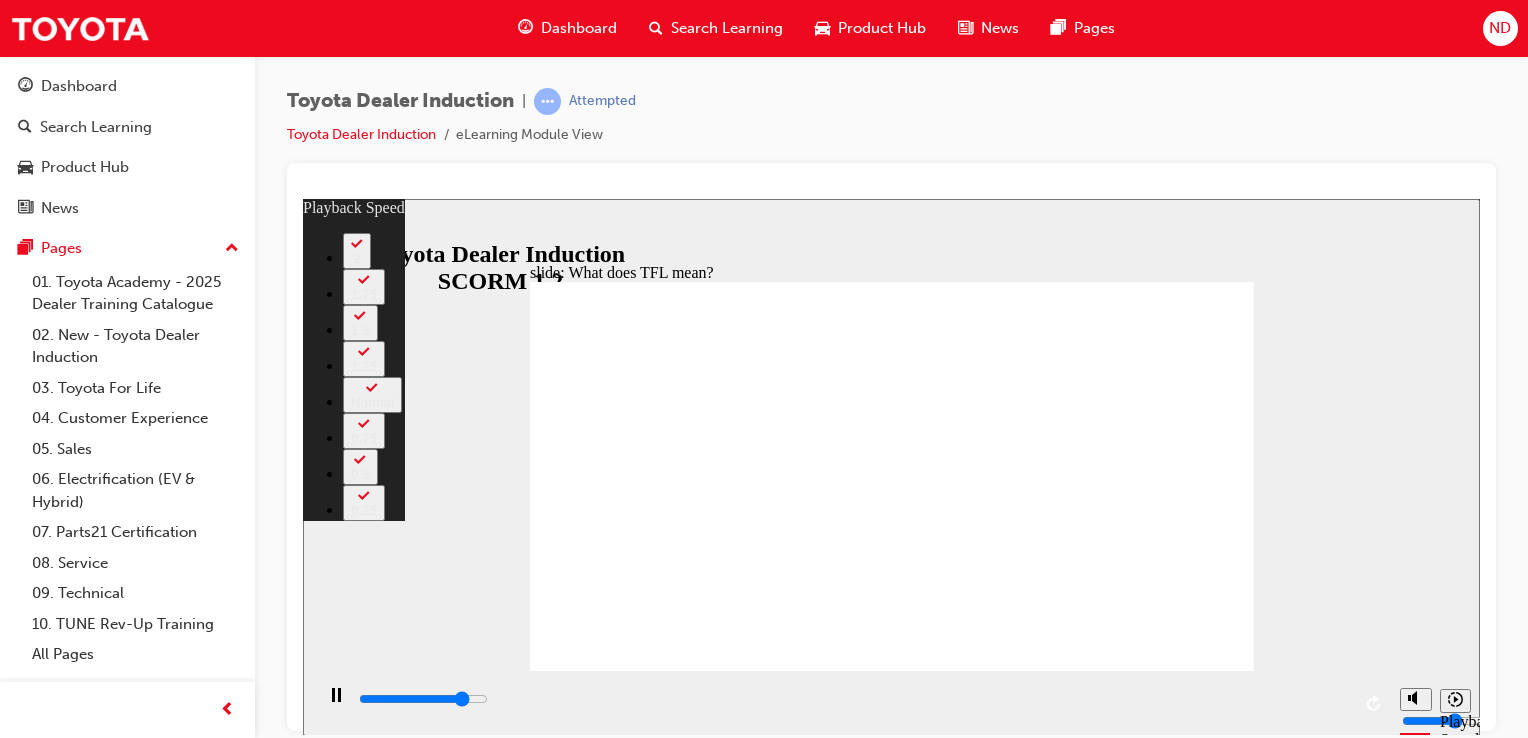 type on "9100" 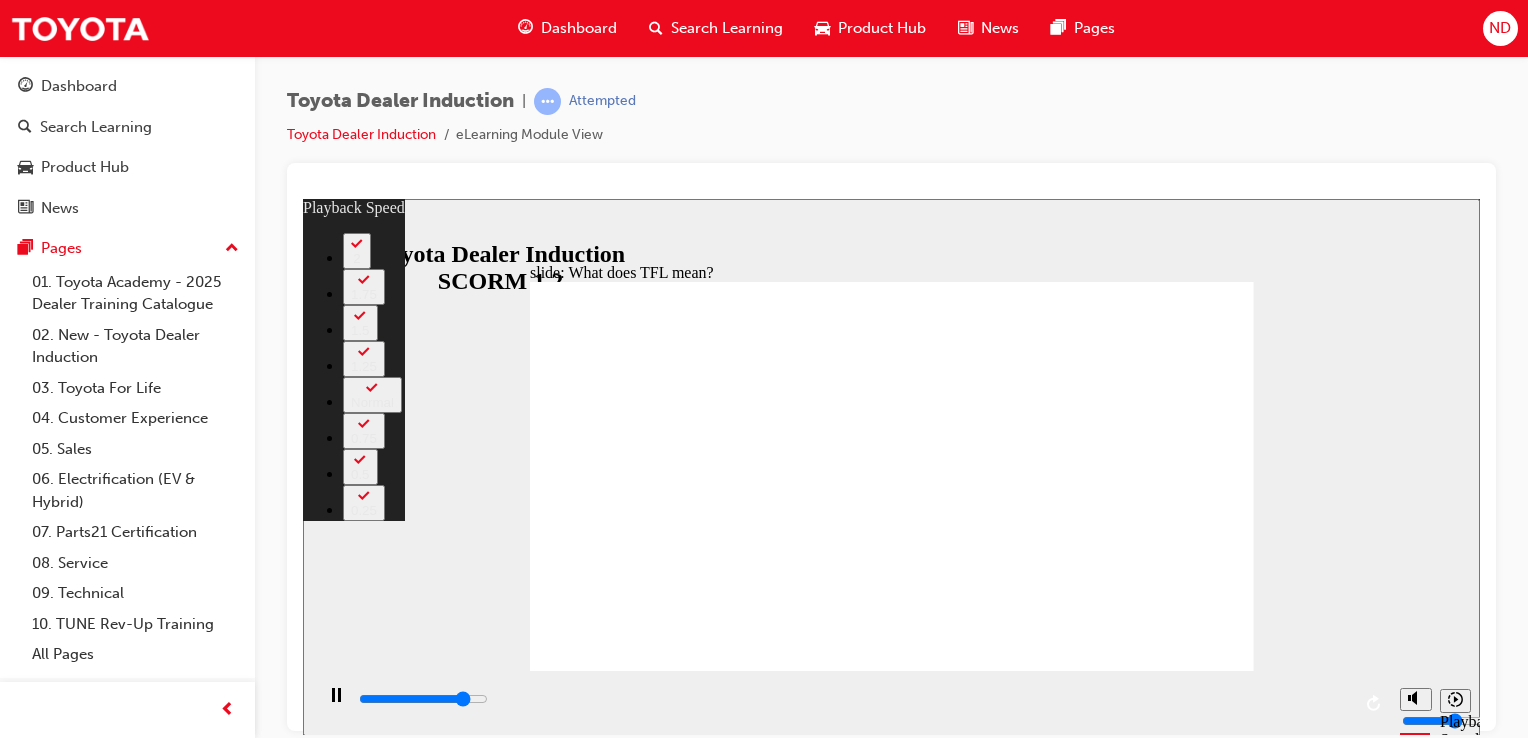 type on "9200" 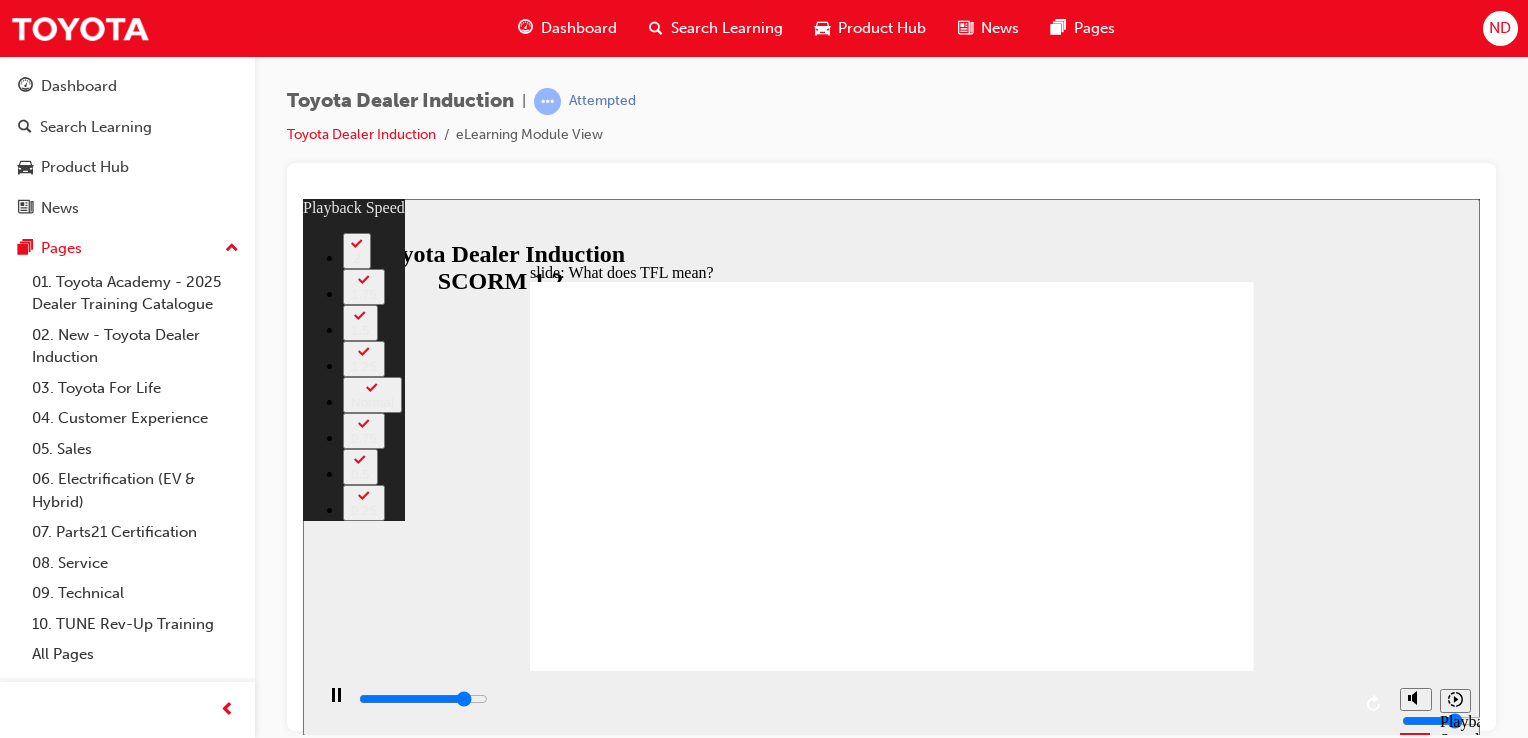 type on "9400" 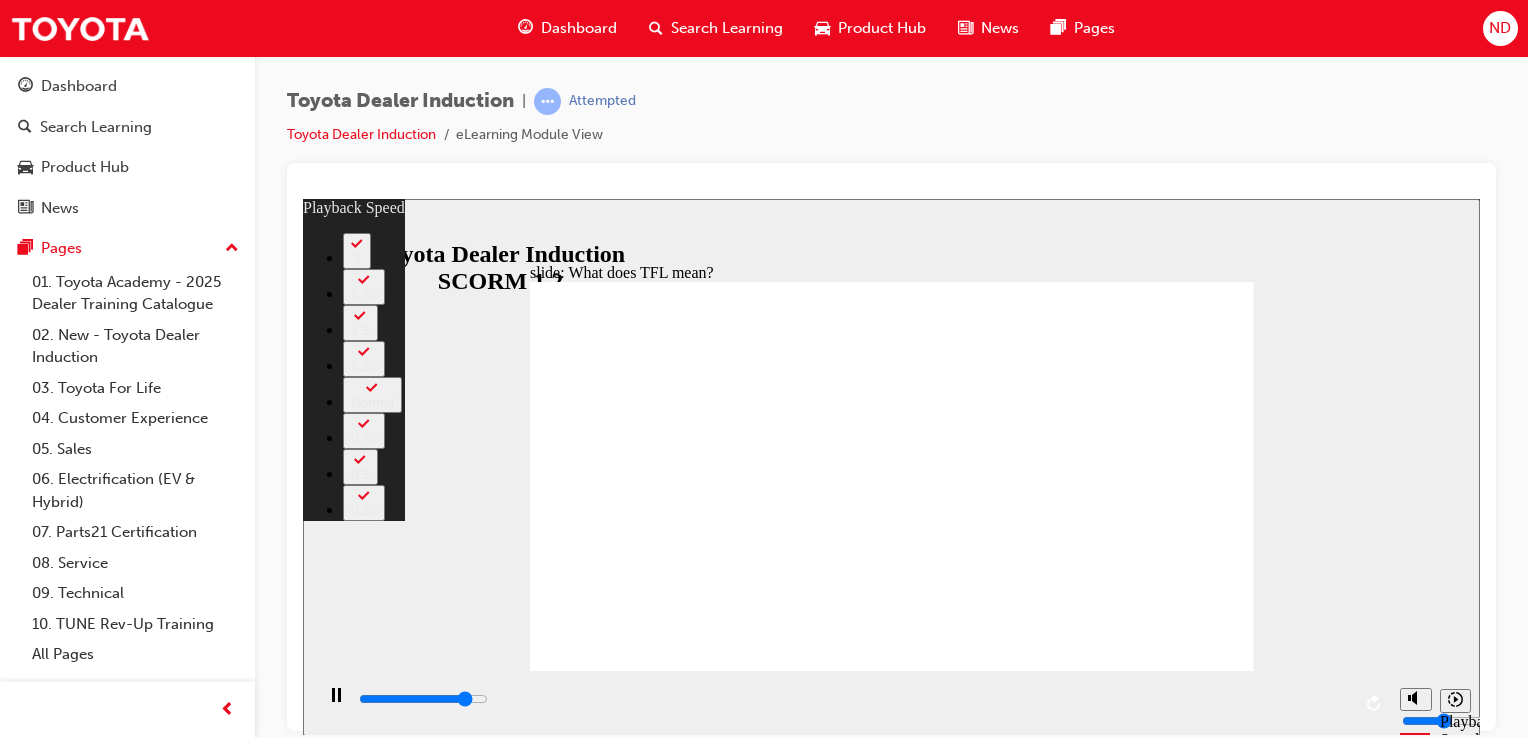 type on "9400" 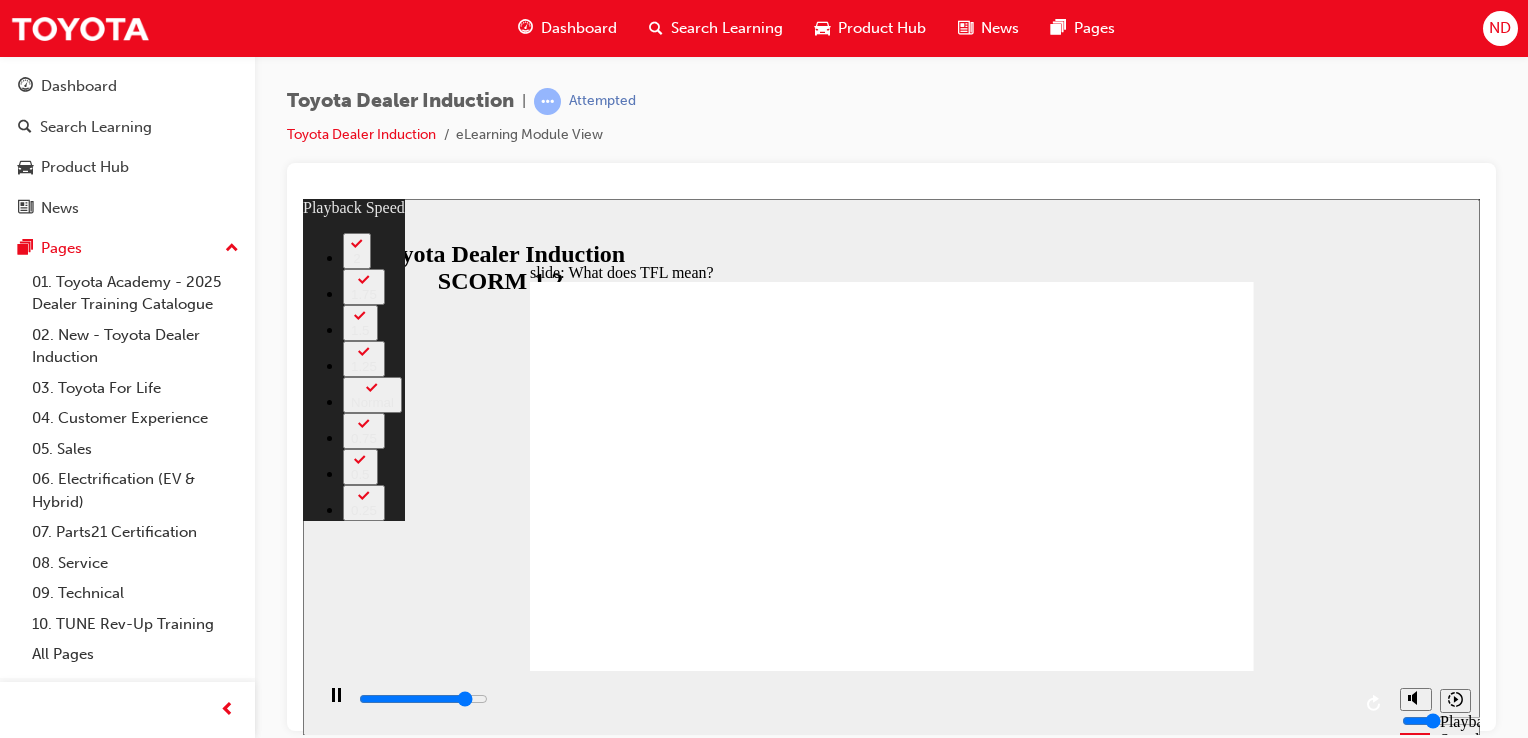 type on "9400" 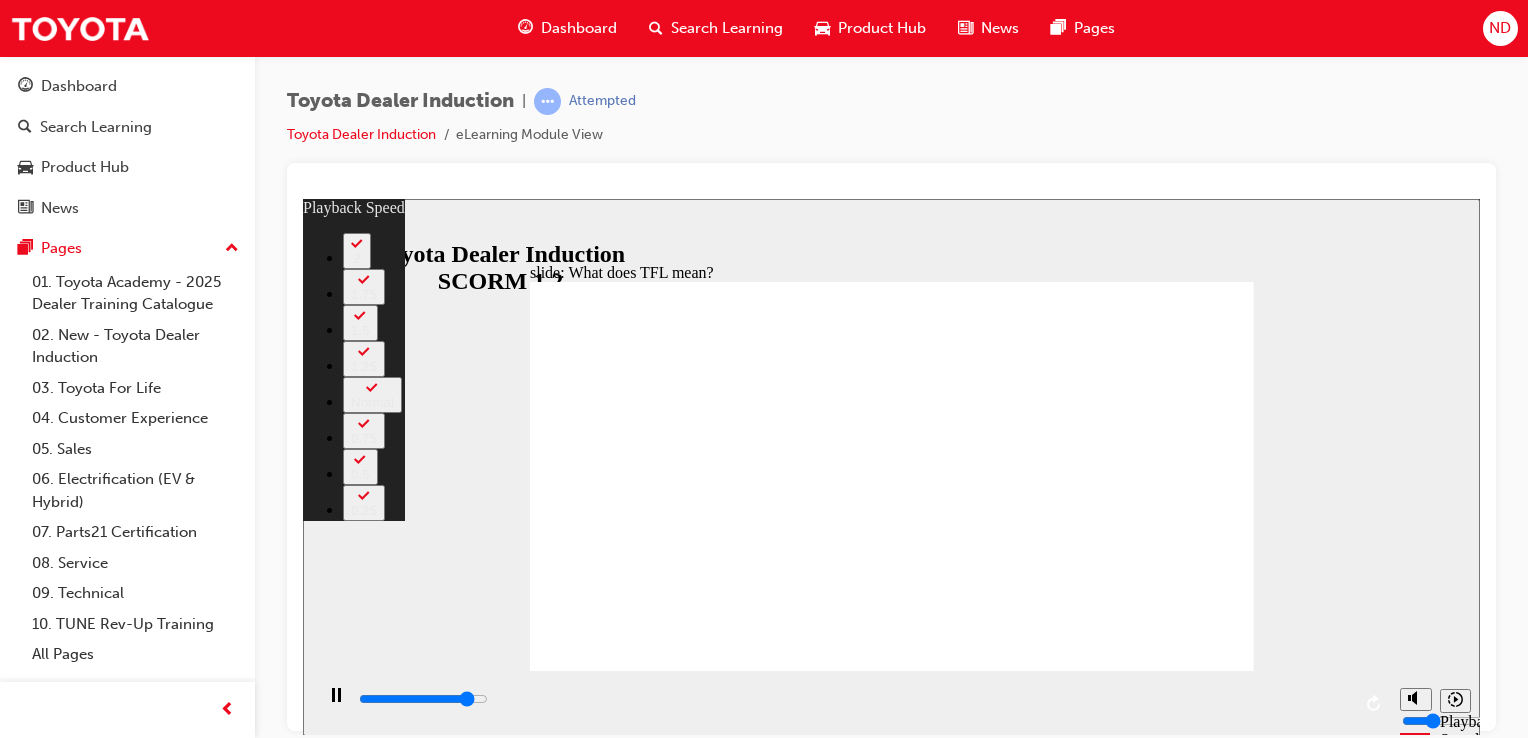 type on "9600" 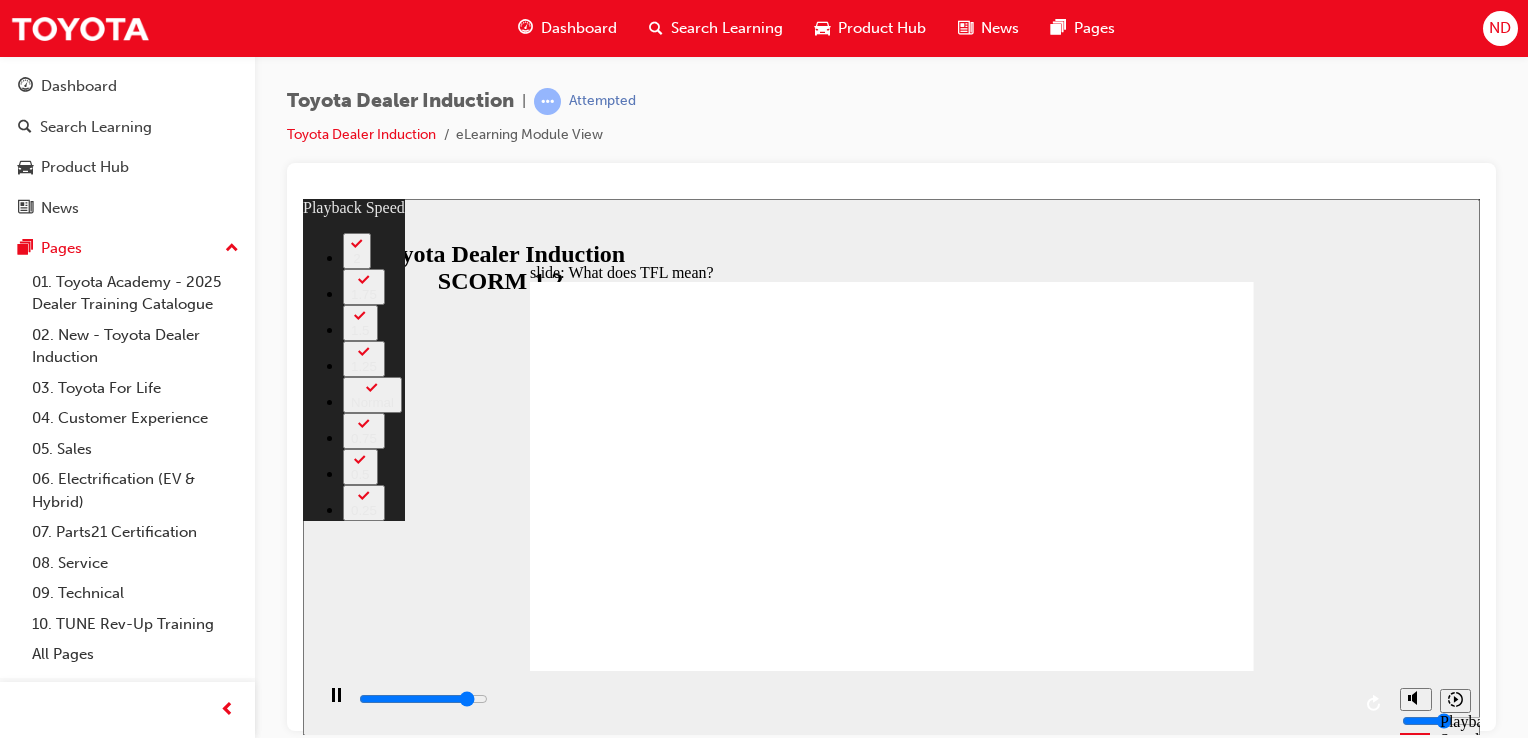 drag, startPoint x: 1085, startPoint y: 573, endPoint x: 1083, endPoint y: 603, distance: 30.066593 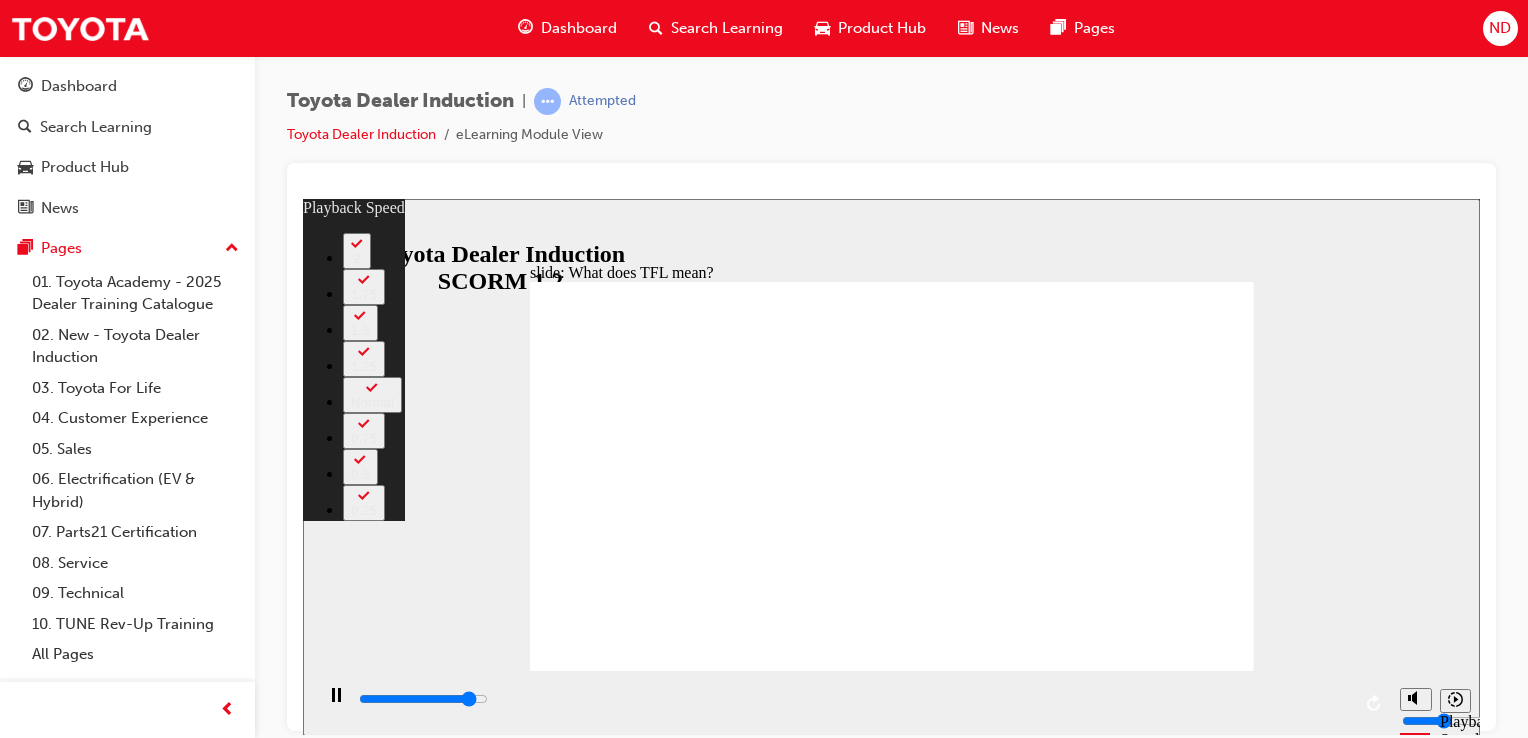 type on "9900" 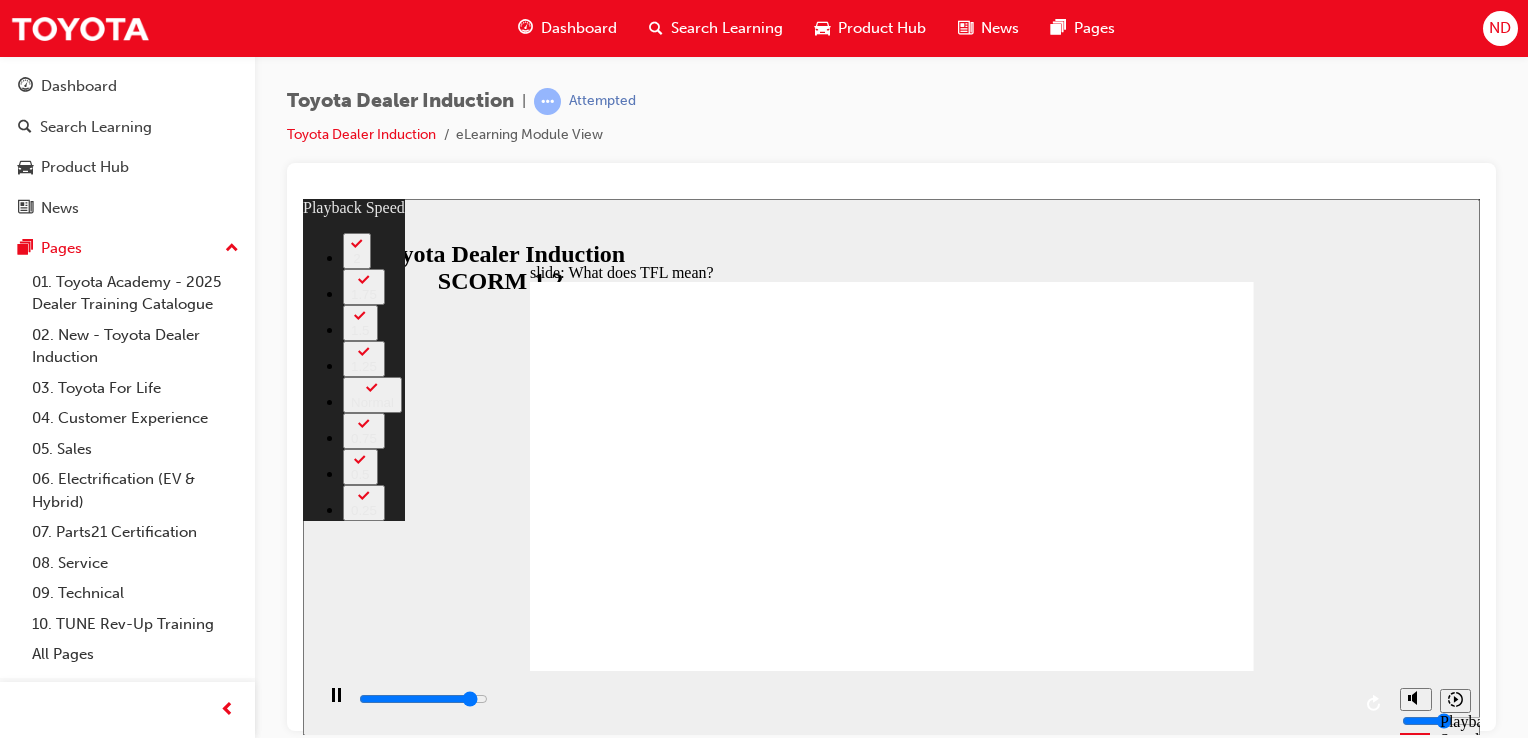 type on "9900" 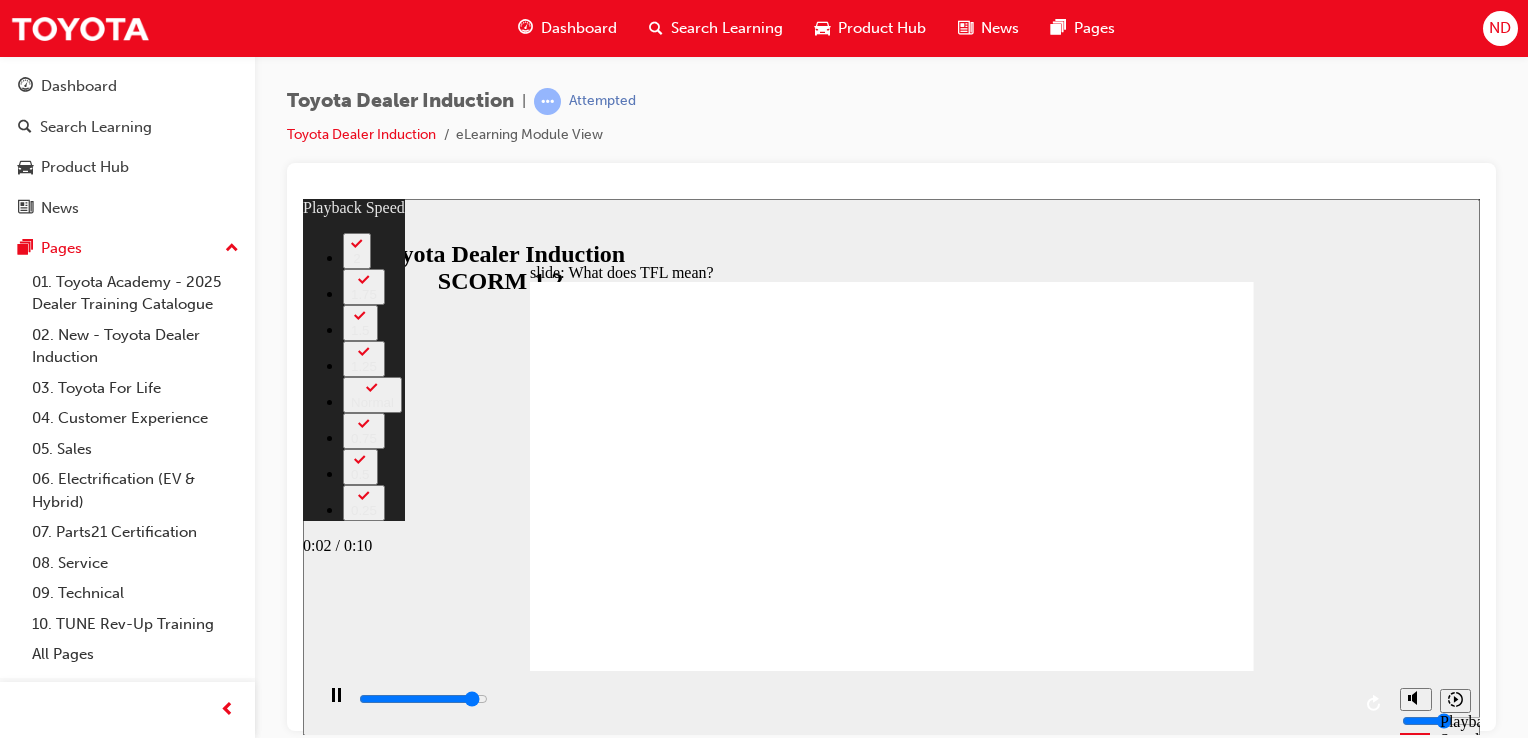 type on "10200" 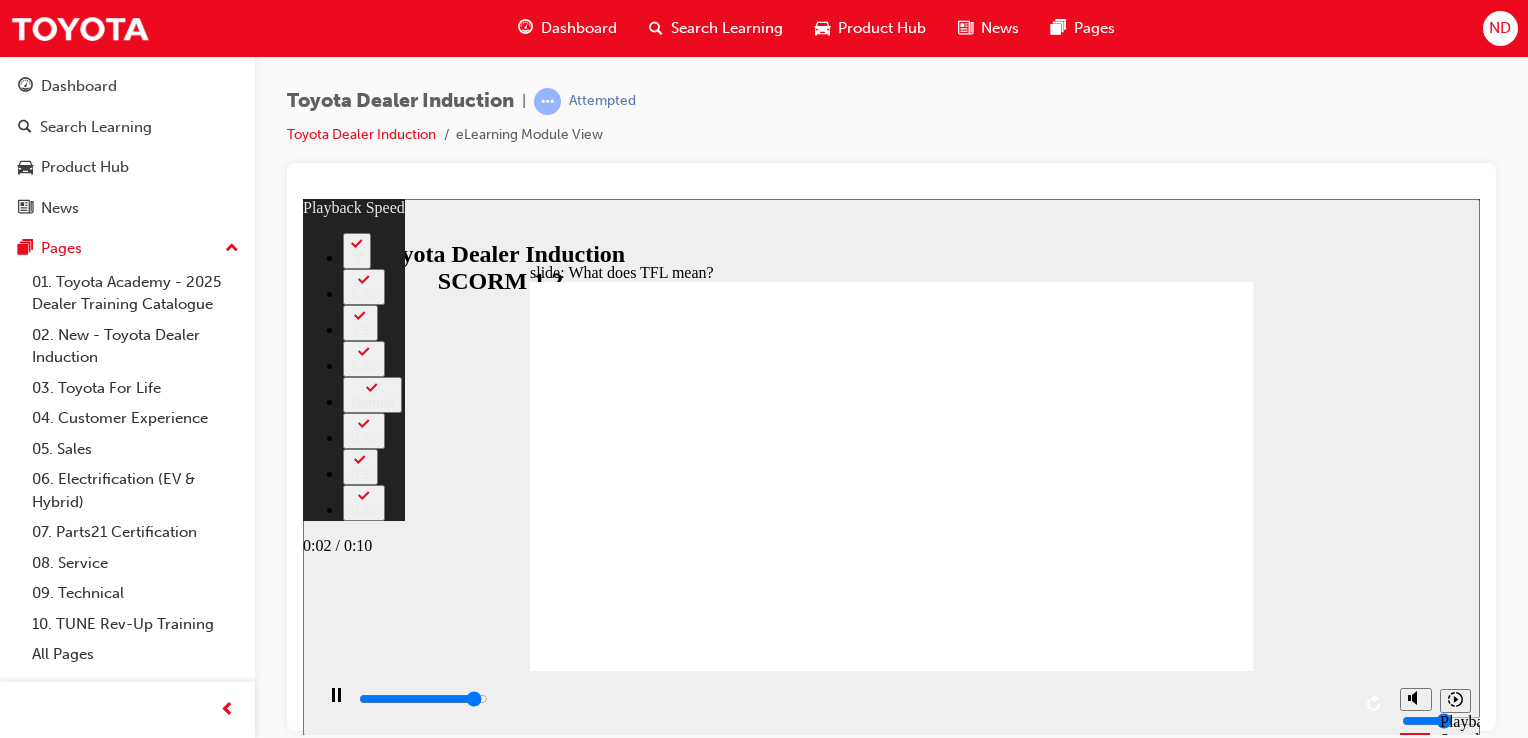 type on "10300" 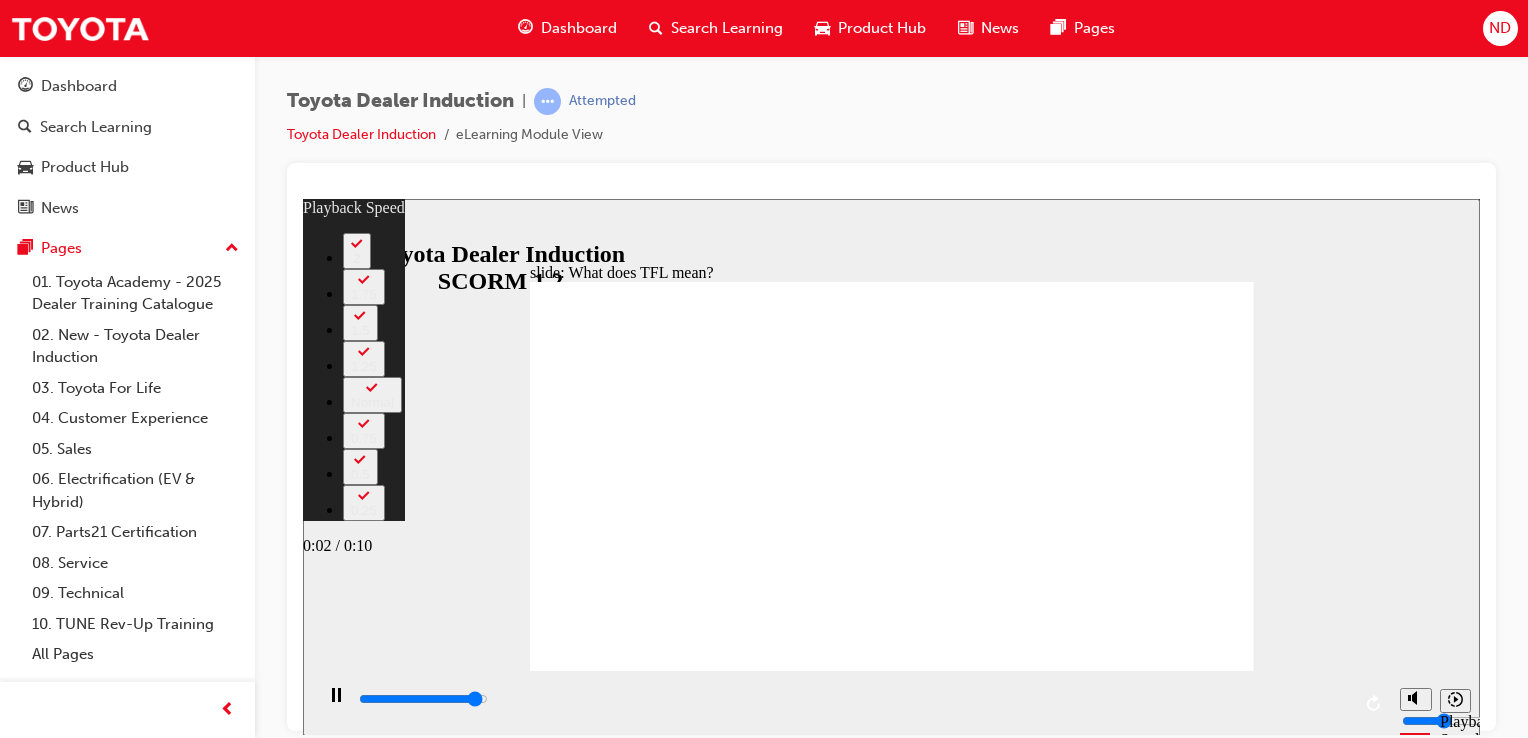 type on "10400" 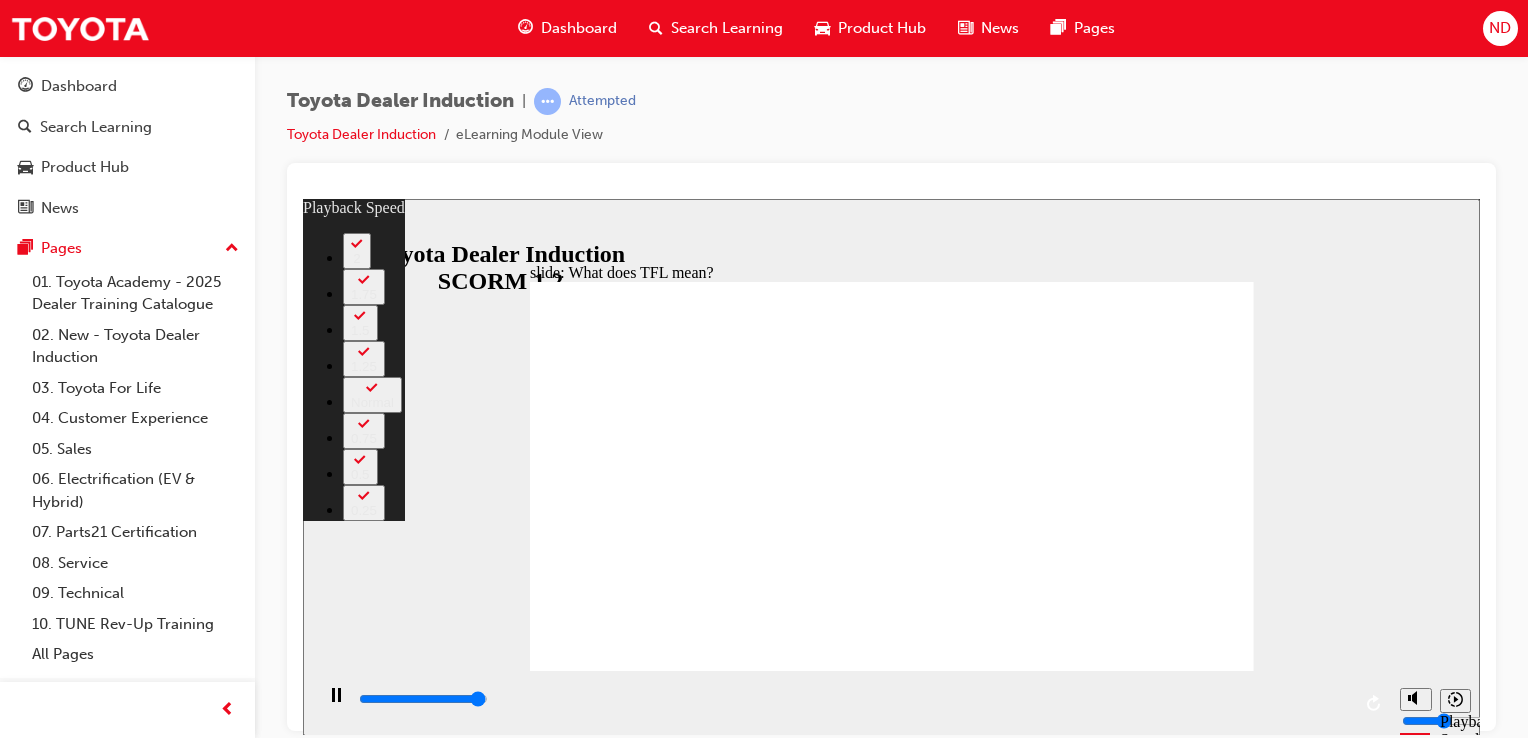 type on "10700" 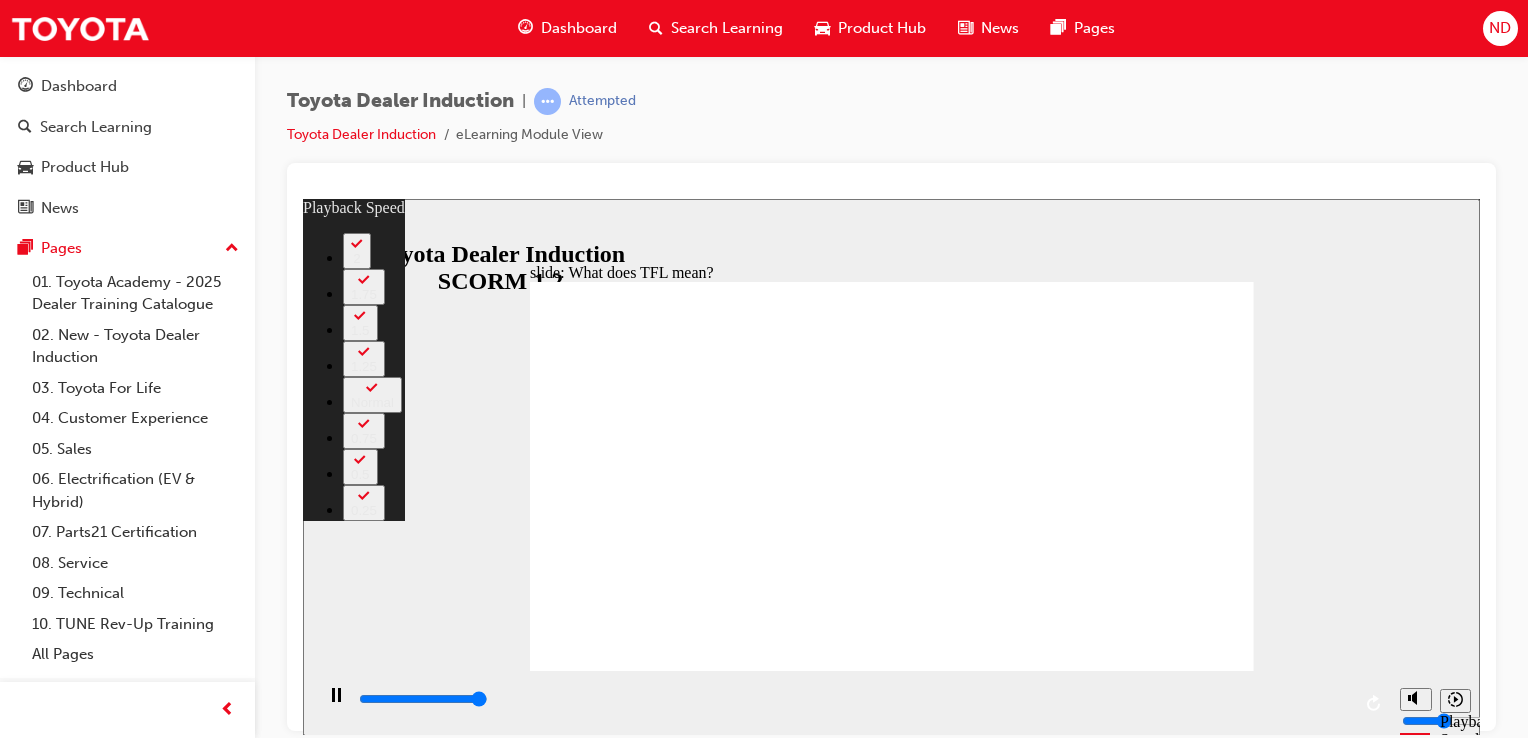 type on "10800" 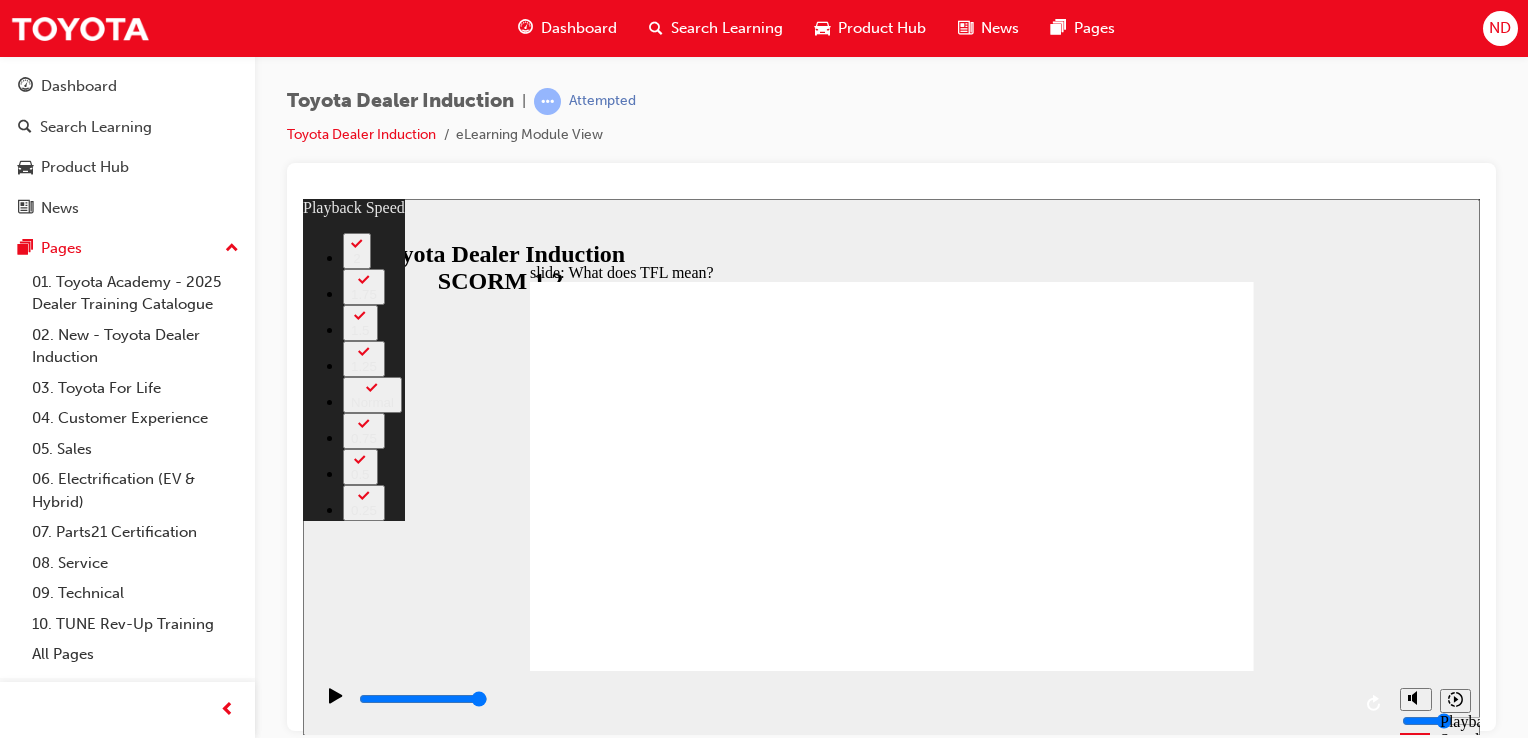 drag, startPoint x: 671, startPoint y: 625, endPoint x: 695, endPoint y: 624, distance: 24.020824 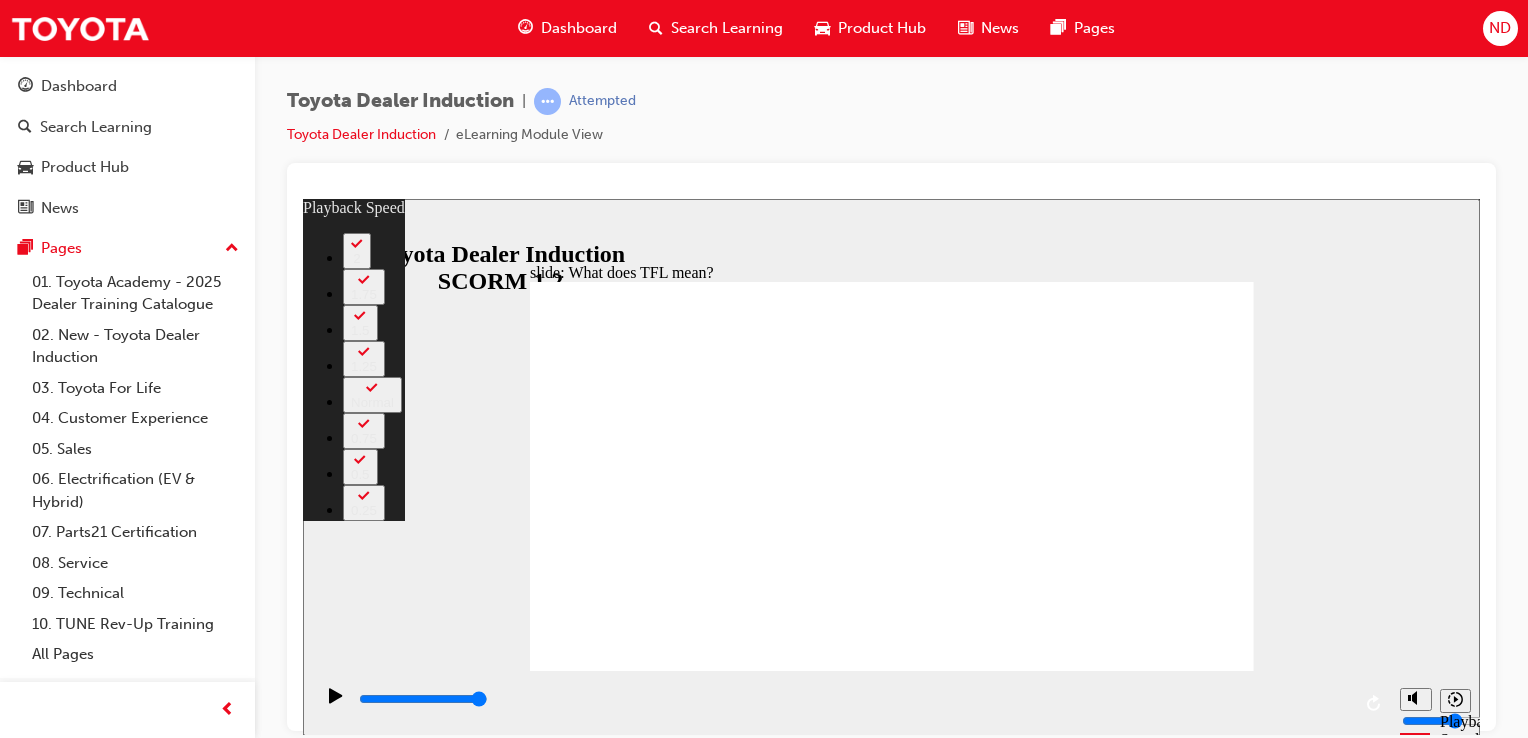 type on "4" 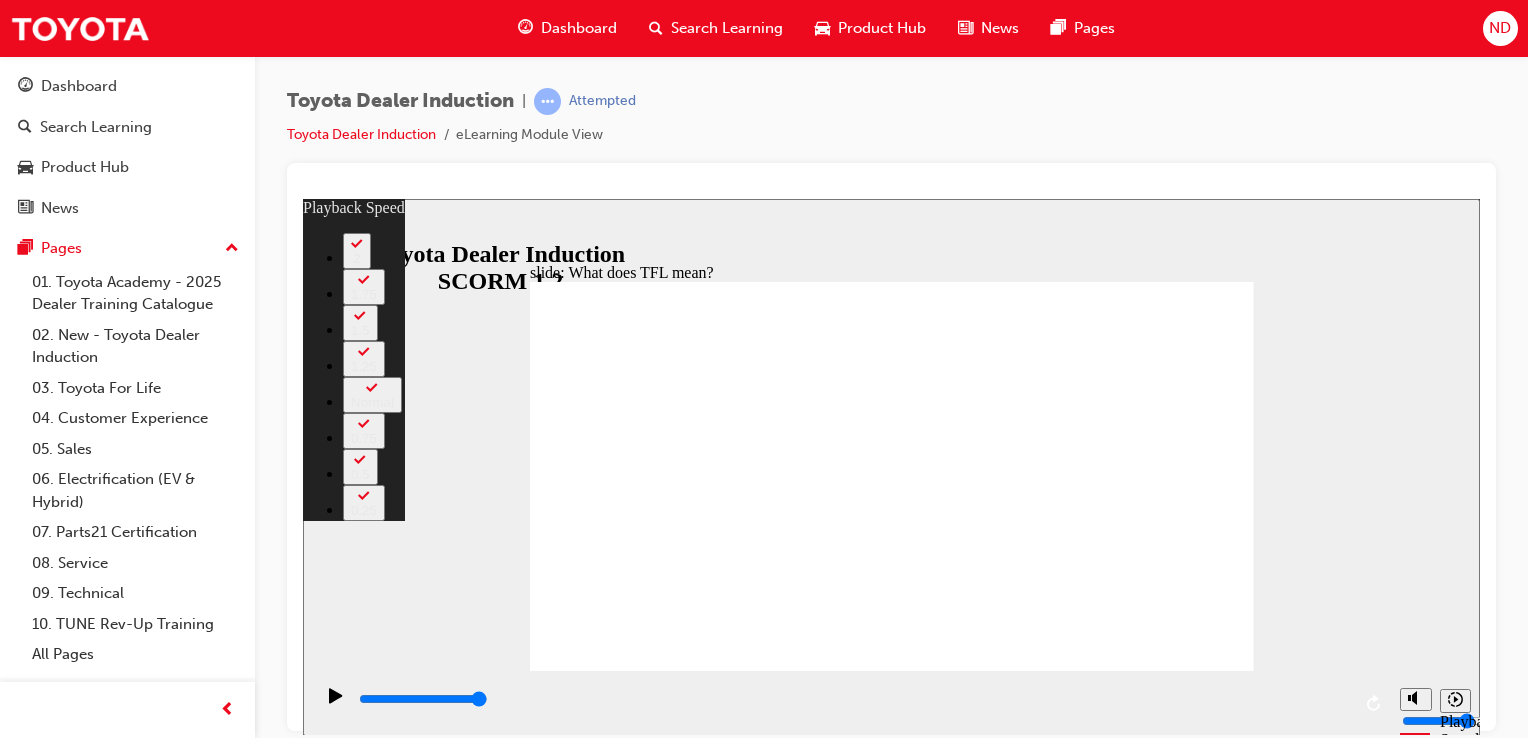 type 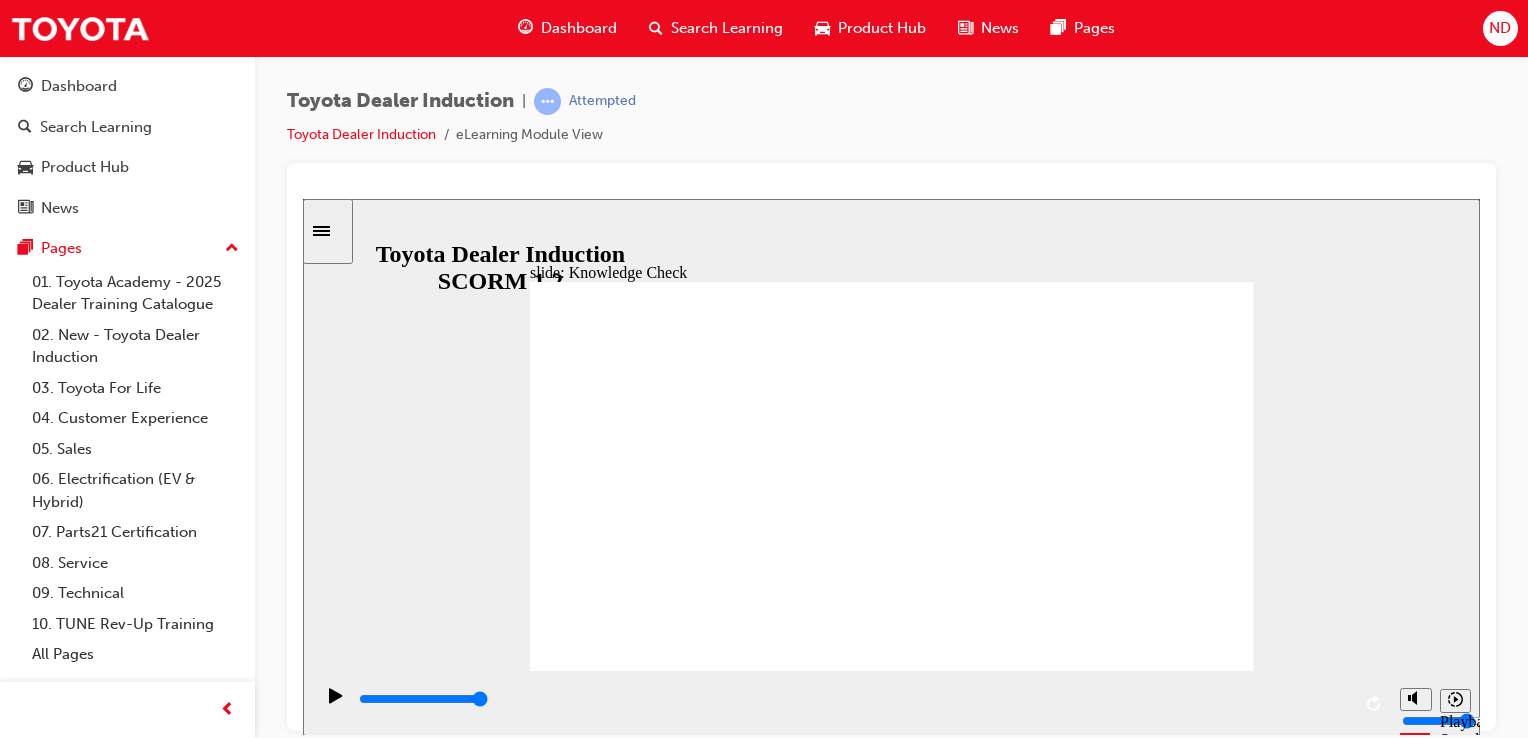 click 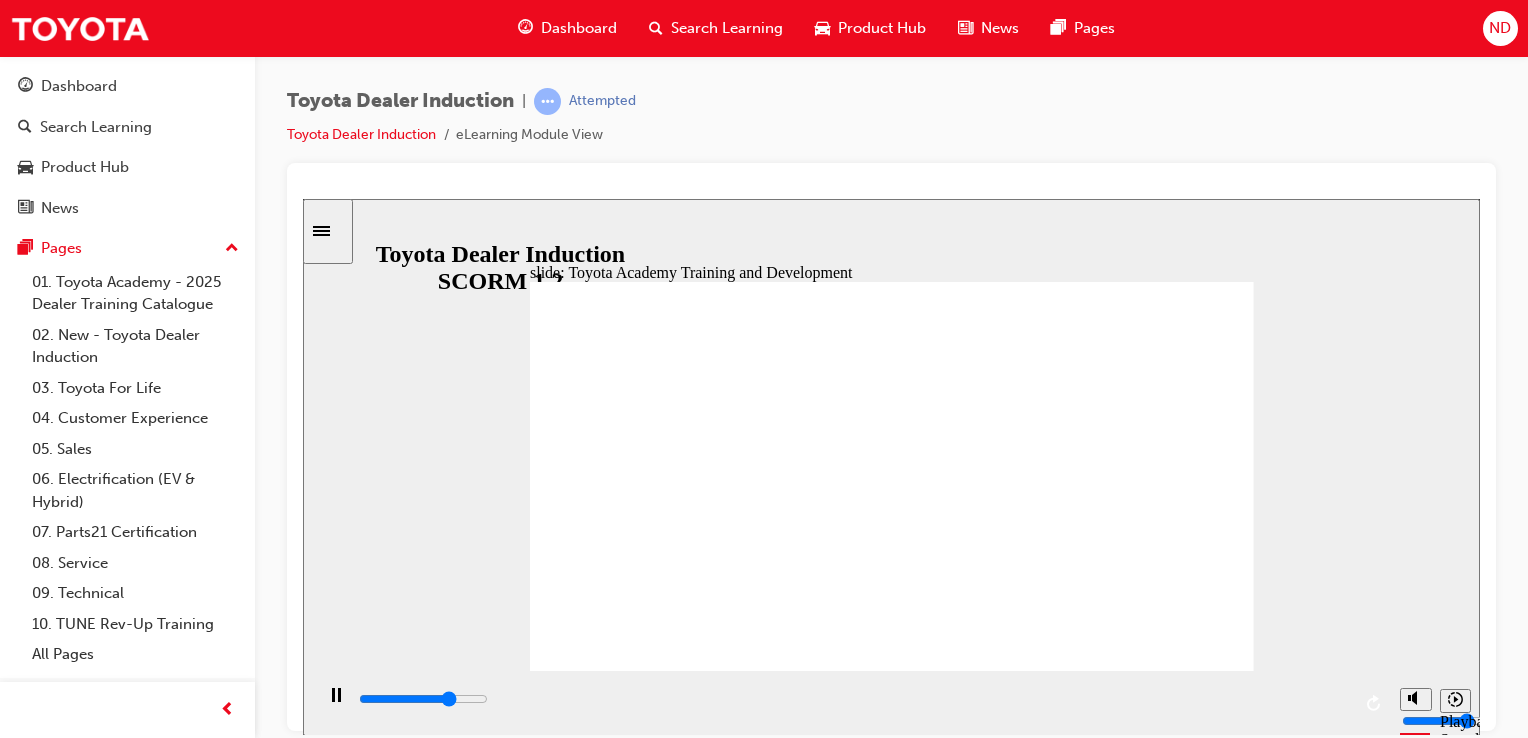 click 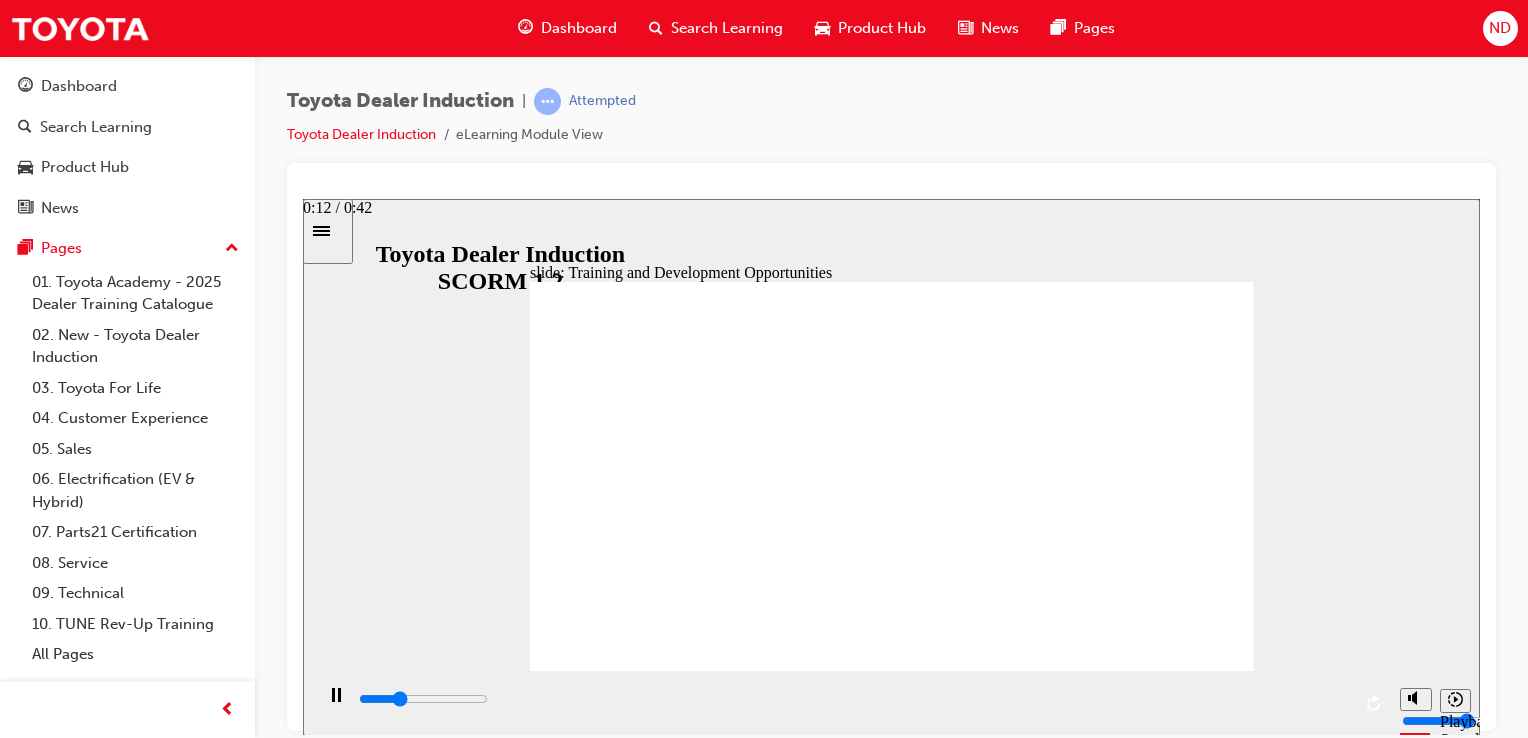 click at bounding box center [853, 699] 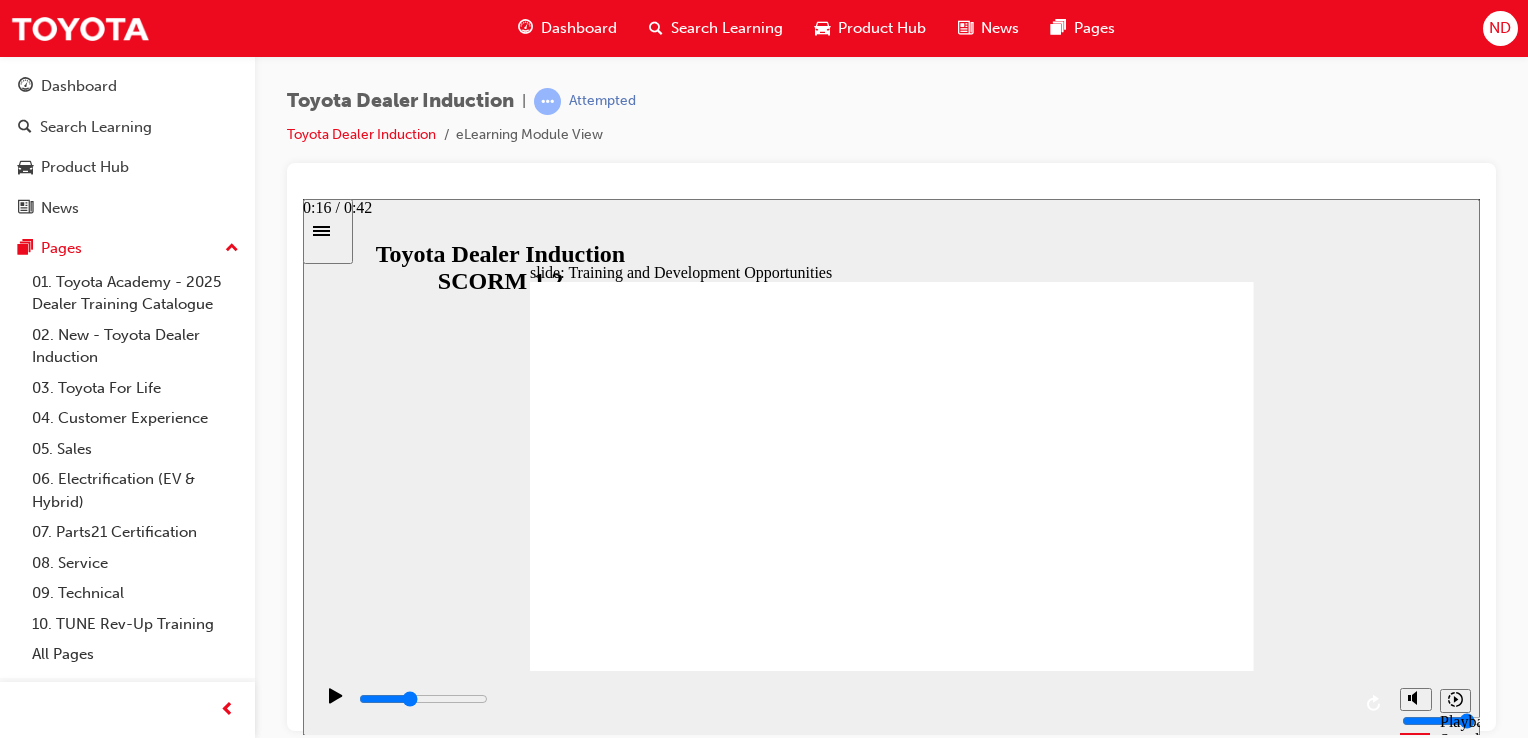 click at bounding box center [853, 703] 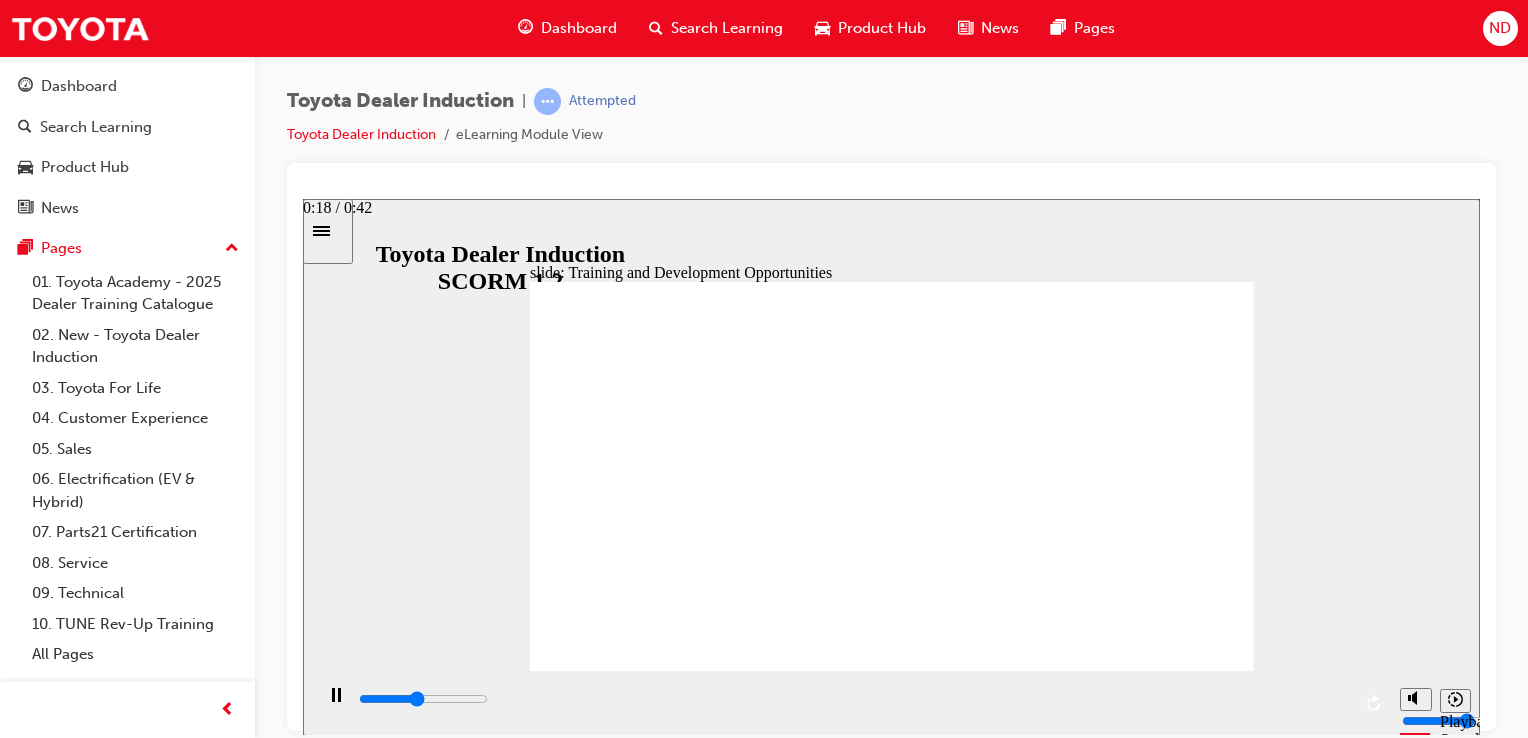 click at bounding box center (853, 699) 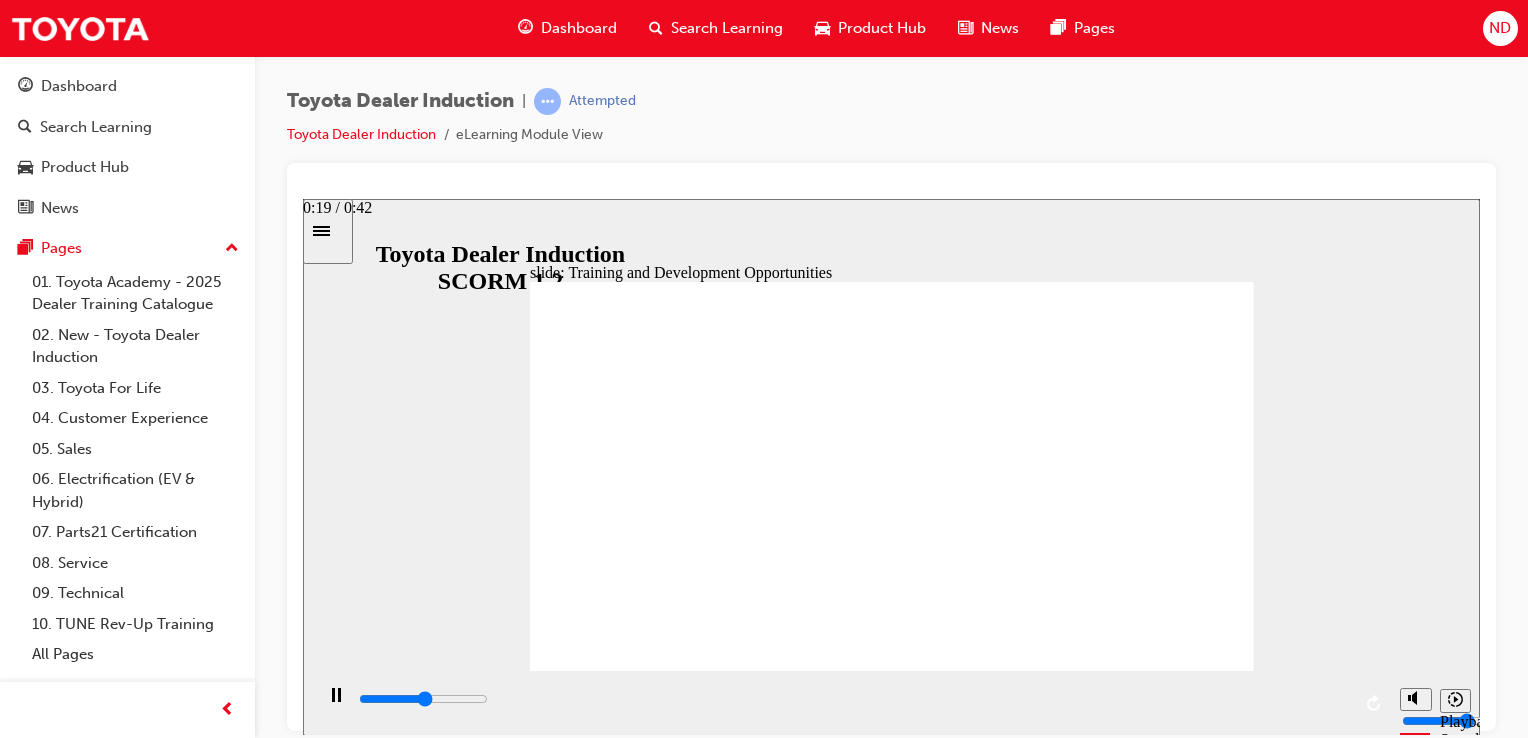 click at bounding box center [853, 699] 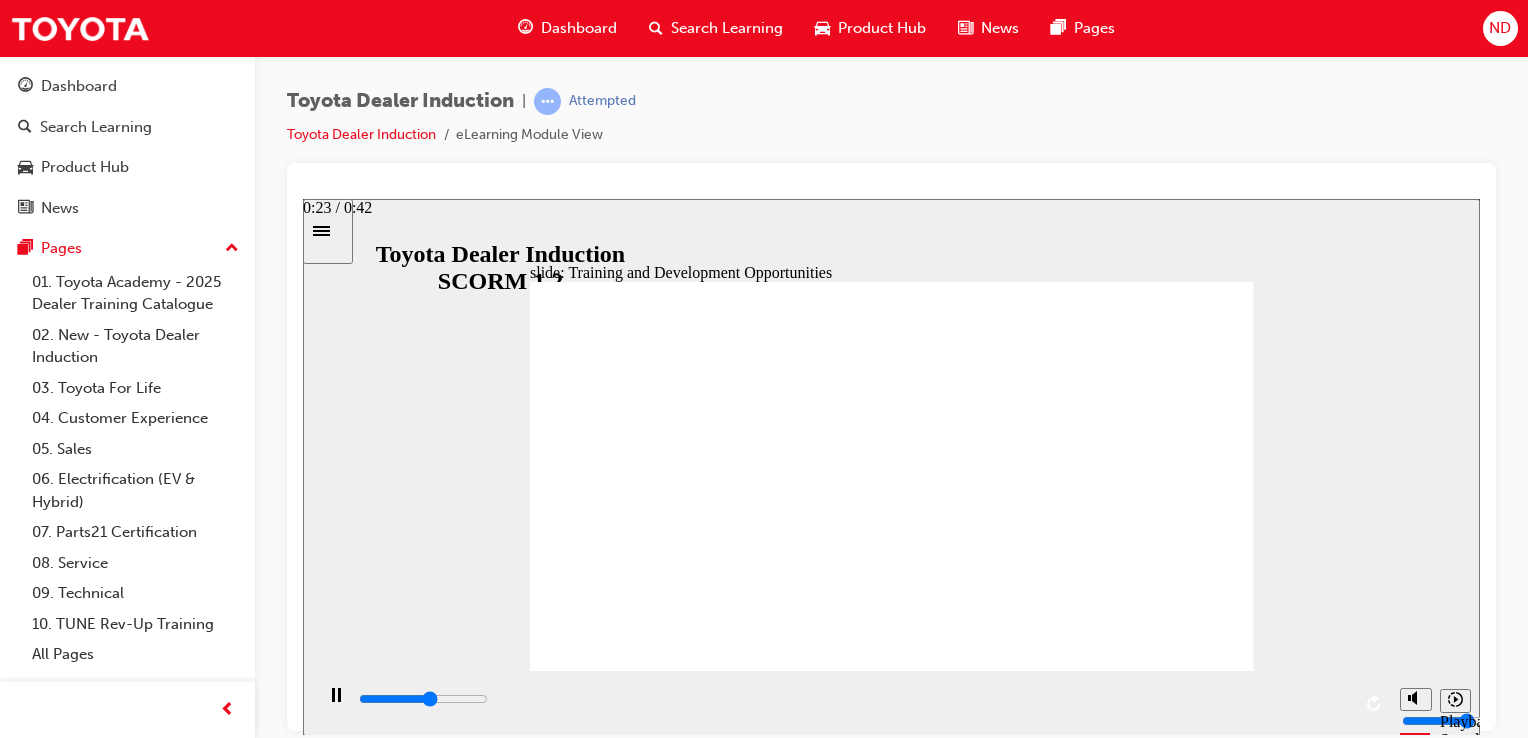 click at bounding box center [853, 703] 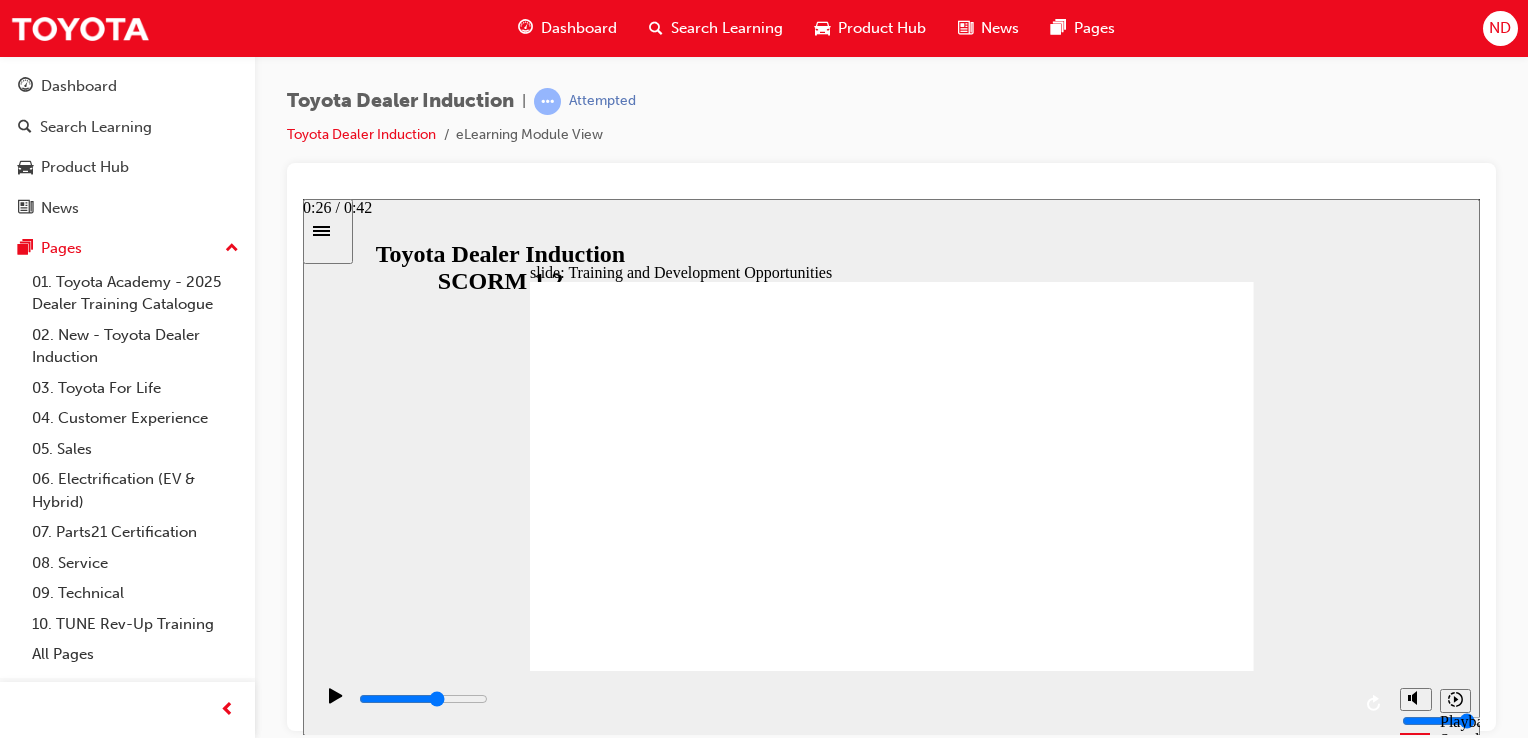 click at bounding box center (853, 703) 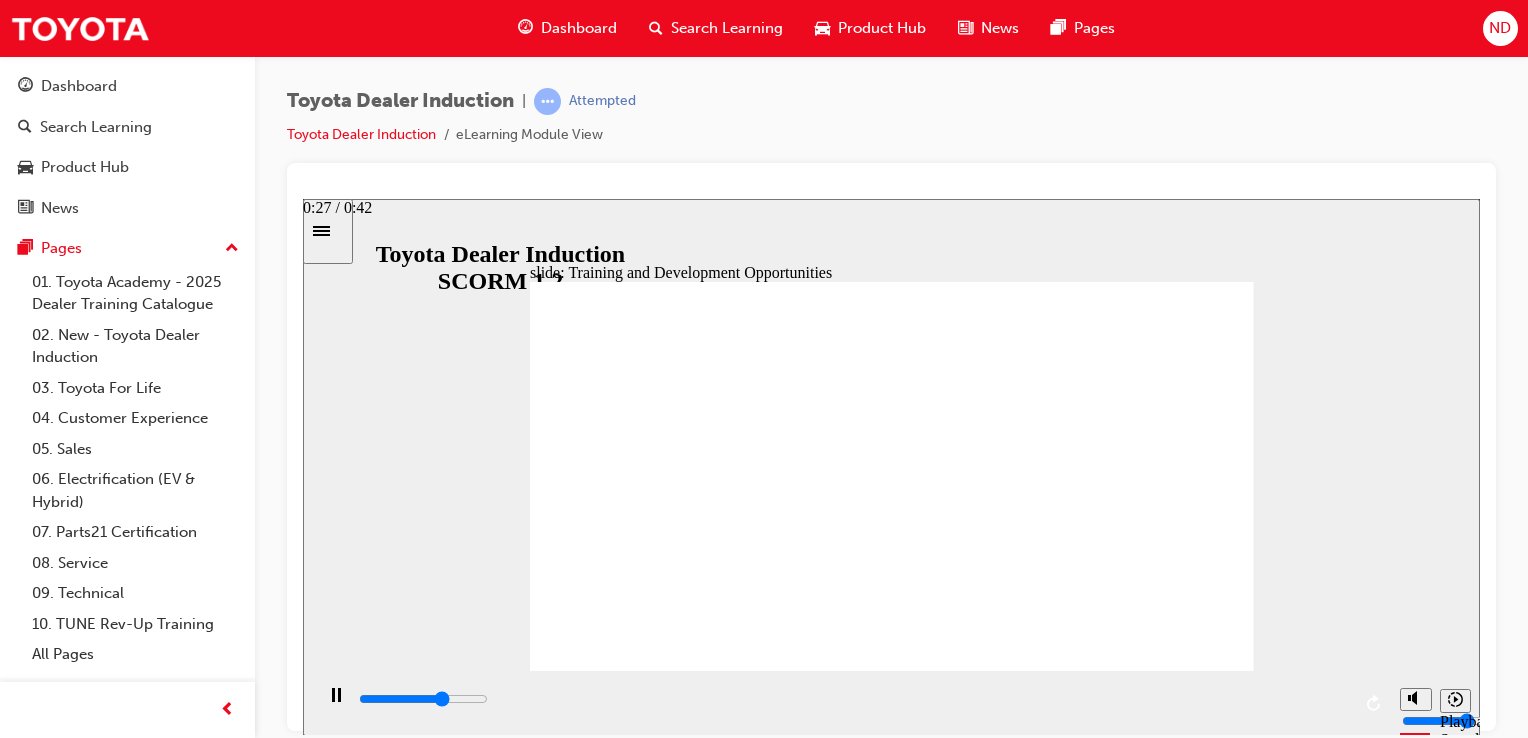 click at bounding box center [853, 699] 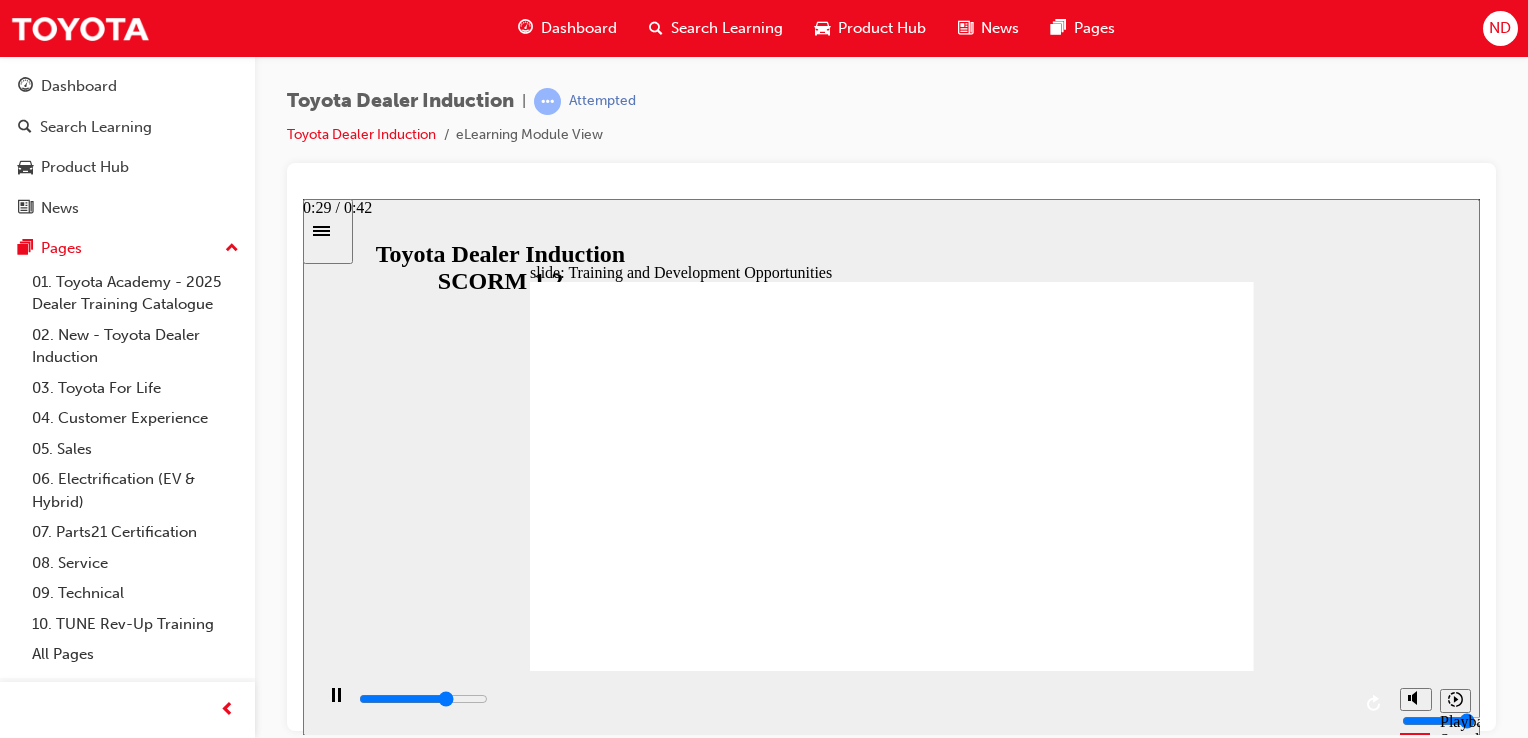 click at bounding box center [853, 703] 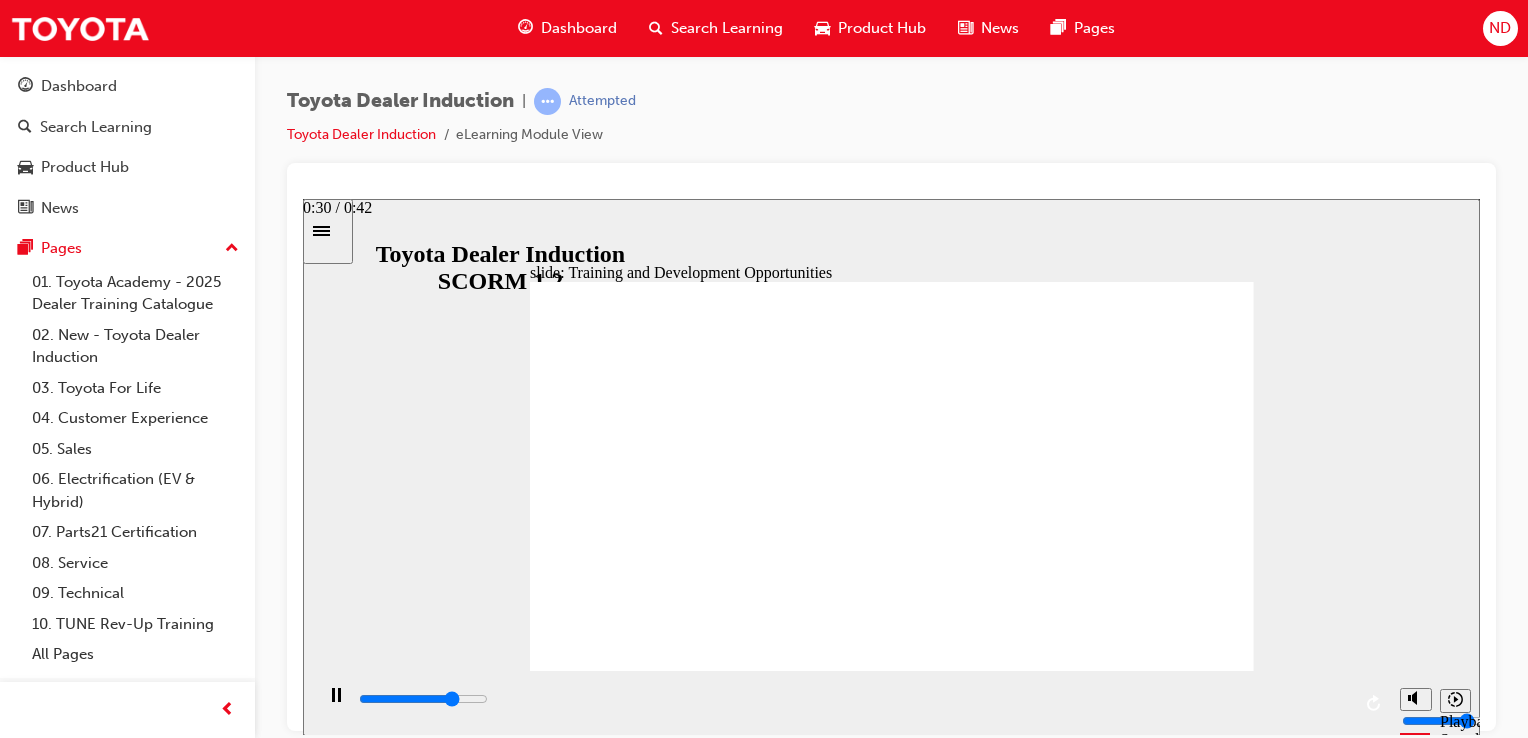 drag, startPoint x: 1102, startPoint y: 693, endPoint x: 1120, endPoint y: 695, distance: 18.110771 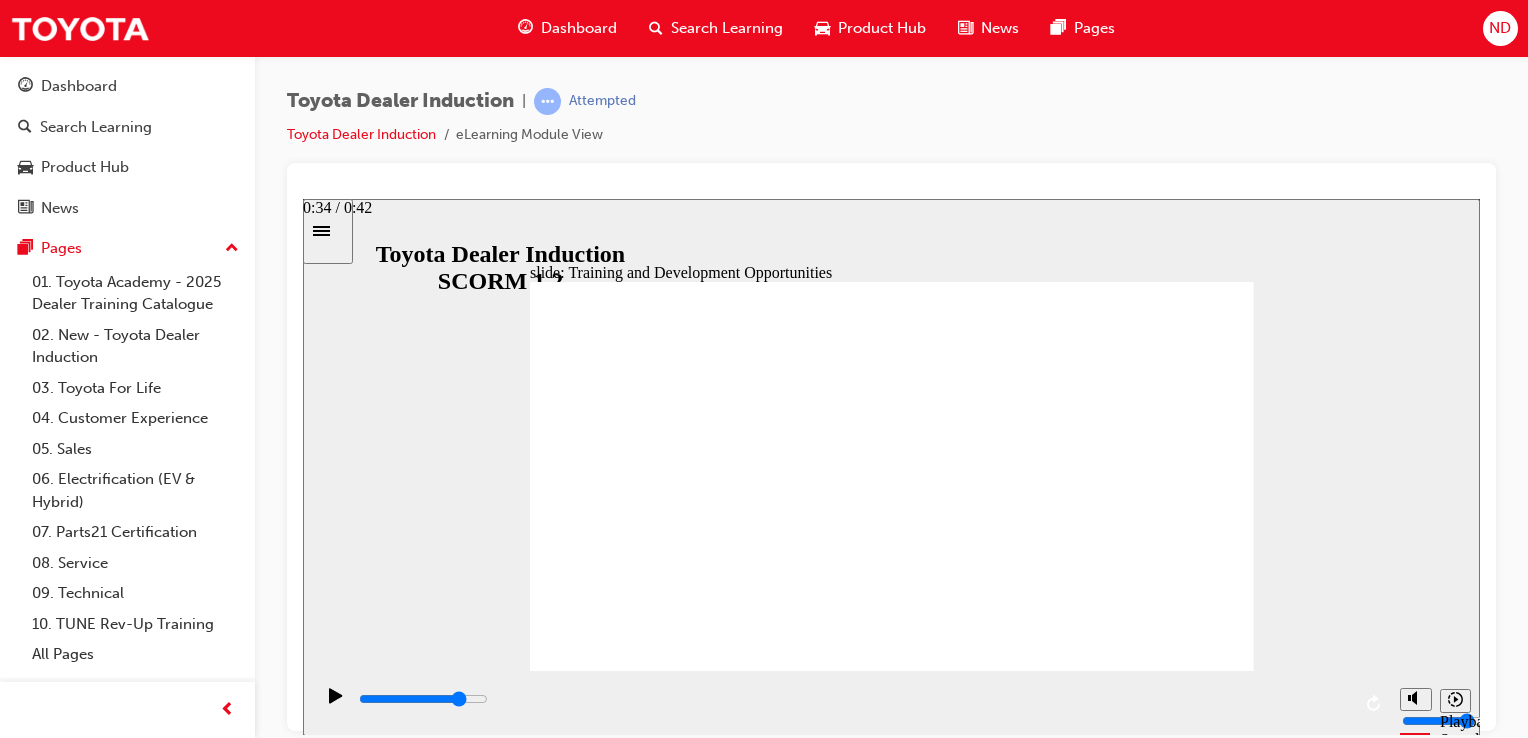 drag, startPoint x: 1164, startPoint y: 694, endPoint x: 1176, endPoint y: 695, distance: 12.0415945 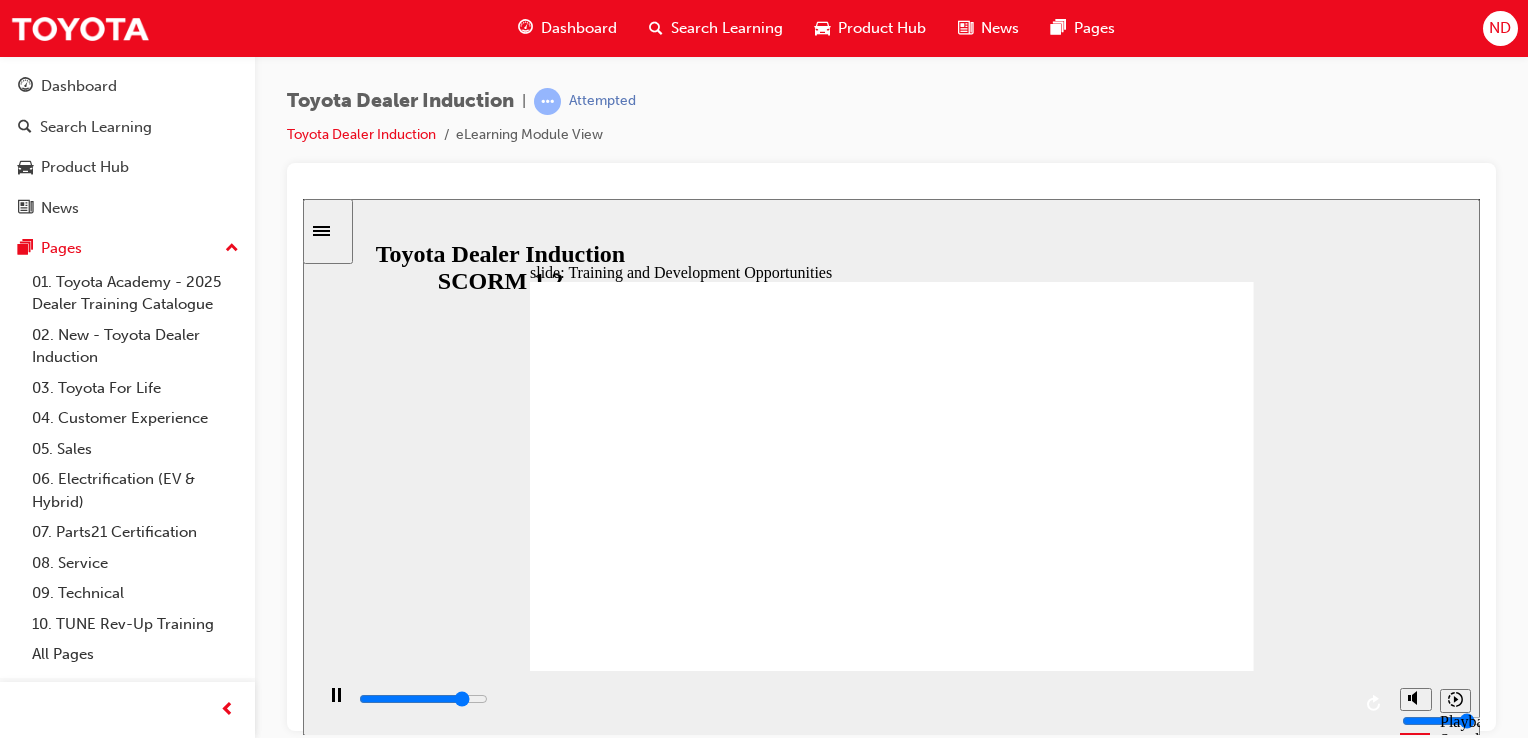 click 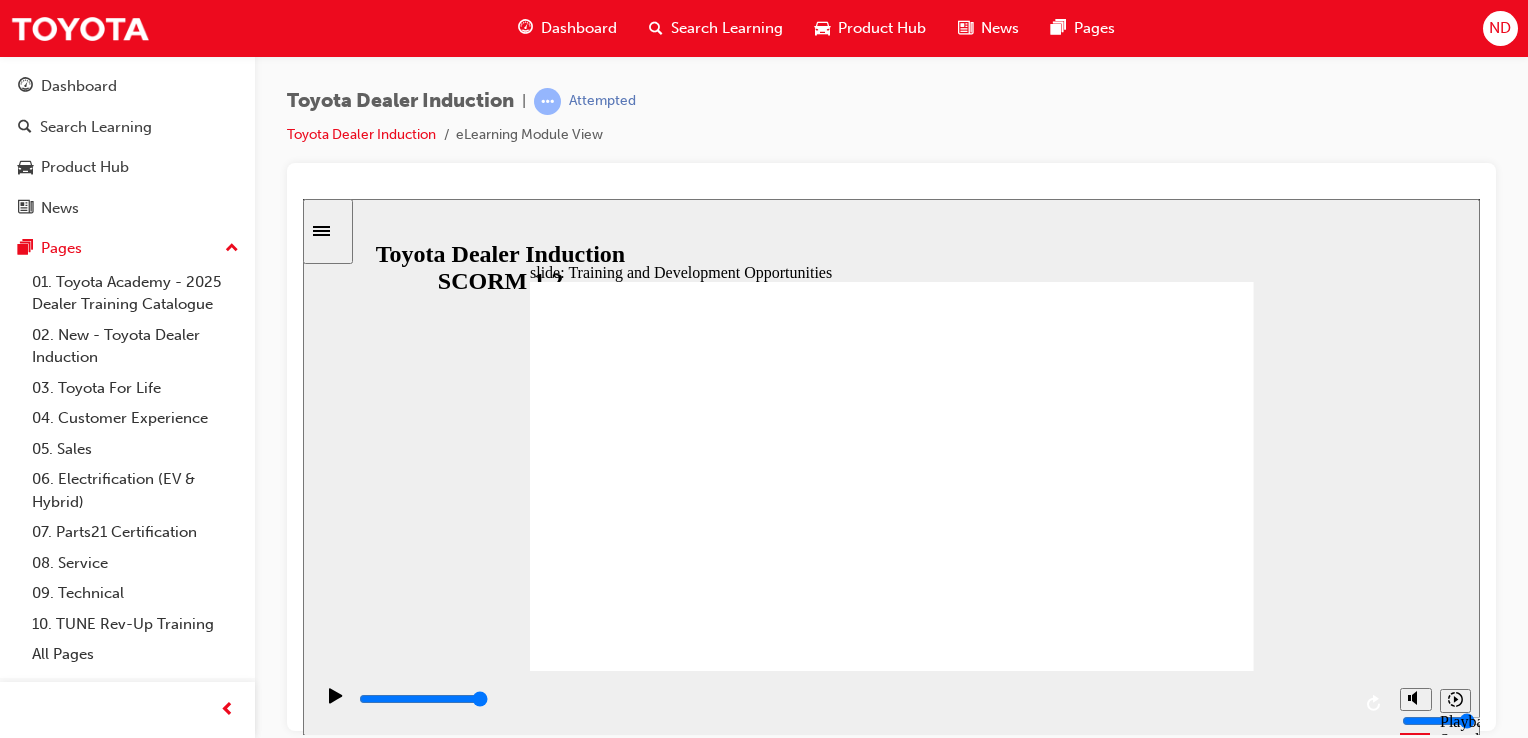 click 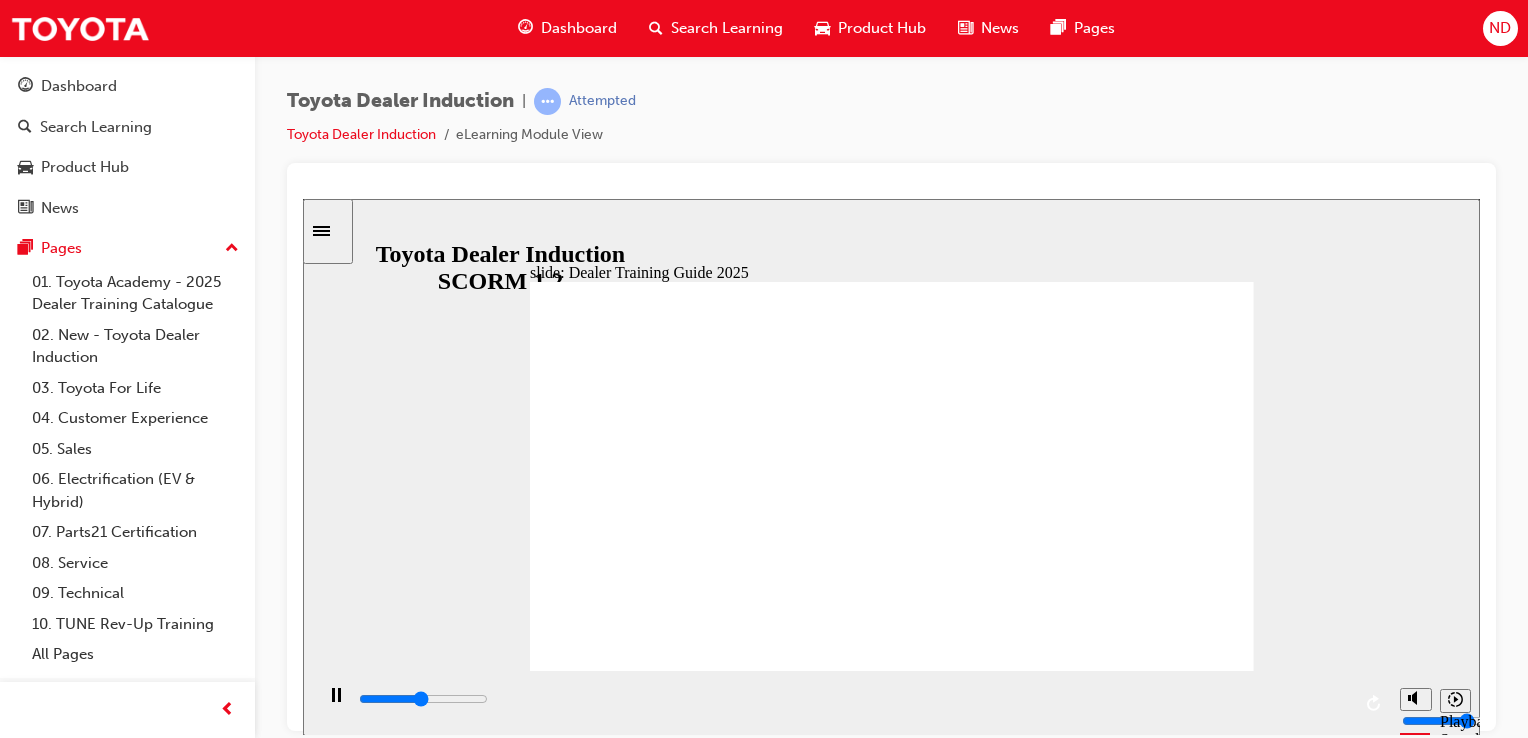 click 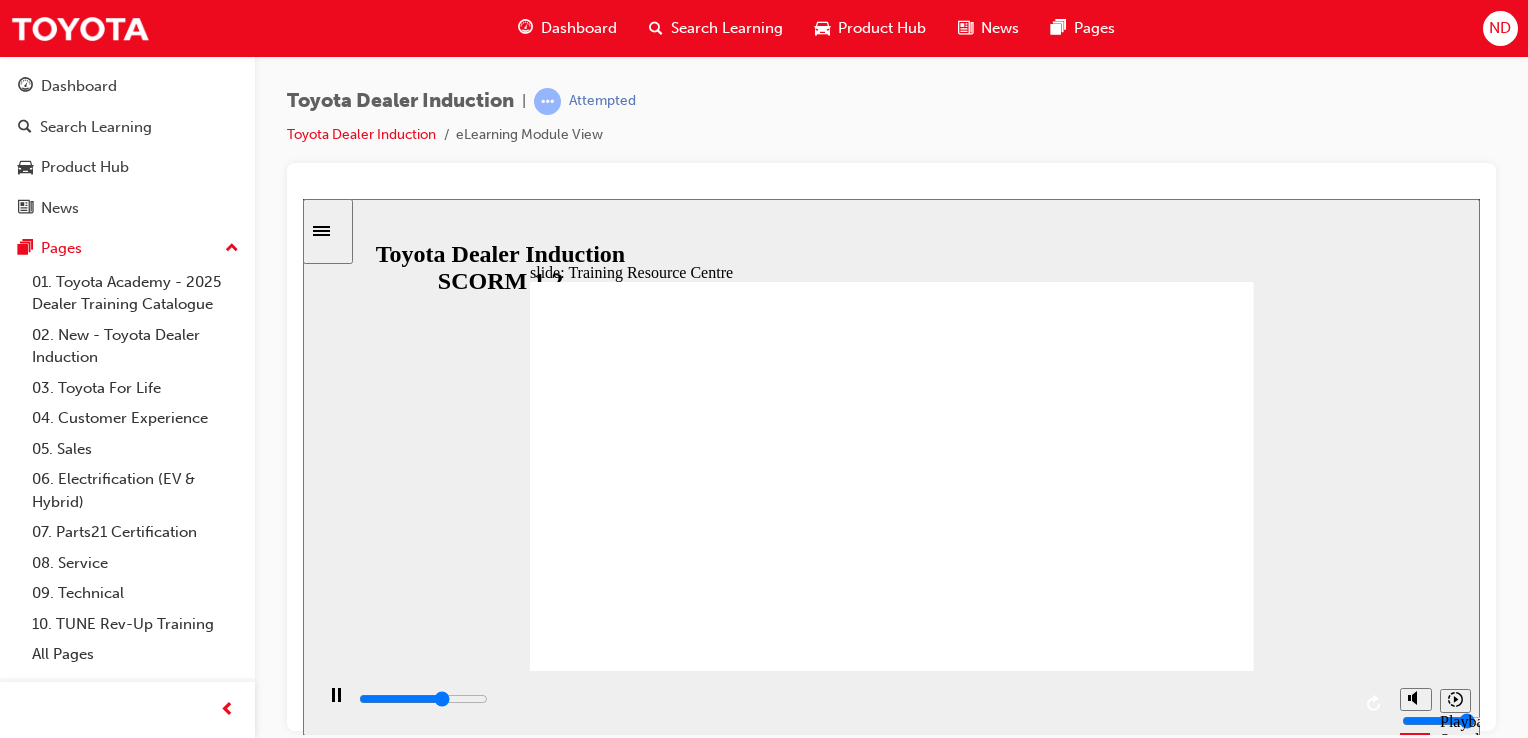 click 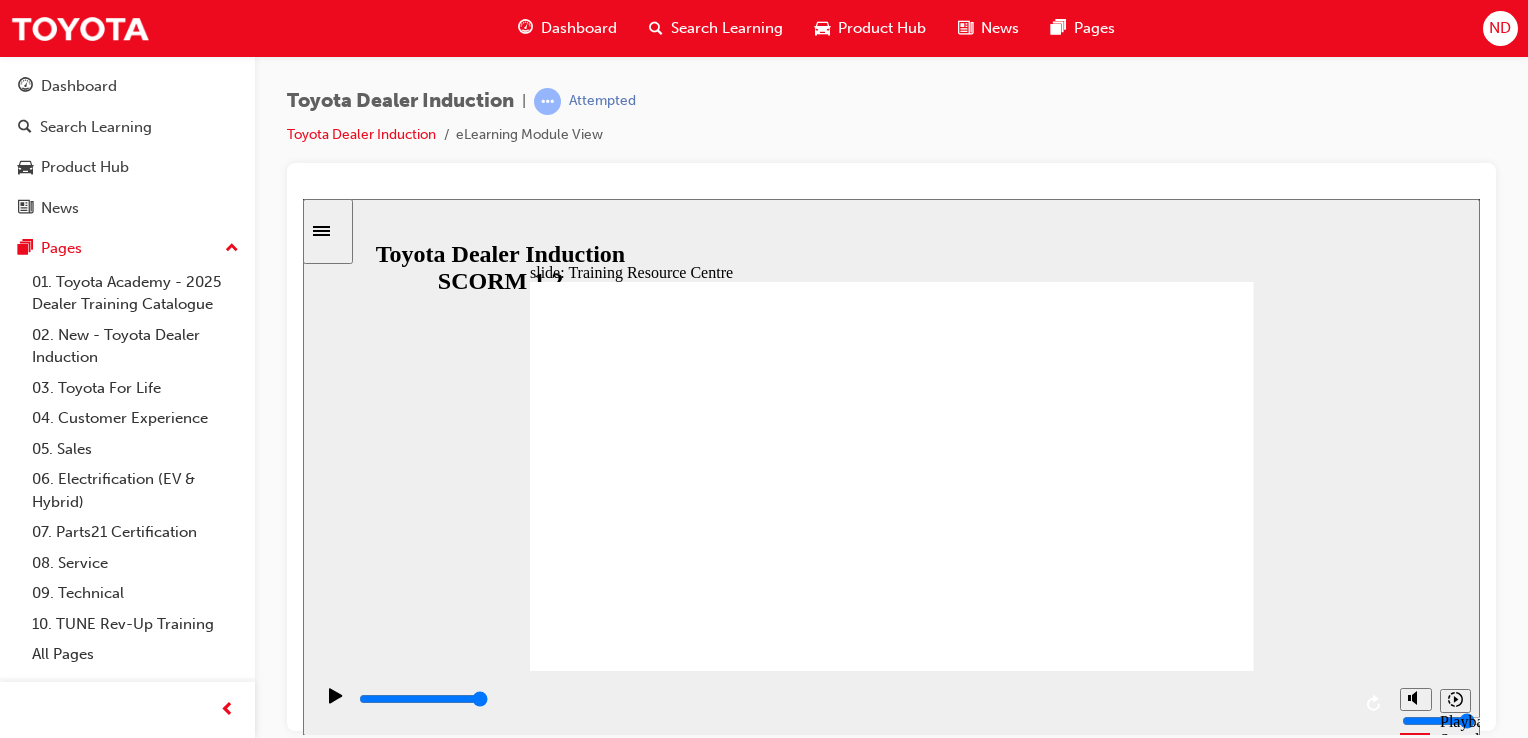 drag, startPoint x: 1260, startPoint y: 646, endPoint x: 1268, endPoint y: 660, distance: 16.124516 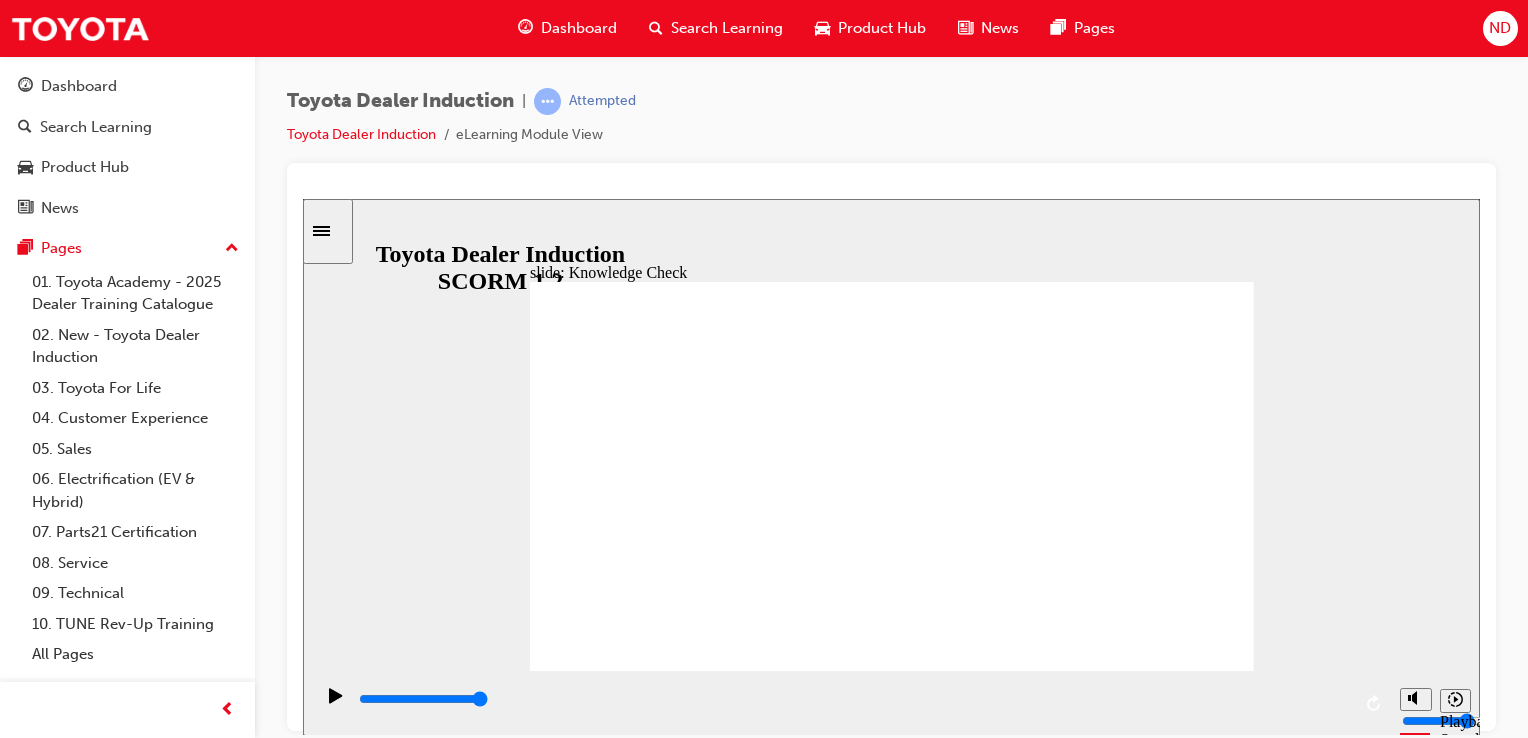click 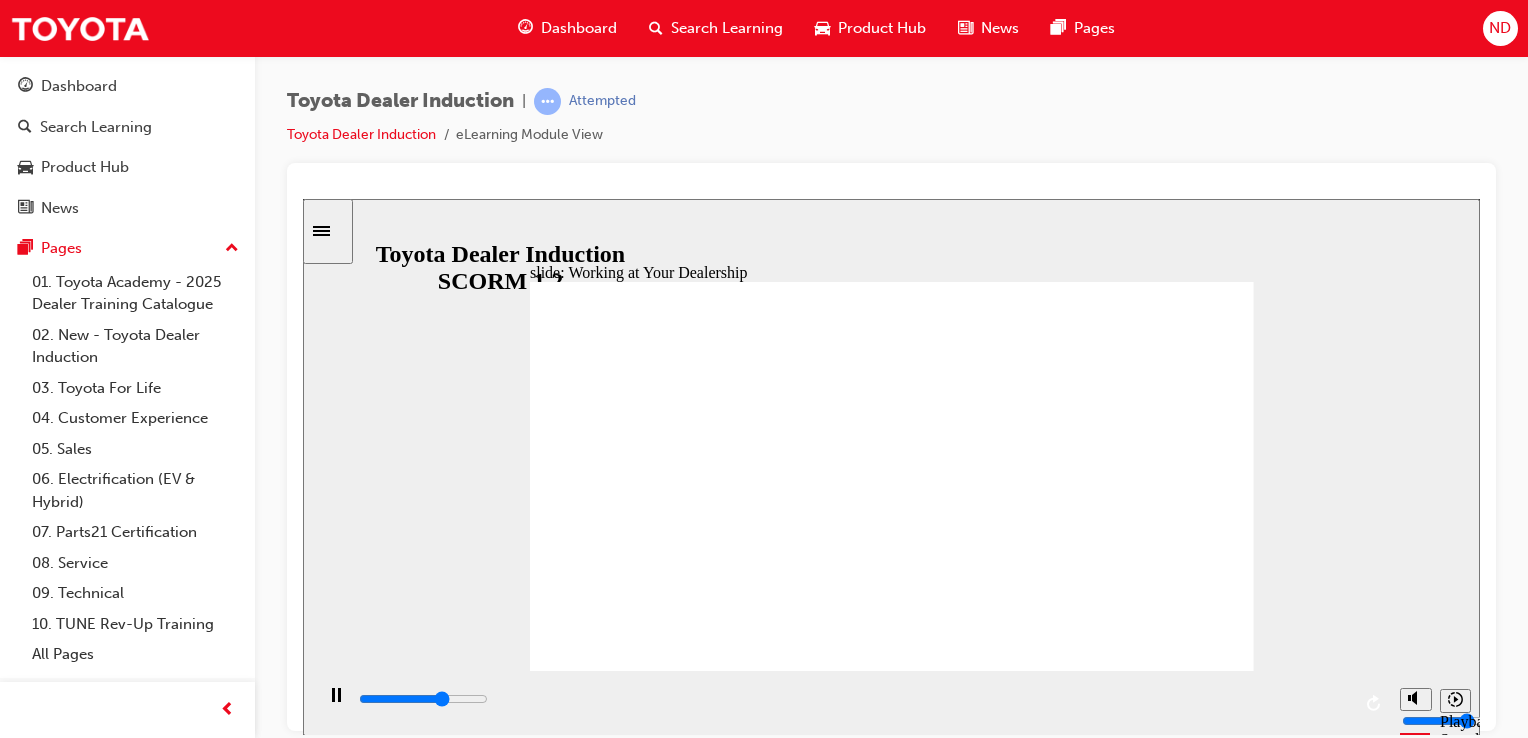 click 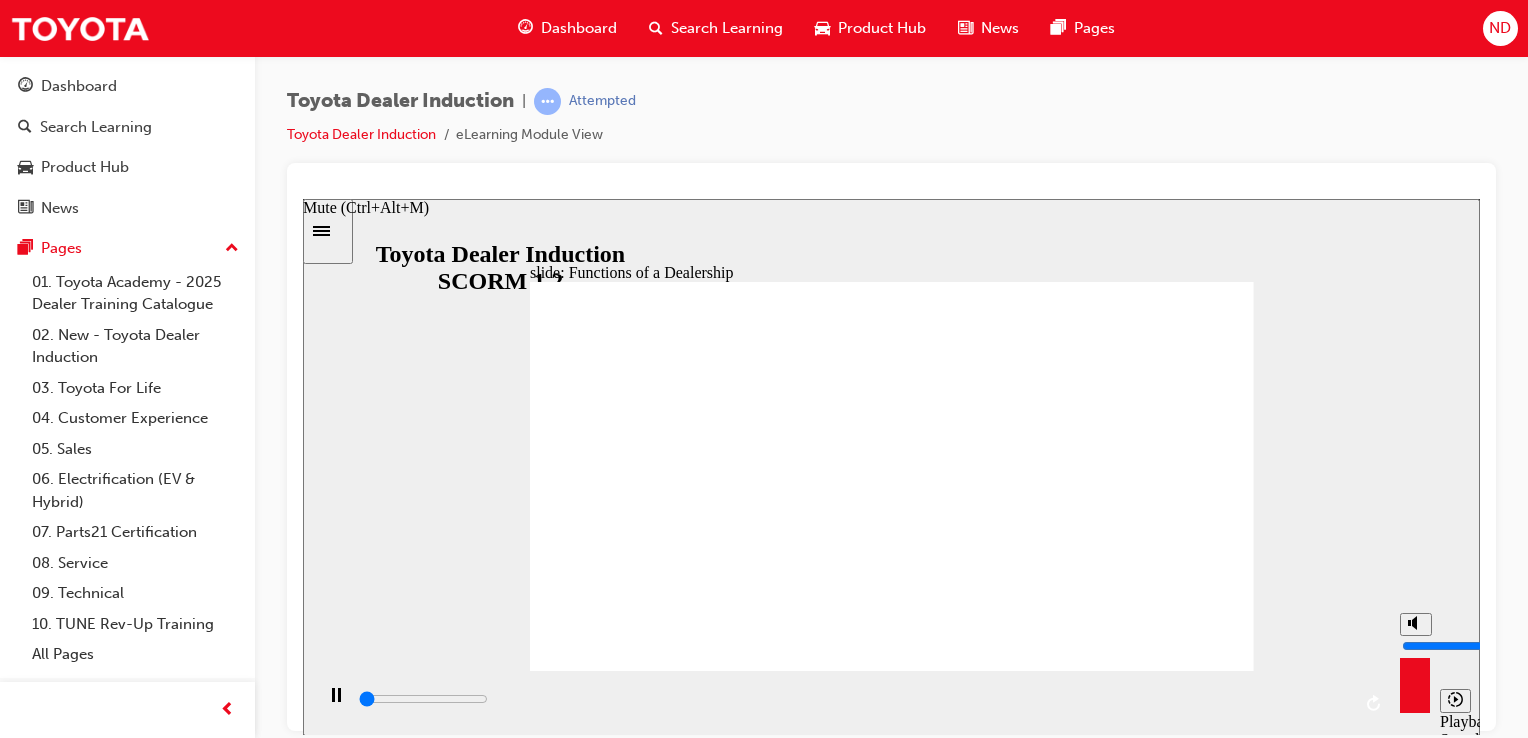 drag, startPoint x: 1415, startPoint y: 639, endPoint x: 1420, endPoint y: 612, distance: 27.45906 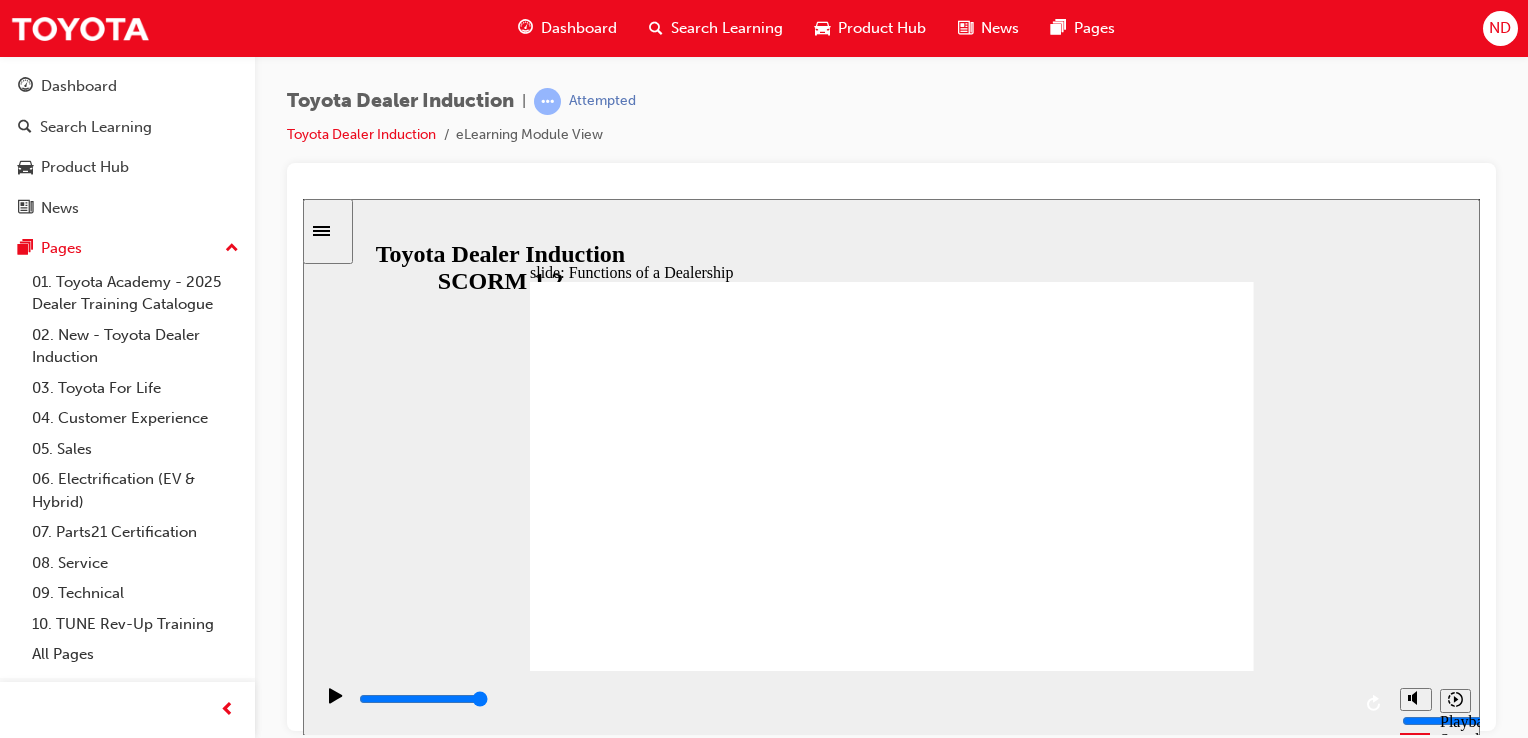 click 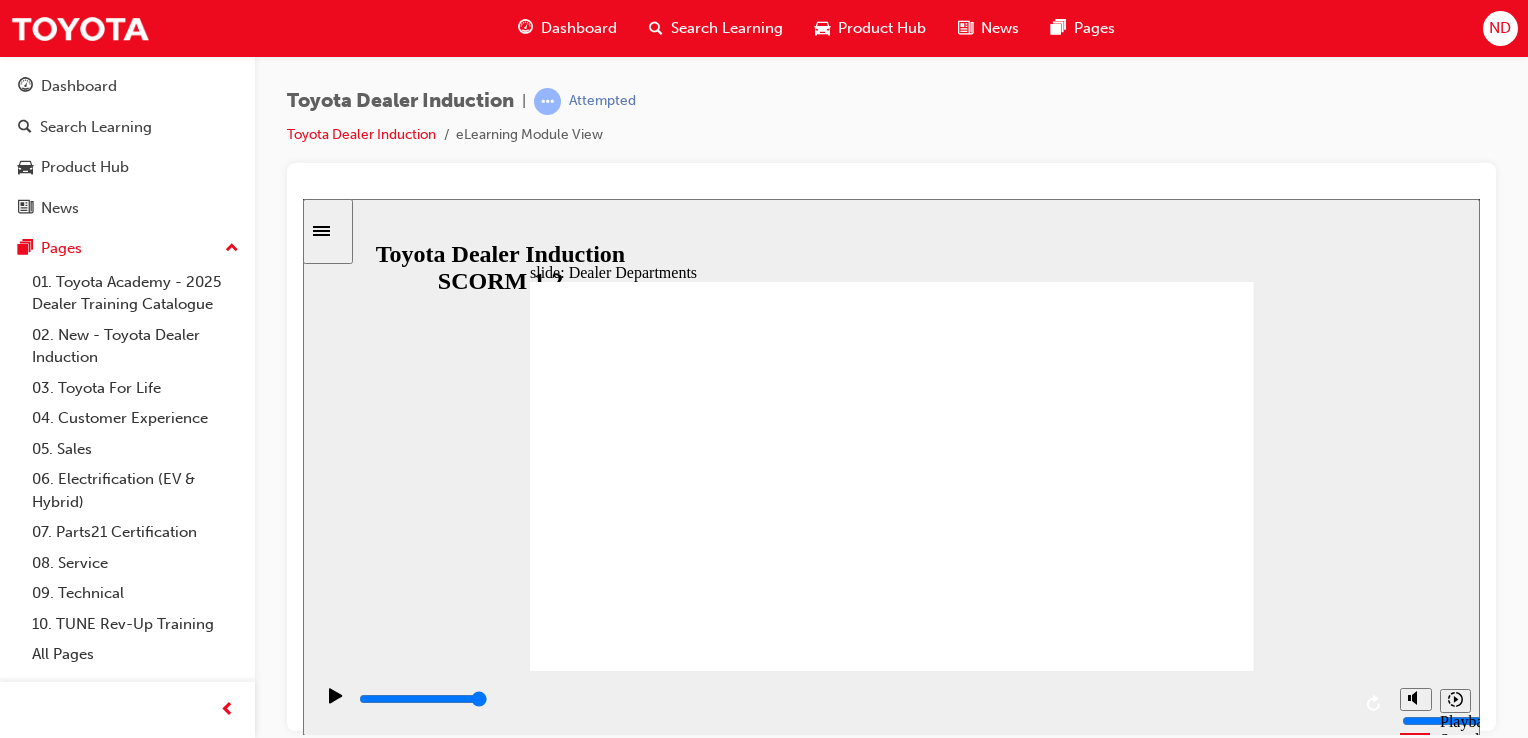 click 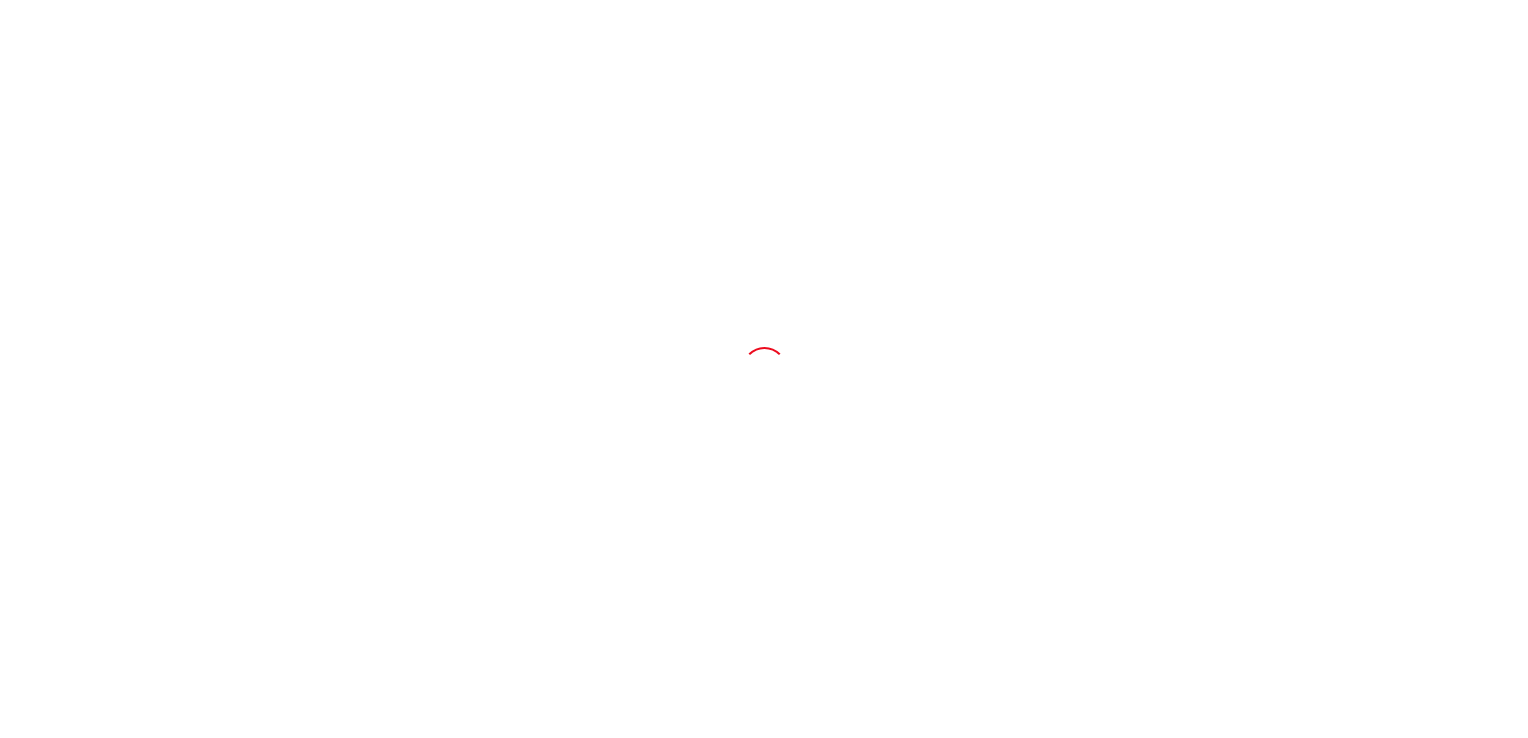 scroll, scrollTop: 0, scrollLeft: 0, axis: both 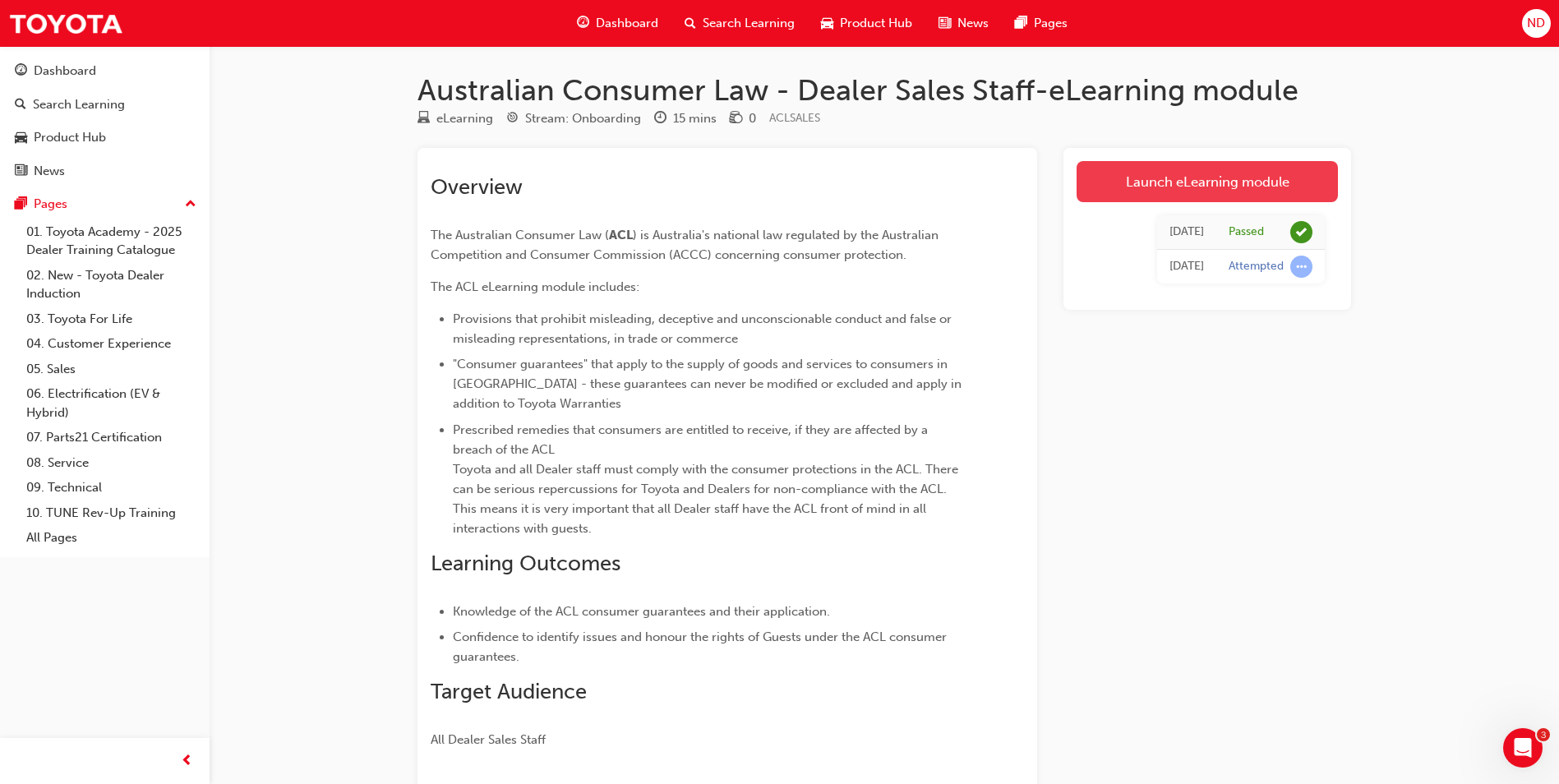 click on "Launch eLearning module" at bounding box center [1207, 182] 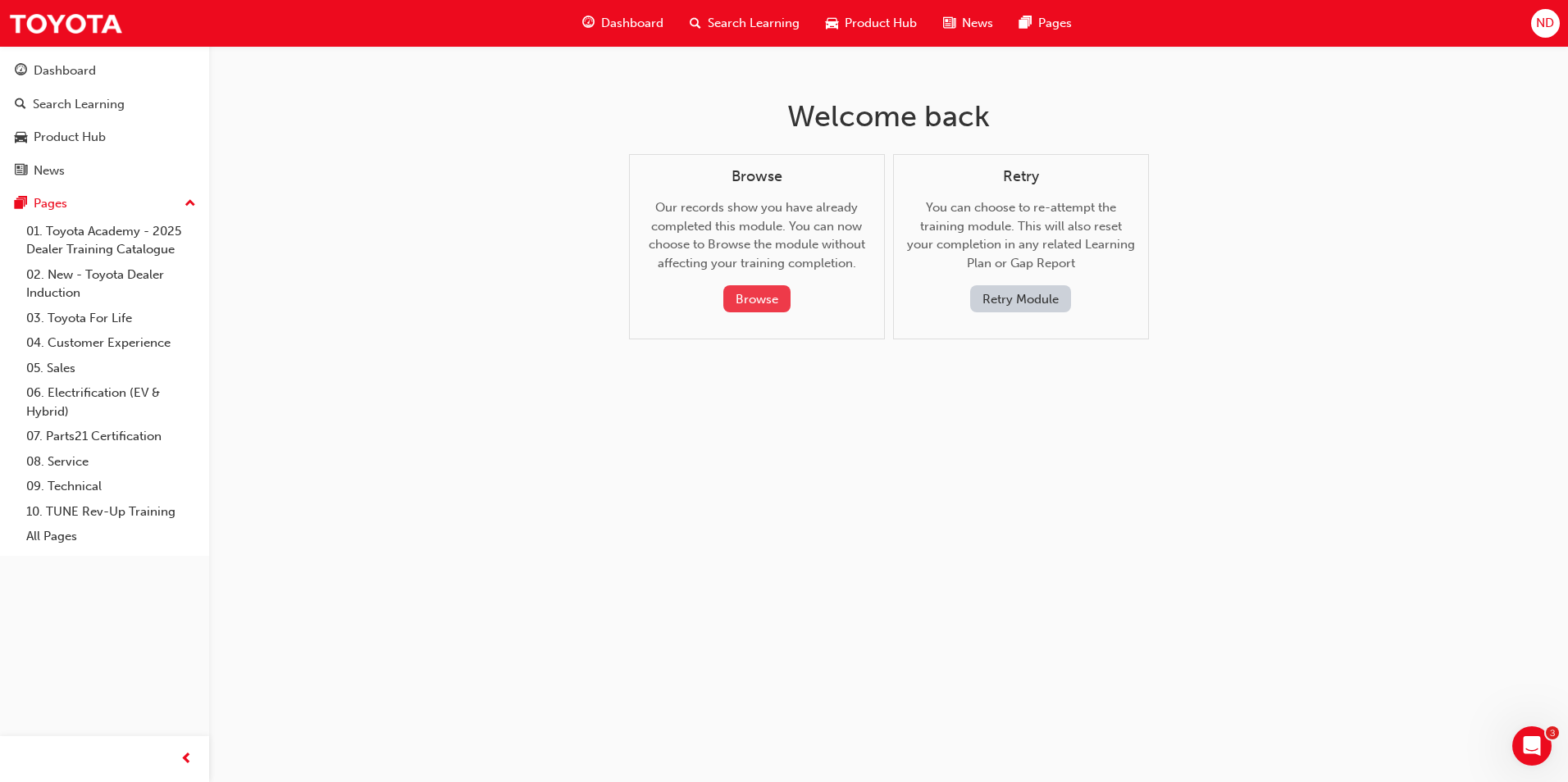 click on "Browse" at bounding box center [757, 298] 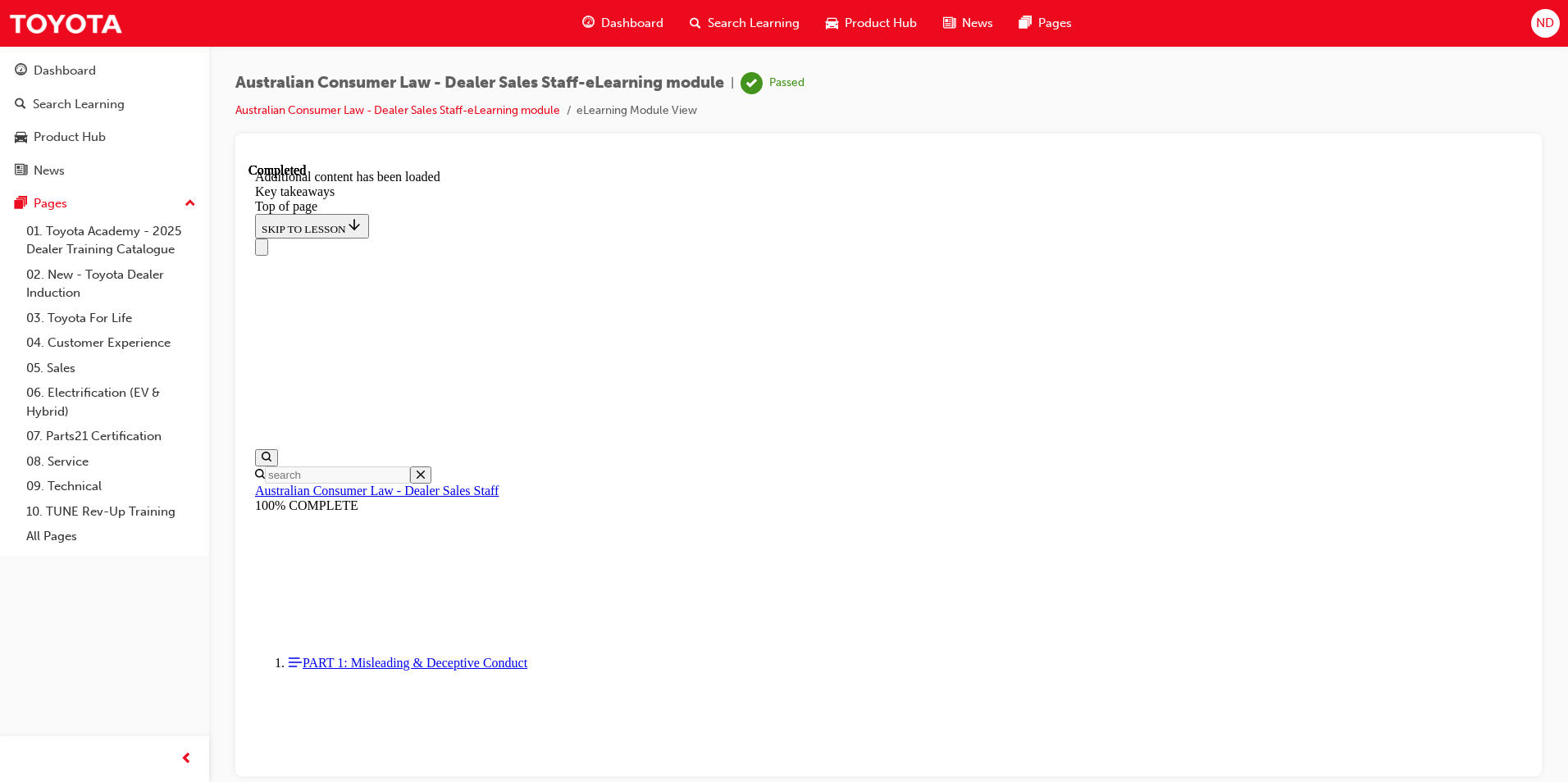 scroll, scrollTop: 0, scrollLeft: 0, axis: both 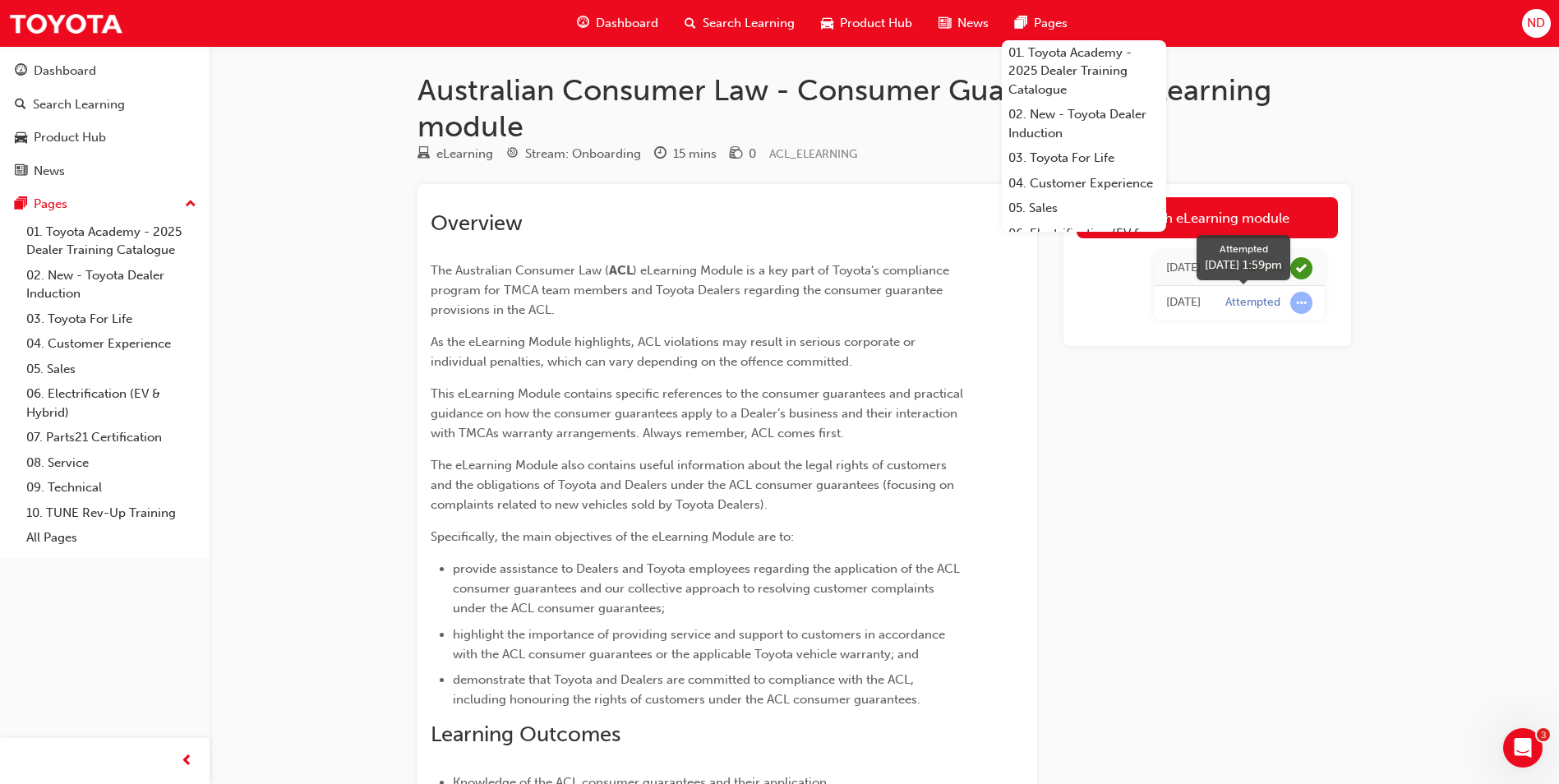 drag, startPoint x: 1242, startPoint y: 301, endPoint x: 1199, endPoint y: 303, distance: 43.046487 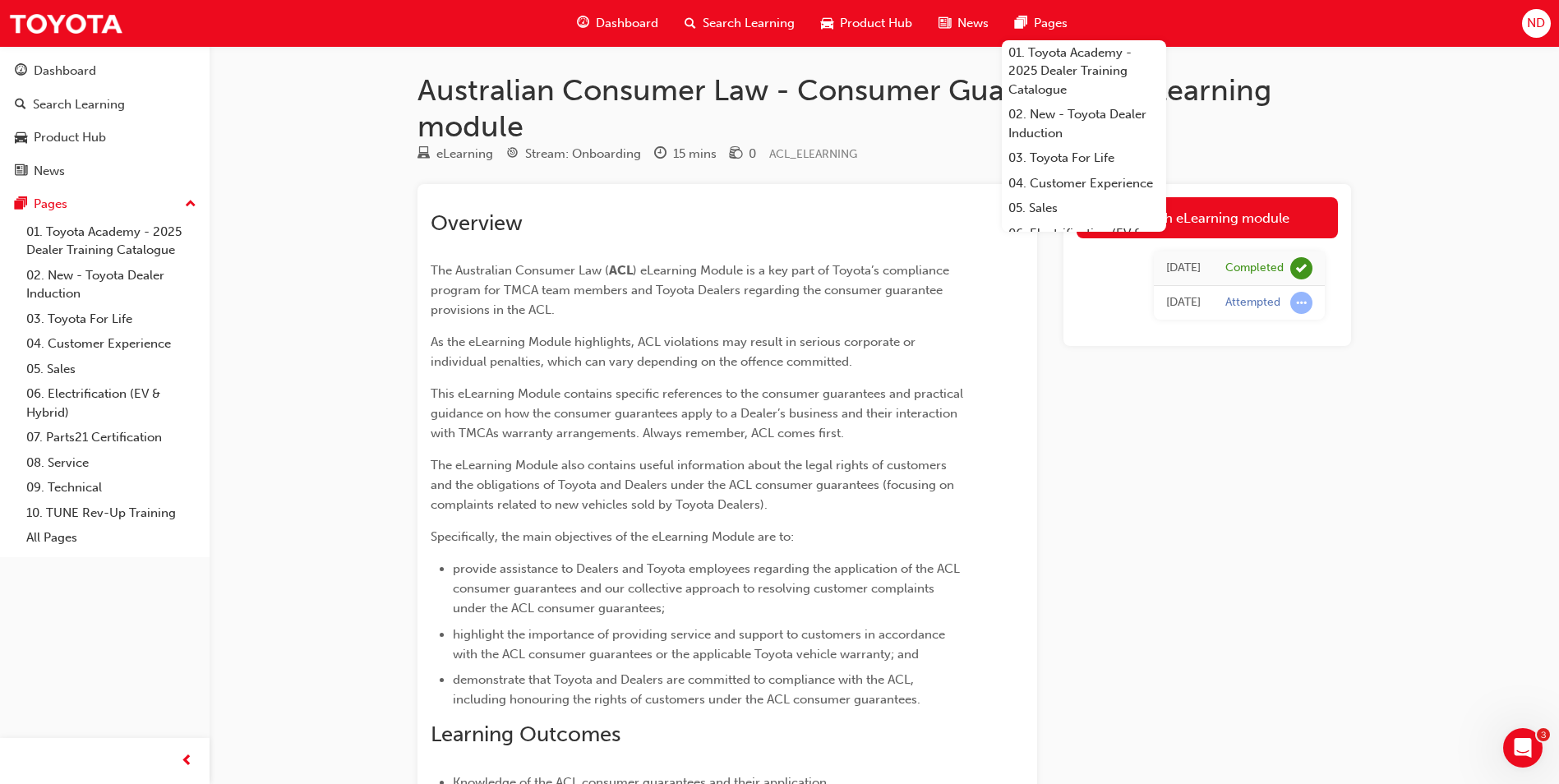 click on "[DATE] Completed   [DATE] Attempted" at bounding box center (1207, 285) 